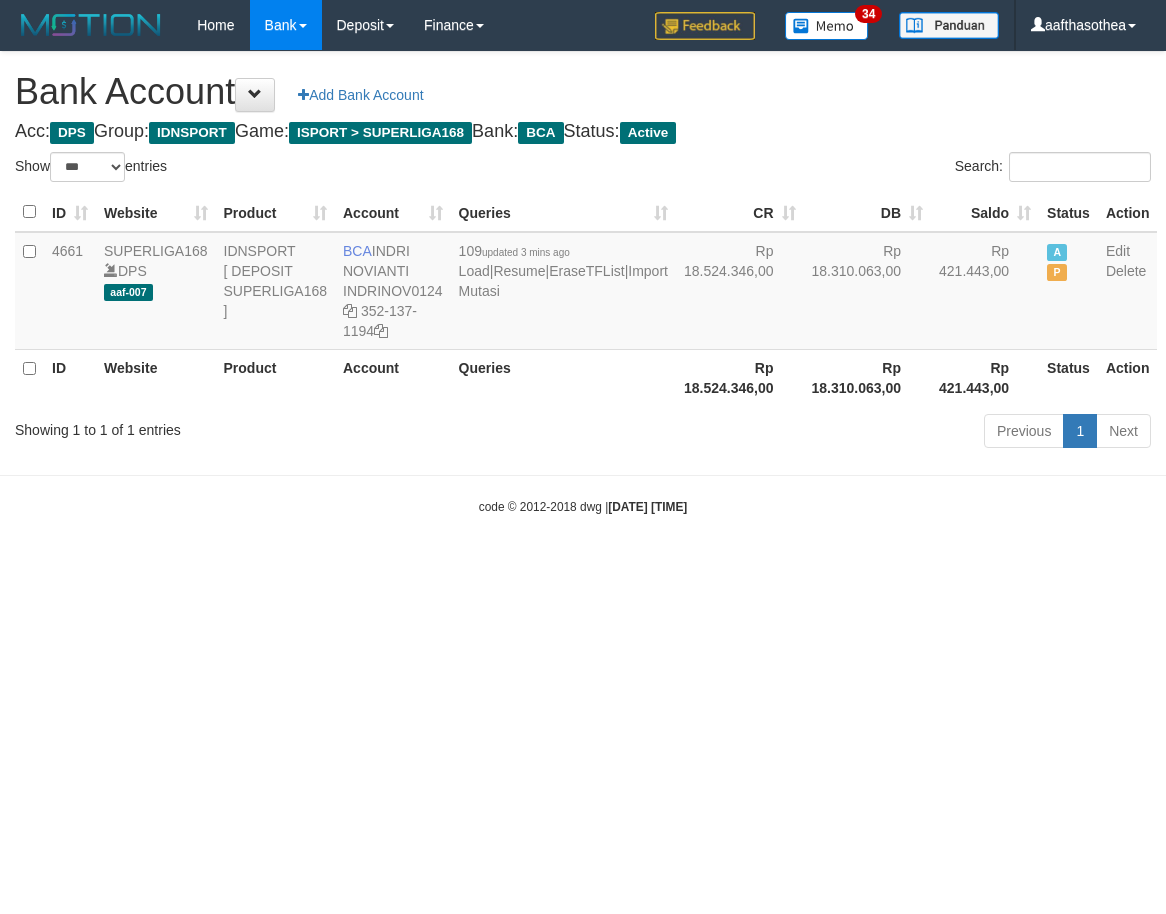 select on "***" 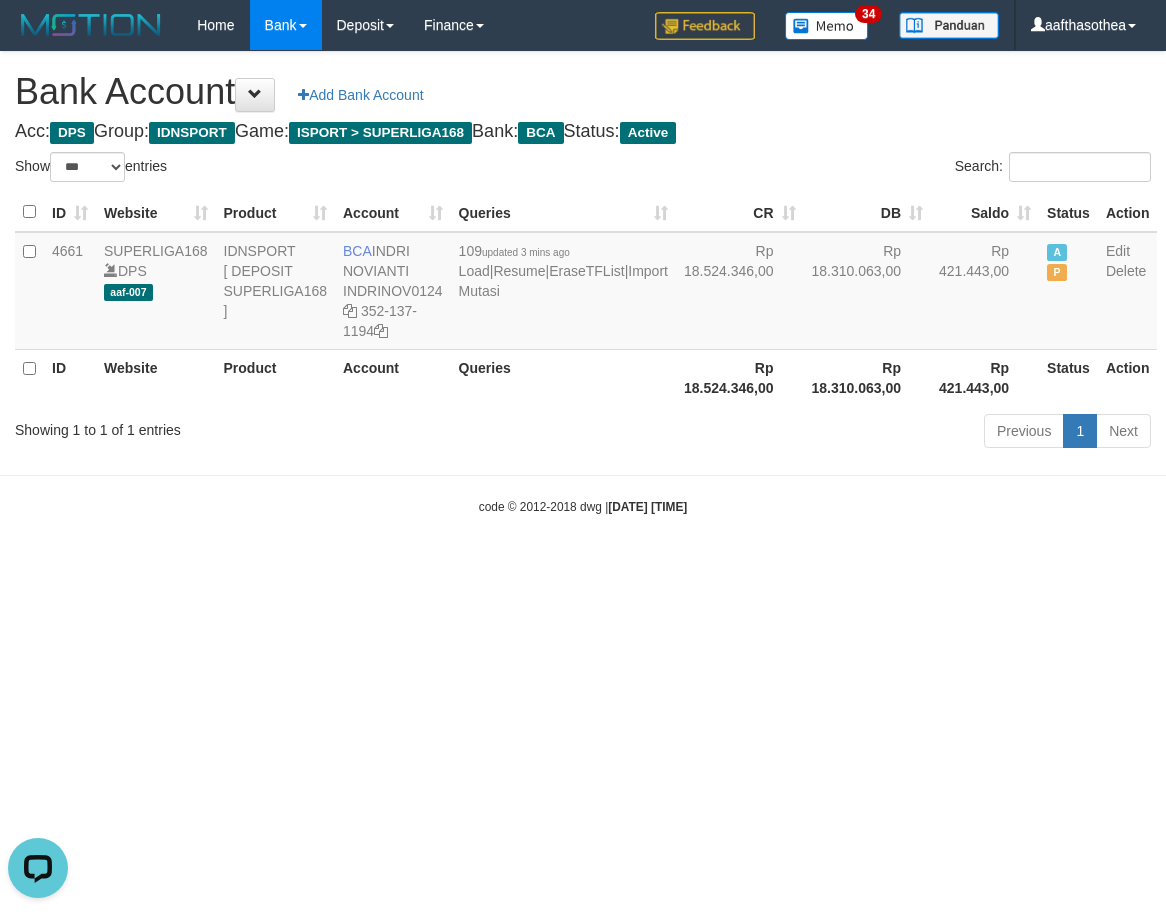 scroll, scrollTop: 0, scrollLeft: 0, axis: both 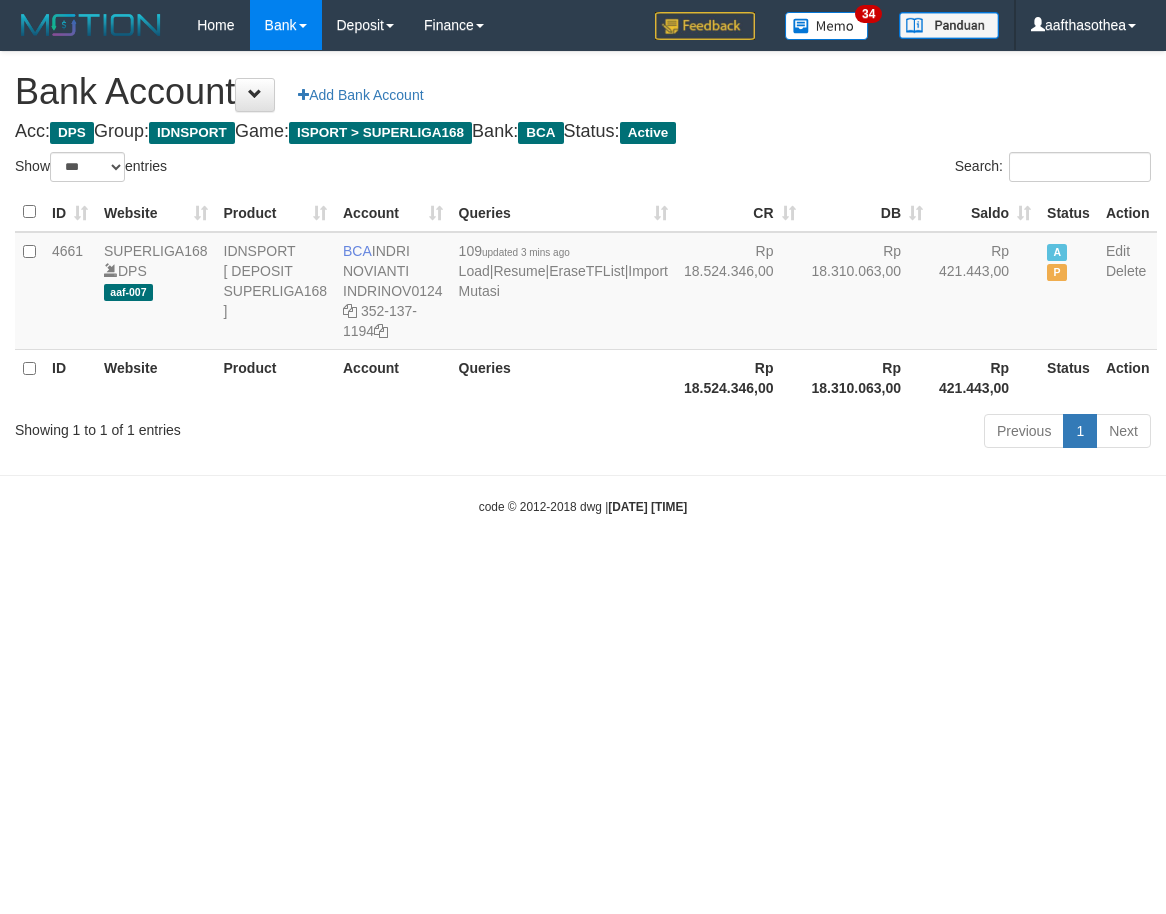 select on "***" 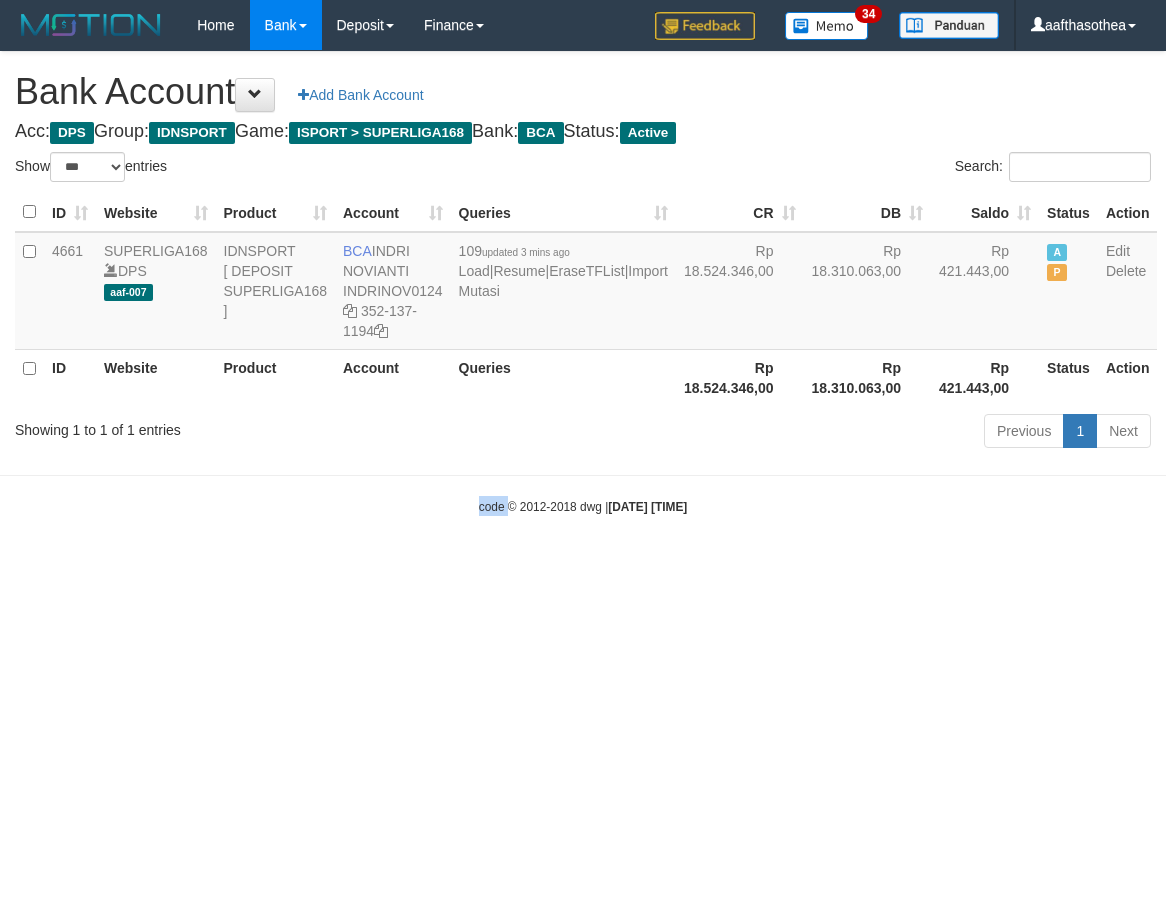 click on "Toggle navigation
Home
Bank
Account List
Load
By Website
Group
[ISPORT]													SUPERLIGA168
By Load Group (DPS)" at bounding box center (583, 283) 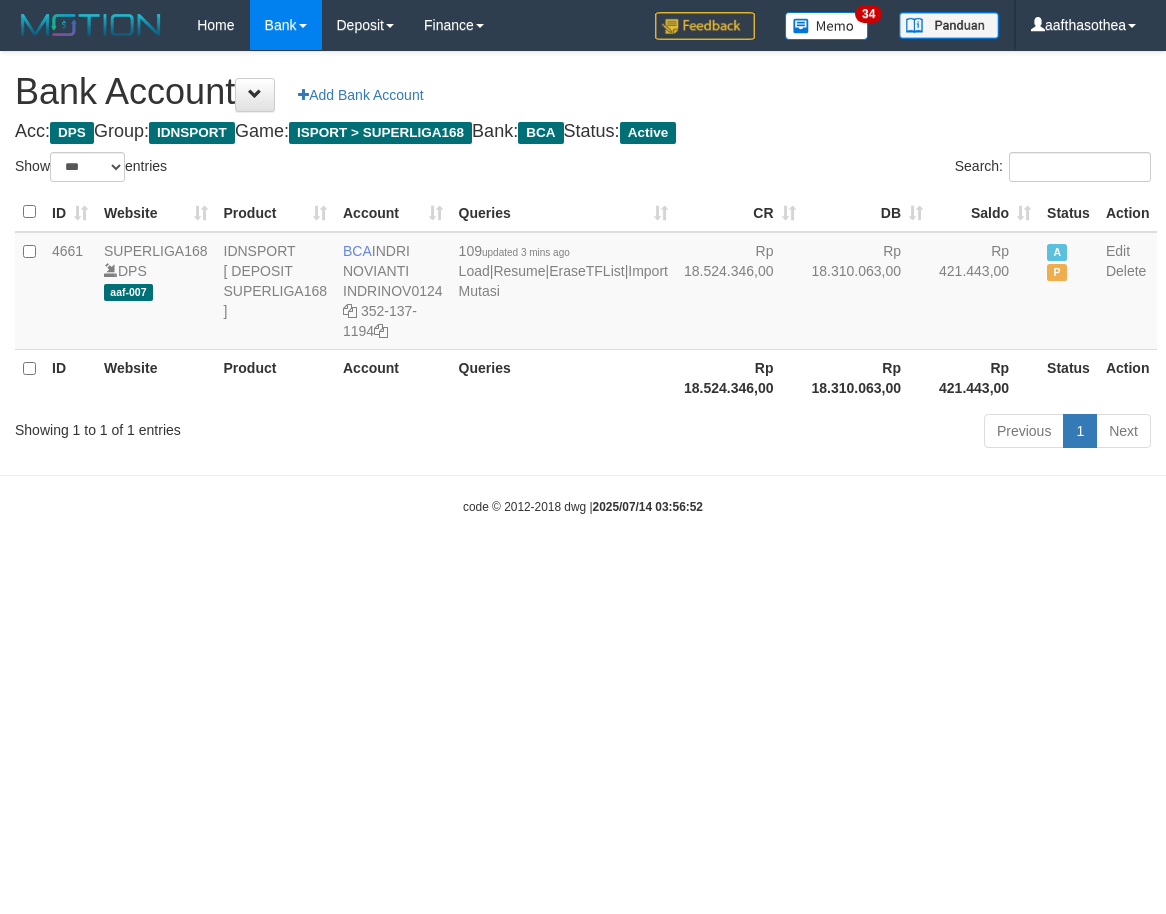 select on "***" 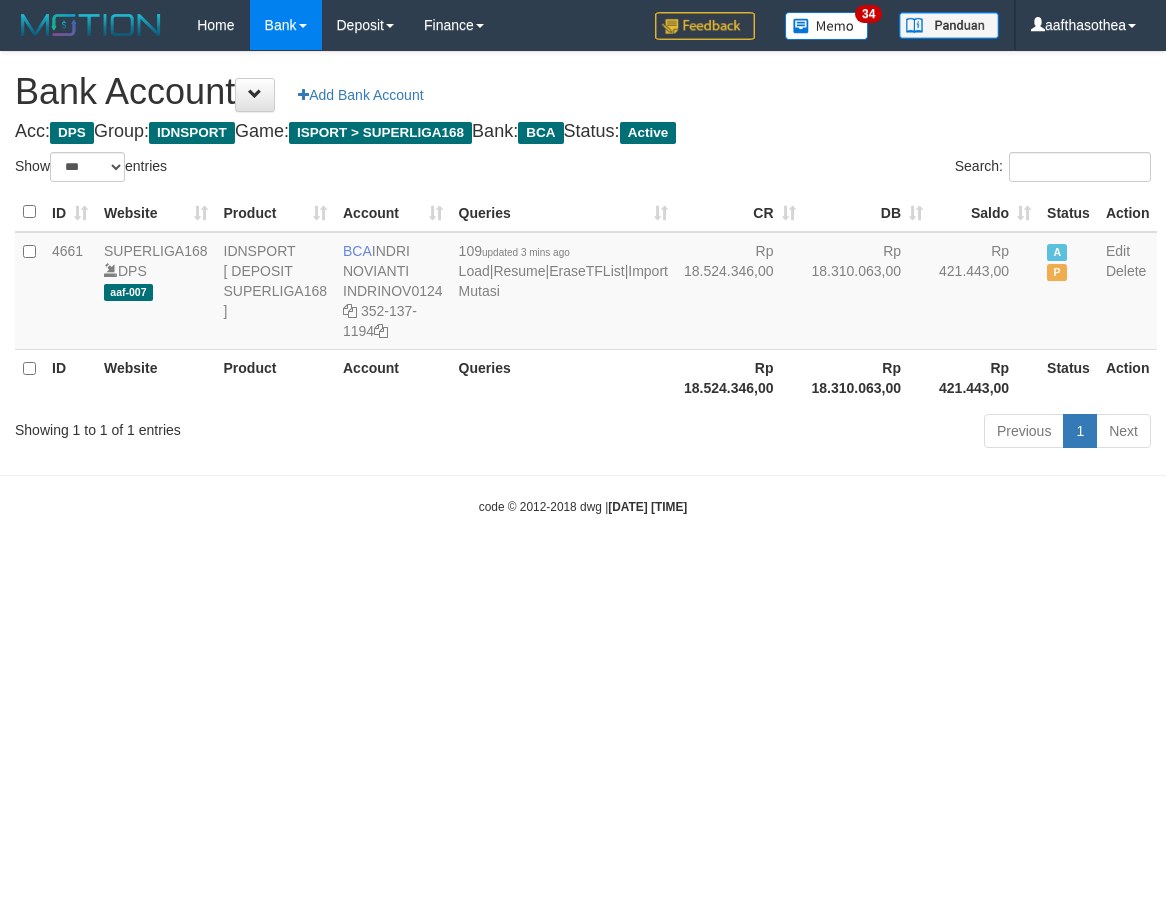 select on "***" 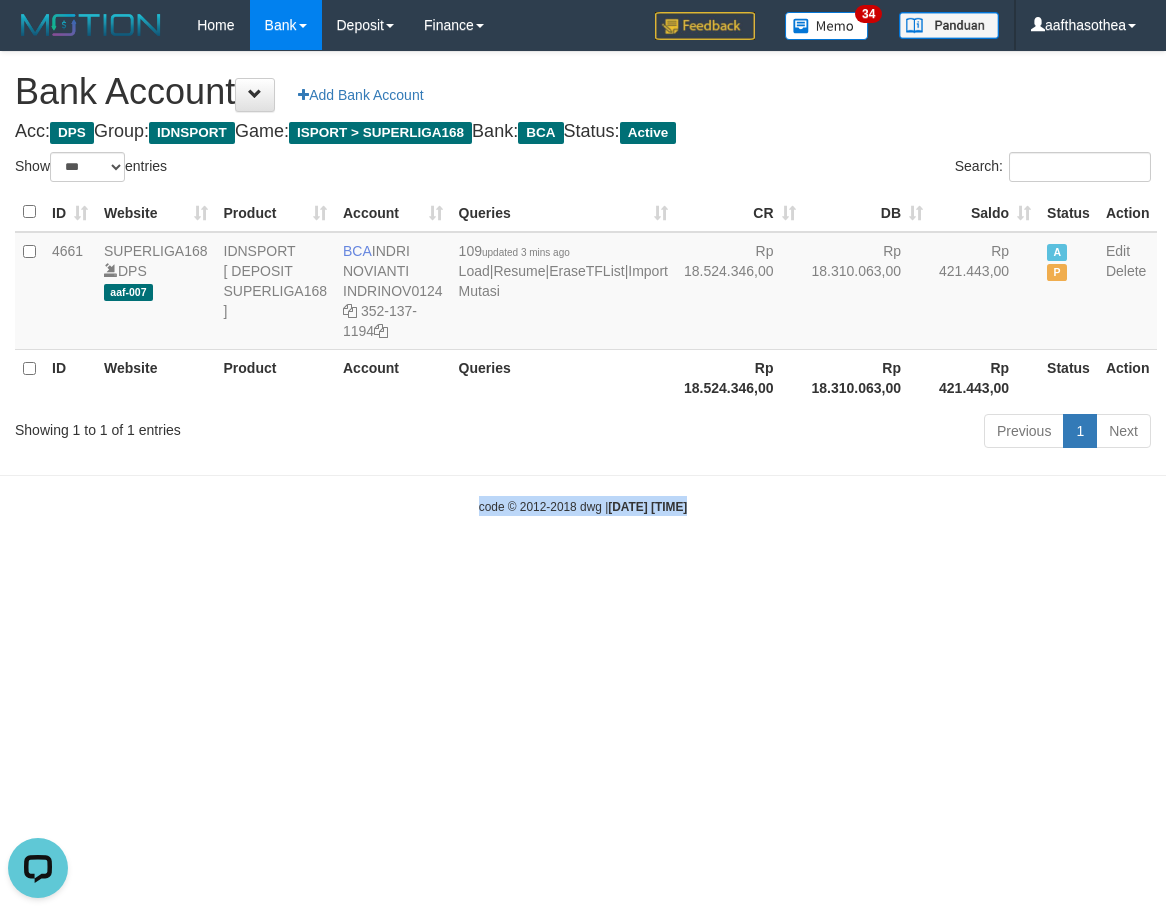 scroll, scrollTop: 0, scrollLeft: 0, axis: both 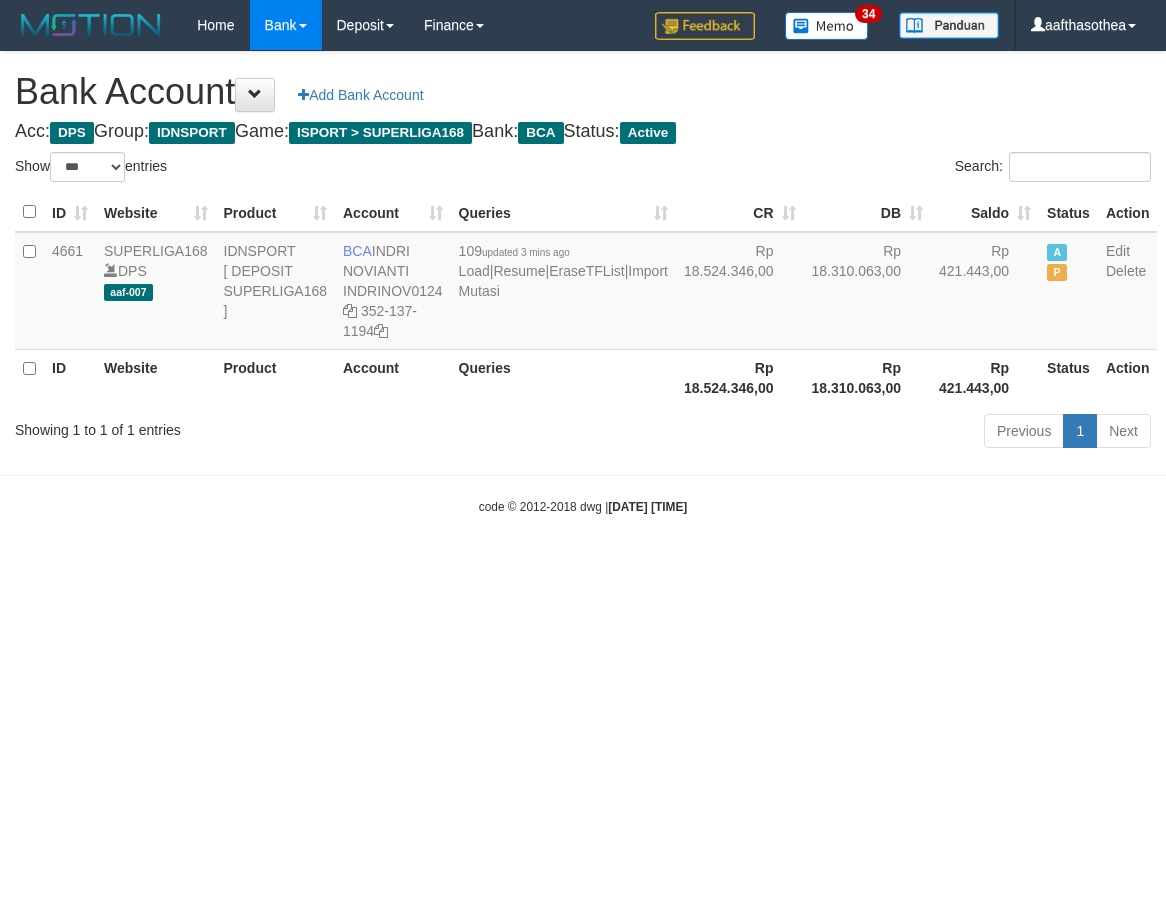 select on "***" 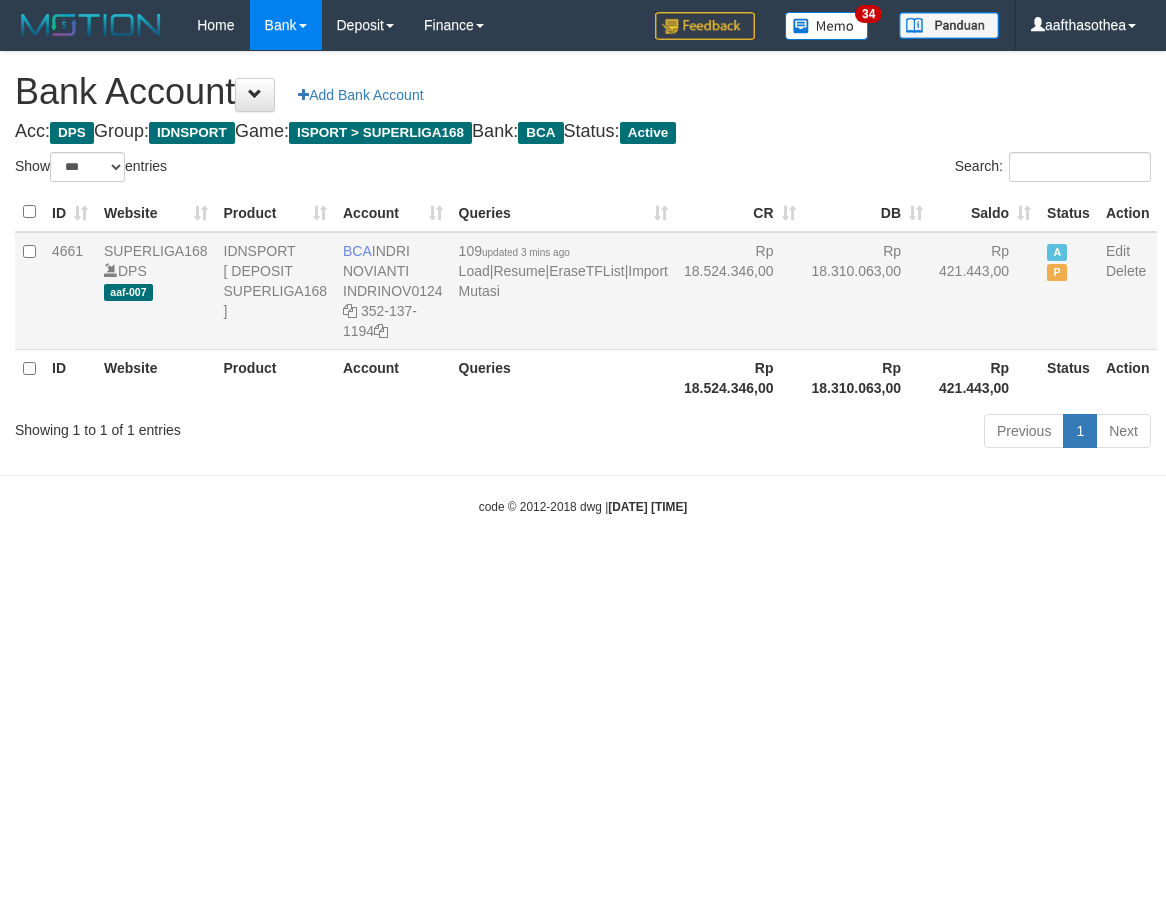 scroll, scrollTop: 0, scrollLeft: 0, axis: both 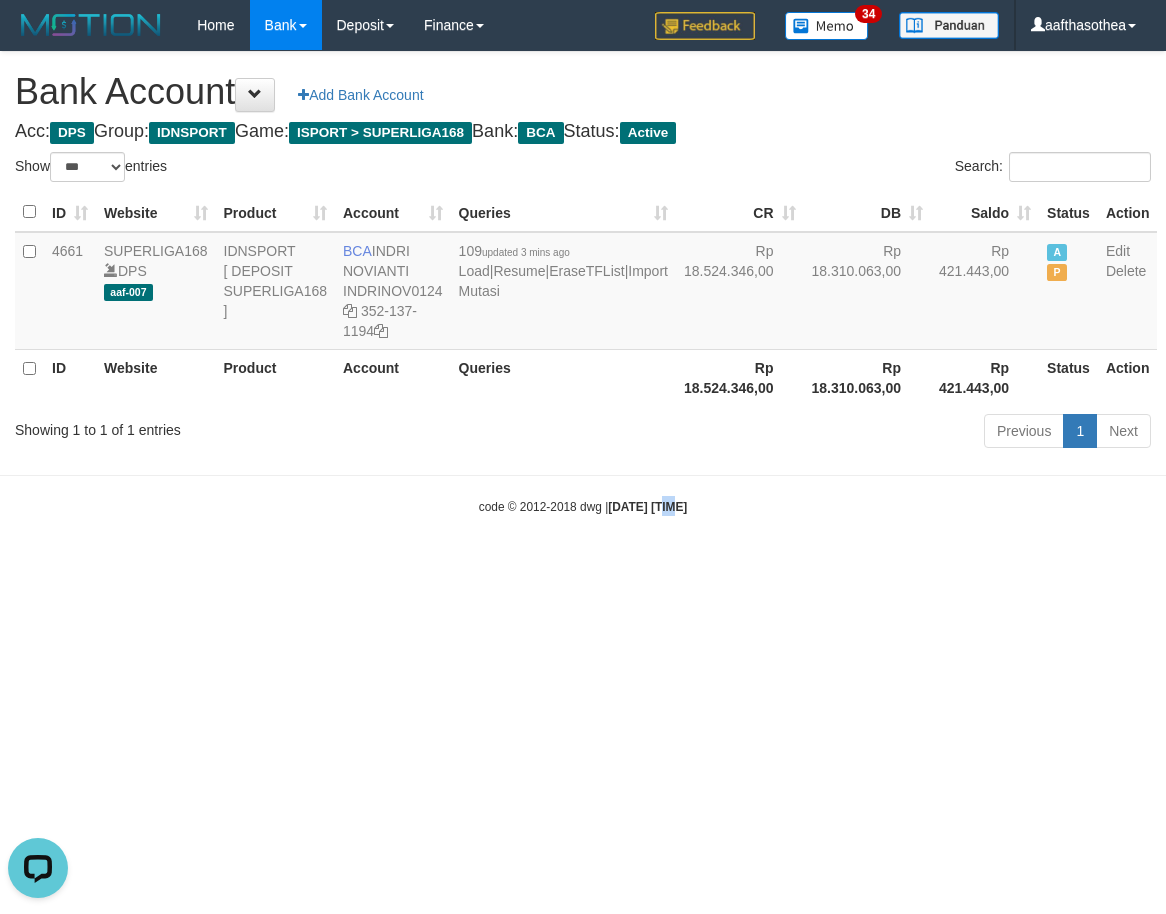 drag, startPoint x: 650, startPoint y: 713, endPoint x: 663, endPoint y: 709, distance: 13.601471 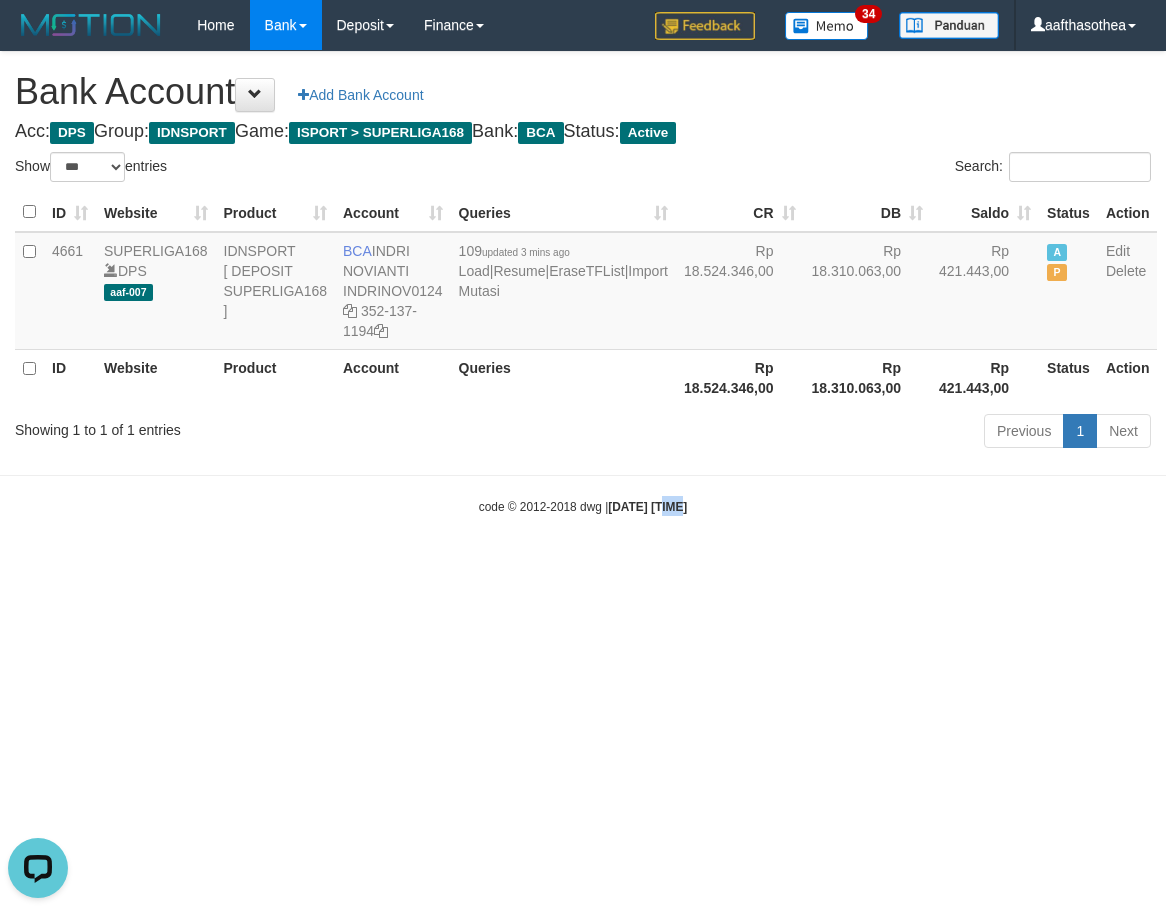 click on "Toggle navigation
Home
Bank
Account List
Load
By Website
Group
[ISPORT]													SUPERLIGA168
By Load Group (DPS)" at bounding box center [583, 283] 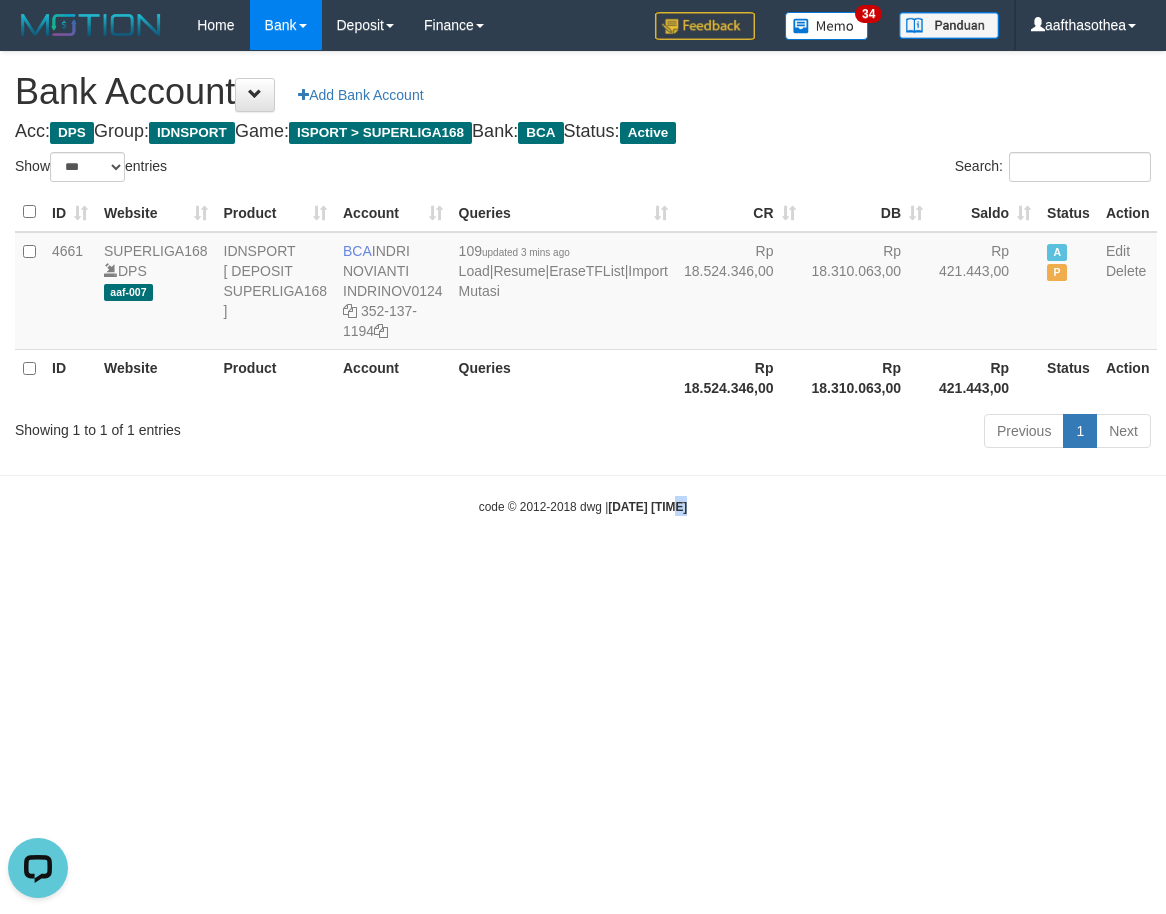 click on "Toggle navigation
Home
Bank
Account List
Load
By Website
Group
[ISPORT]													SUPERLIGA168
By Load Group (DPS)" at bounding box center [583, 283] 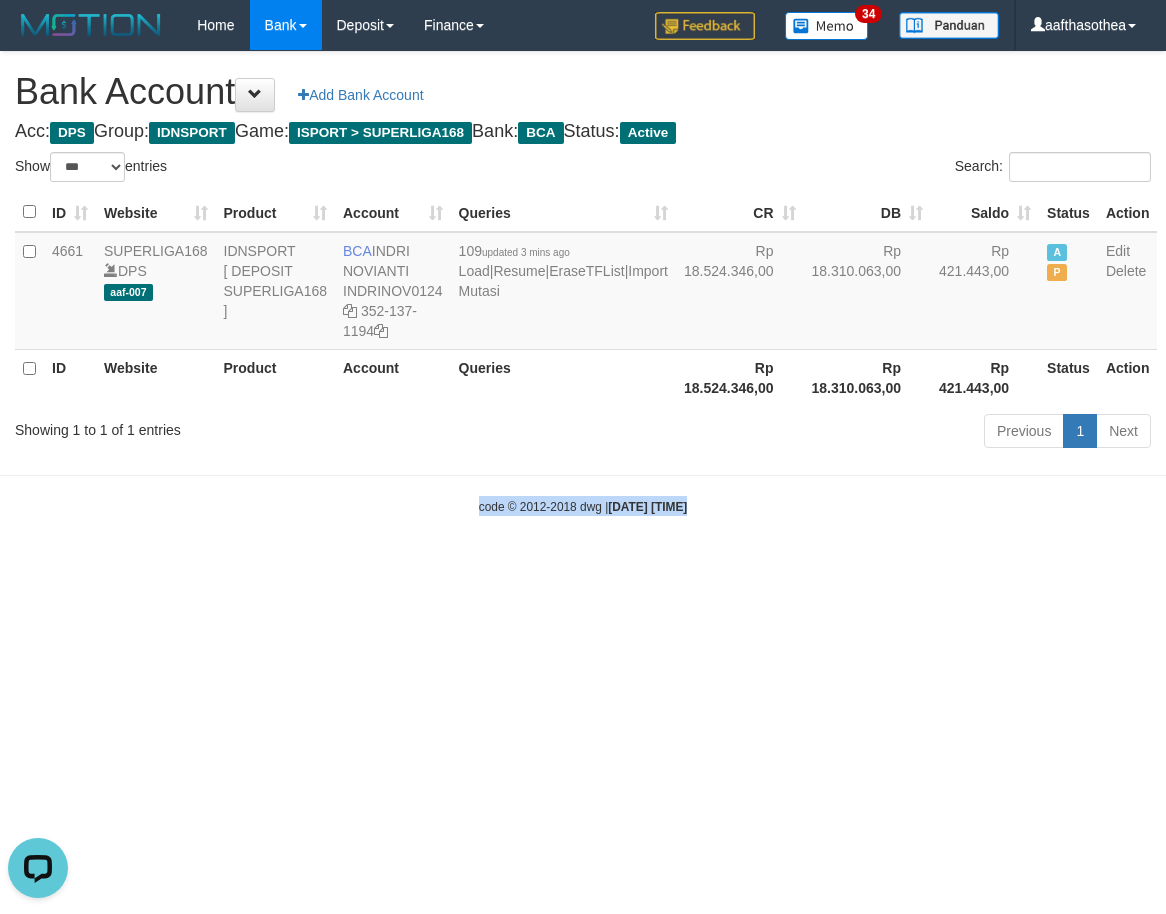 click on "Toggle navigation
Home
Bank
Account List
Load
By Website
Group
[ISPORT]													SUPERLIGA168
By Load Group (DPS)" at bounding box center (583, 283) 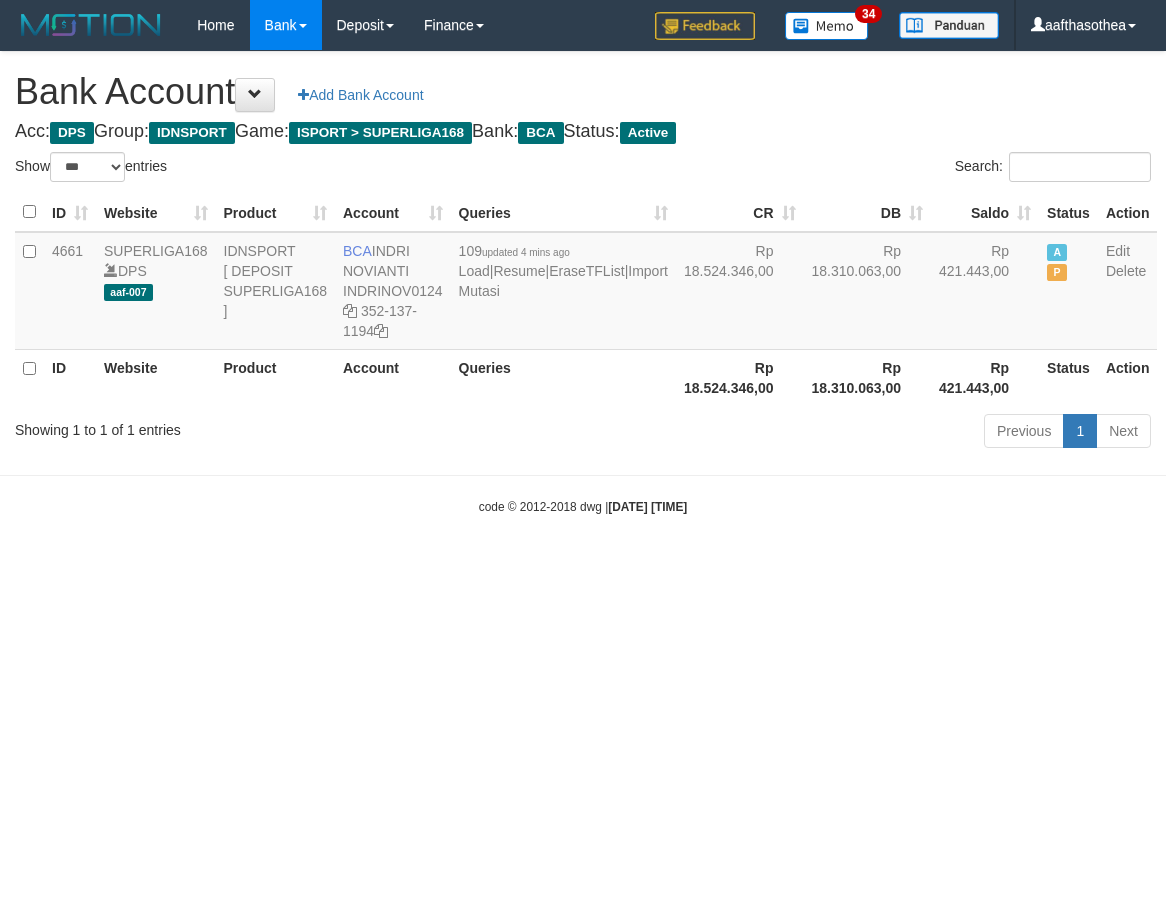 select on "***" 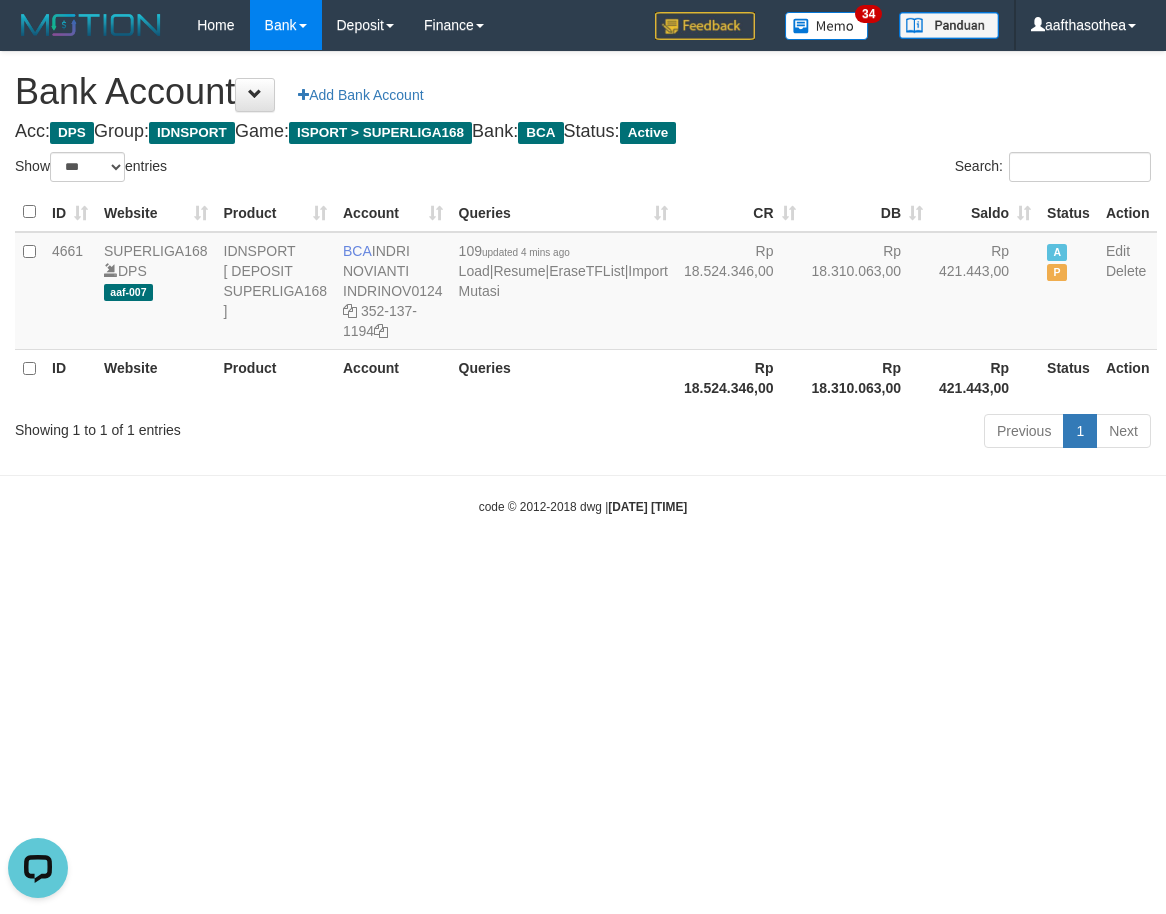 scroll, scrollTop: 0, scrollLeft: 0, axis: both 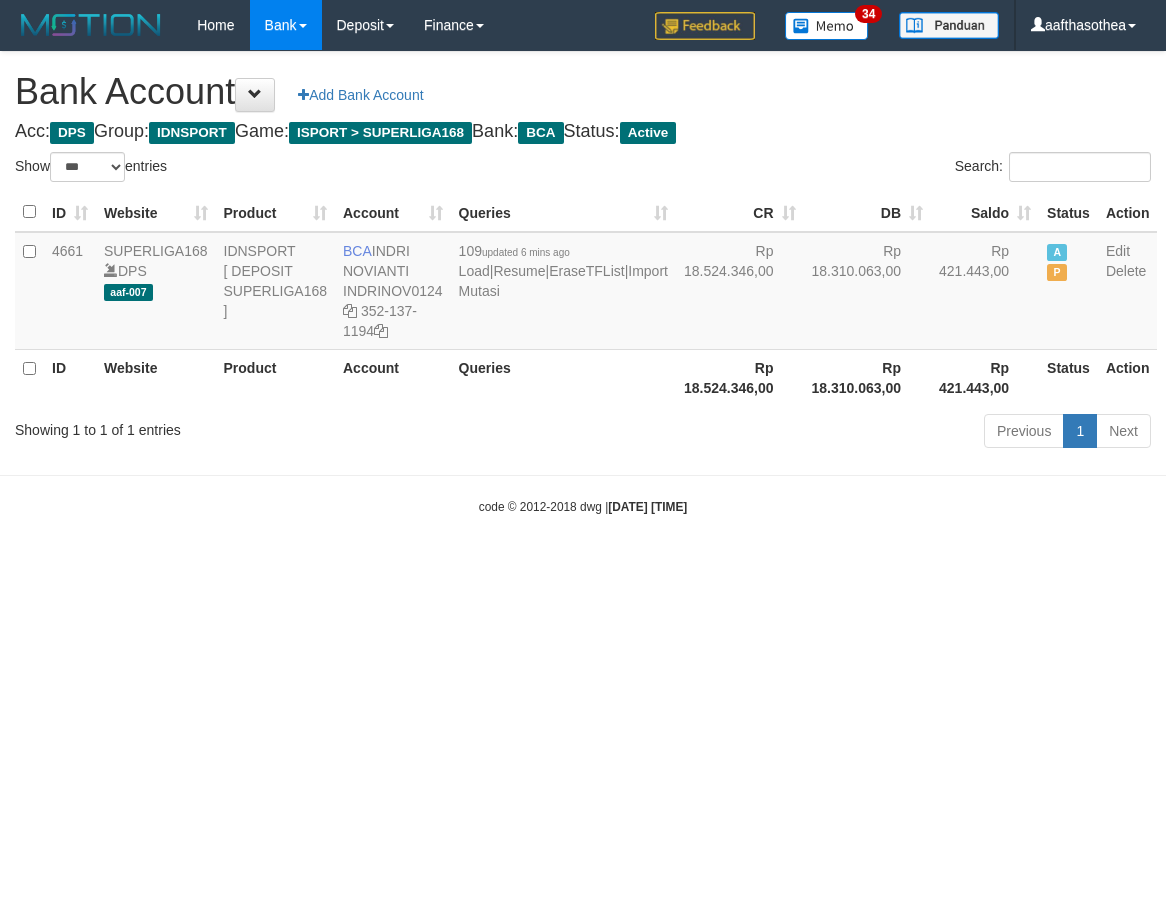 select on "***" 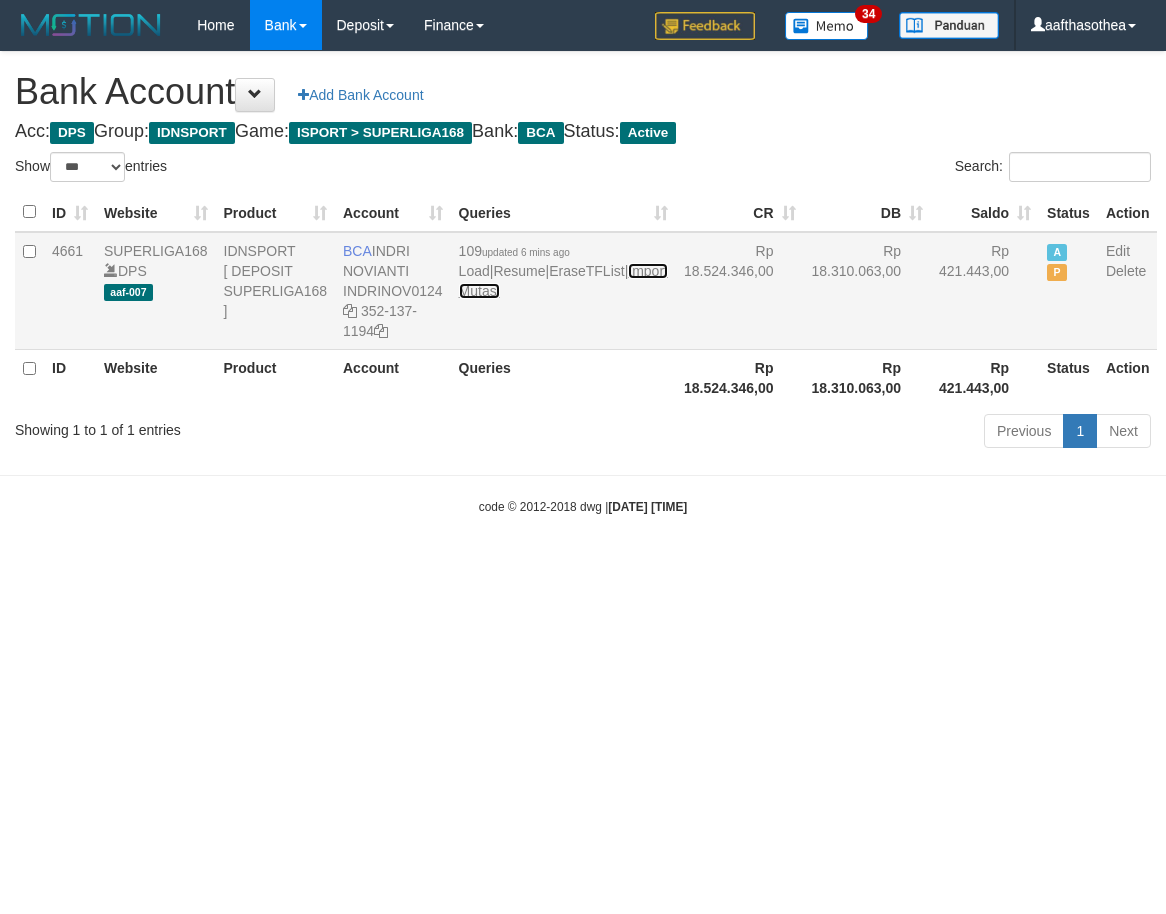 click on "Import Mutasi" at bounding box center (563, 281) 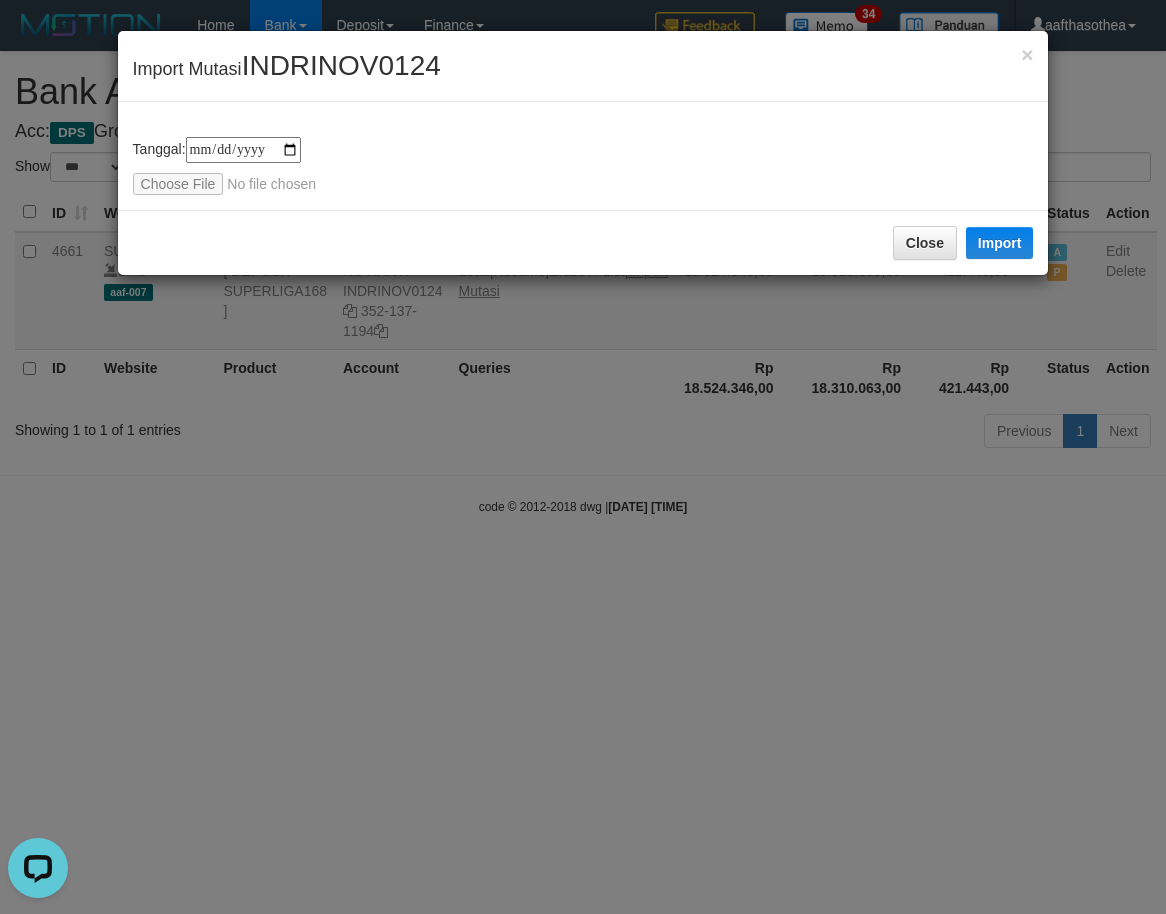 scroll, scrollTop: 0, scrollLeft: 0, axis: both 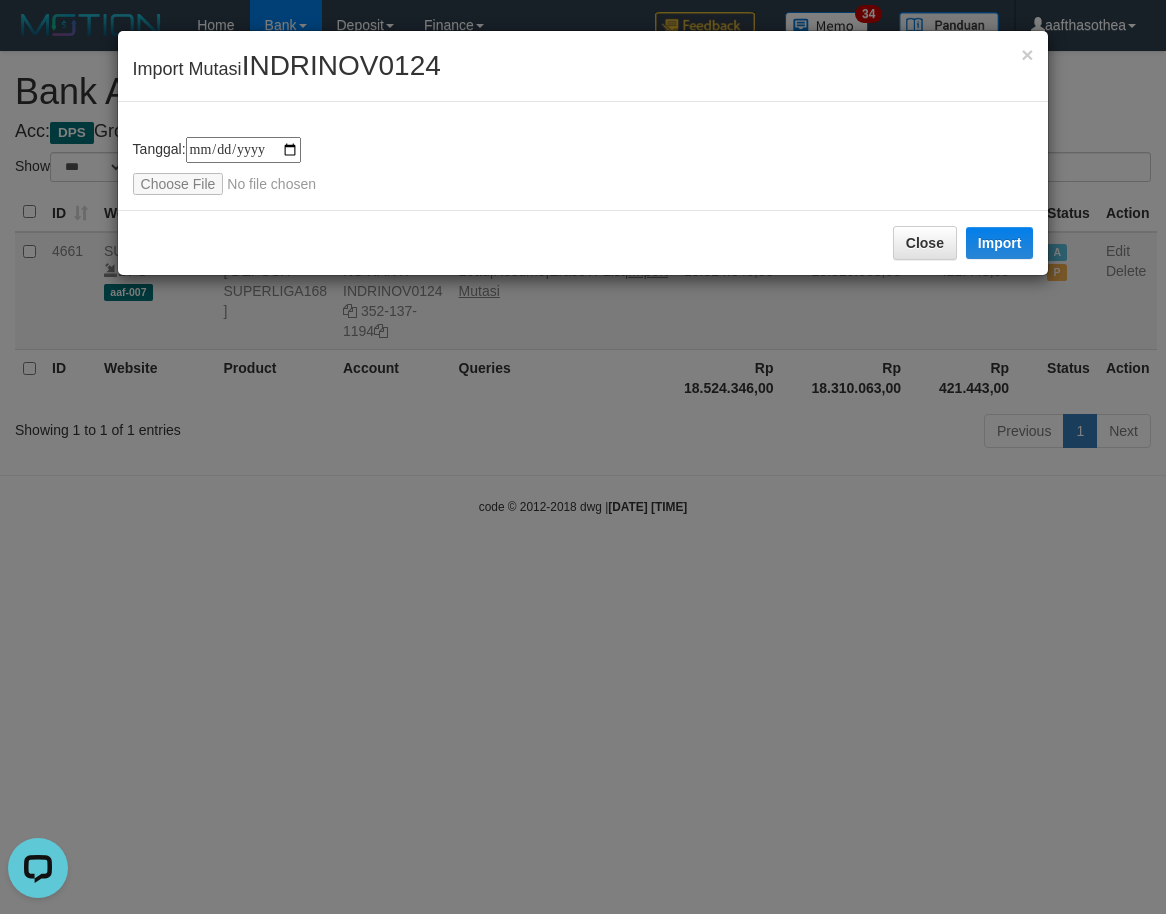 type on "**********" 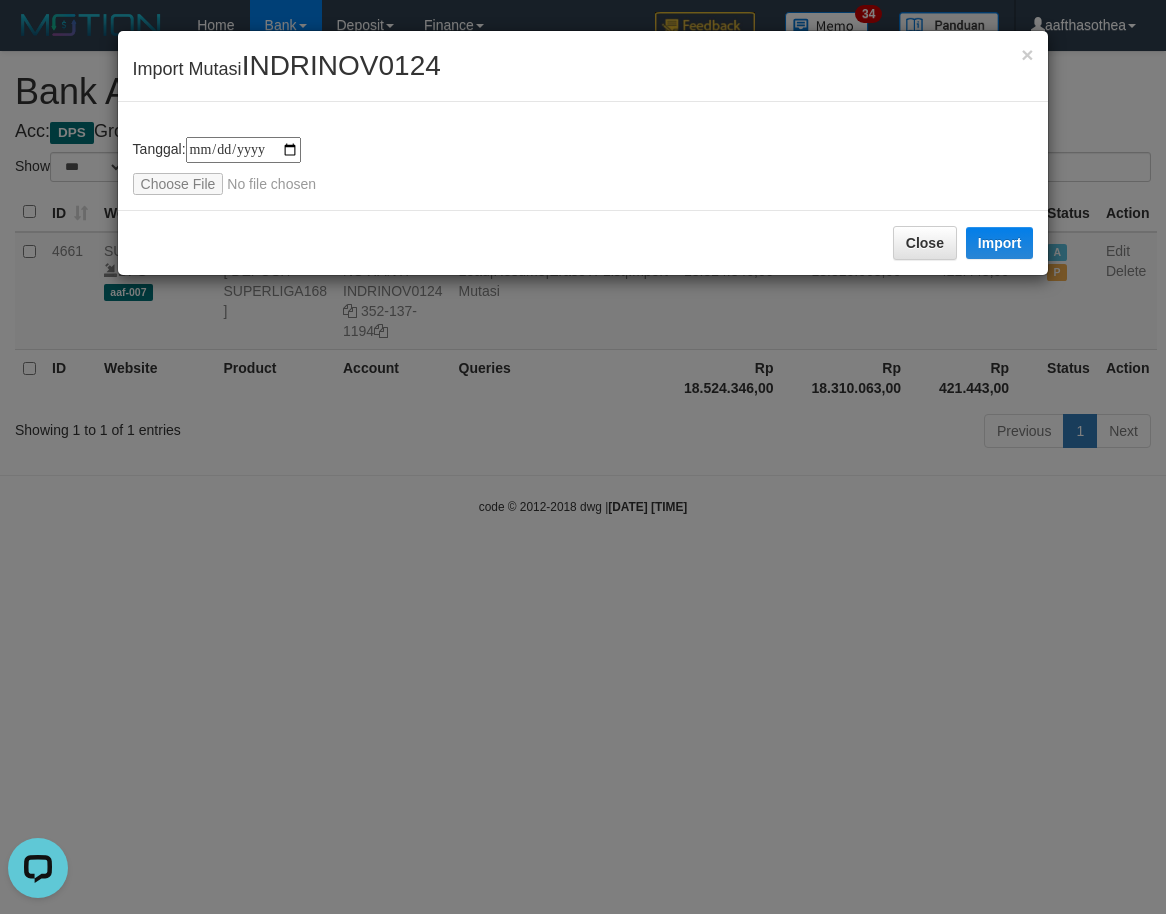 click on "**********" at bounding box center [583, 166] 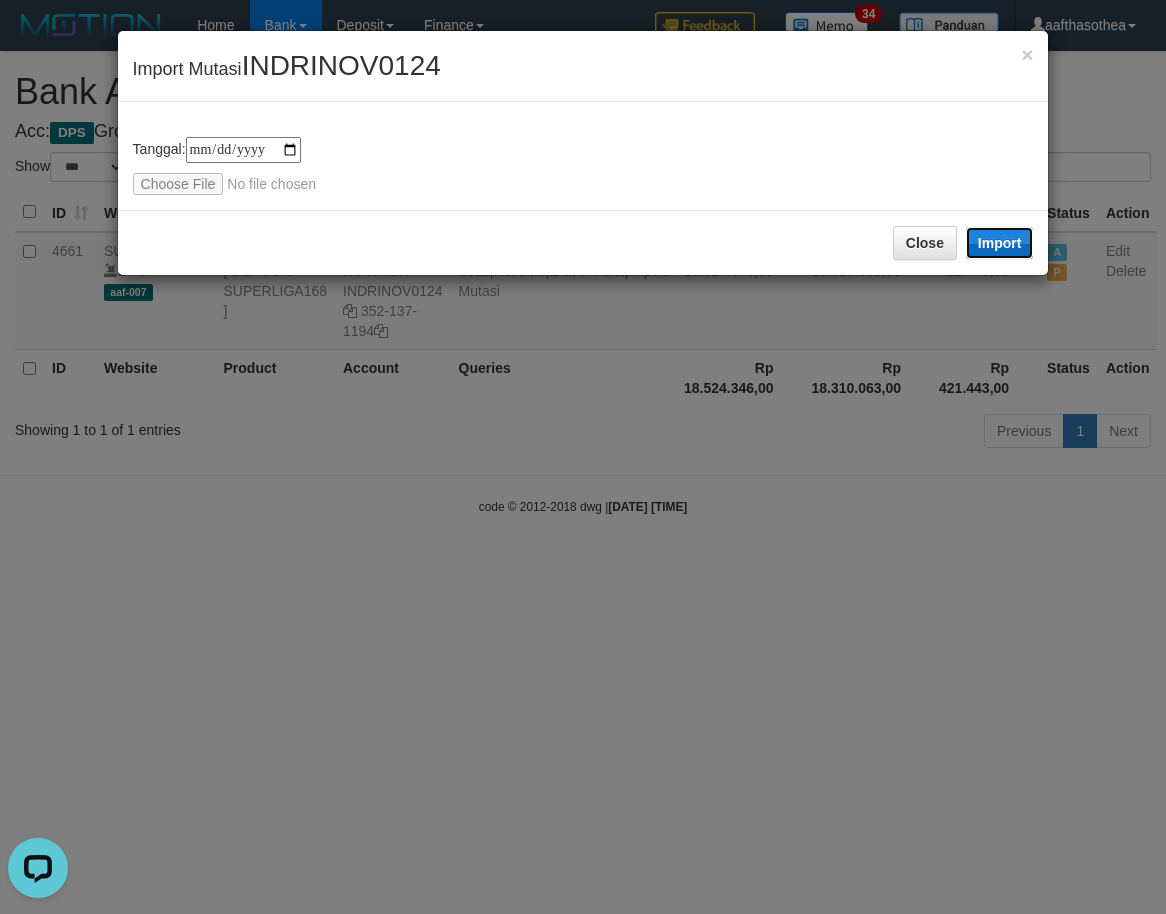 click on "Import" at bounding box center (1000, 243) 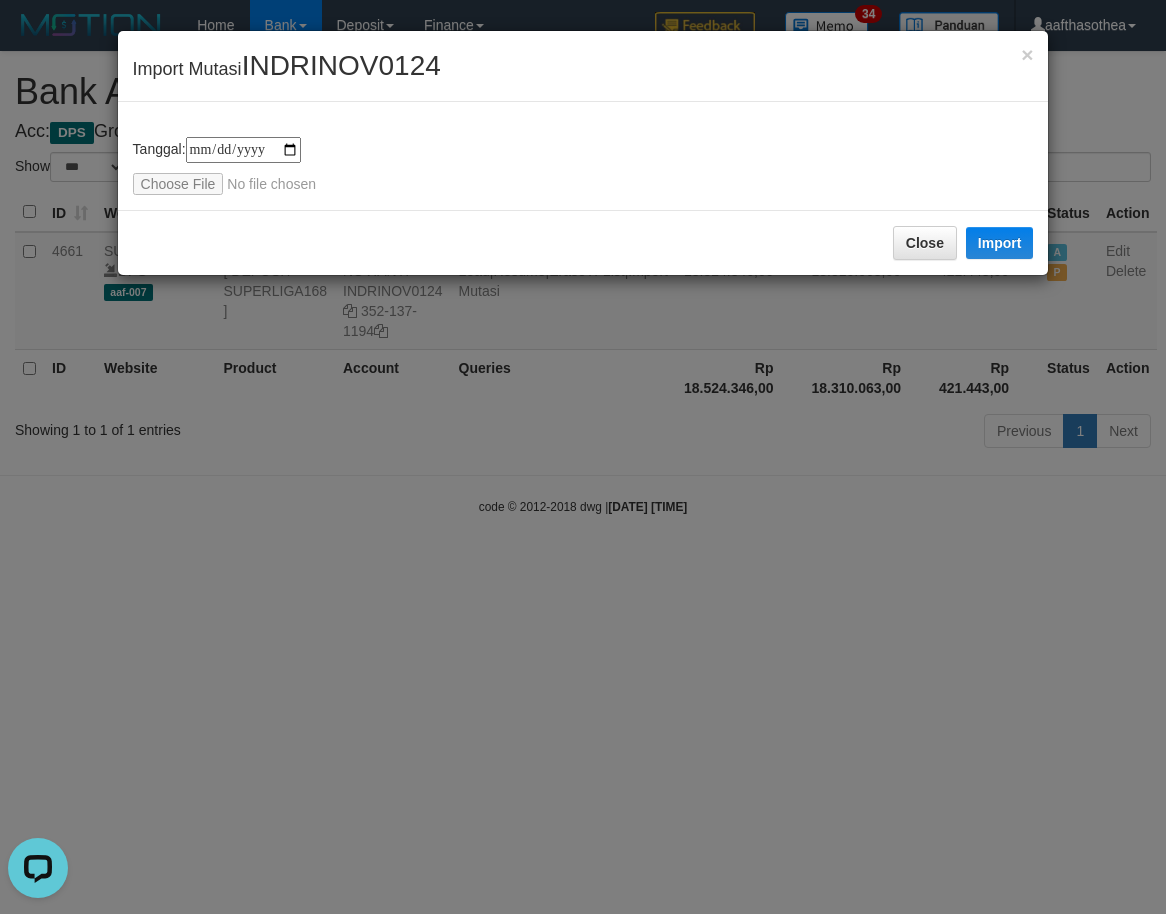 drag, startPoint x: 560, startPoint y: 541, endPoint x: 363, endPoint y: 527, distance: 197.49684 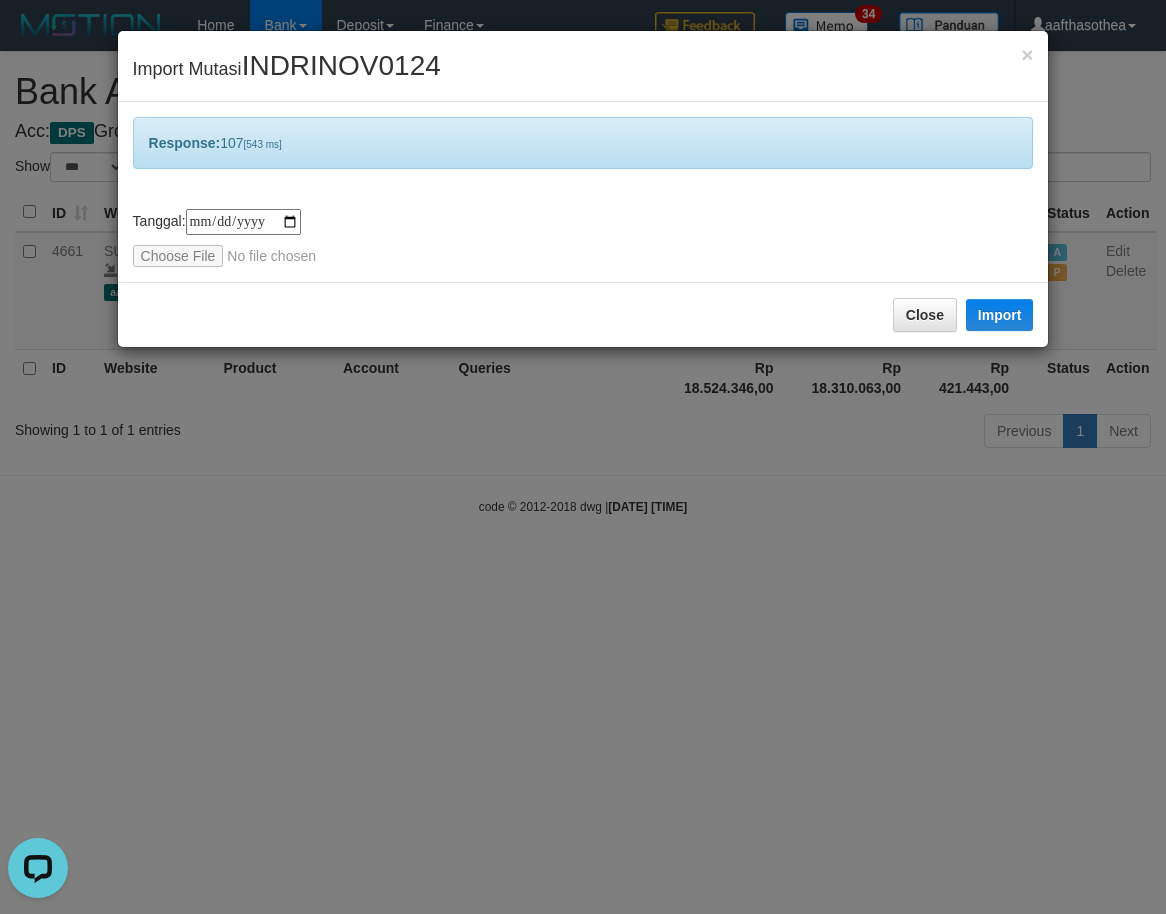 click on "**********" at bounding box center (583, 457) 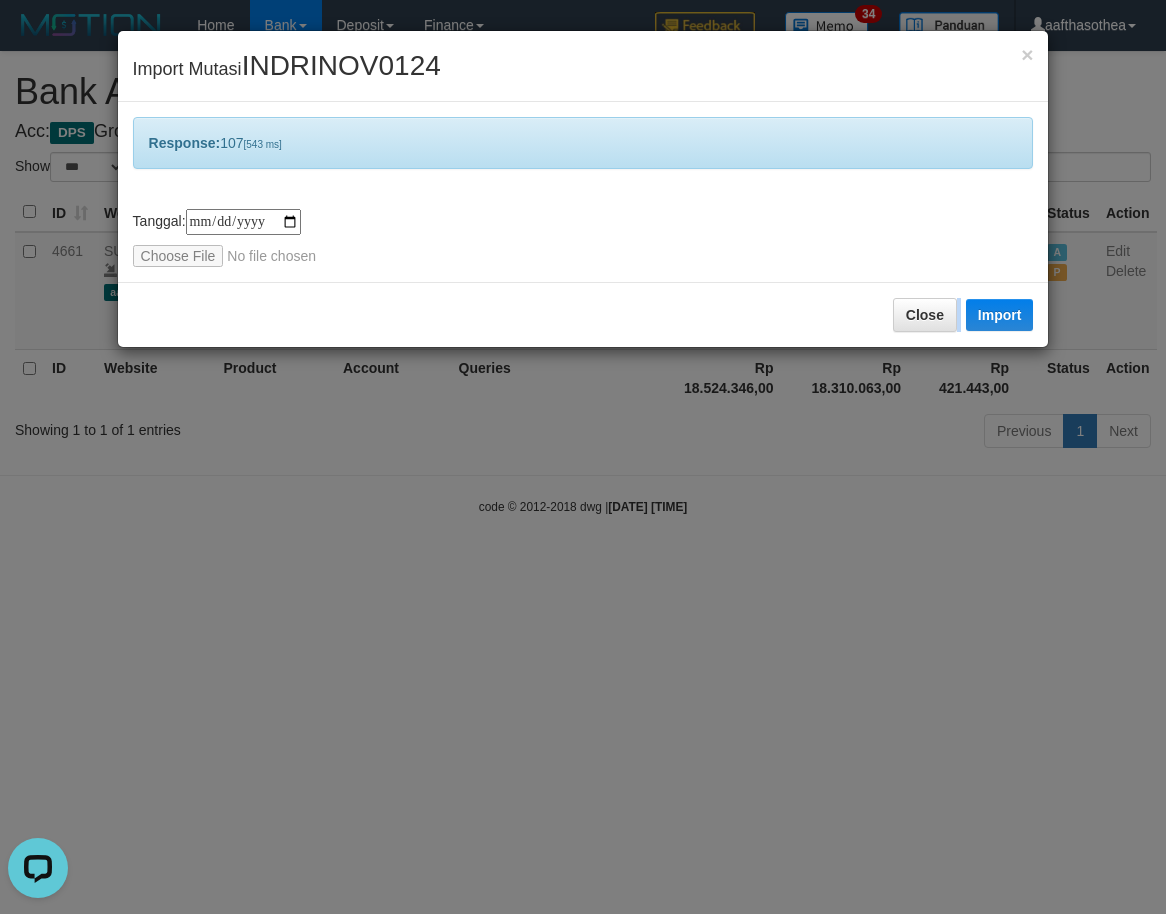 click on "**********" at bounding box center [583, 457] 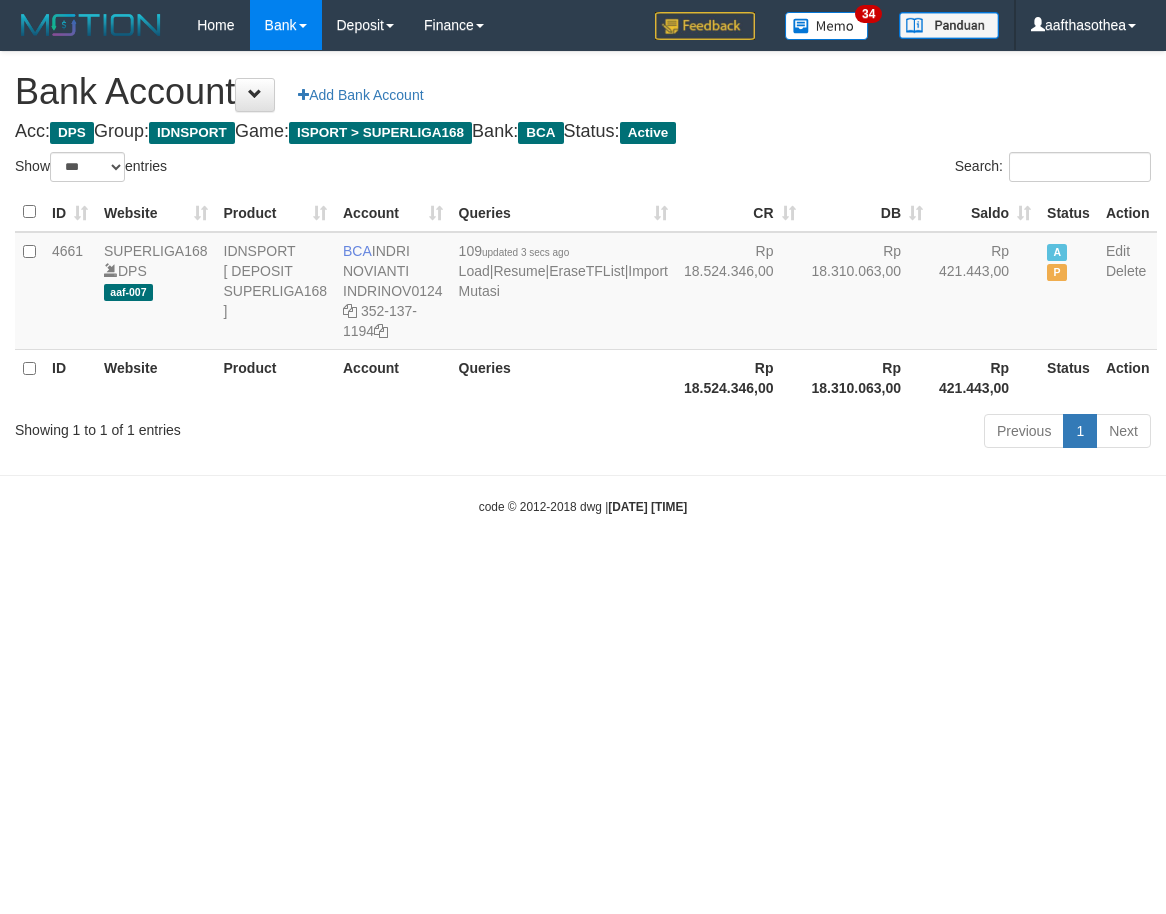 select on "***" 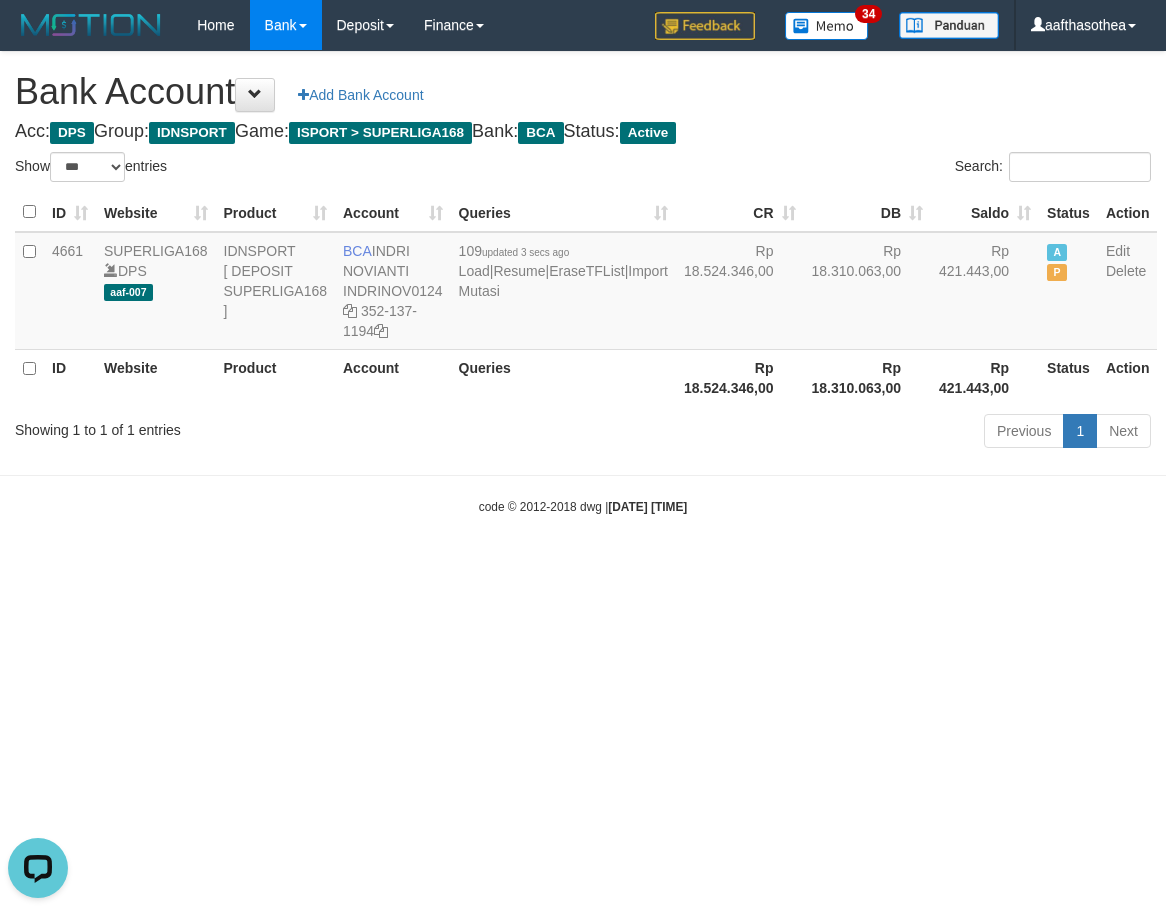 scroll, scrollTop: 0, scrollLeft: 0, axis: both 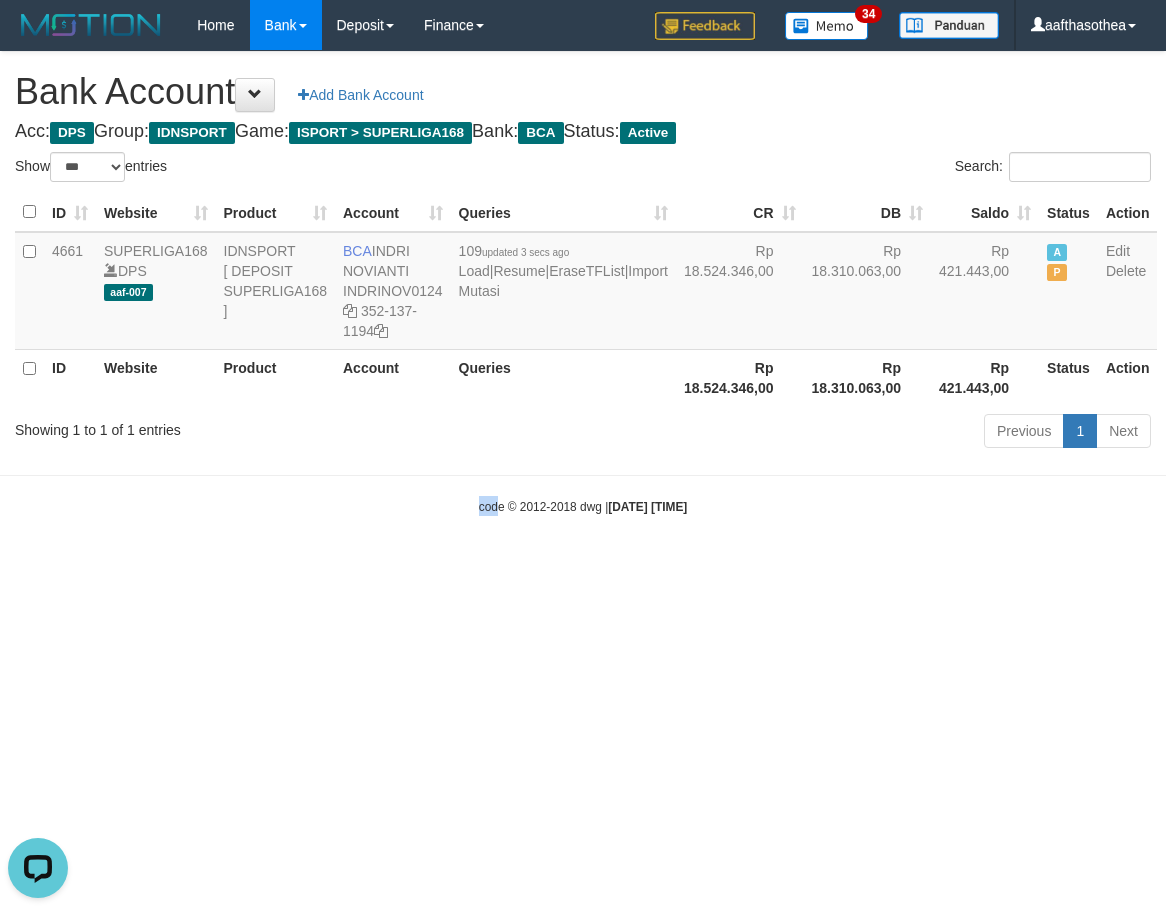 drag, startPoint x: 463, startPoint y: 609, endPoint x: 479, endPoint y: 606, distance: 16.27882 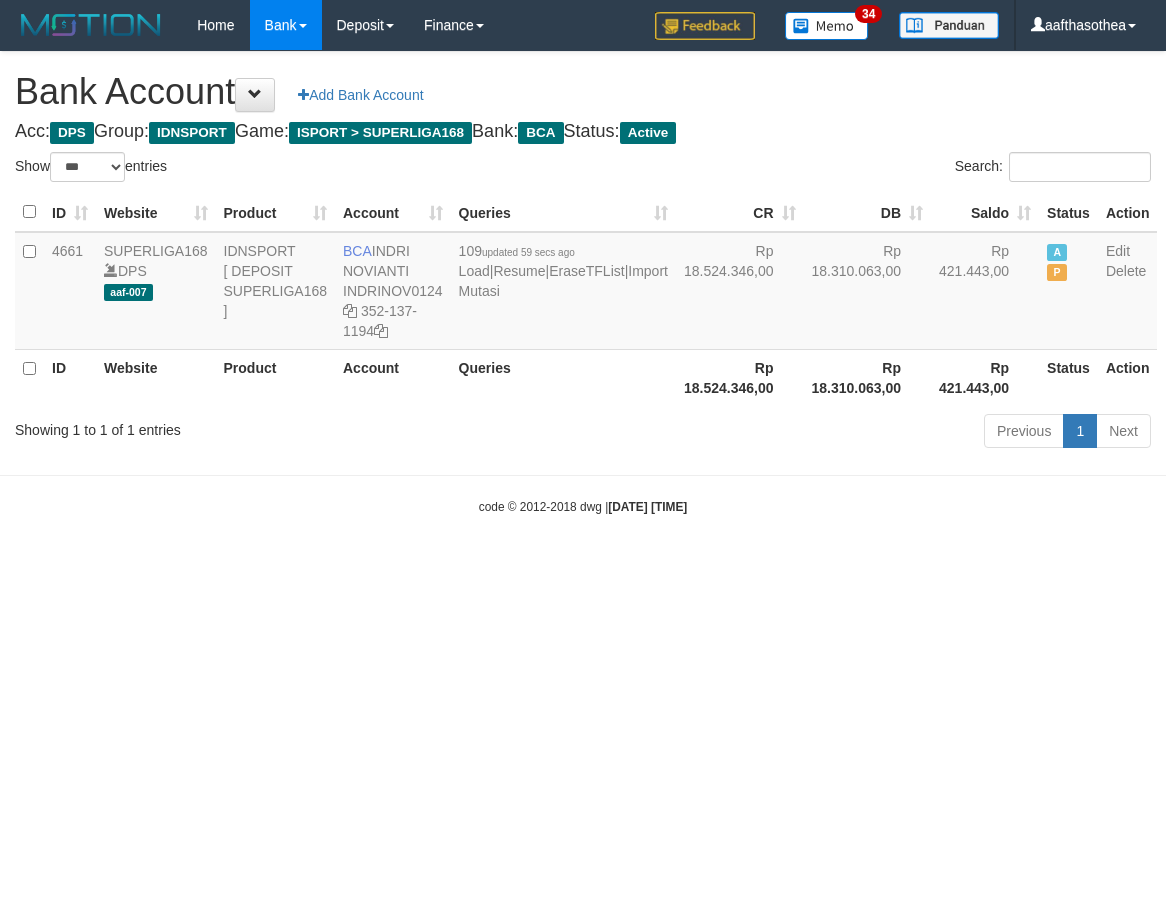 select on "***" 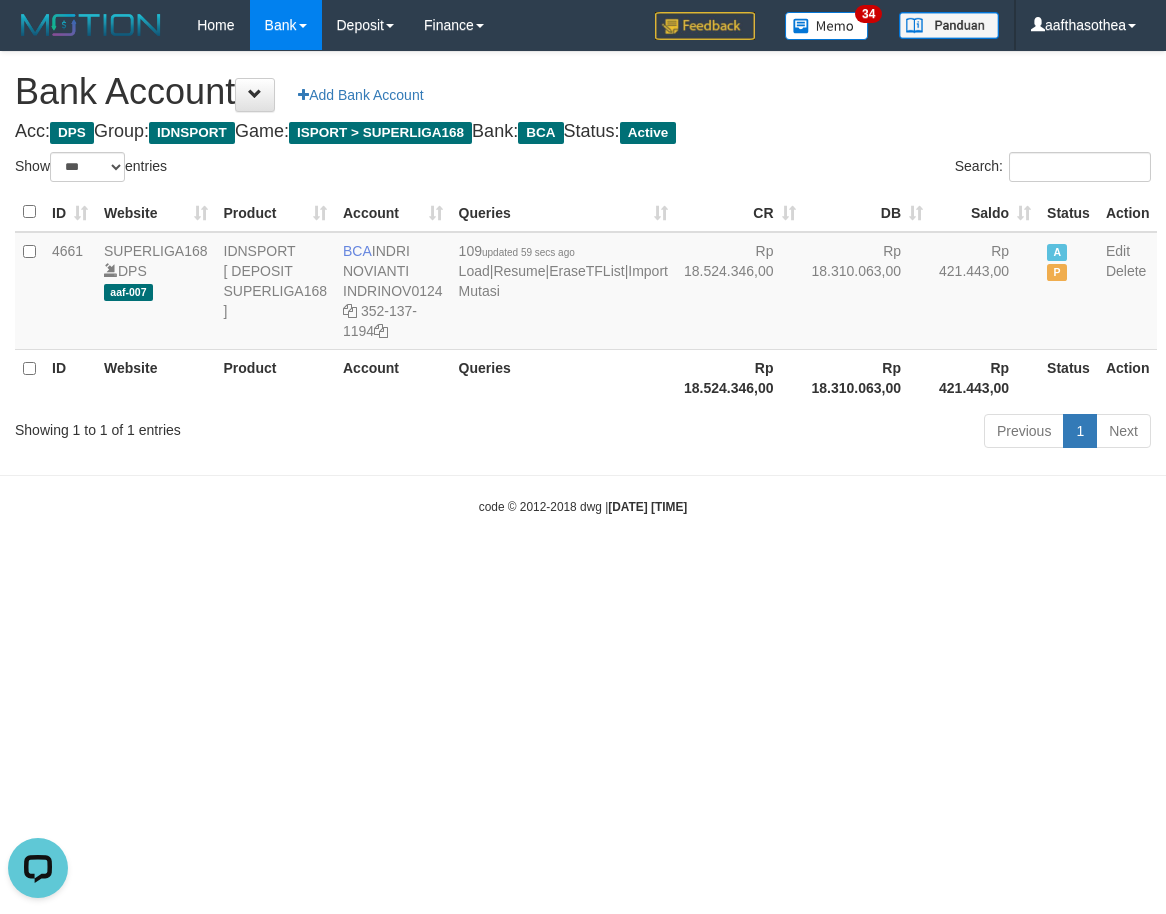 scroll, scrollTop: 0, scrollLeft: 0, axis: both 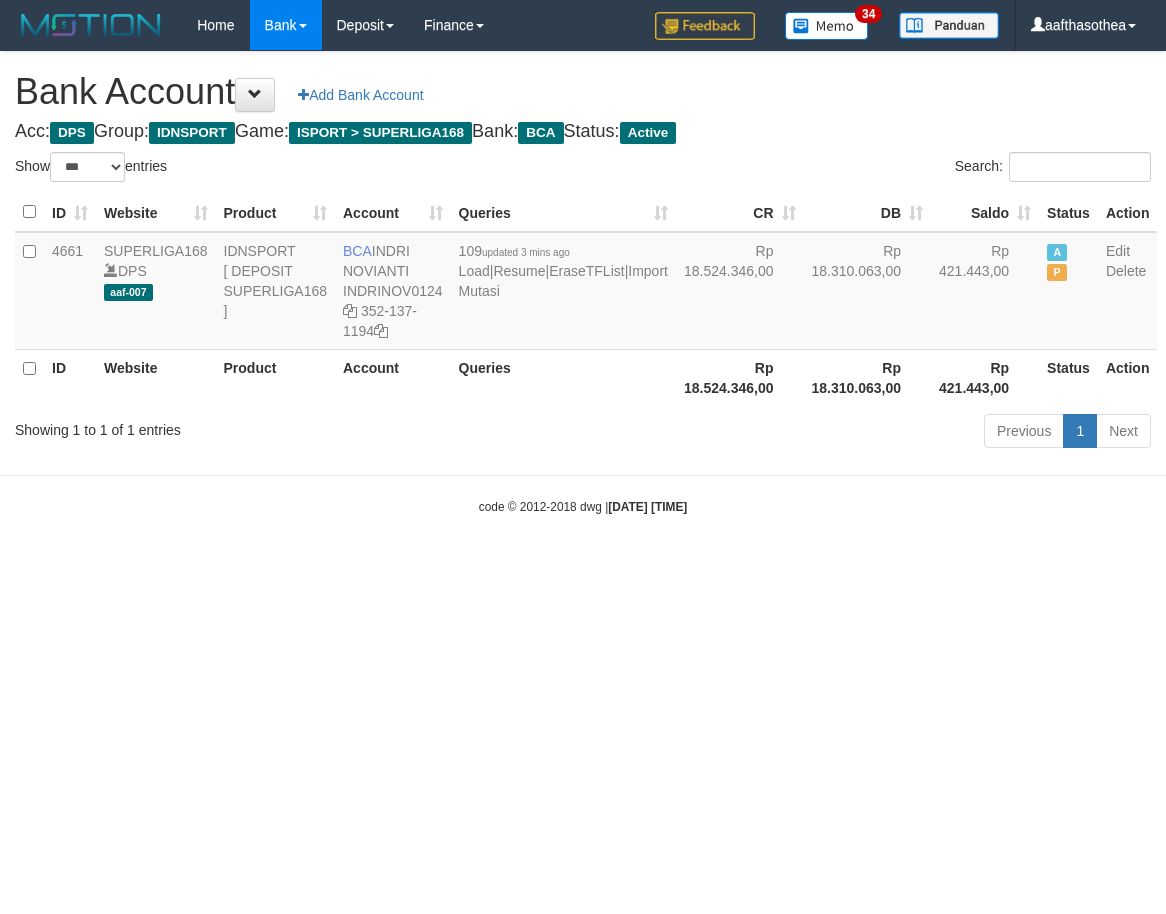 select on "***" 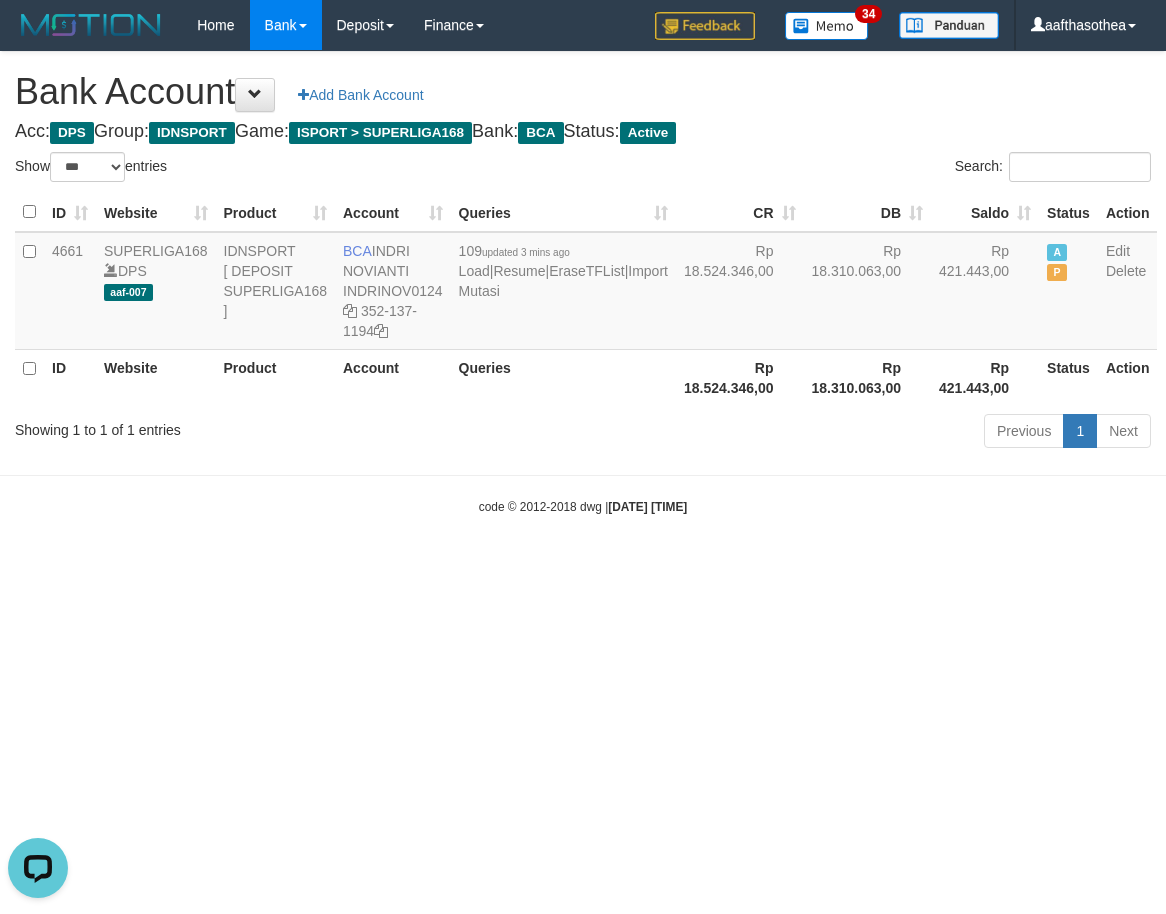 scroll, scrollTop: 0, scrollLeft: 0, axis: both 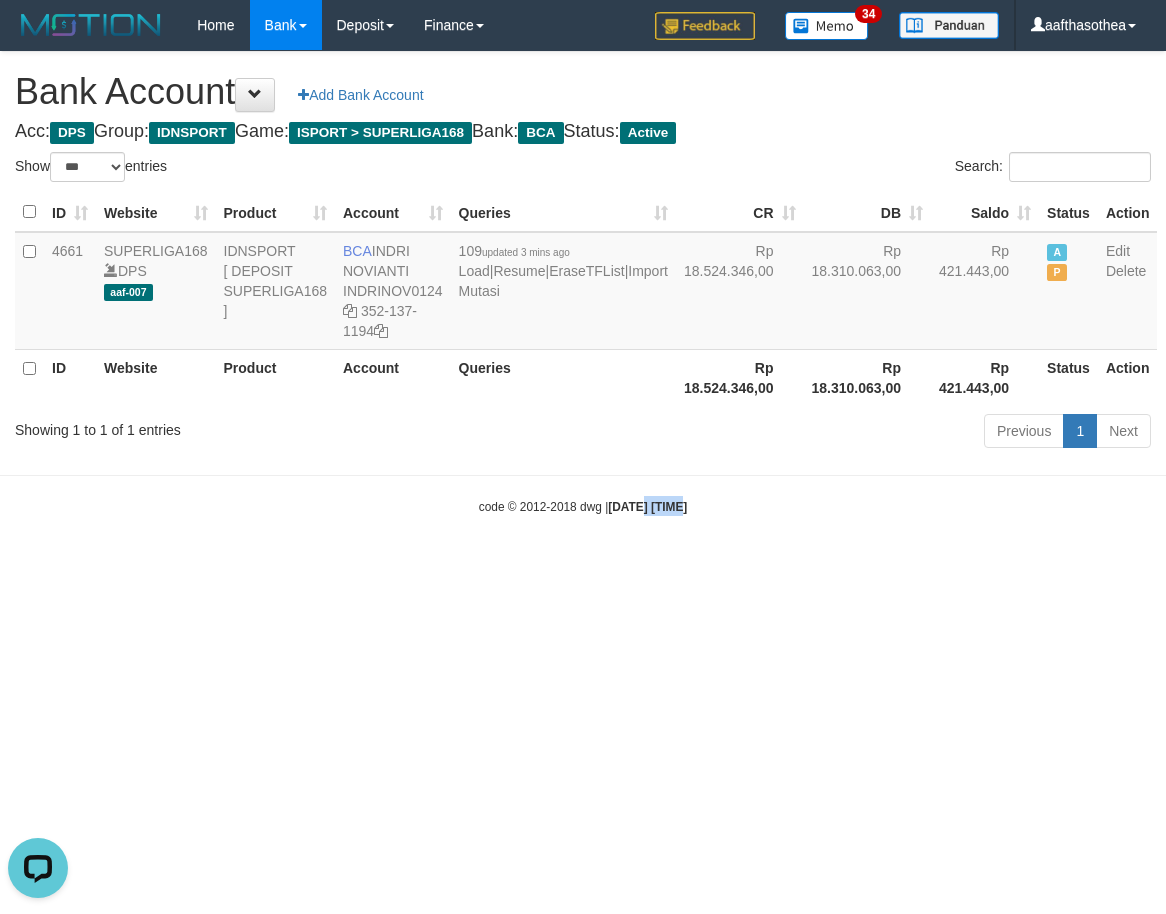 drag, startPoint x: 636, startPoint y: 538, endPoint x: 405, endPoint y: 522, distance: 231.55345 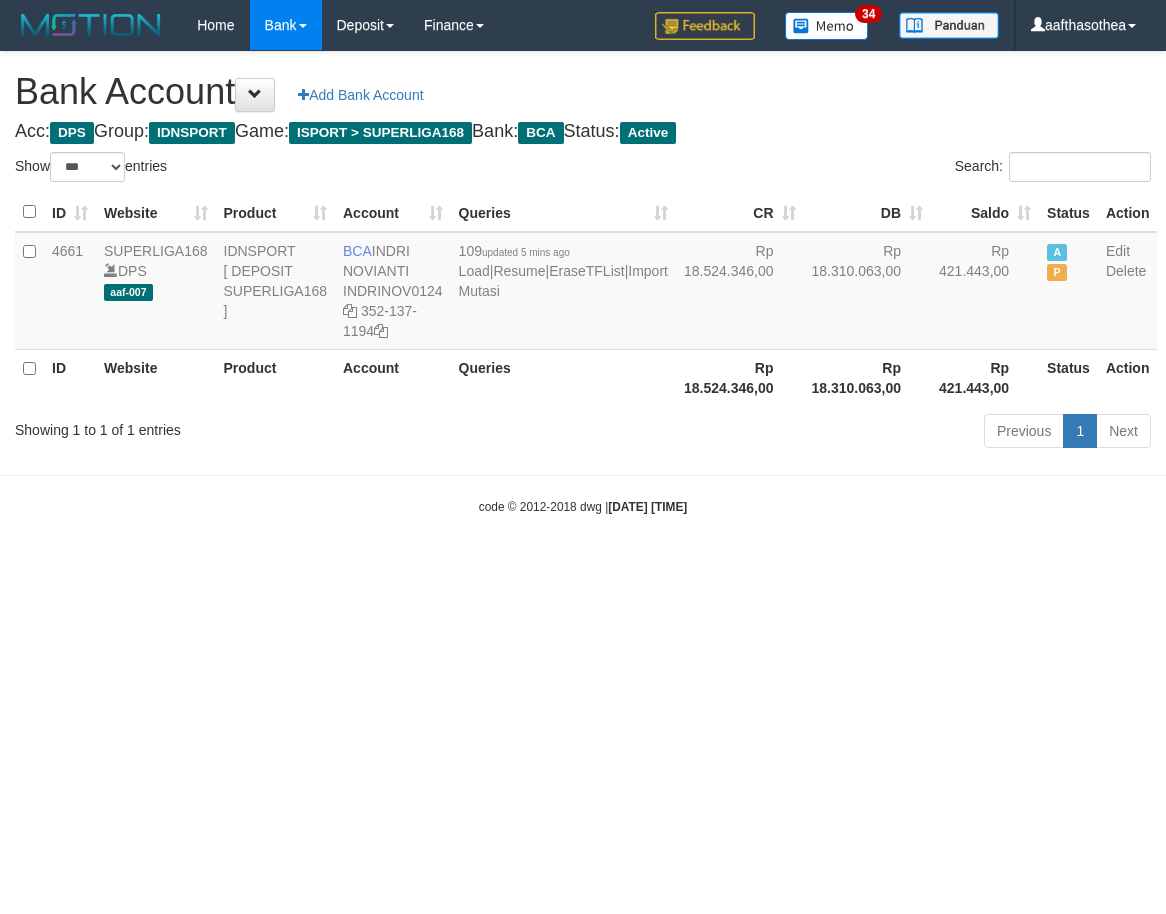 select on "***" 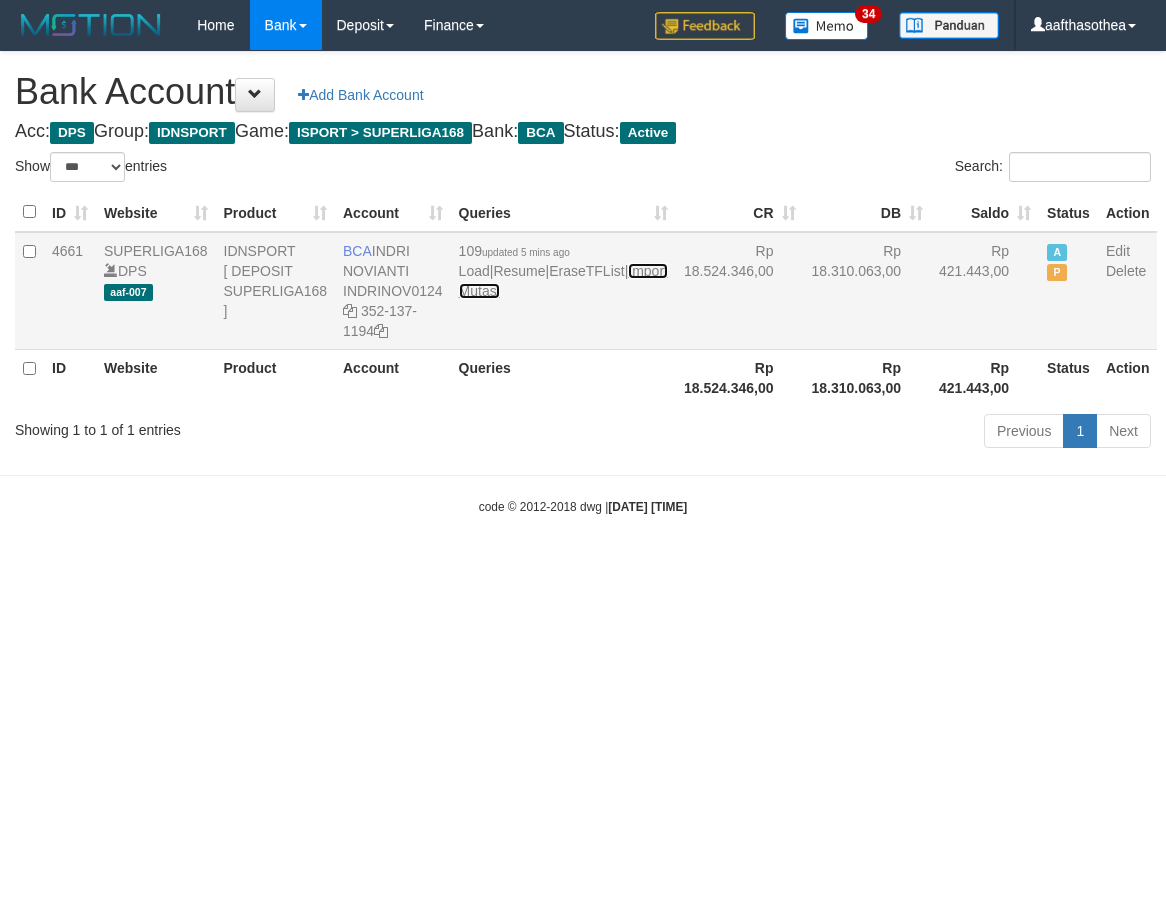 click on "Import Mutasi" at bounding box center [563, 281] 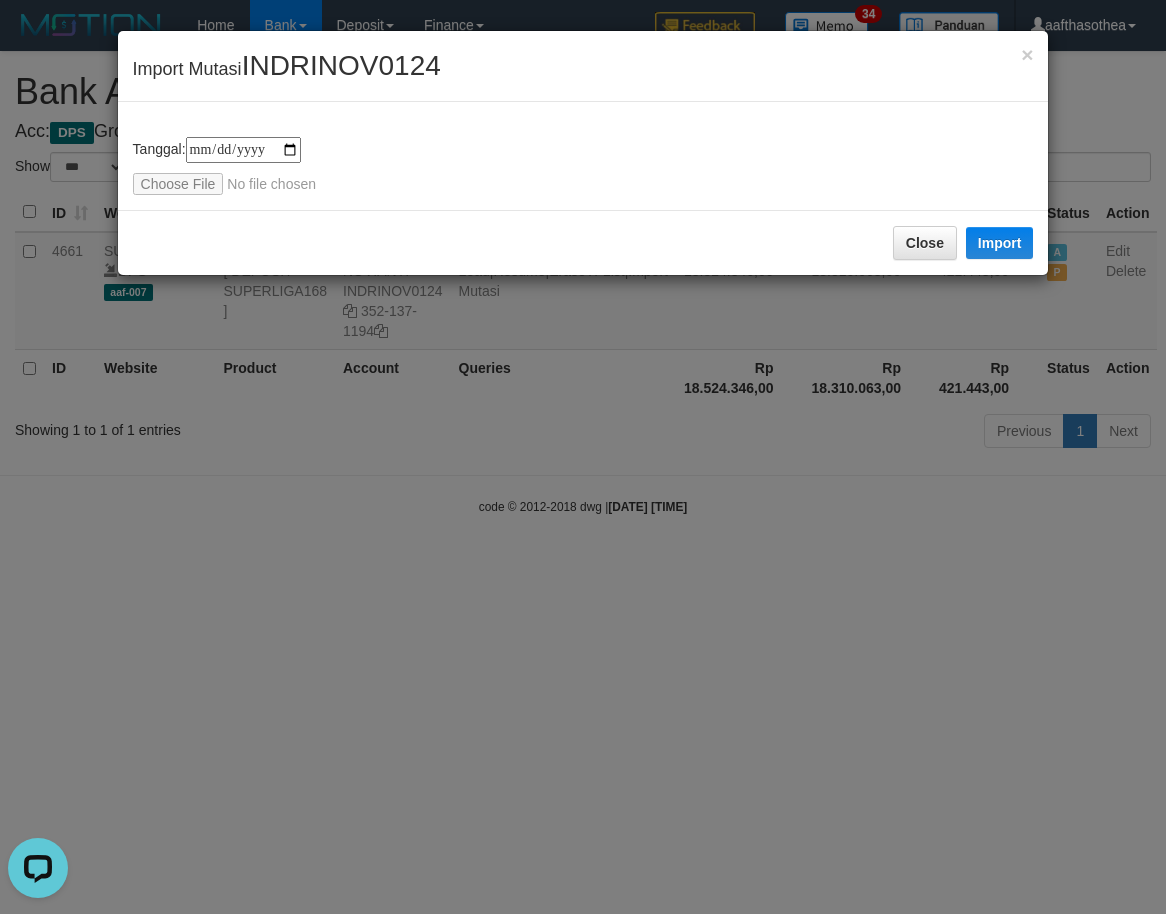 scroll, scrollTop: 0, scrollLeft: 0, axis: both 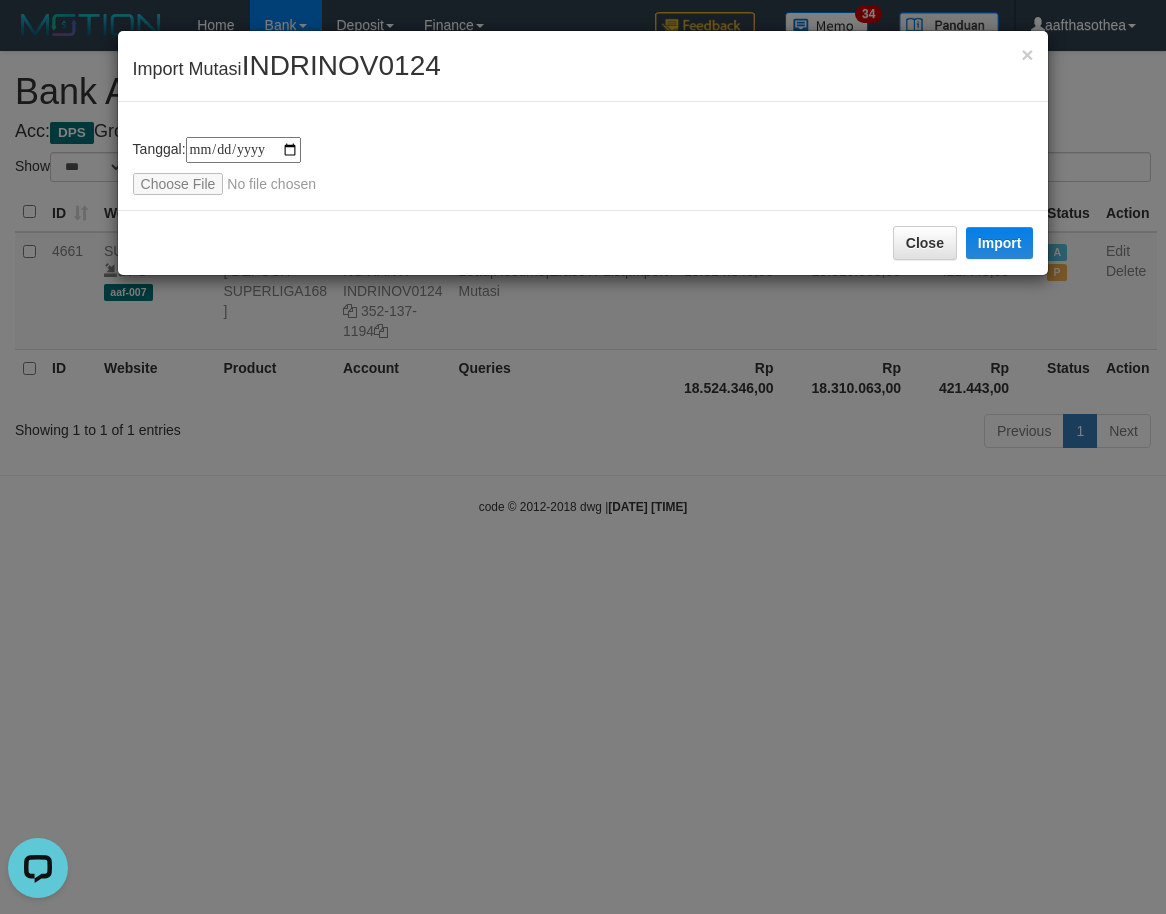 type on "**********" 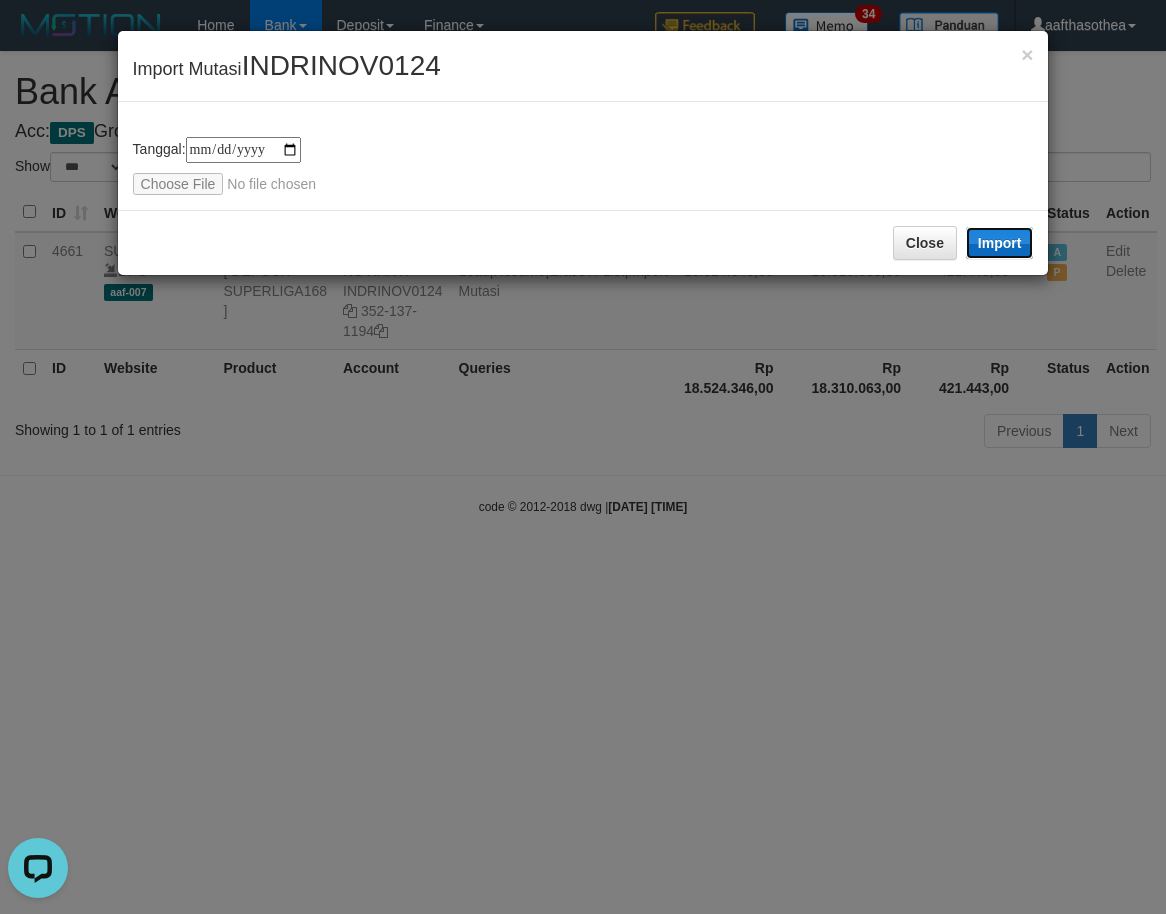 click on "Import" at bounding box center [1000, 243] 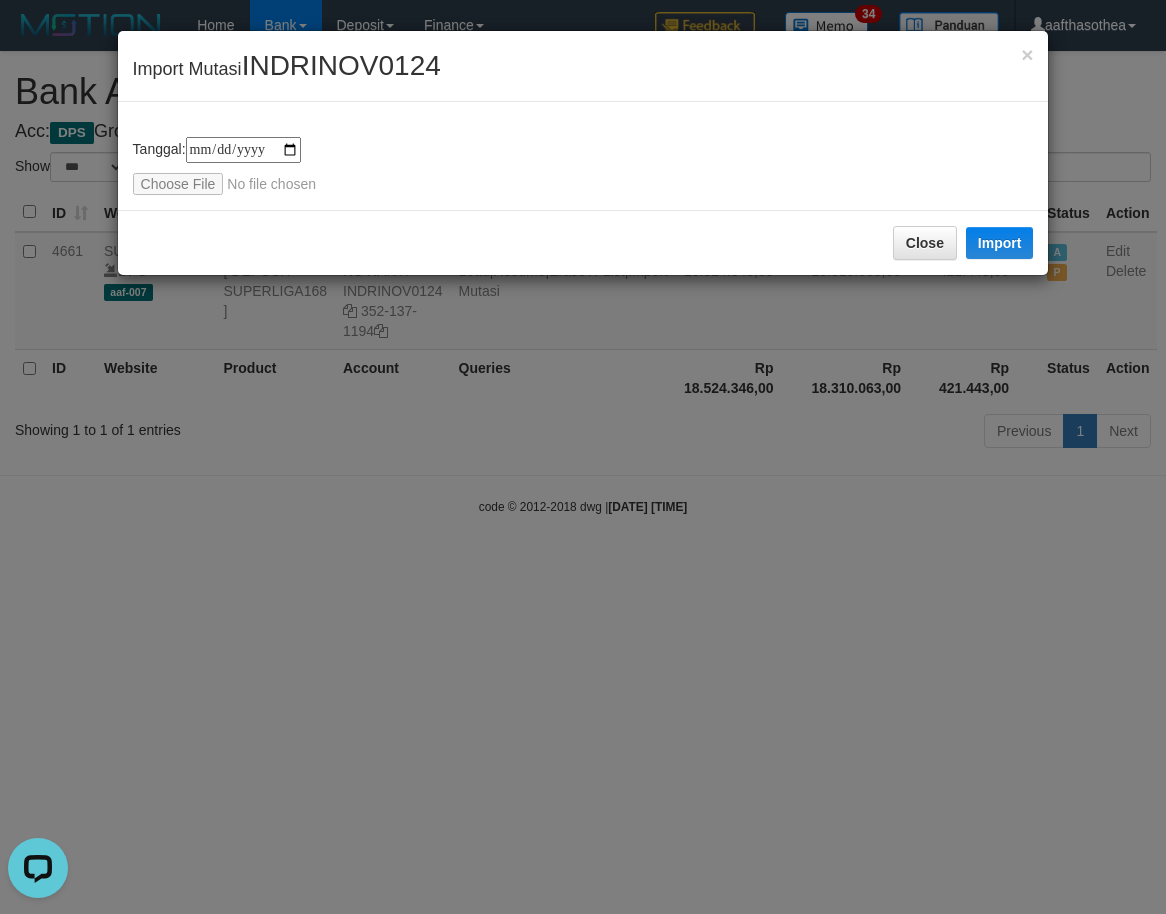 click on "**********" at bounding box center (583, 457) 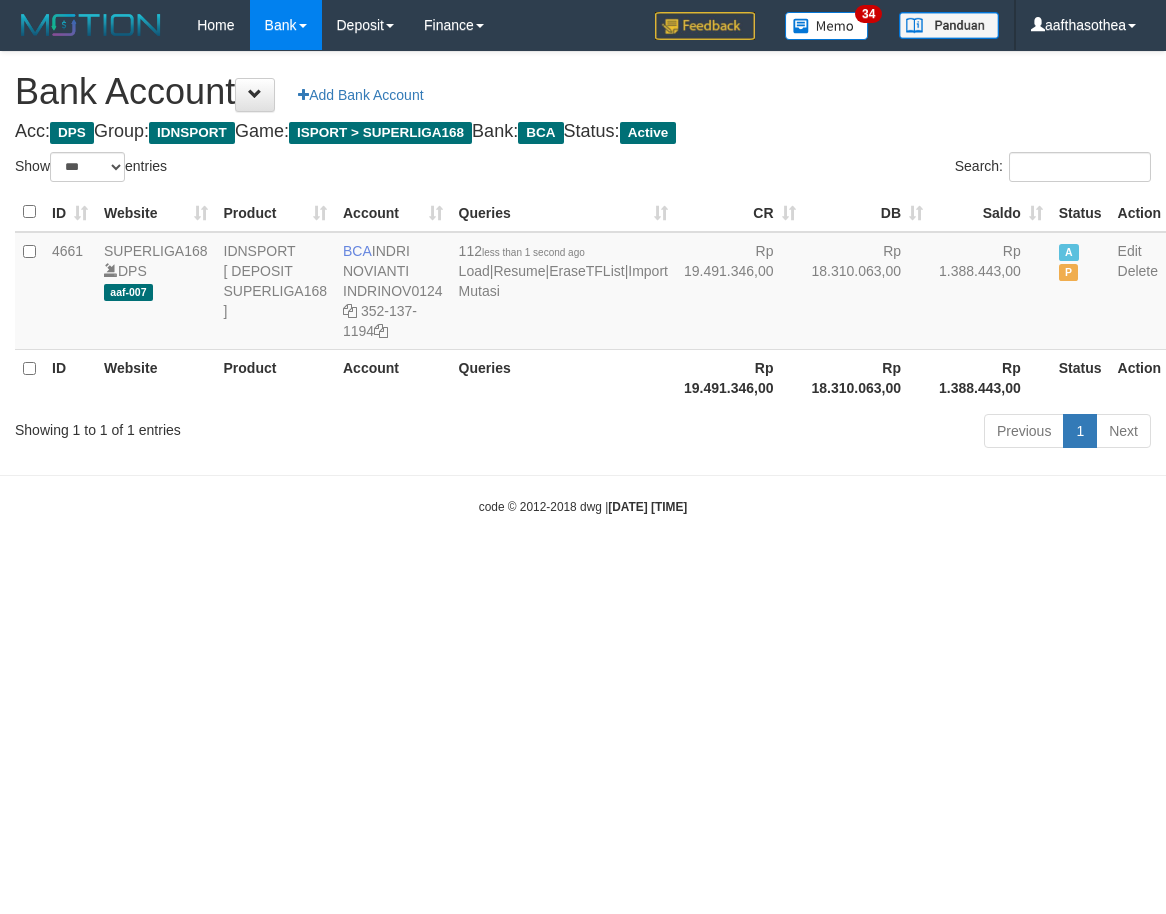 select on "***" 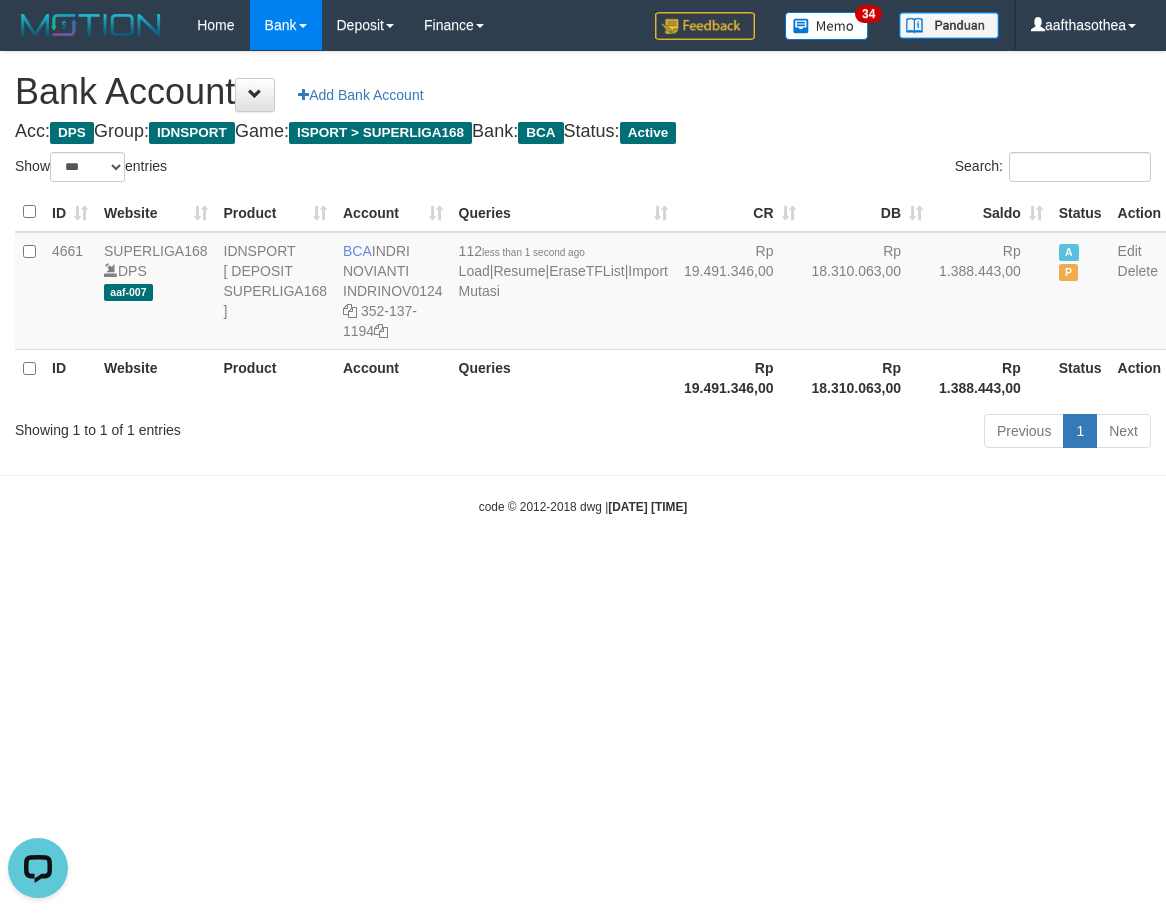 scroll, scrollTop: 0, scrollLeft: 0, axis: both 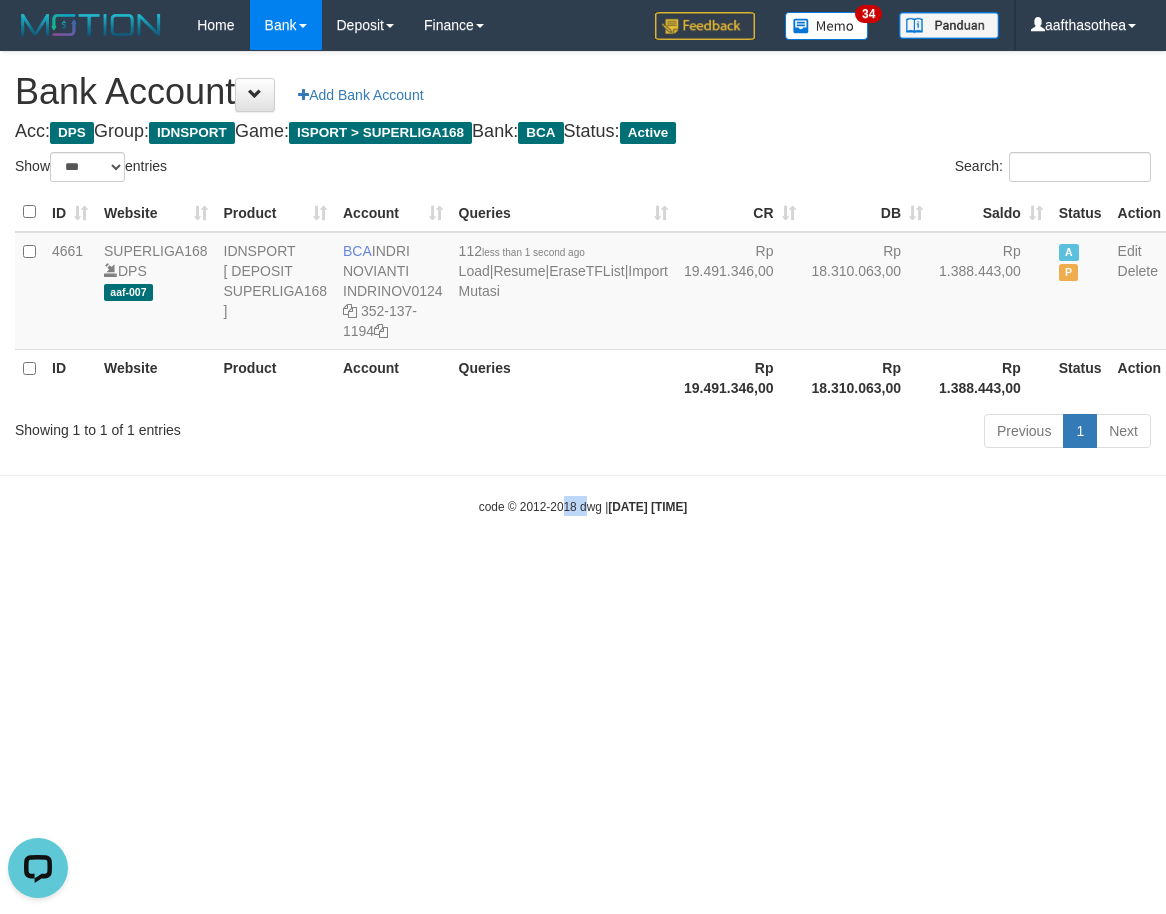 click on "Toggle navigation
Home
Bank
Account List
Load
By Website
Group
[ISPORT]													SUPERLIGA168
By Load Group (DPS)
34" at bounding box center (583, 283) 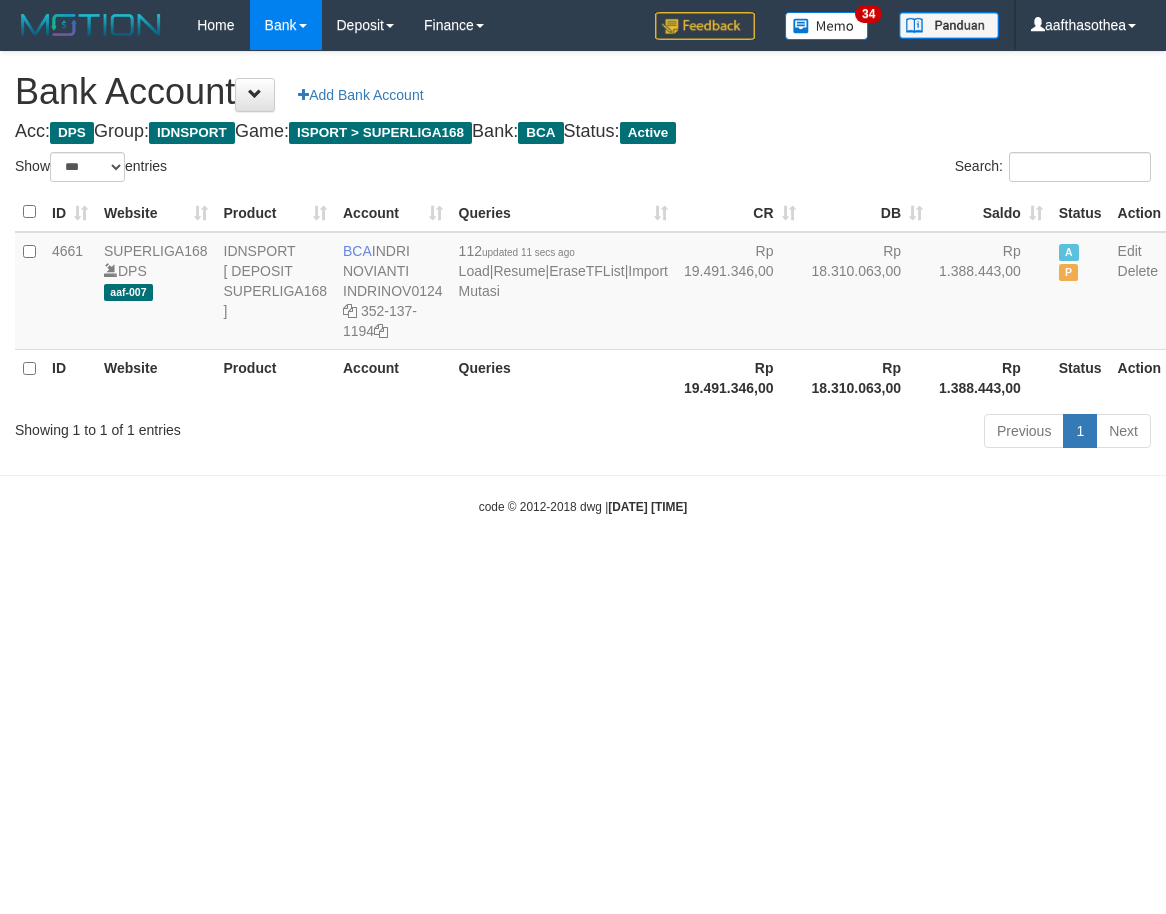 select on "***" 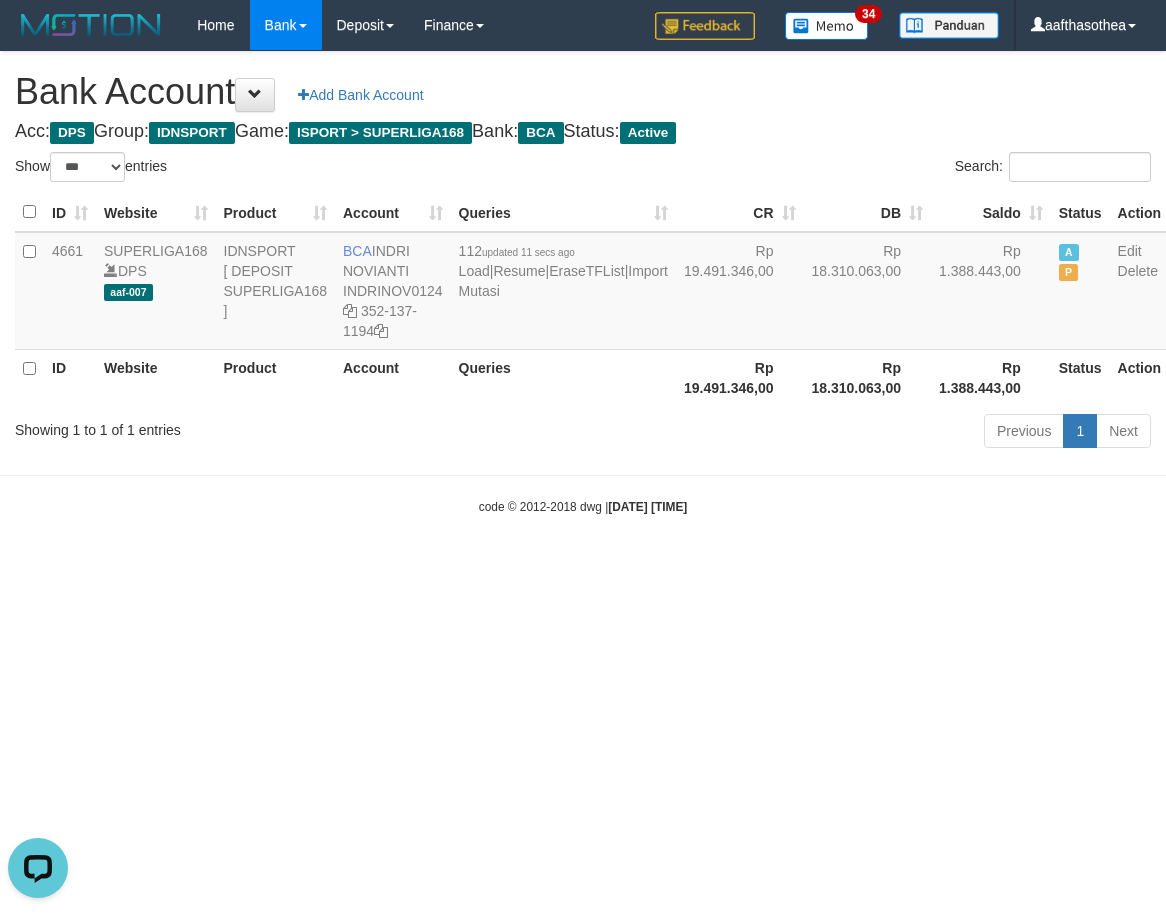 scroll, scrollTop: 0, scrollLeft: 0, axis: both 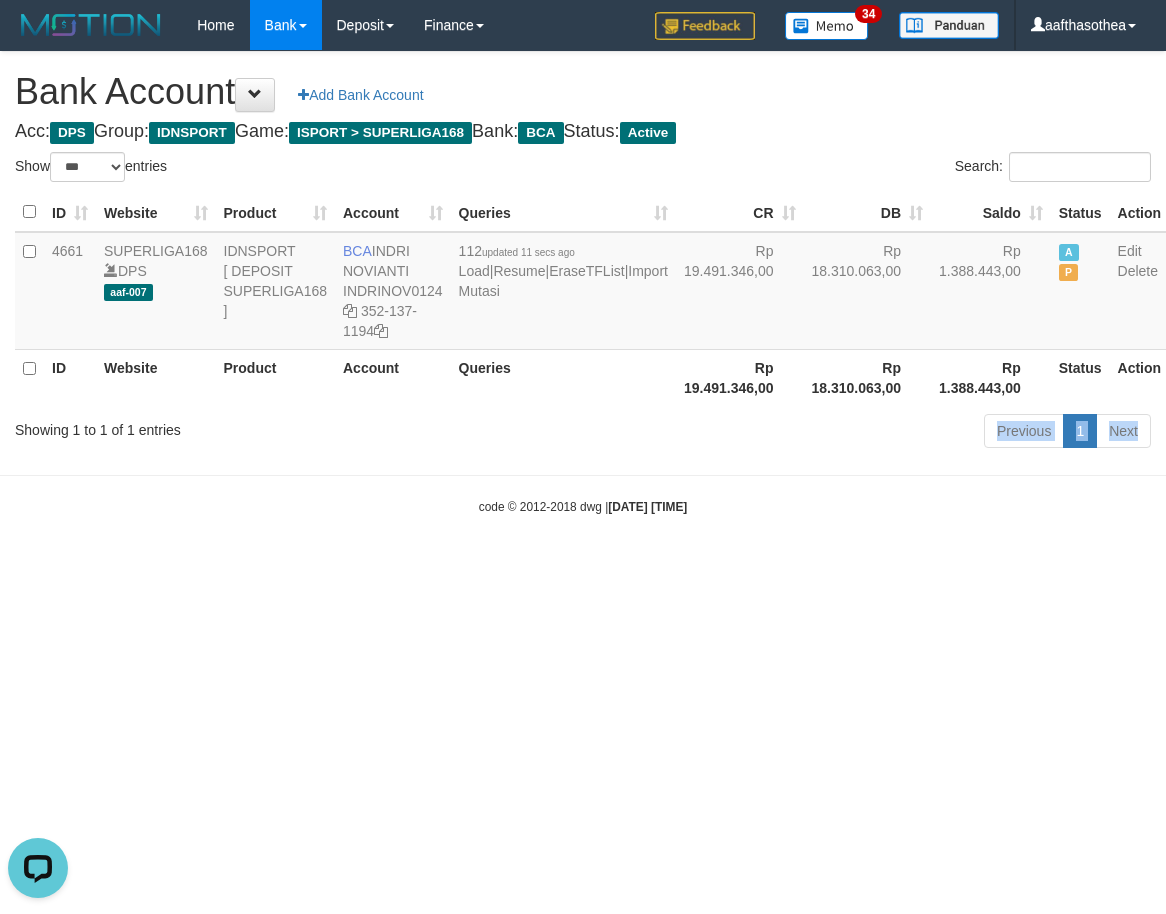 drag, startPoint x: 313, startPoint y: 495, endPoint x: 632, endPoint y: 467, distance: 320.22647 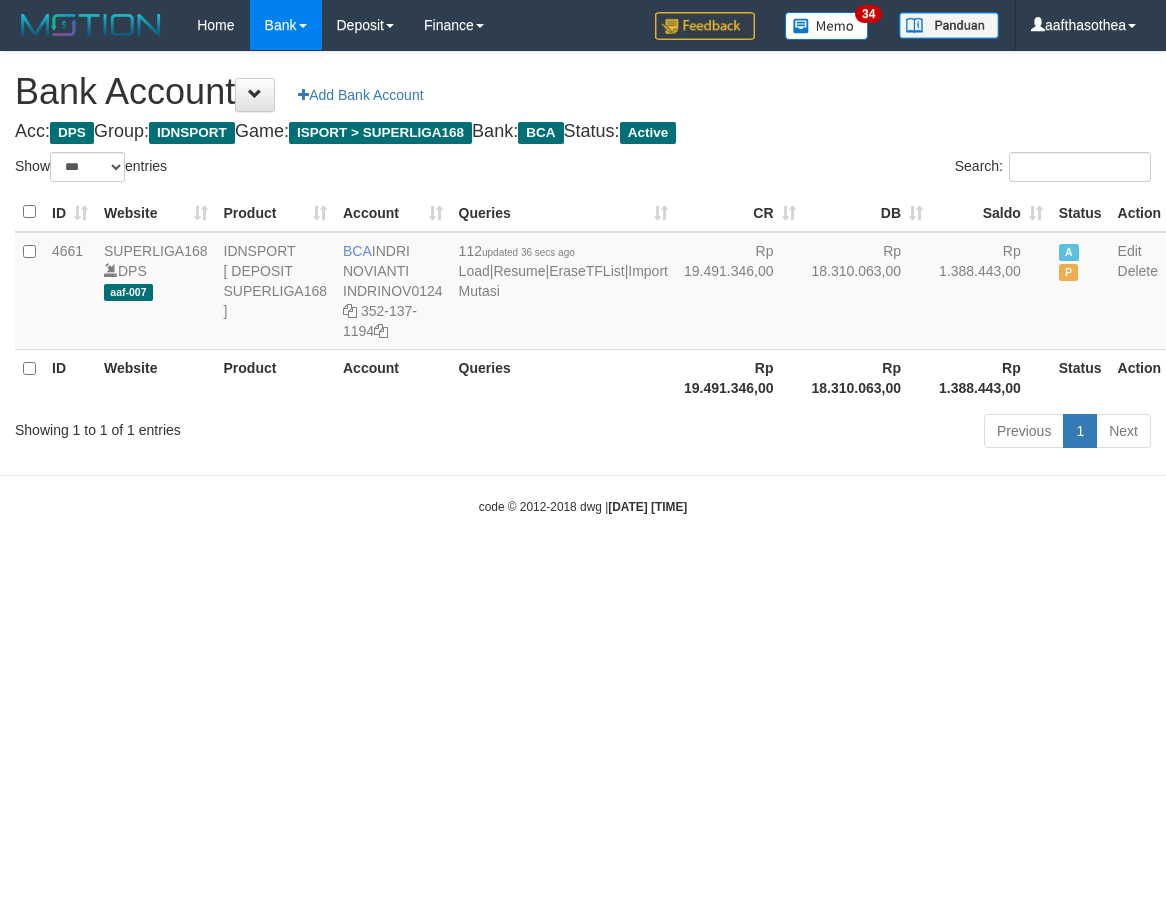 select on "***" 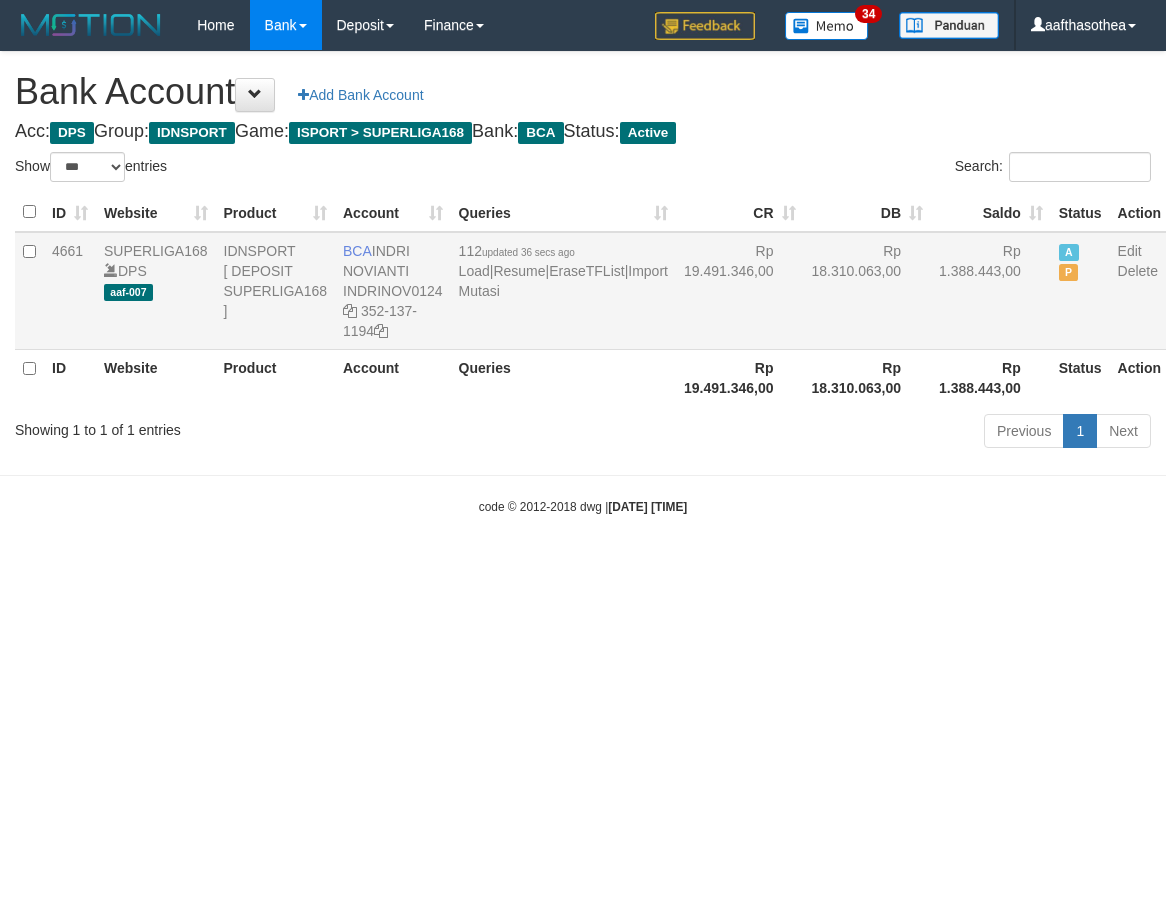 scroll, scrollTop: 0, scrollLeft: 0, axis: both 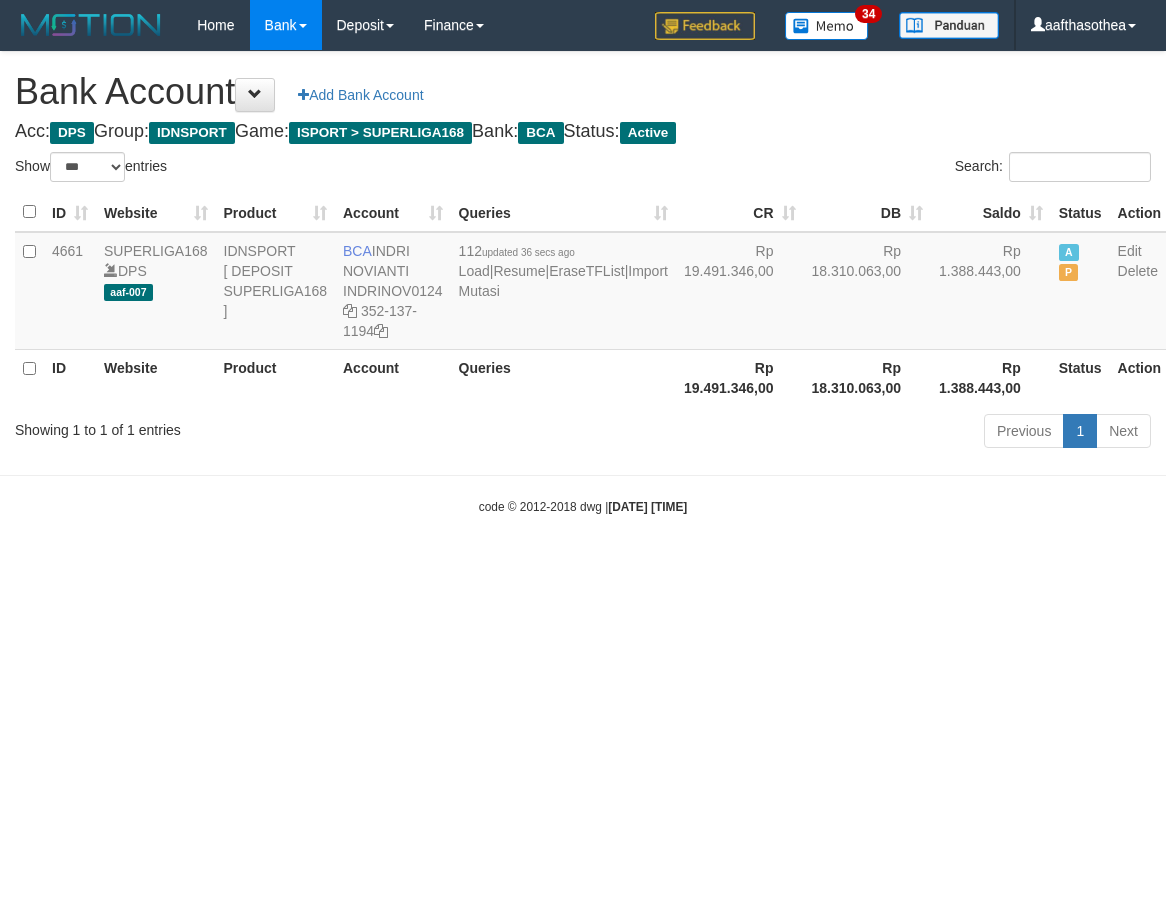 click on "ID Website Product Account Queries CR DB Saldo Status Action
4661
SUPERLIGA168
DPS
aaf-007
IDNSPORT
[ DEPOSIT SUPERLIGA168 ]
BCA
INDRI NOVIANTI
INDRINOV0124
352-137-1194
112  updated 36 secs ago
Load
|
Resume
|
EraseTFList
|
Import Mutasi
Rp 19.491.346,00
Rp 18.310.063,00
Rp 1.388.443,00
A
P
Edit
Delete
ID Website Product Account Queries Rp 19.491.346,00 Rp 18.310.063,00 Rp 1.388.443,00 Status" at bounding box center [583, 299] 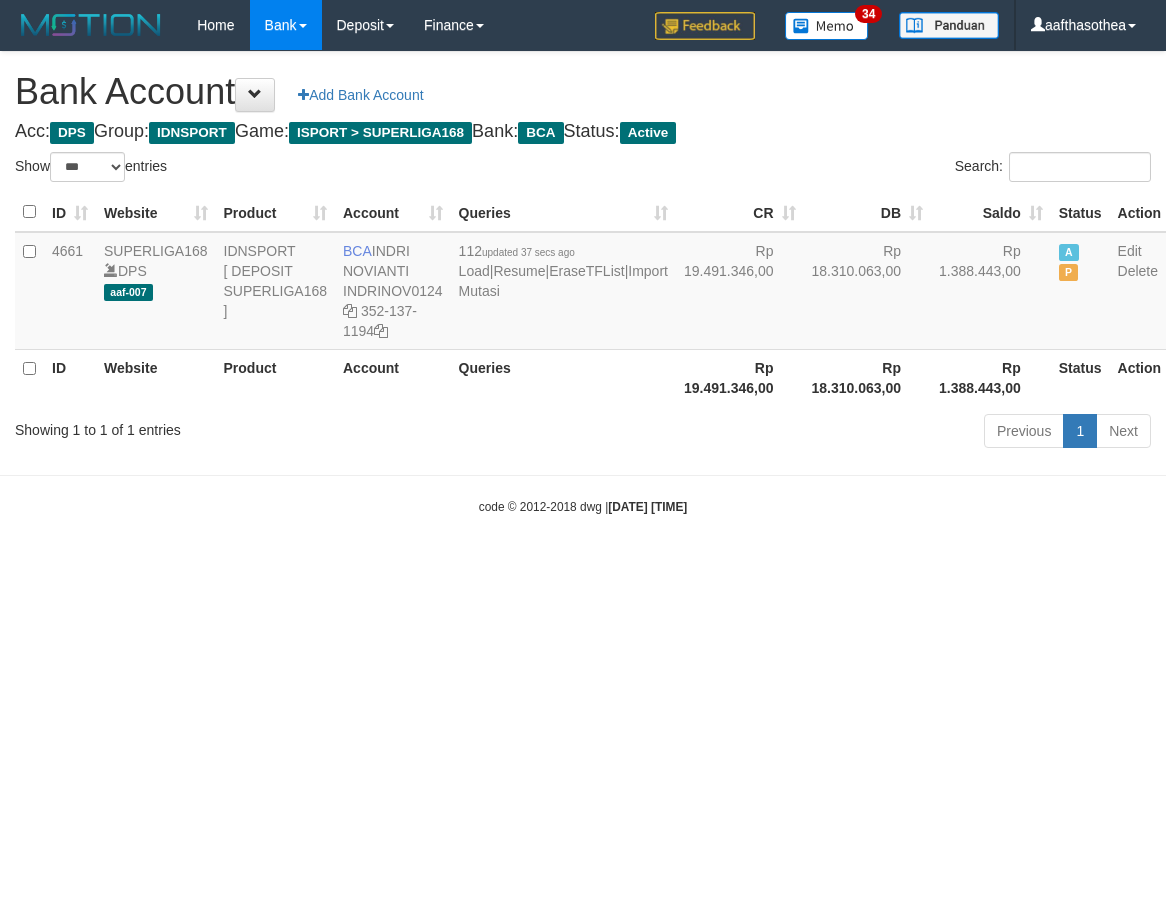 select on "***" 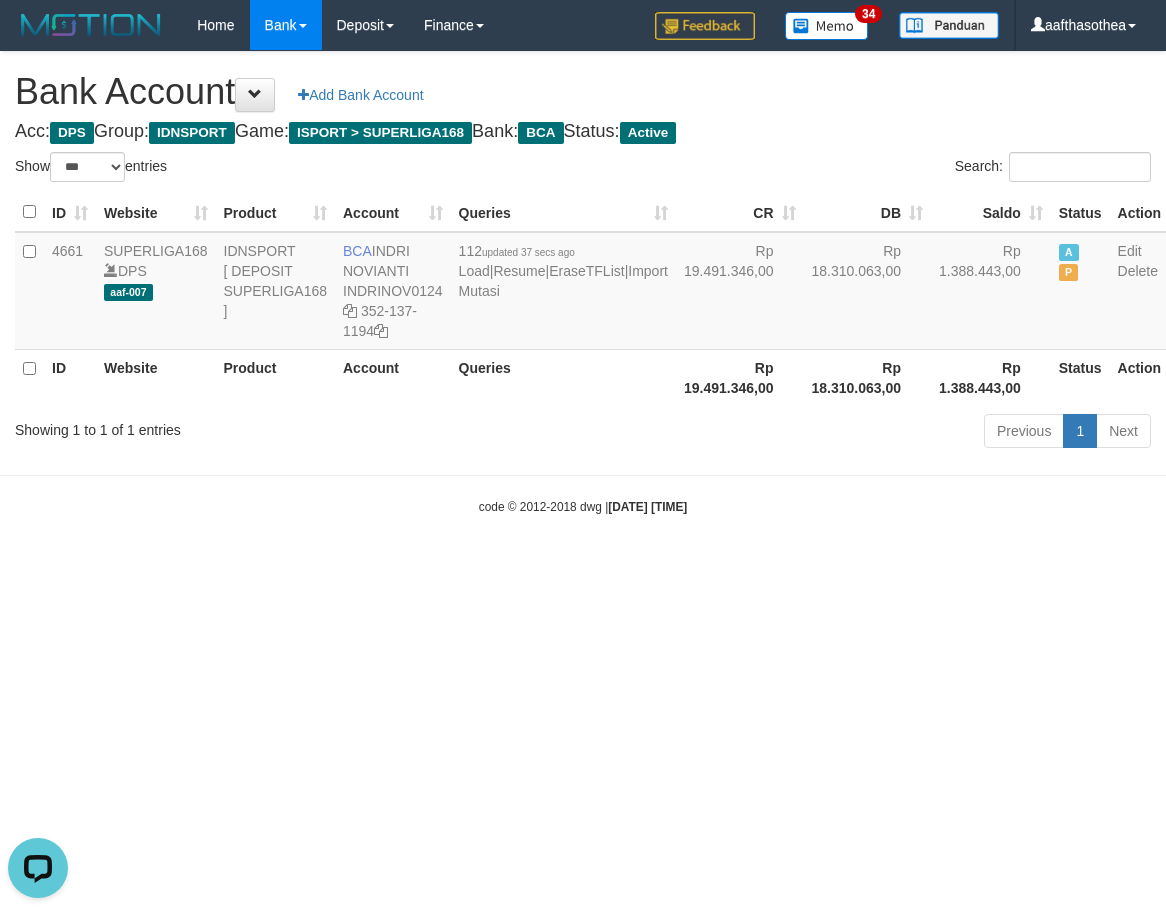 scroll, scrollTop: 0, scrollLeft: 0, axis: both 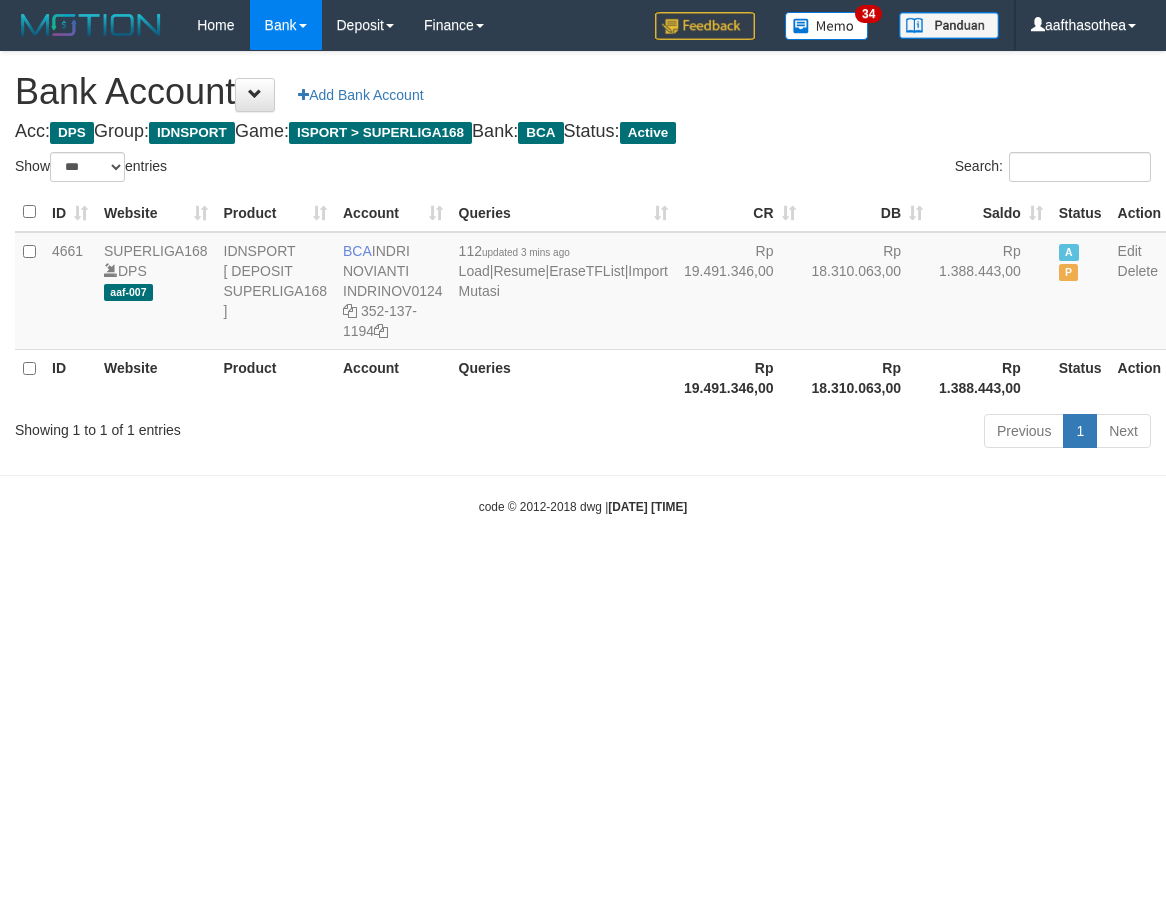 select on "***" 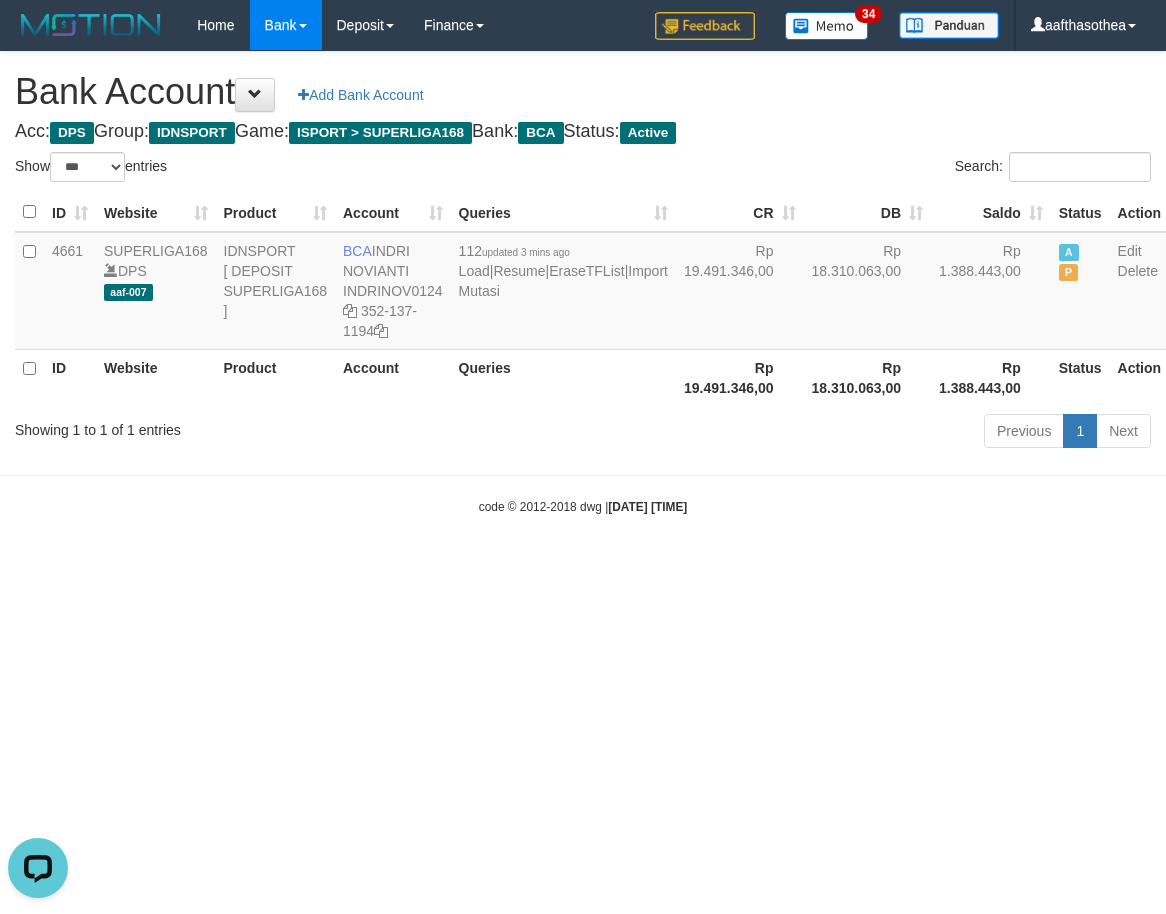 scroll, scrollTop: 0, scrollLeft: 0, axis: both 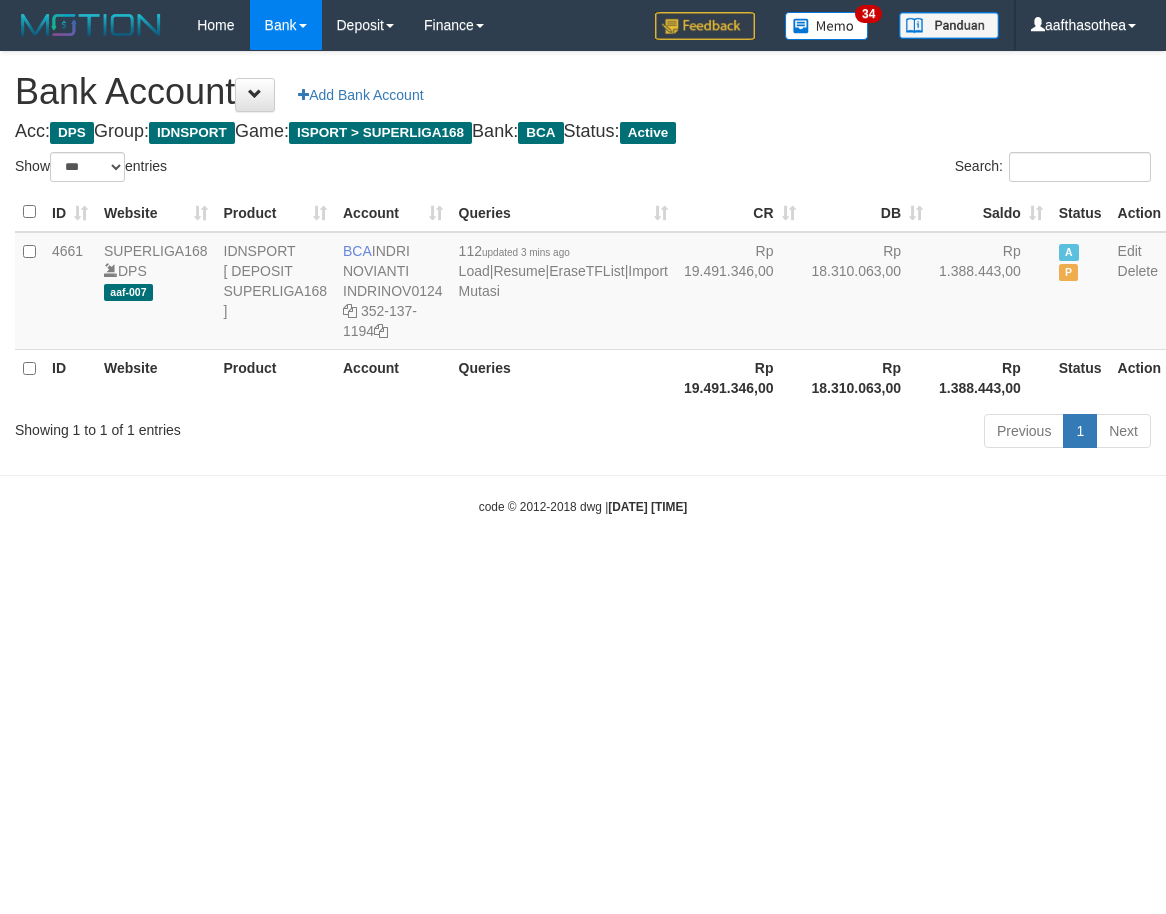 select on "***" 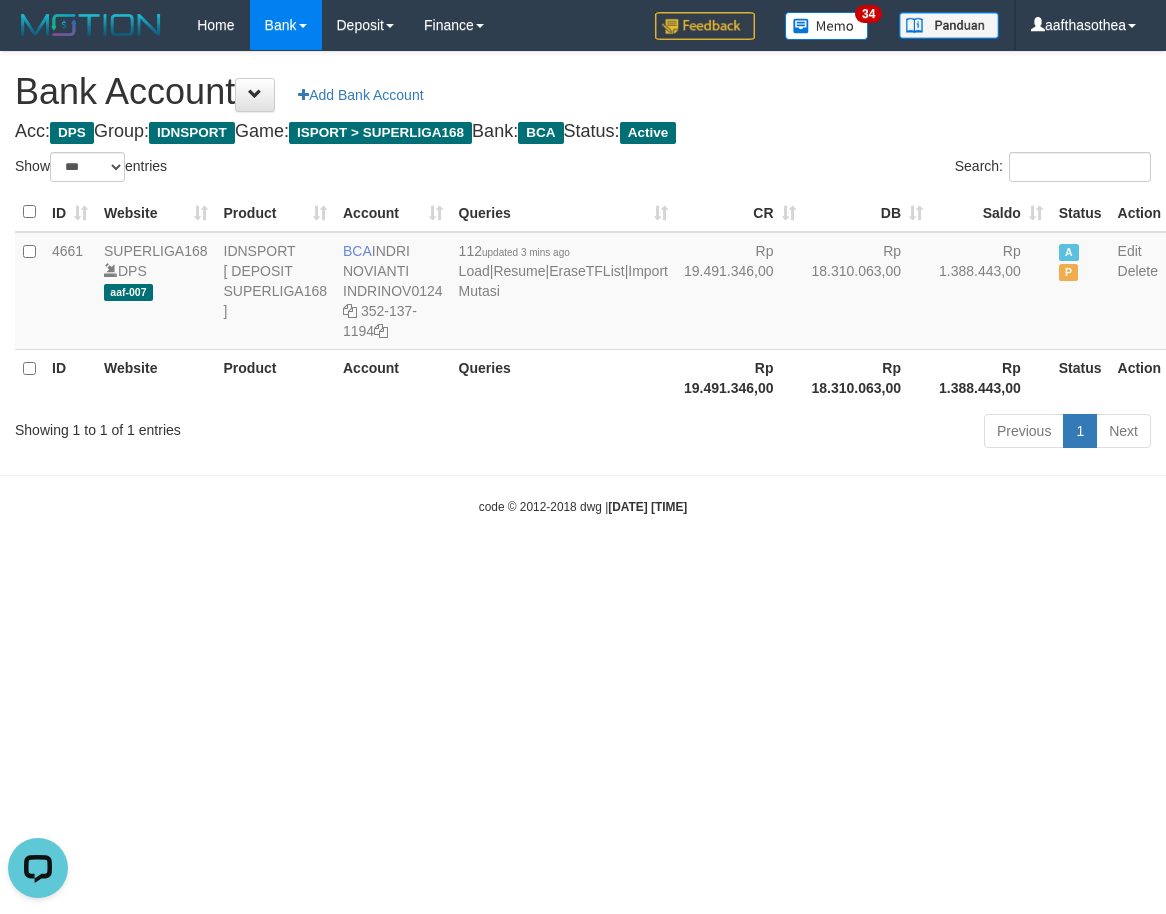 scroll, scrollTop: 0, scrollLeft: 0, axis: both 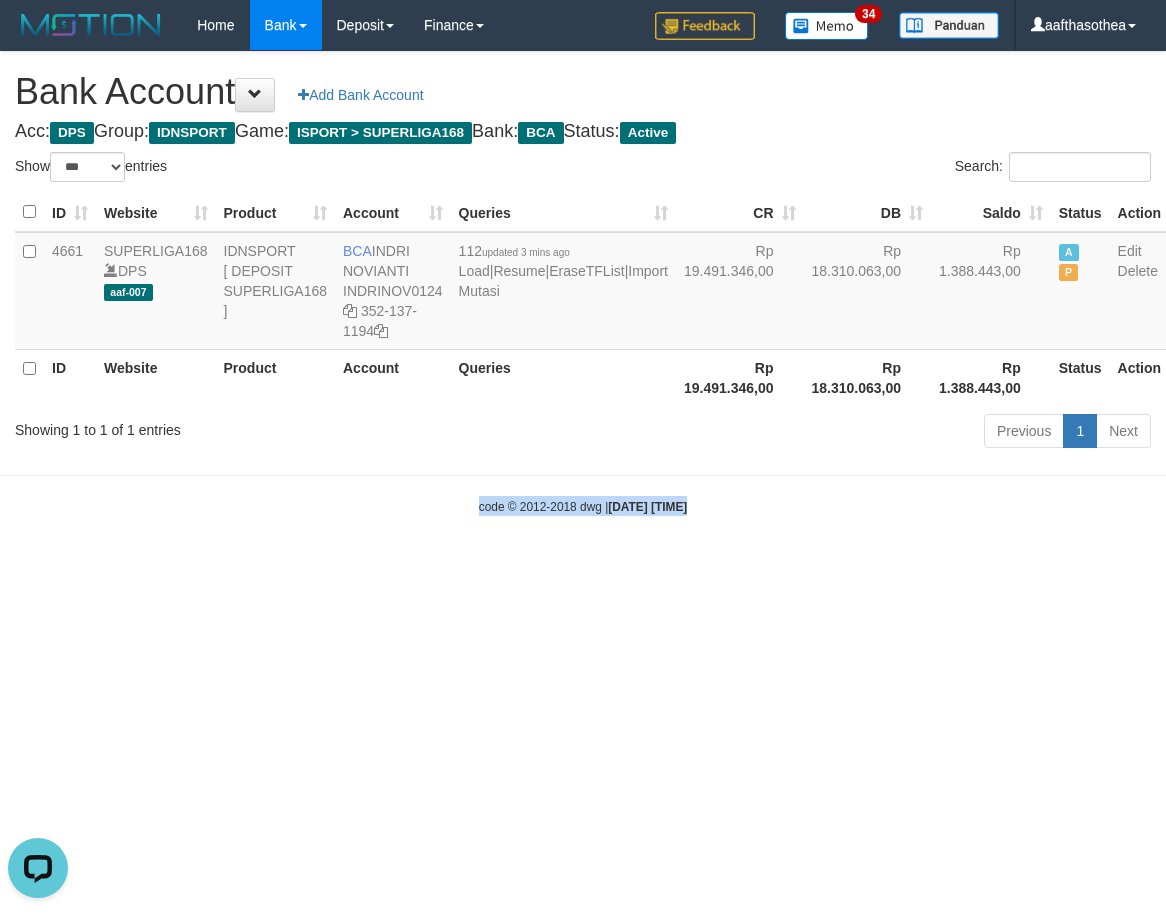 click on "code © 2012-2018 dwg |  2025/07/14 04:07:58" at bounding box center (583, 506) 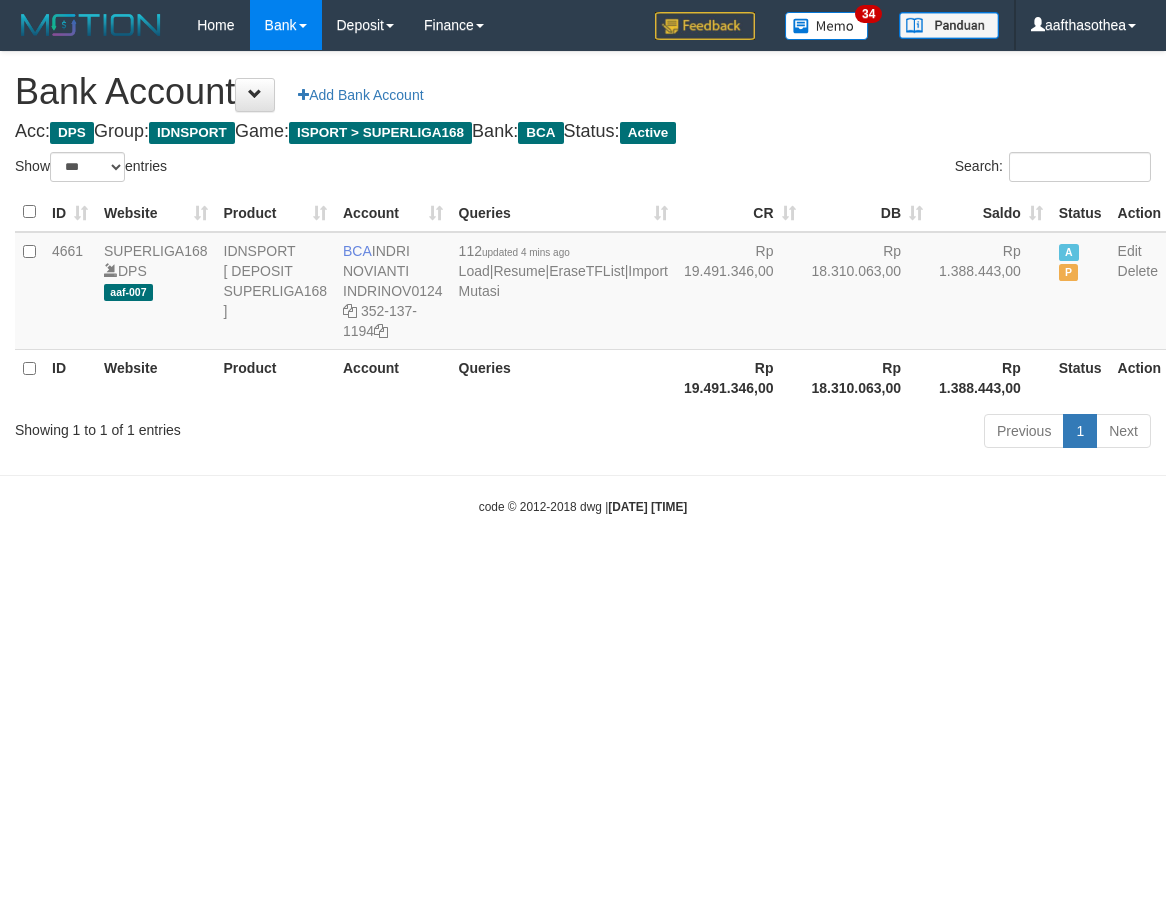 select on "***" 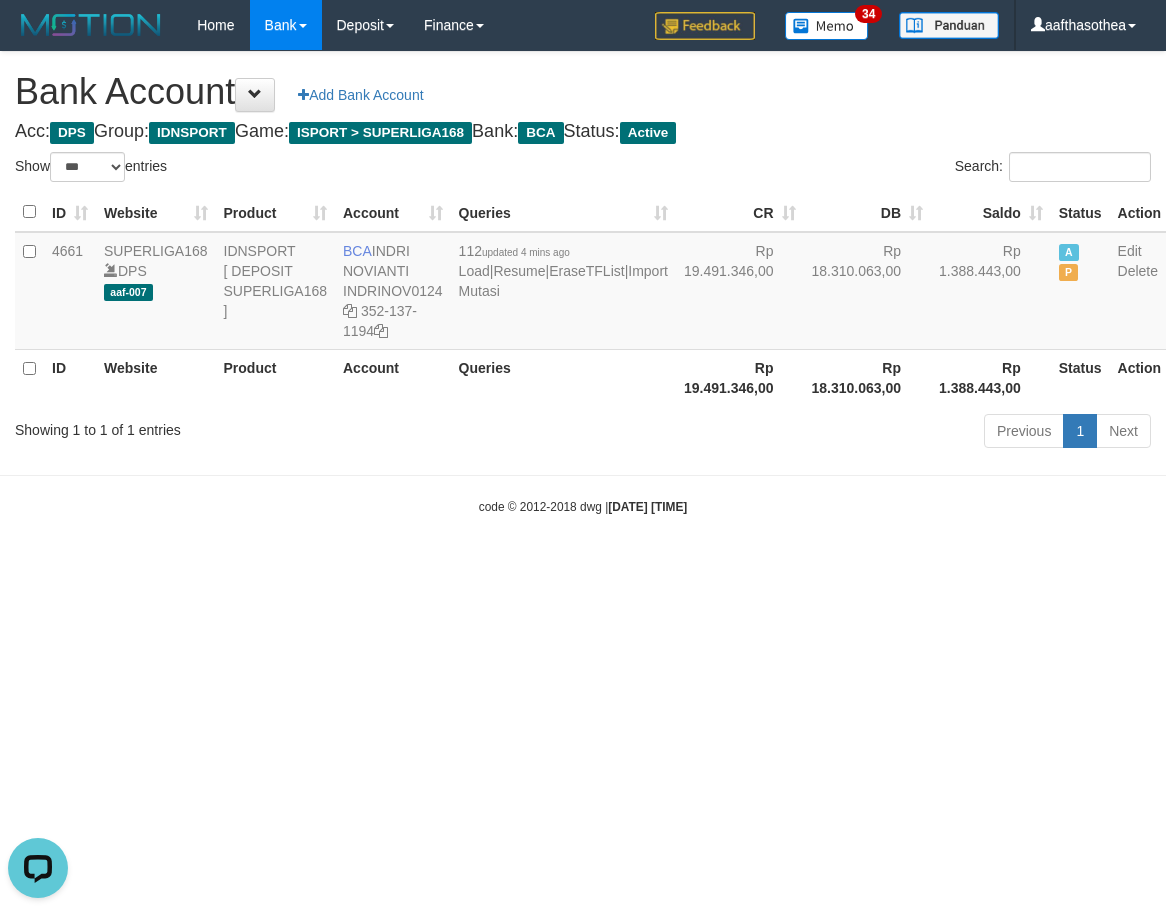 scroll, scrollTop: 0, scrollLeft: 0, axis: both 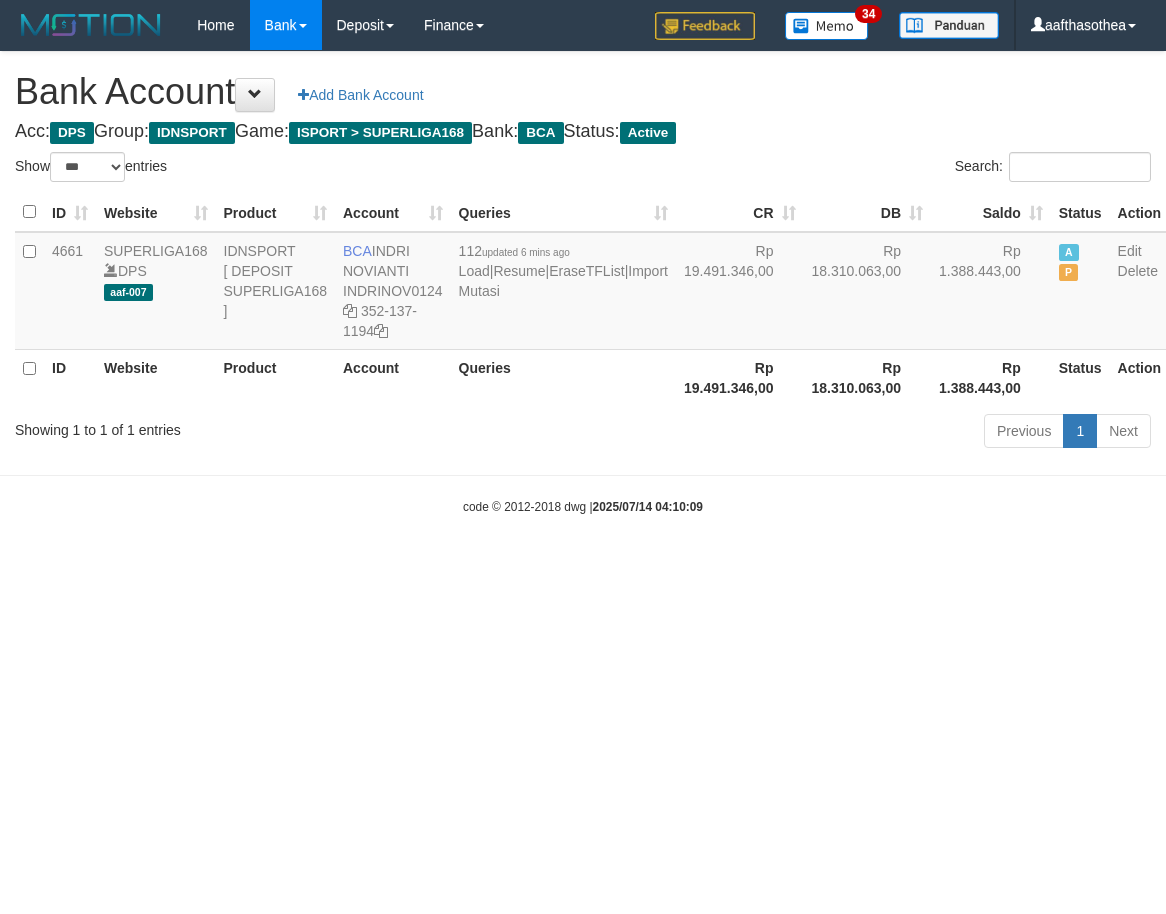 select on "***" 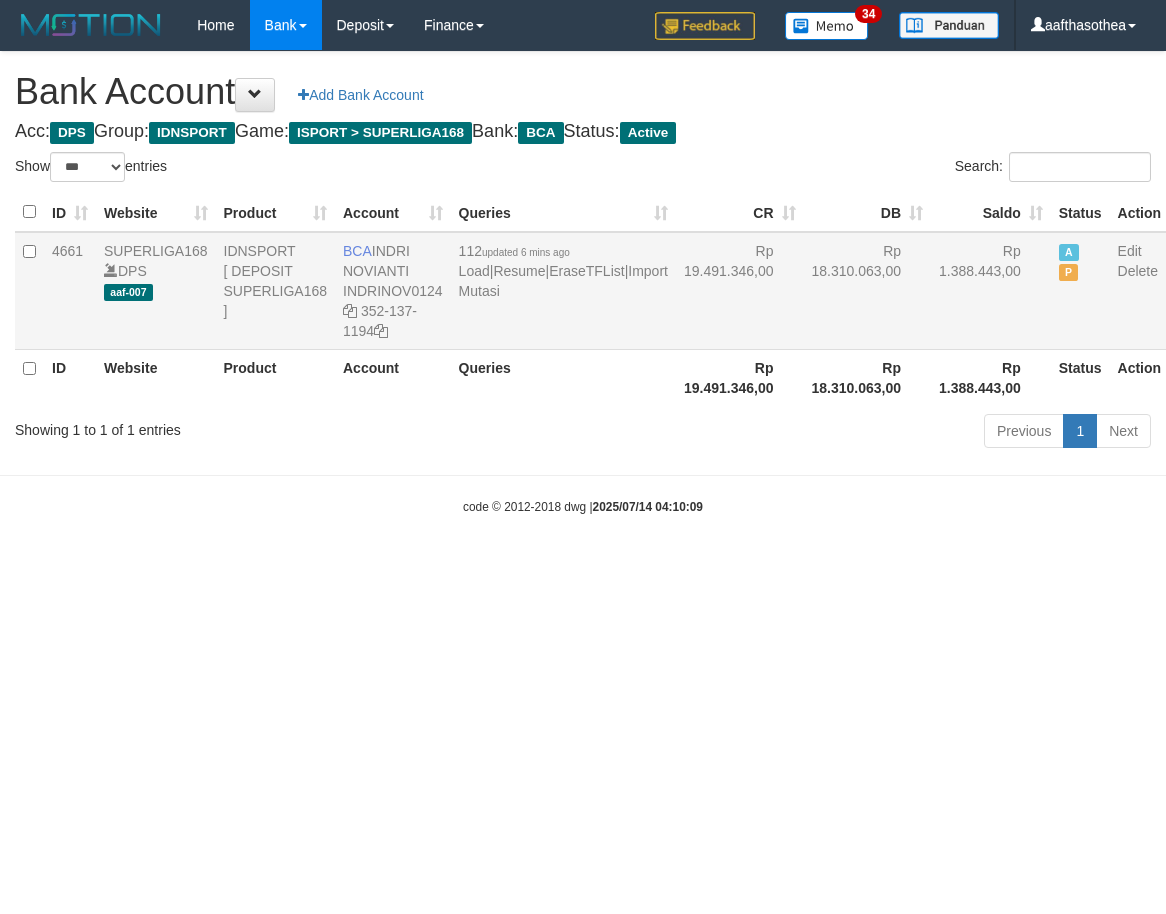 scroll, scrollTop: 0, scrollLeft: 0, axis: both 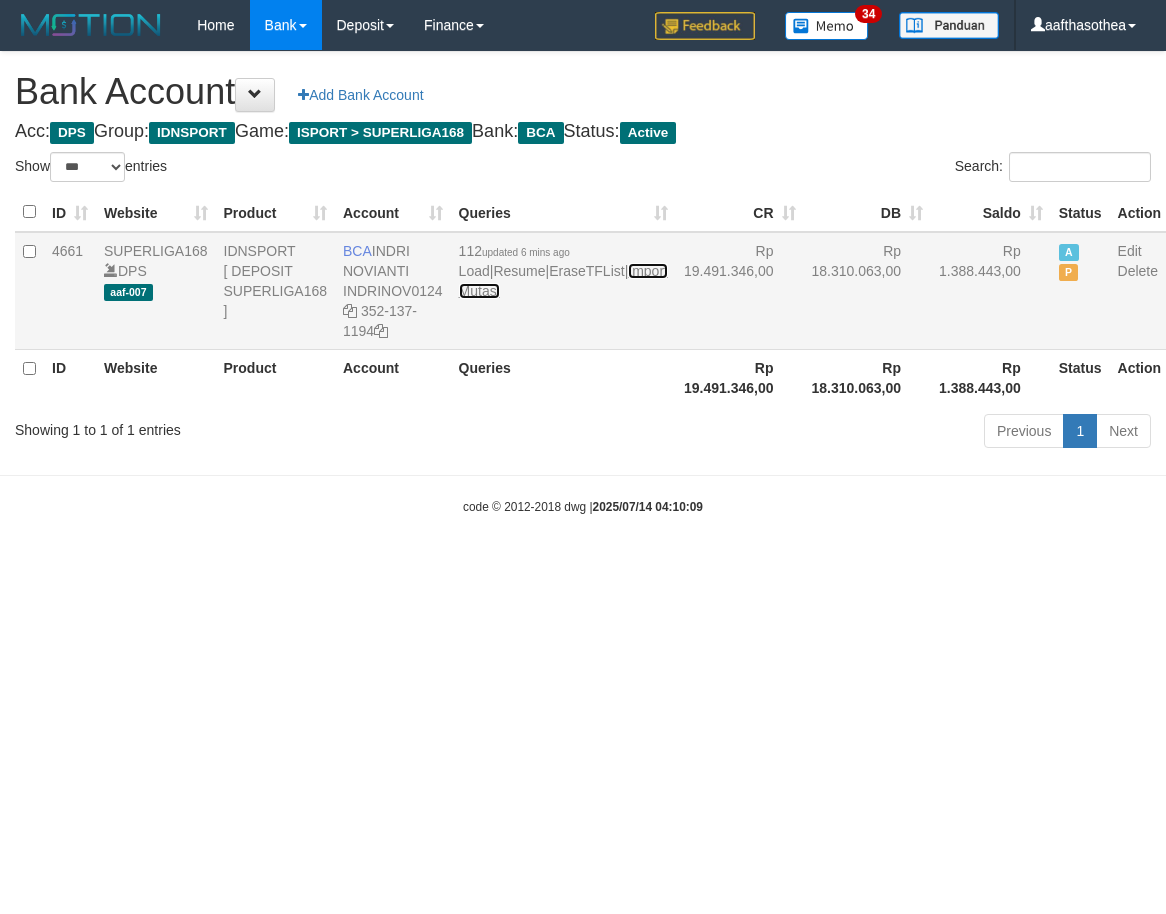 click on "Import Mutasi" at bounding box center (563, 281) 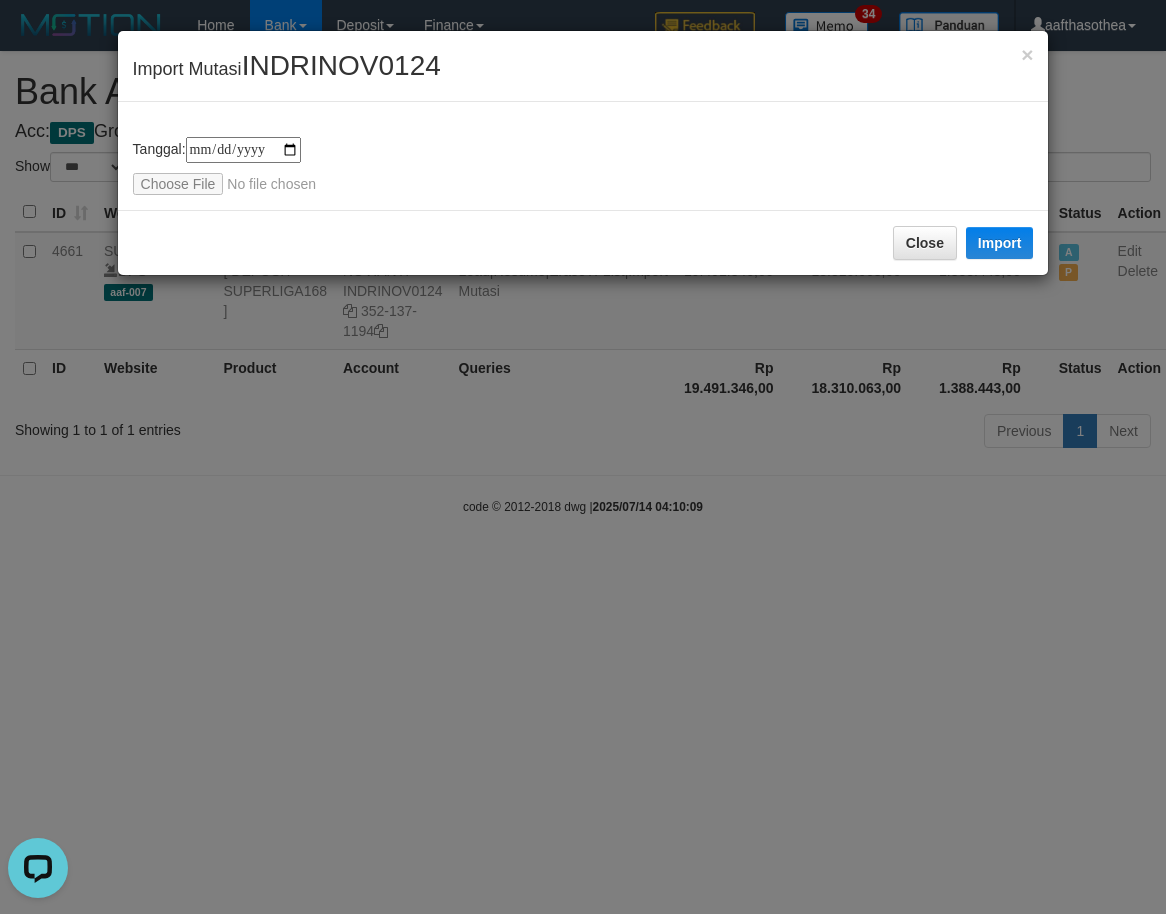 scroll, scrollTop: 0, scrollLeft: 0, axis: both 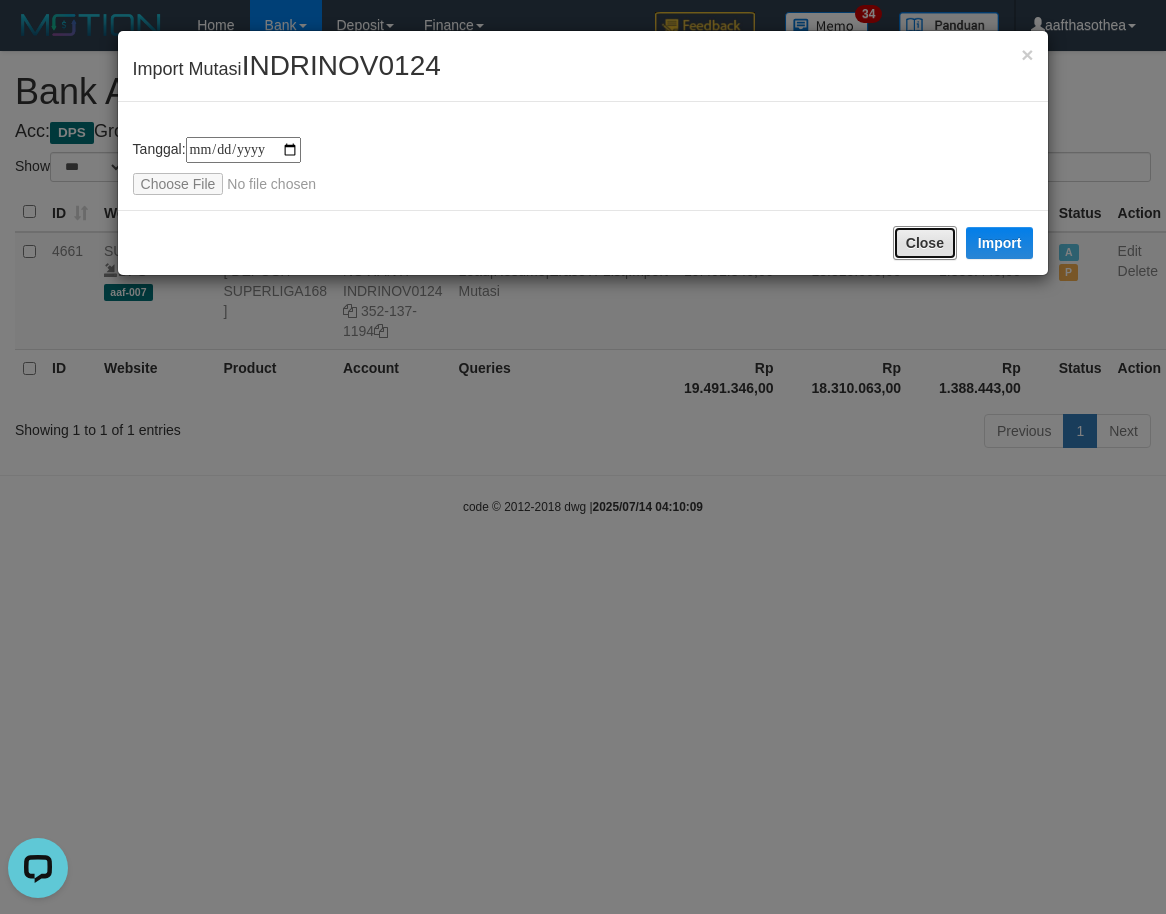 click on "Close" at bounding box center [925, 243] 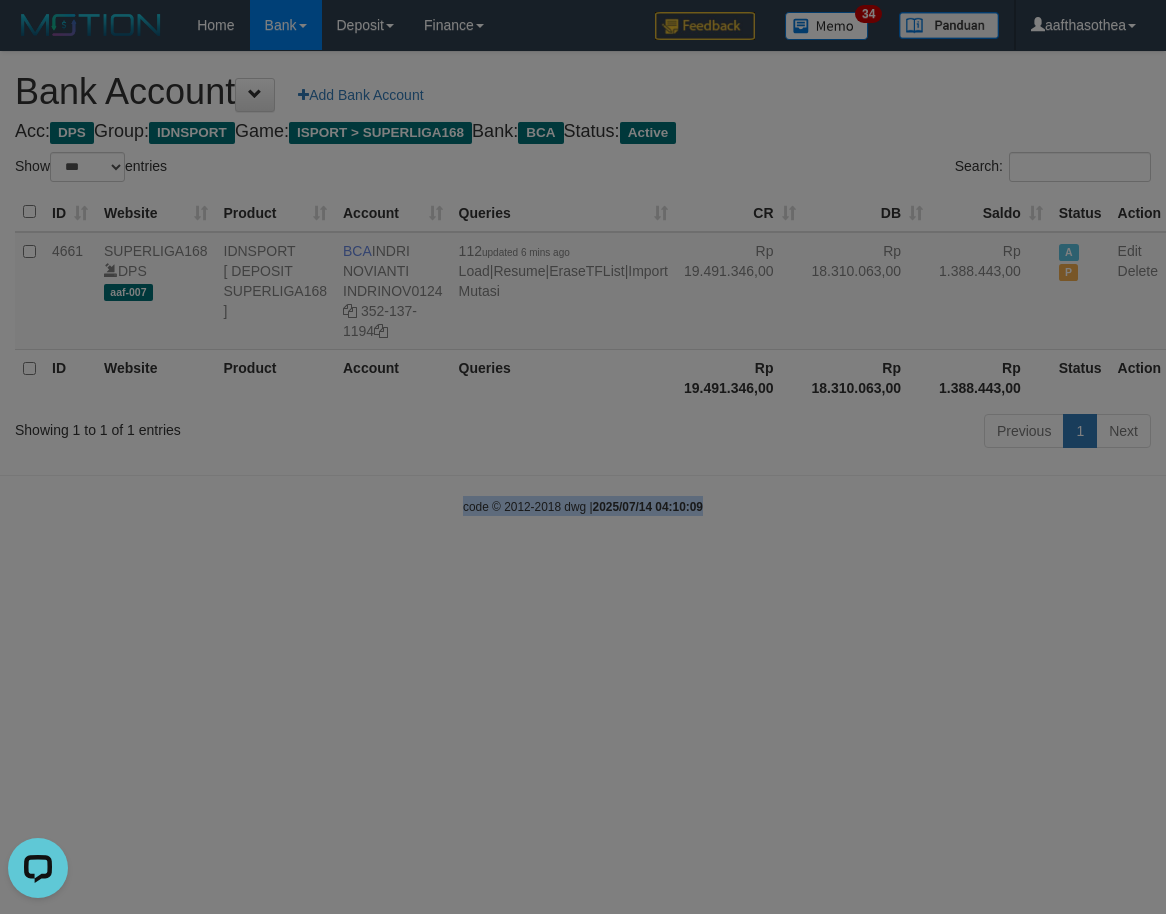 click on "Toggle navigation
Home
Bank
Account List
Load
By Website
Group
[ISPORT]													SUPERLIGA168
By Load Group (DPS)
34" at bounding box center [583, 283] 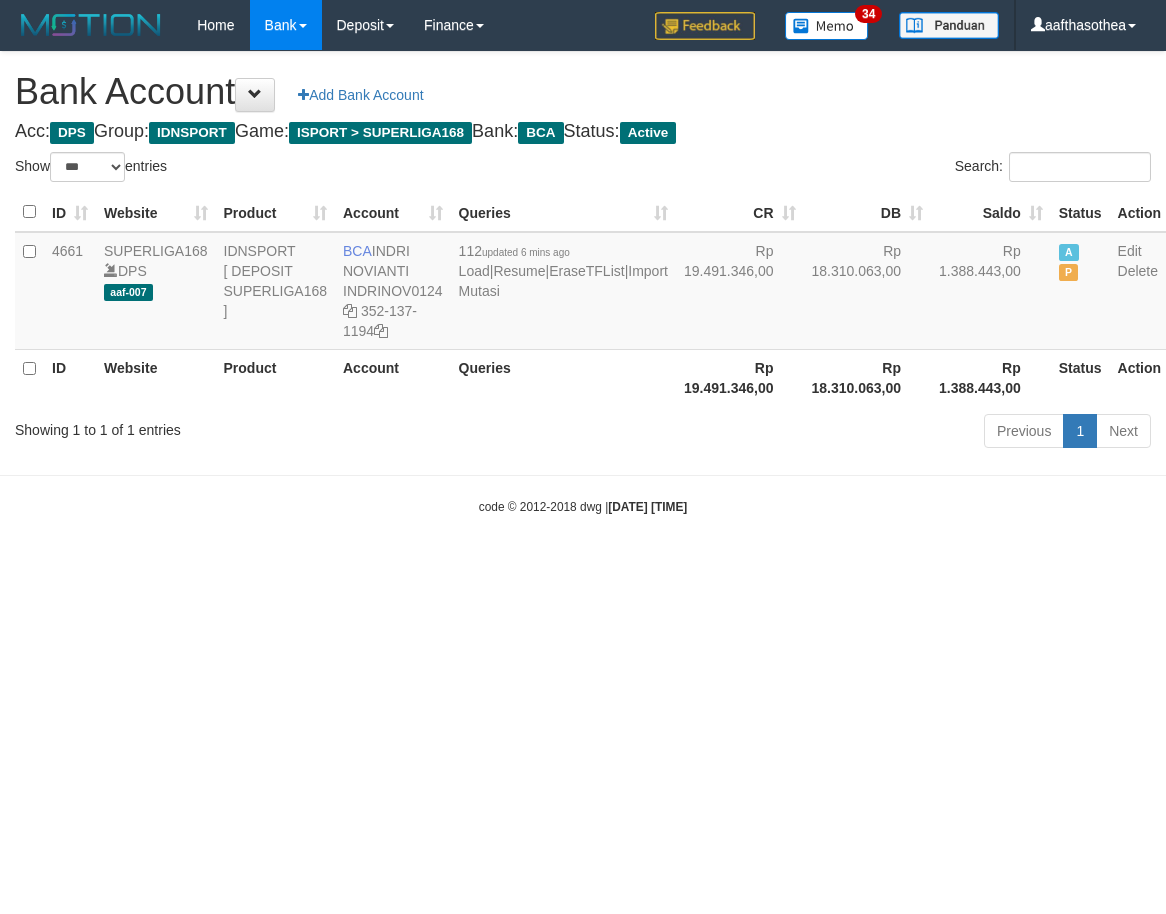 select on "***" 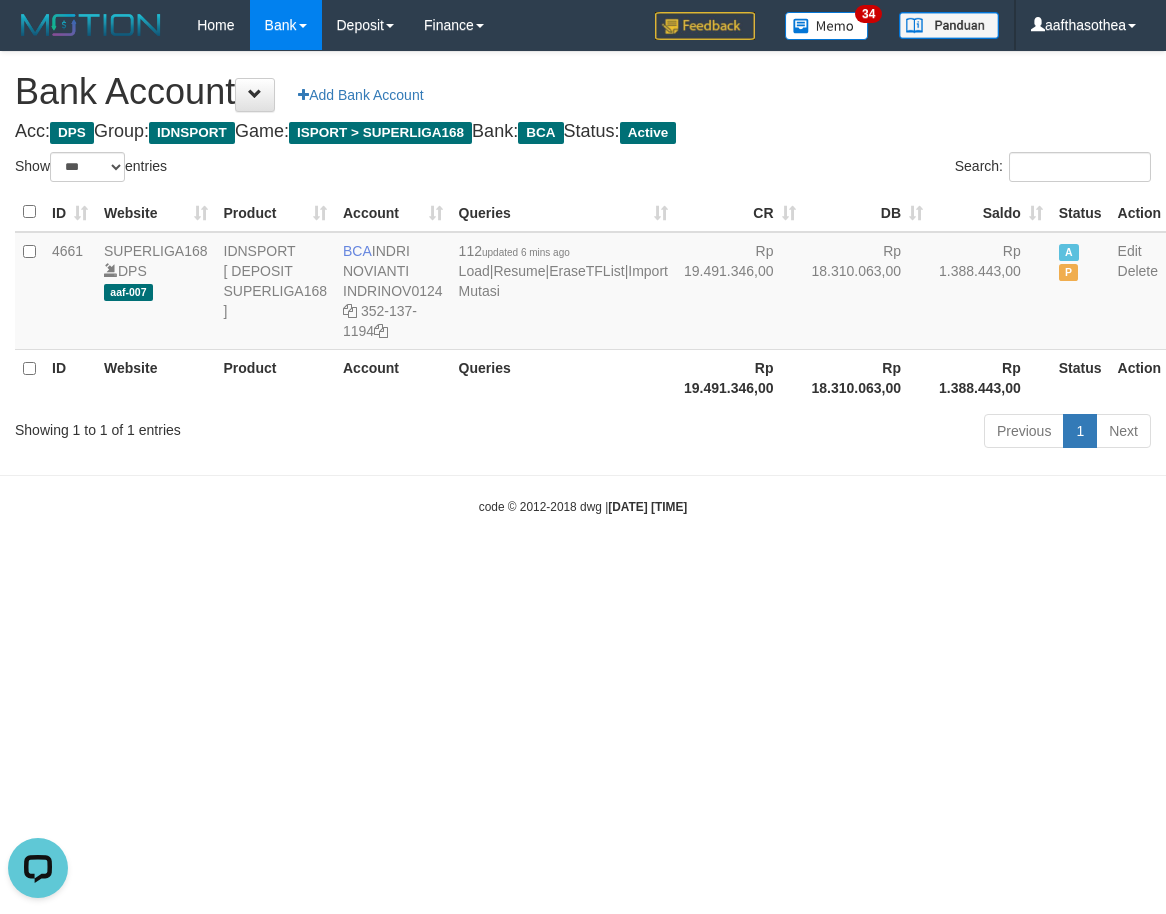 scroll, scrollTop: 0, scrollLeft: 0, axis: both 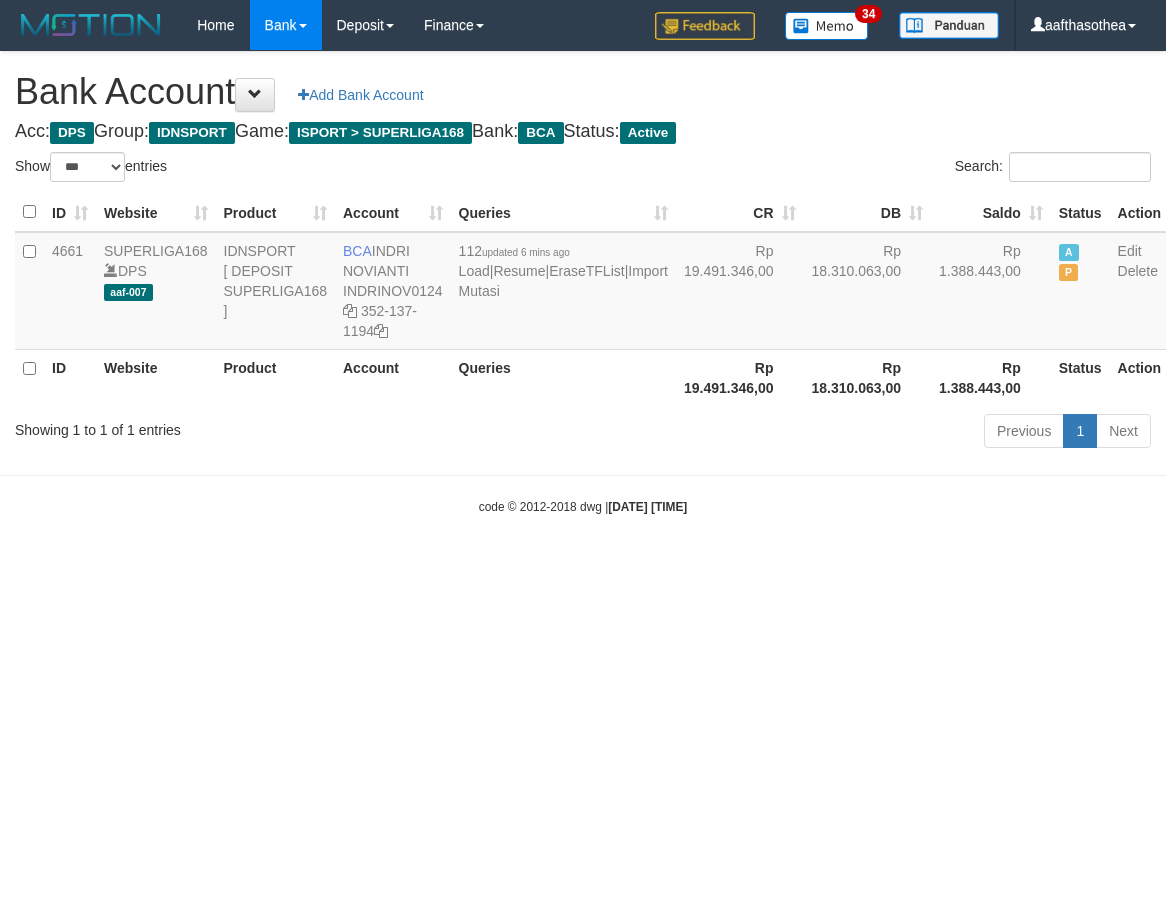 select on "***" 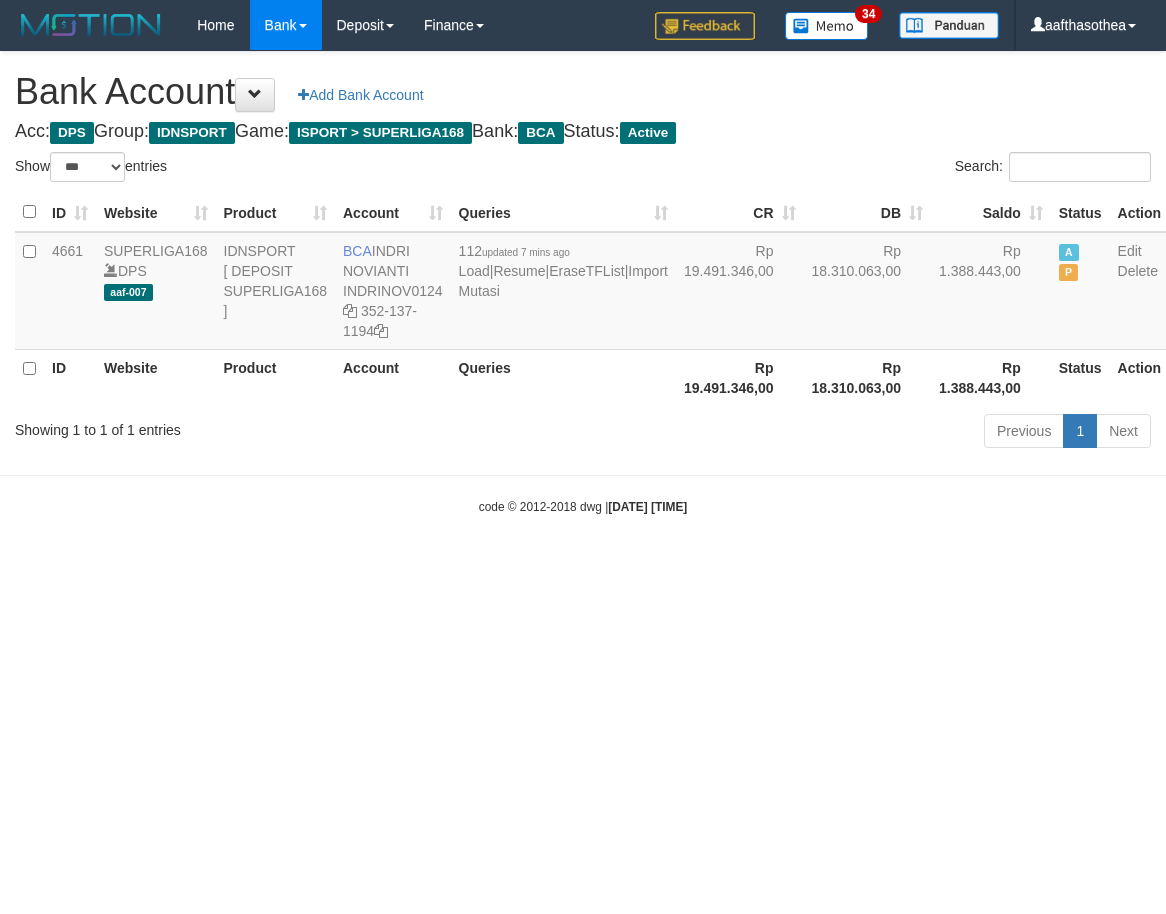 select on "***" 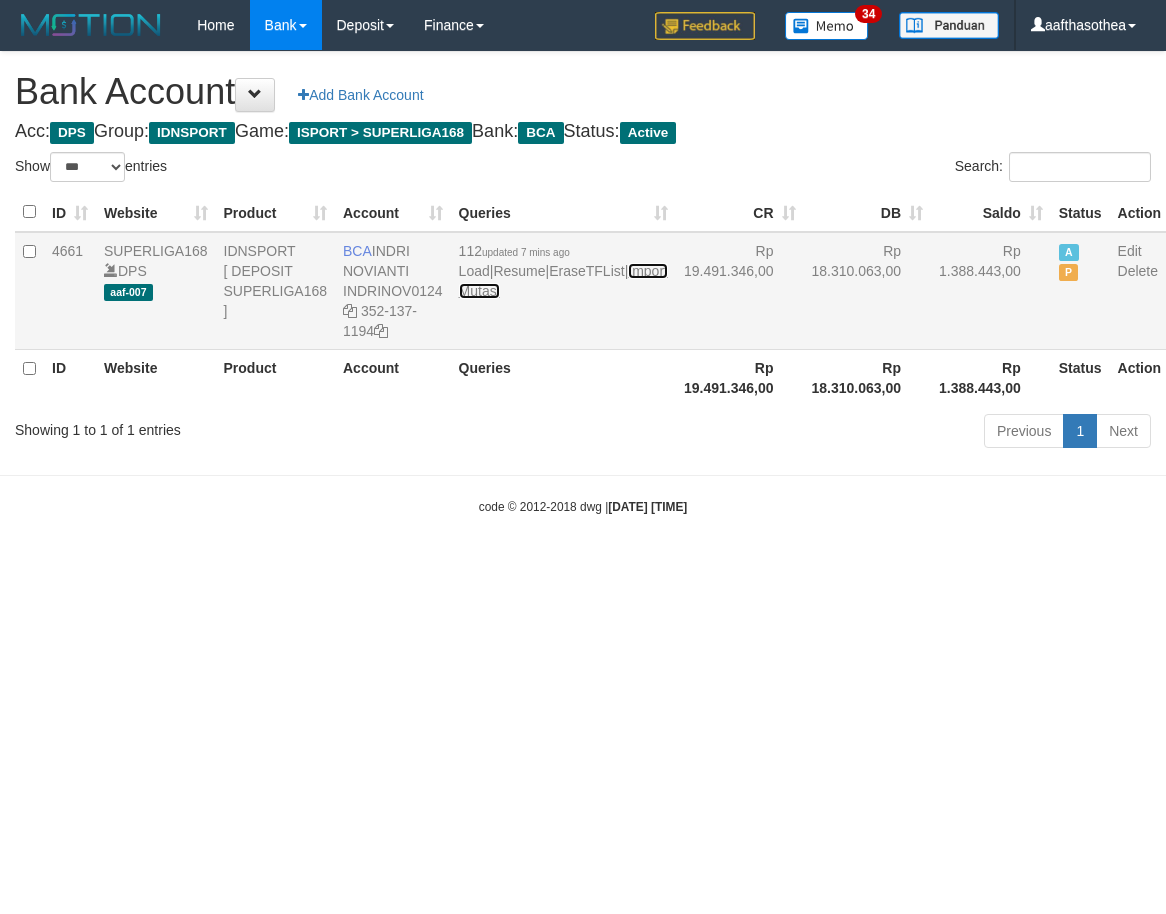 click on "Import Mutasi" at bounding box center (563, 281) 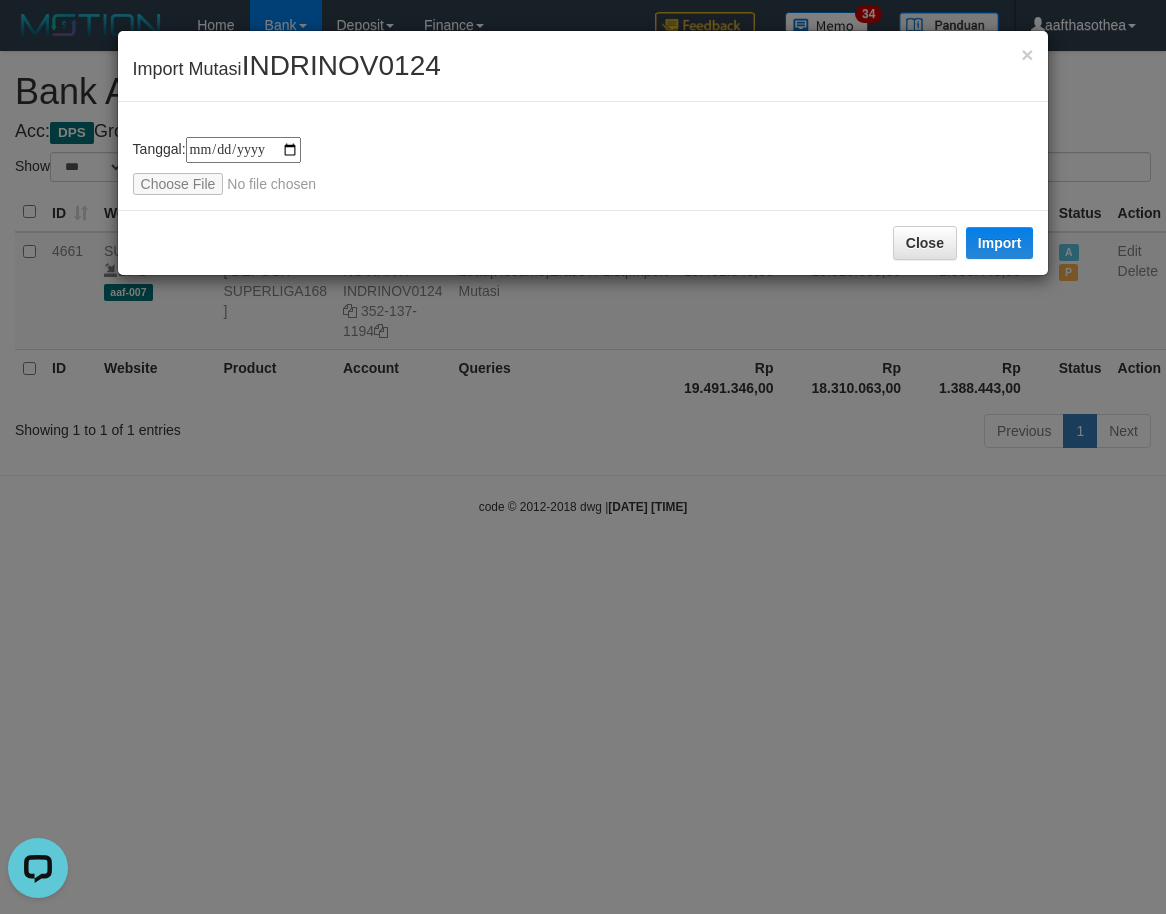 scroll, scrollTop: 0, scrollLeft: 0, axis: both 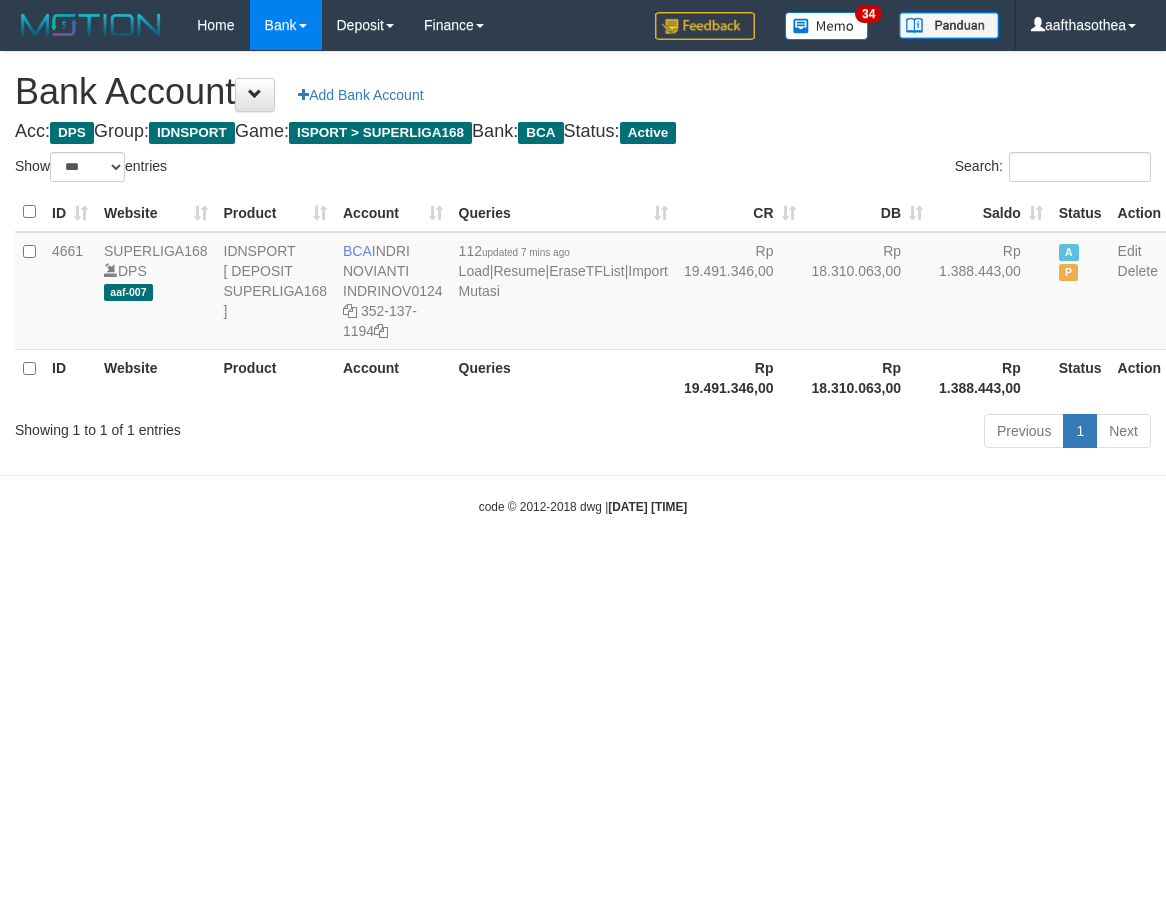 select on "***" 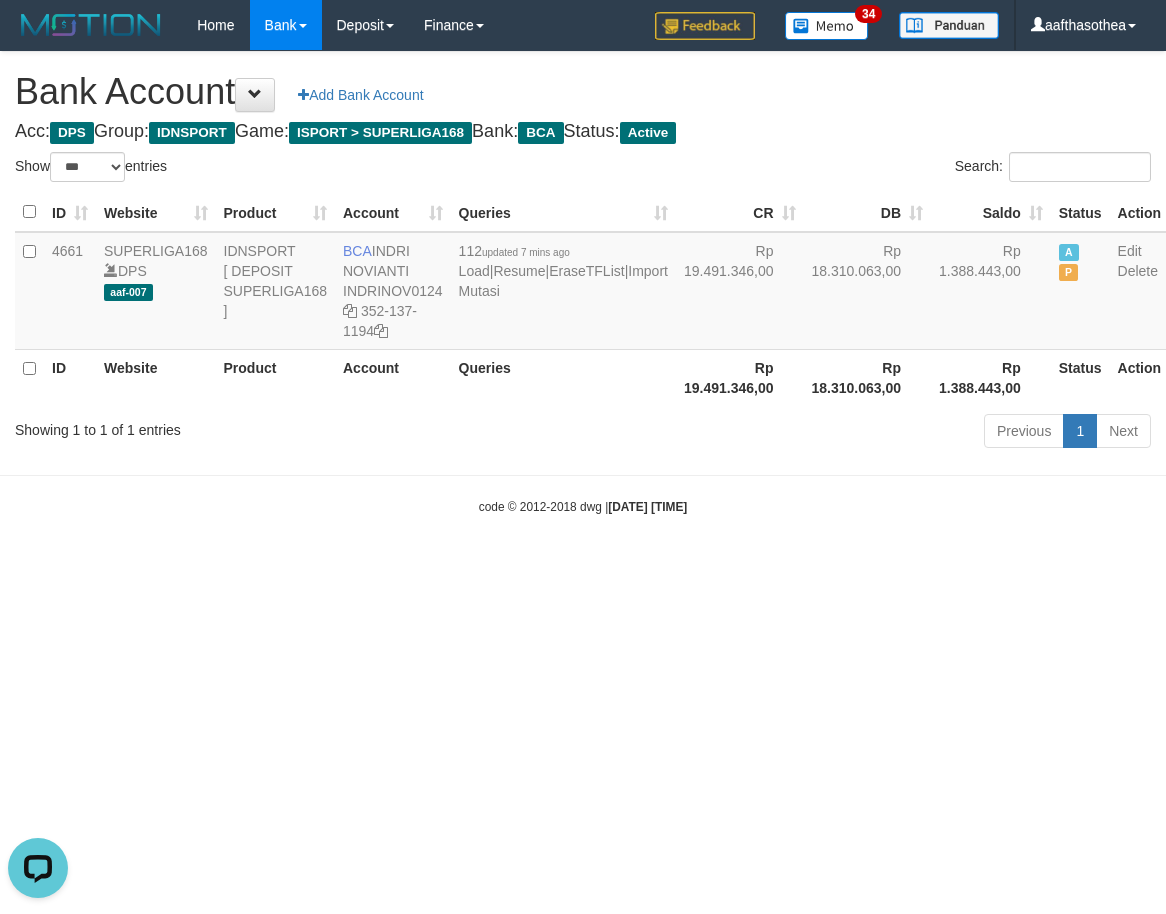 scroll, scrollTop: 0, scrollLeft: 0, axis: both 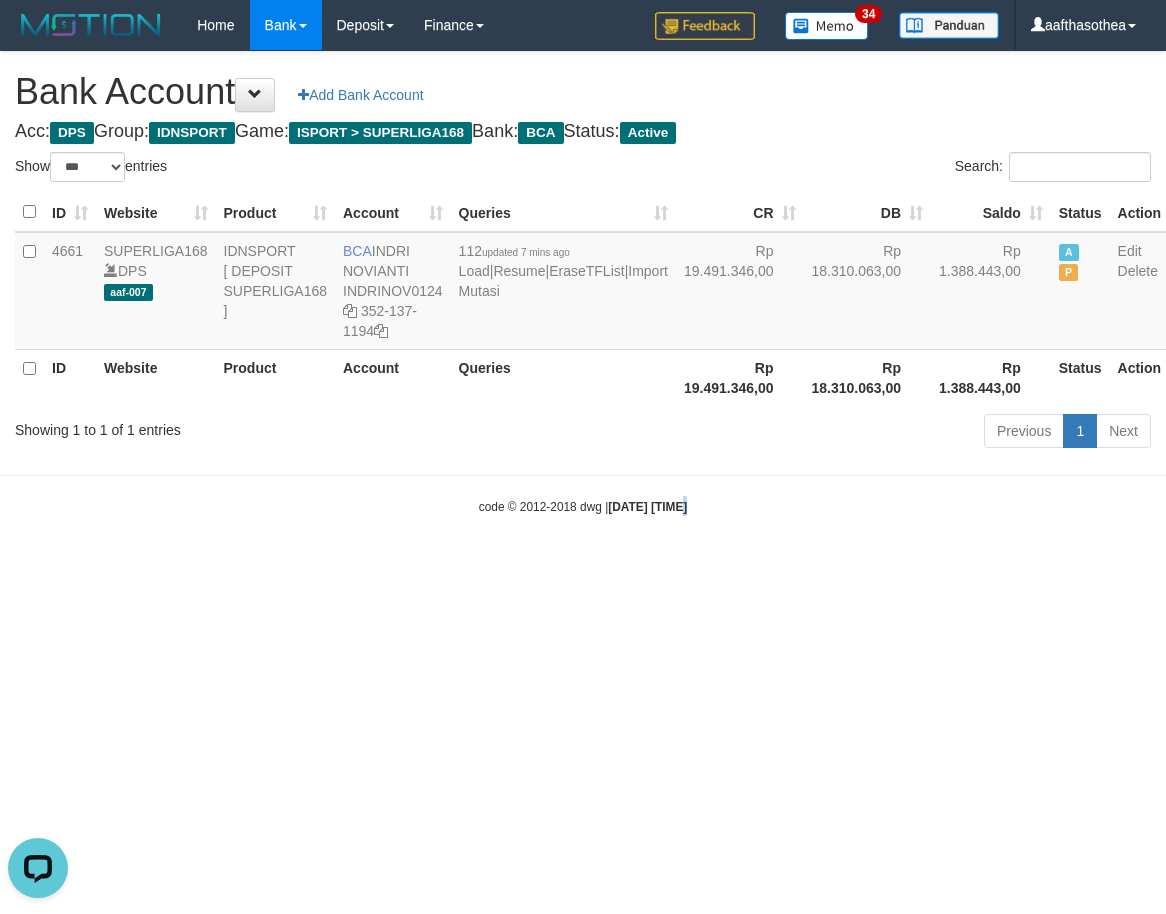 drag, startPoint x: 668, startPoint y: 576, endPoint x: 674, endPoint y: 605, distance: 29.614185 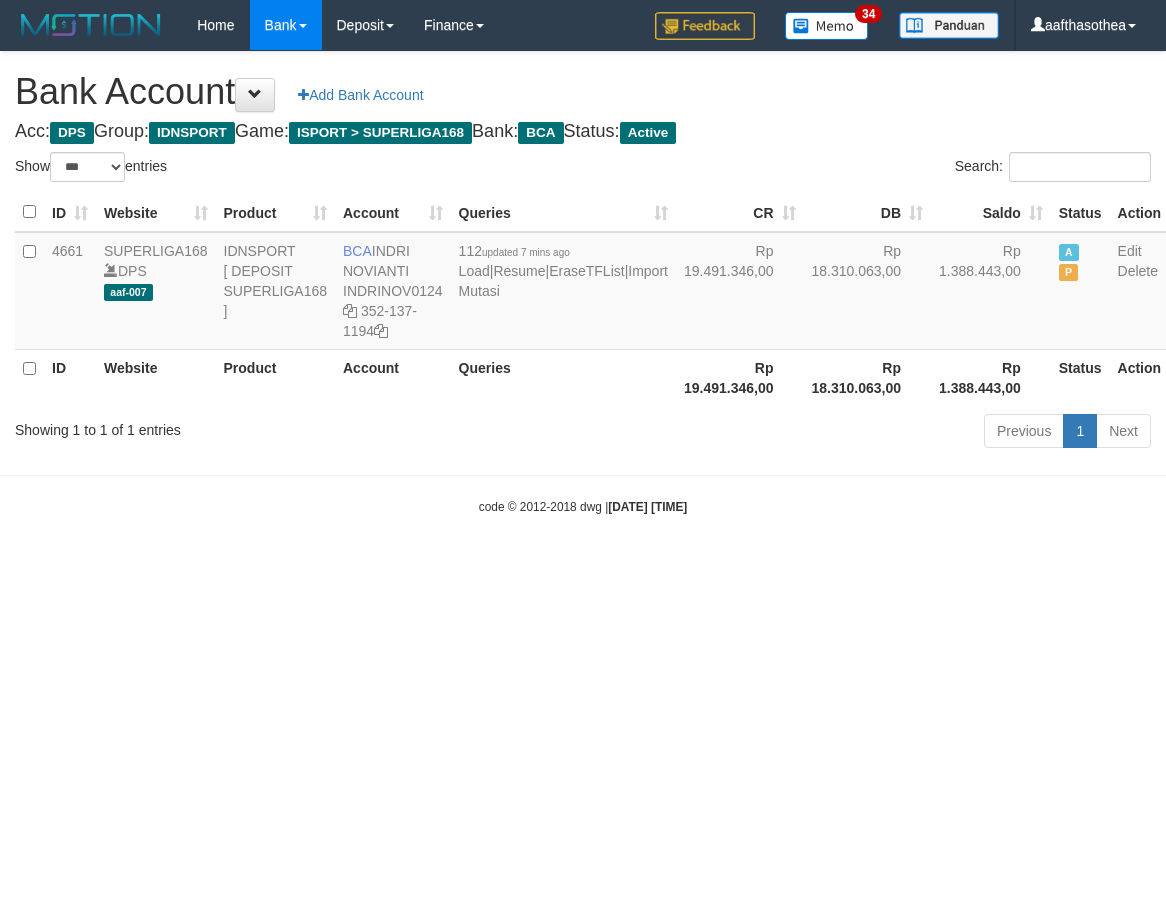 select on "***" 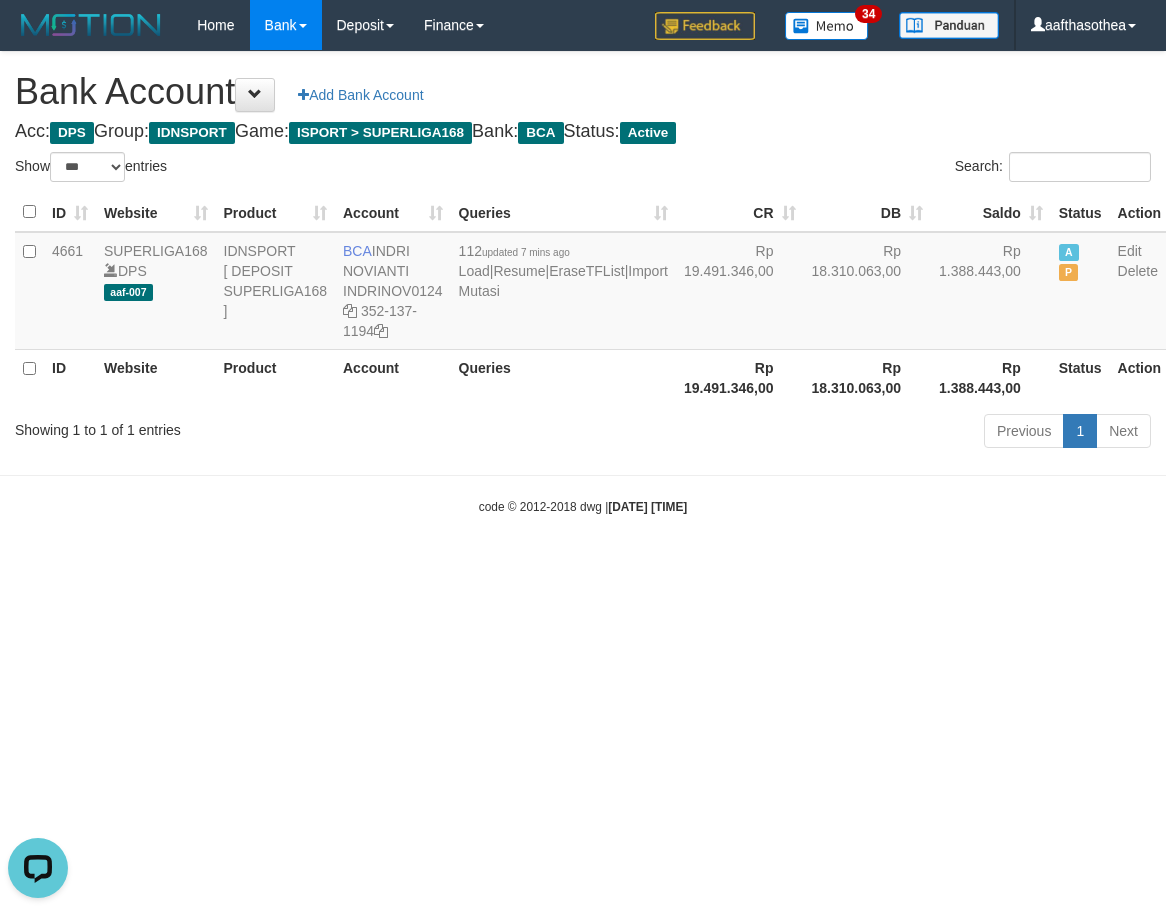 scroll, scrollTop: 0, scrollLeft: 0, axis: both 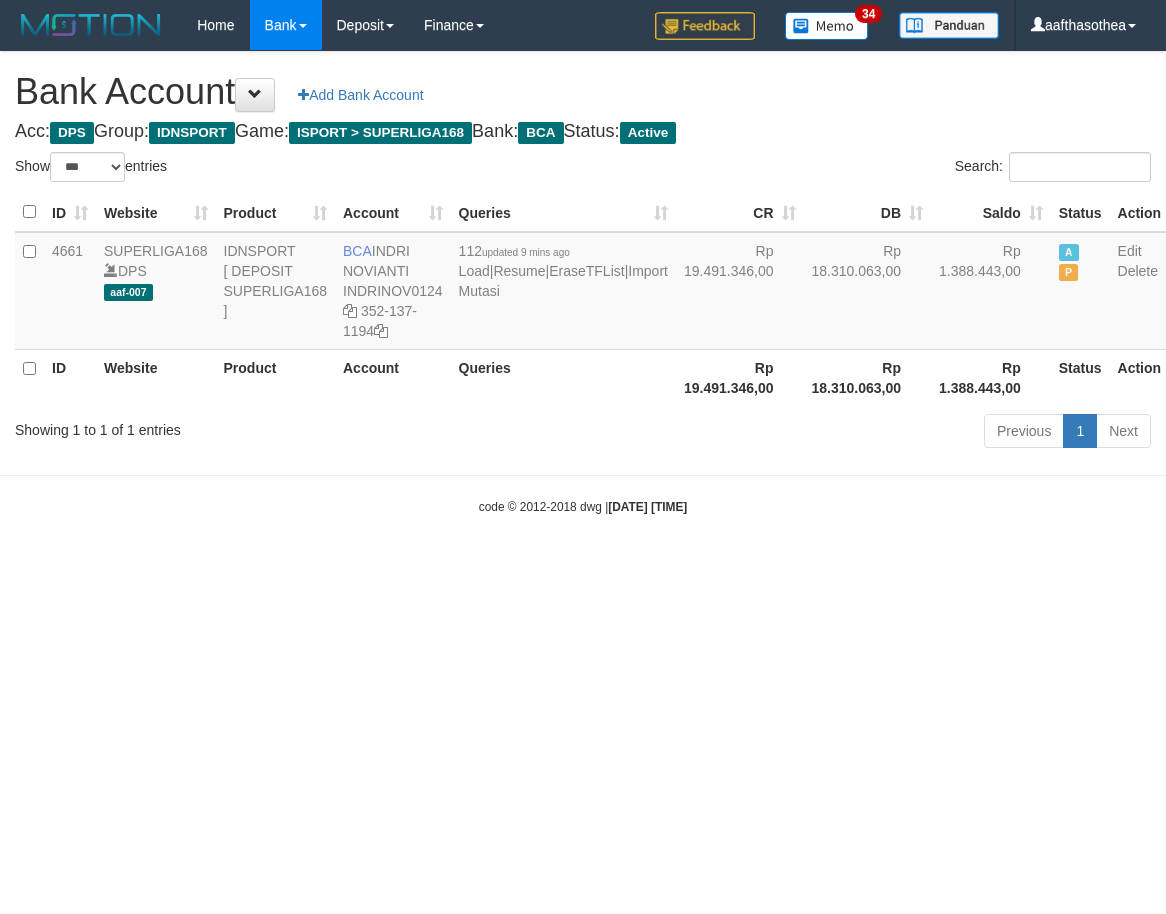 select on "***" 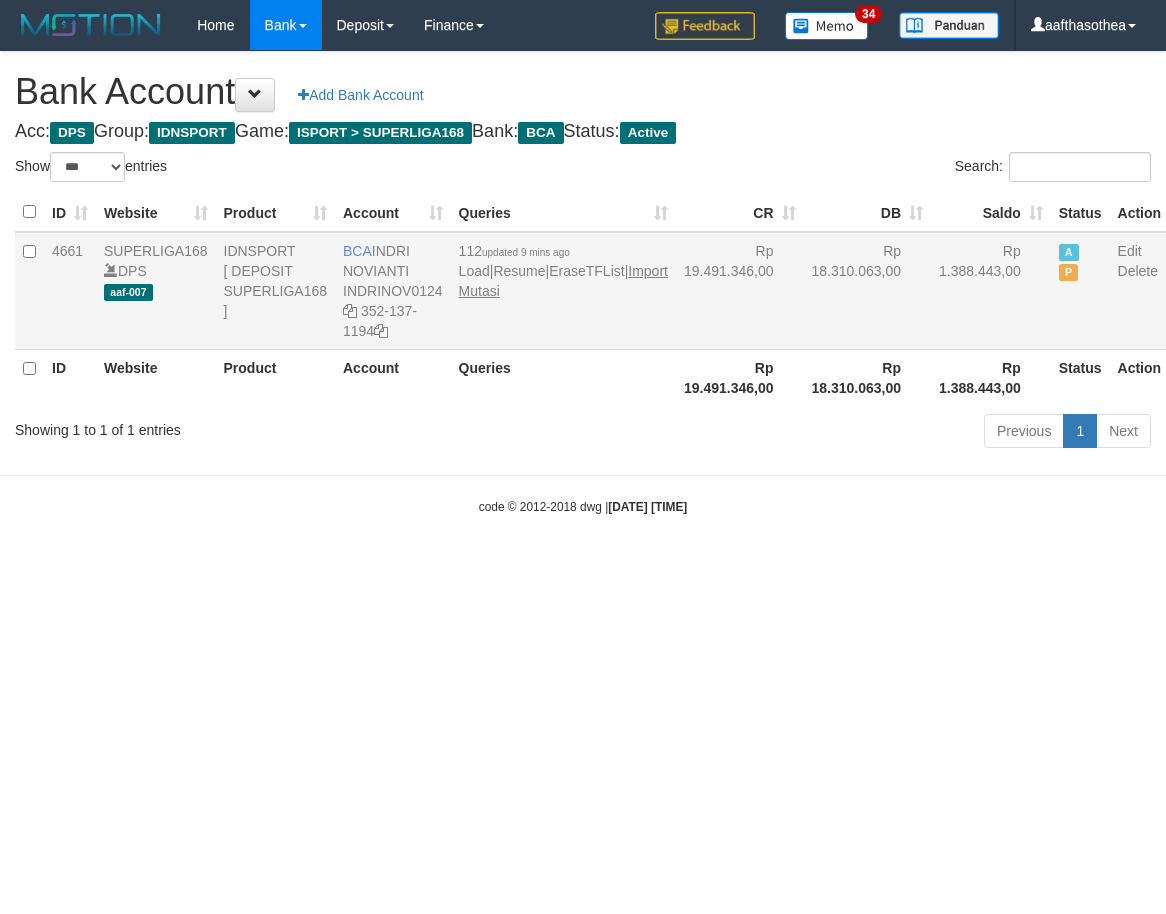 scroll, scrollTop: 0, scrollLeft: 0, axis: both 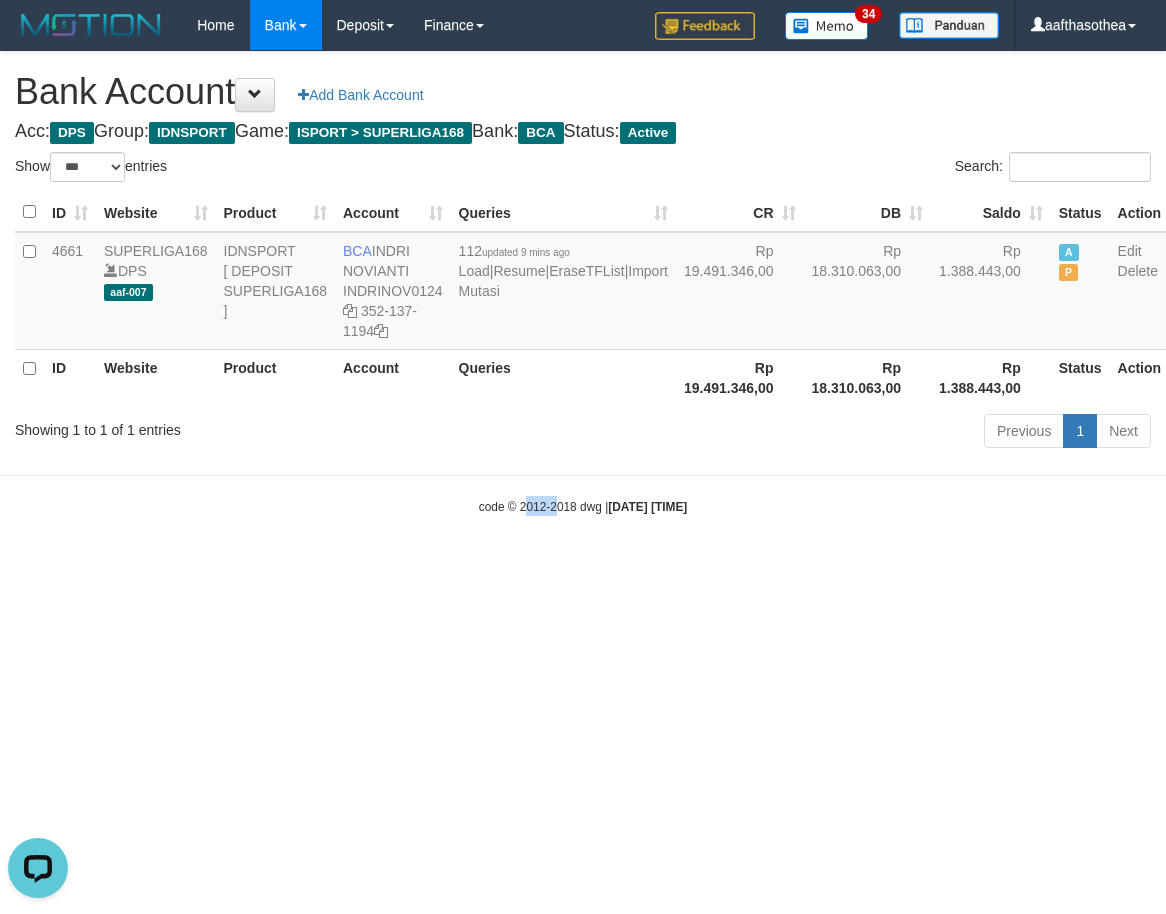 drag, startPoint x: 512, startPoint y: 690, endPoint x: 578, endPoint y: 642, distance: 81.608826 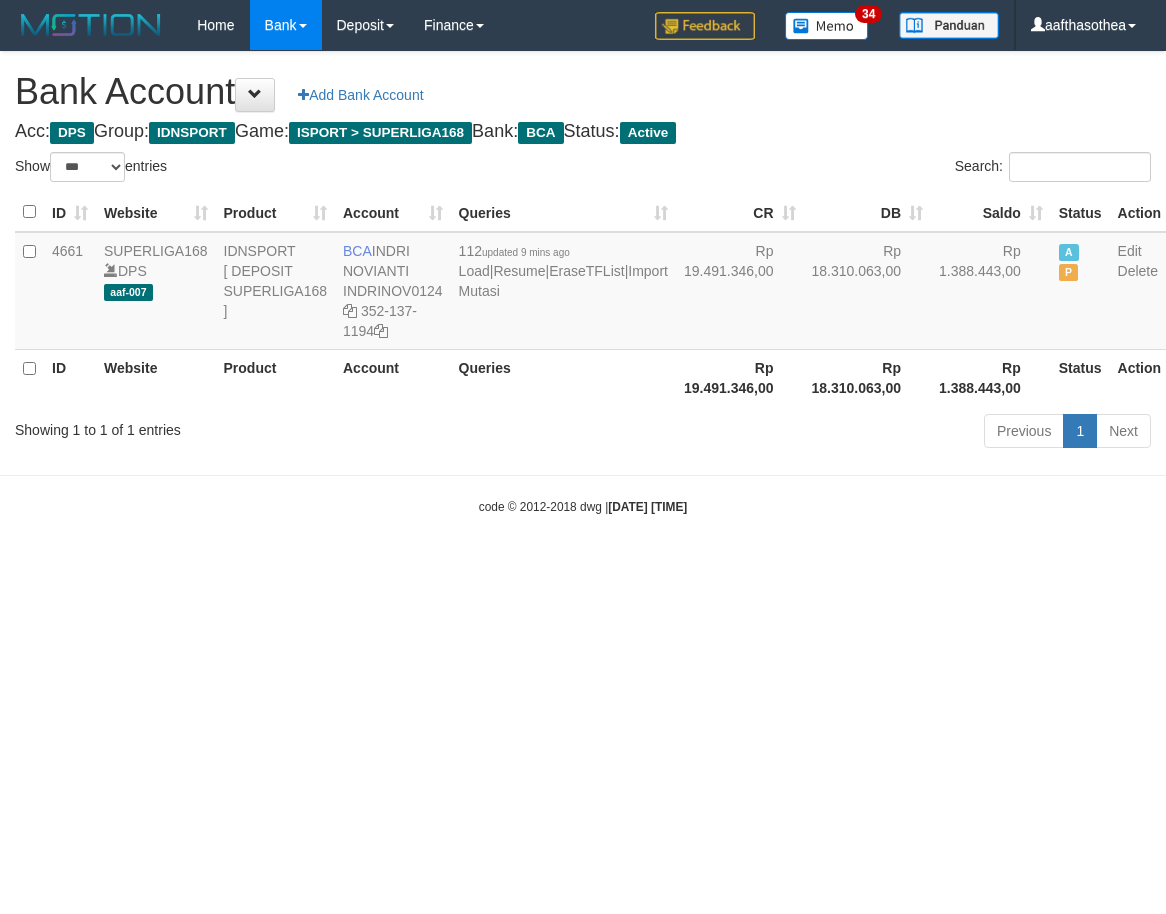 select on "***" 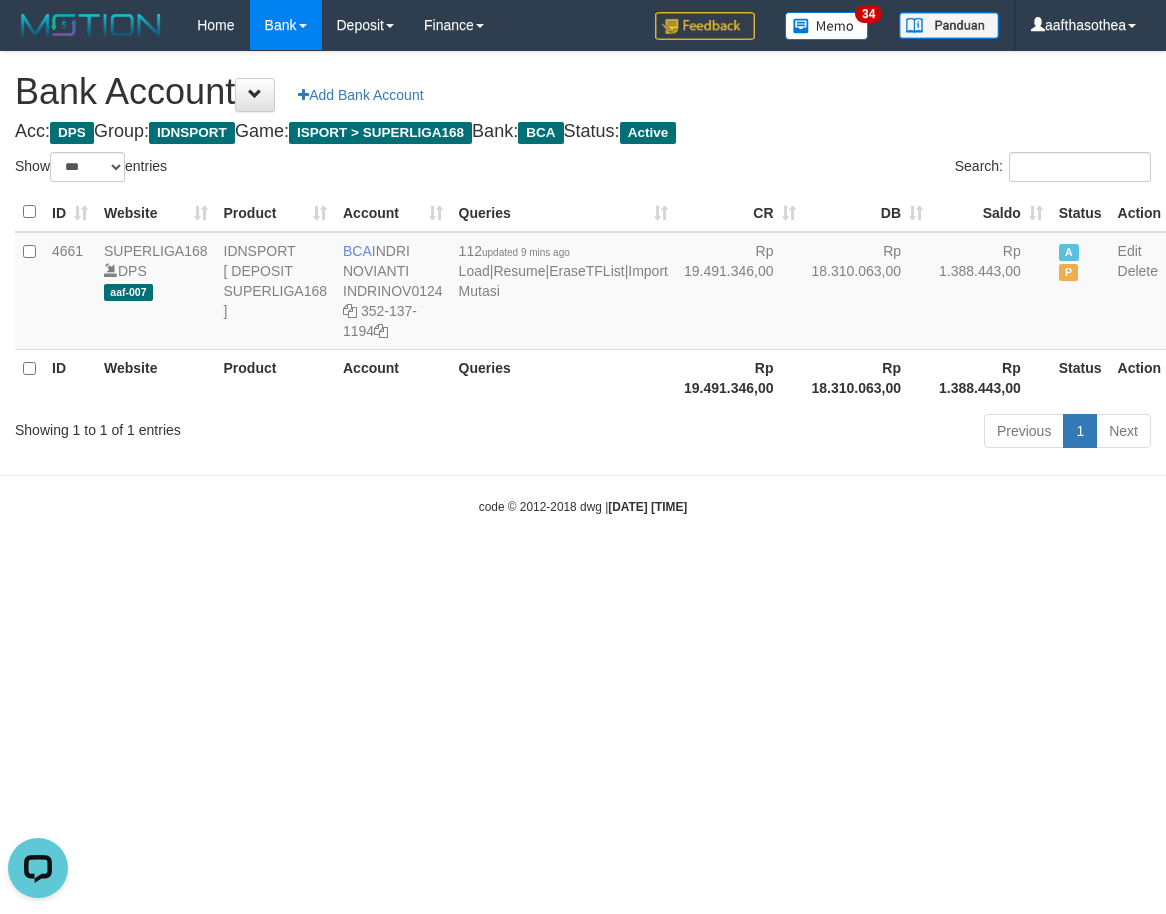scroll, scrollTop: 0, scrollLeft: 0, axis: both 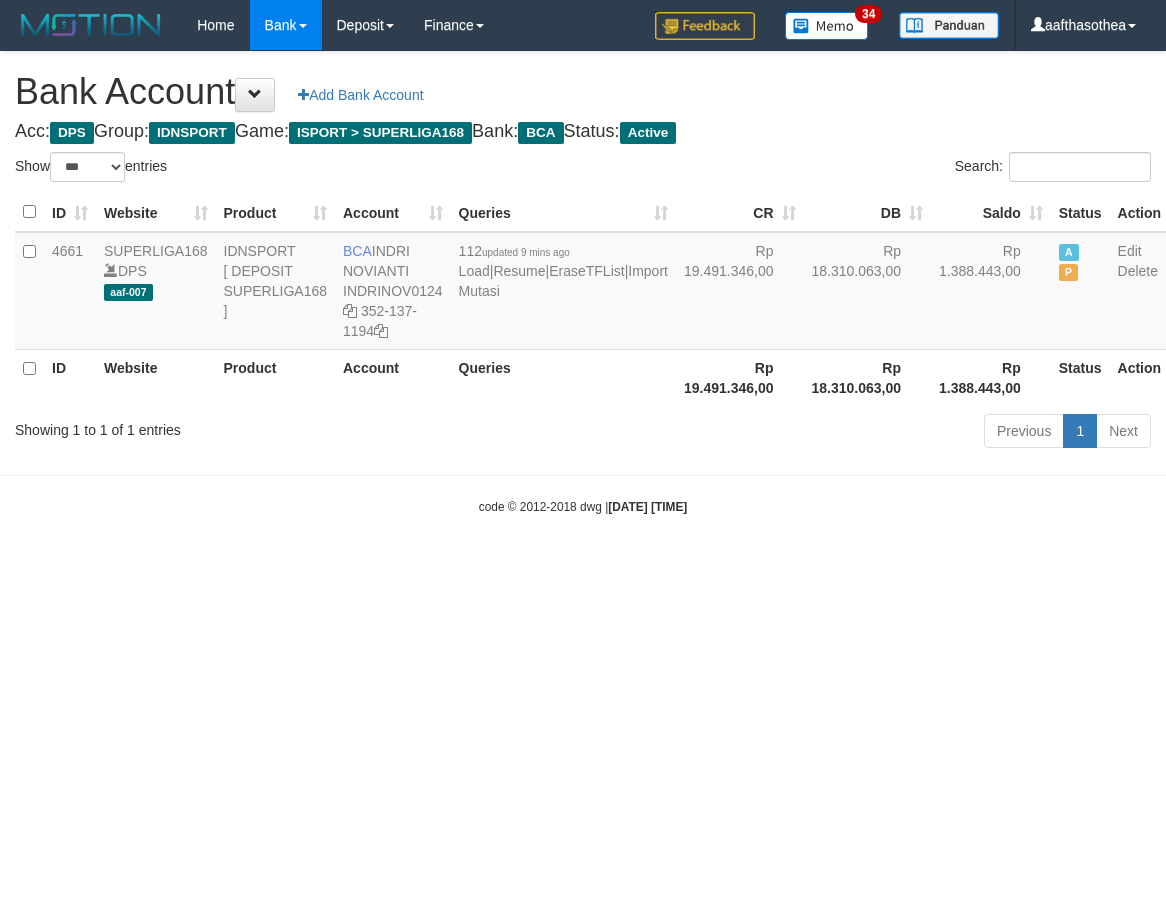select on "***" 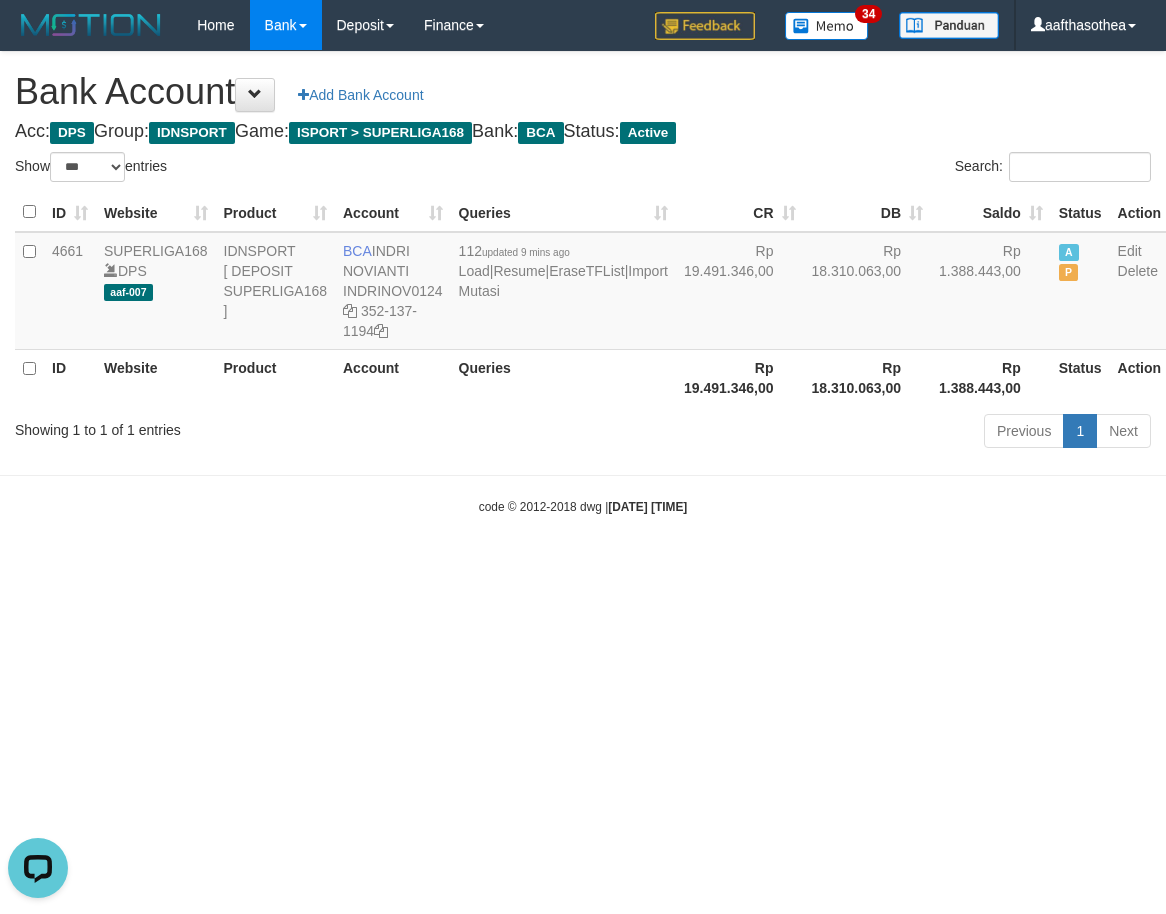 scroll, scrollTop: 0, scrollLeft: 0, axis: both 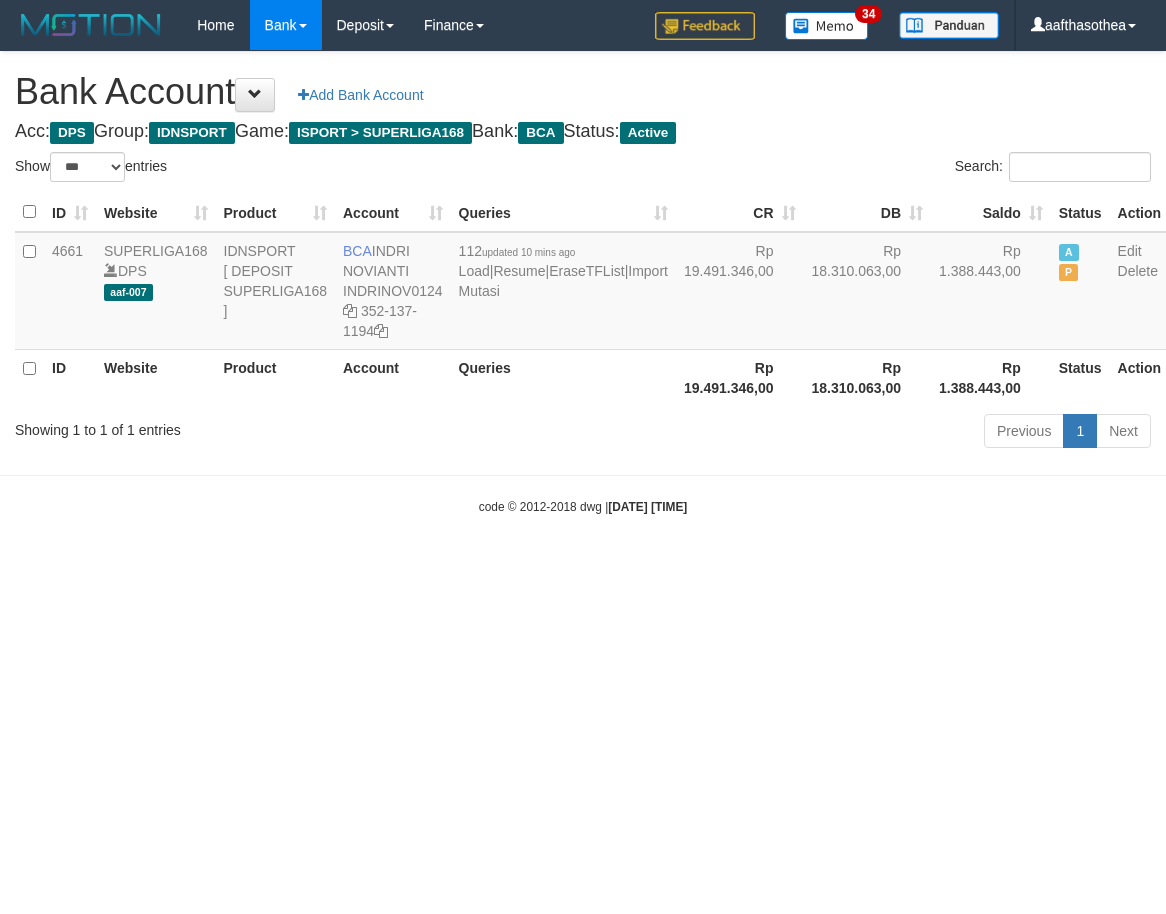 select on "***" 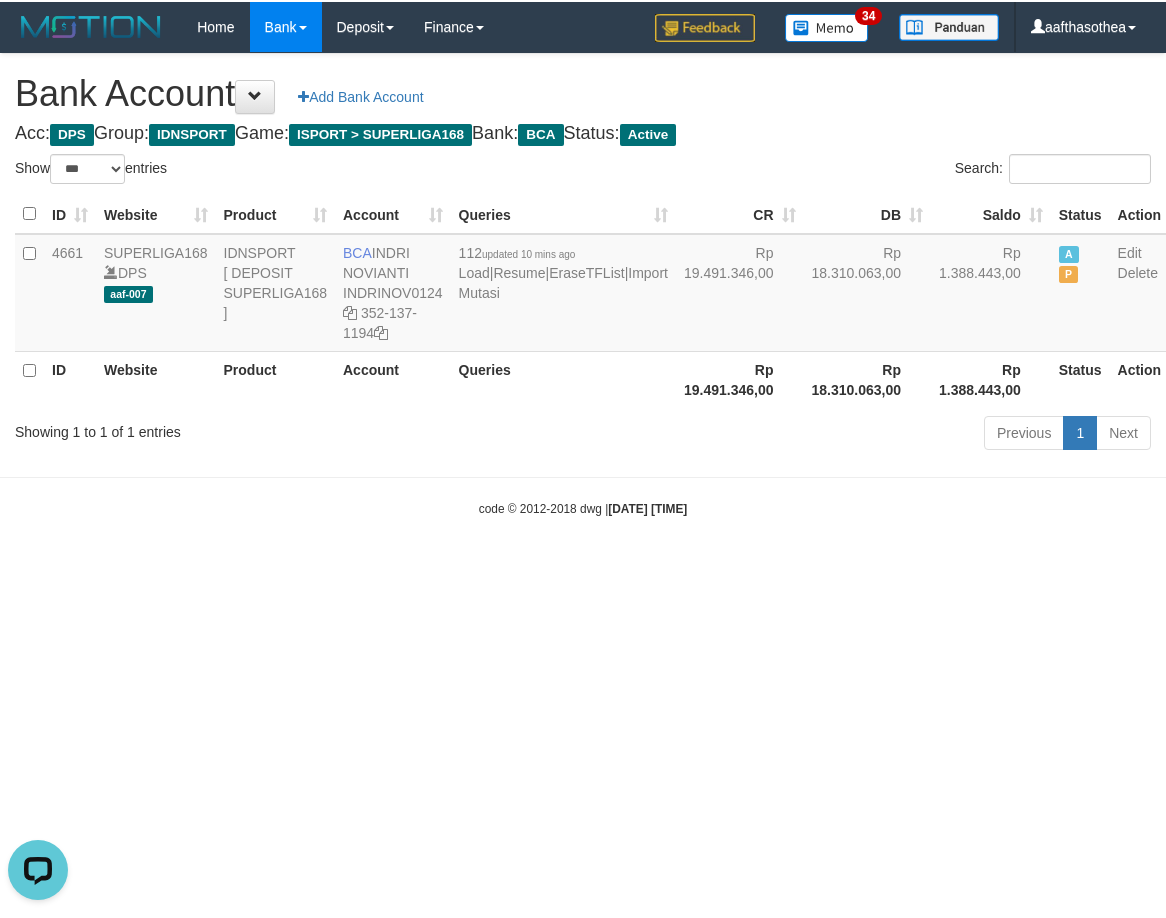 scroll, scrollTop: 0, scrollLeft: 0, axis: both 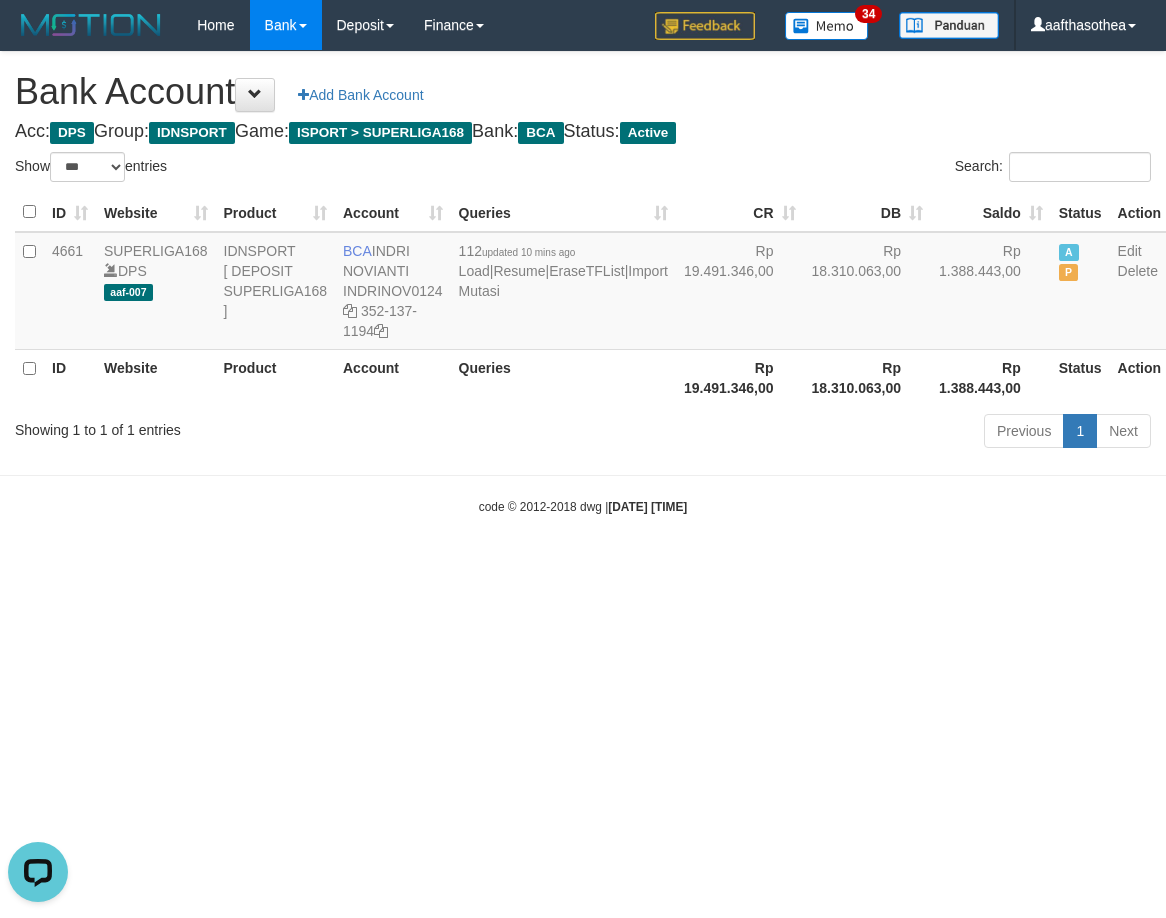 click on "Toggle navigation
Home
Bank
Account List
Load
By Website
Group
[ISPORT]													SUPERLIGA168
By Load Group (DPS)" at bounding box center (583, 283) 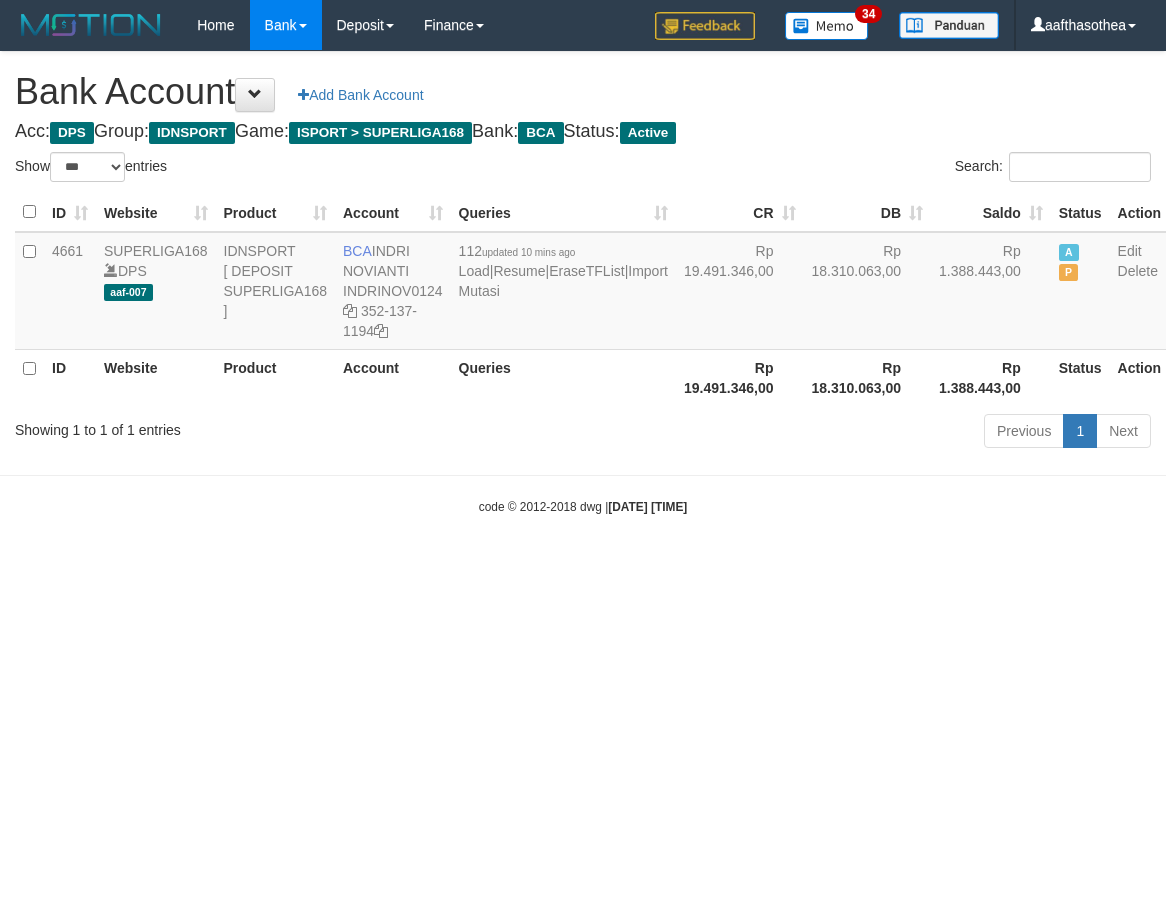 select on "***" 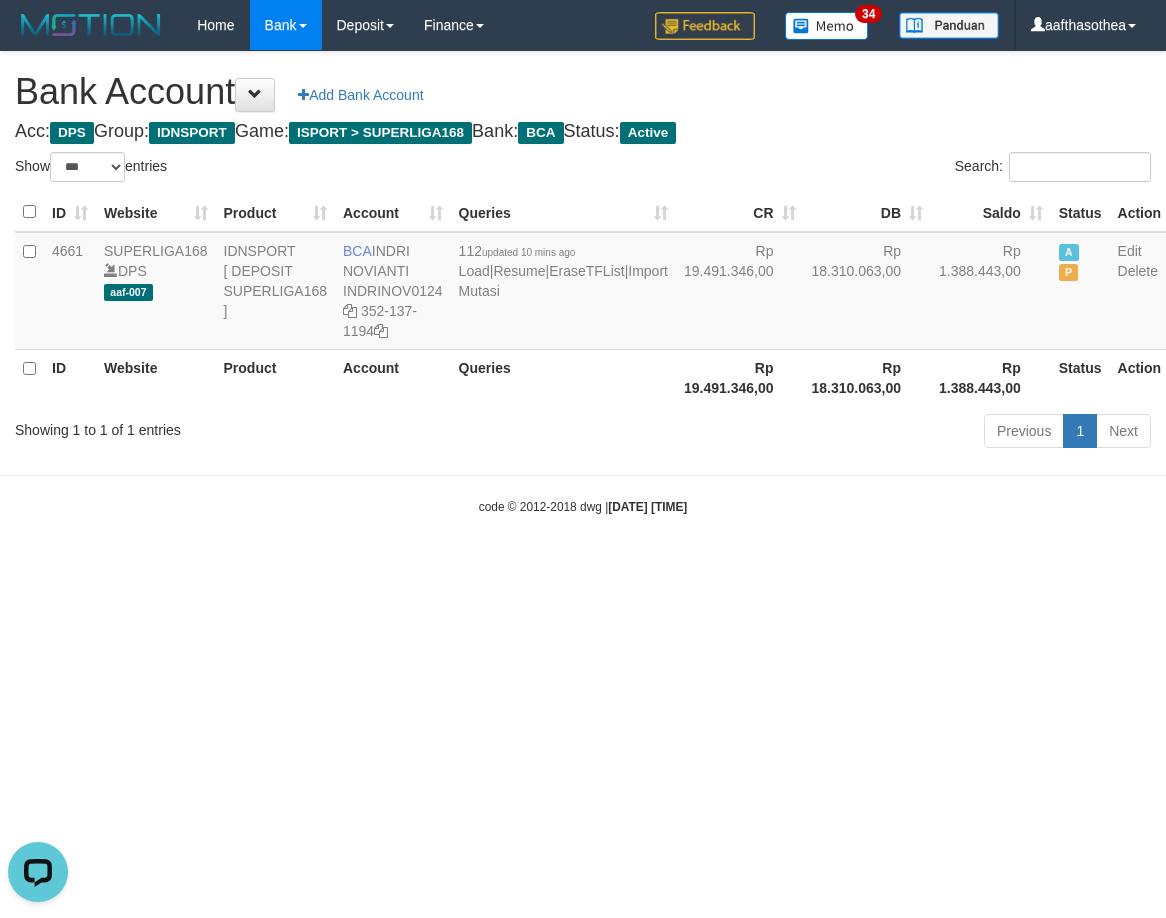 scroll, scrollTop: 0, scrollLeft: 0, axis: both 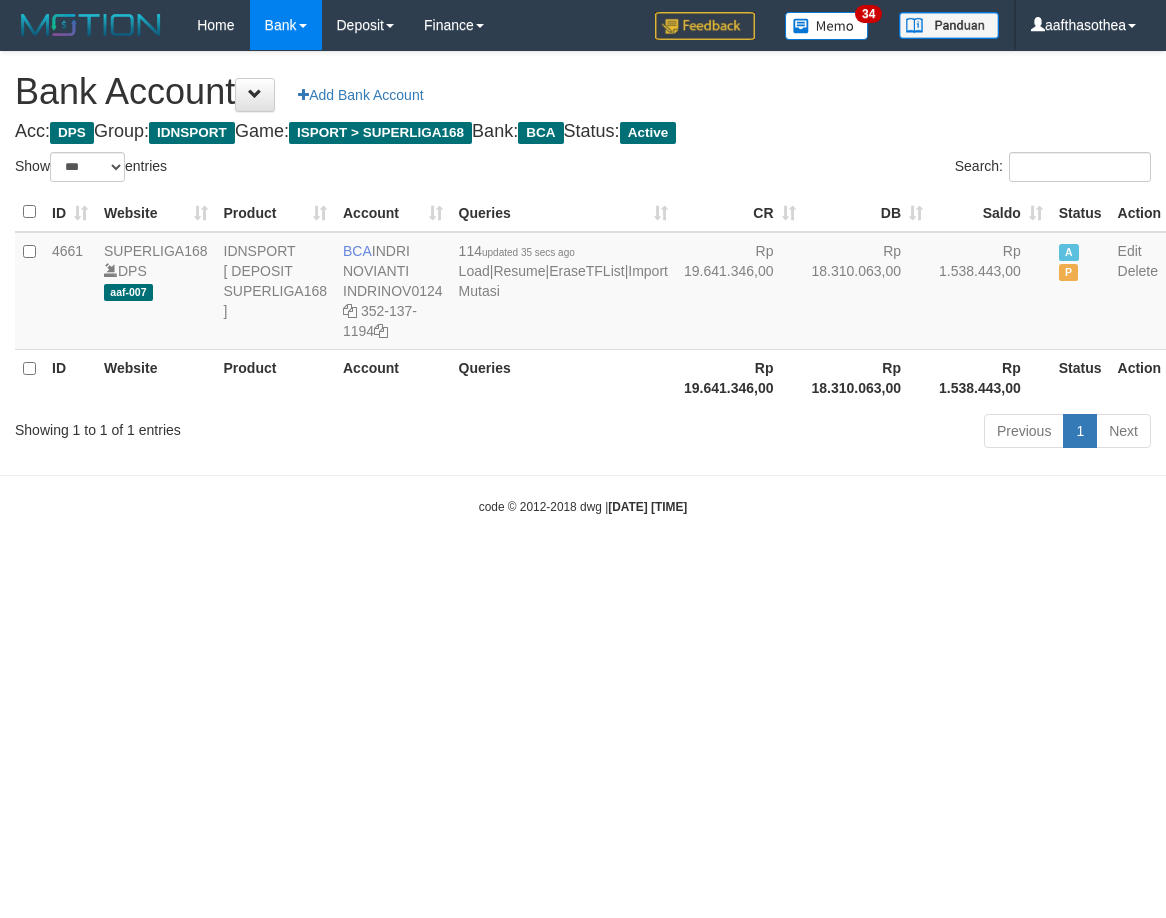 select on "***" 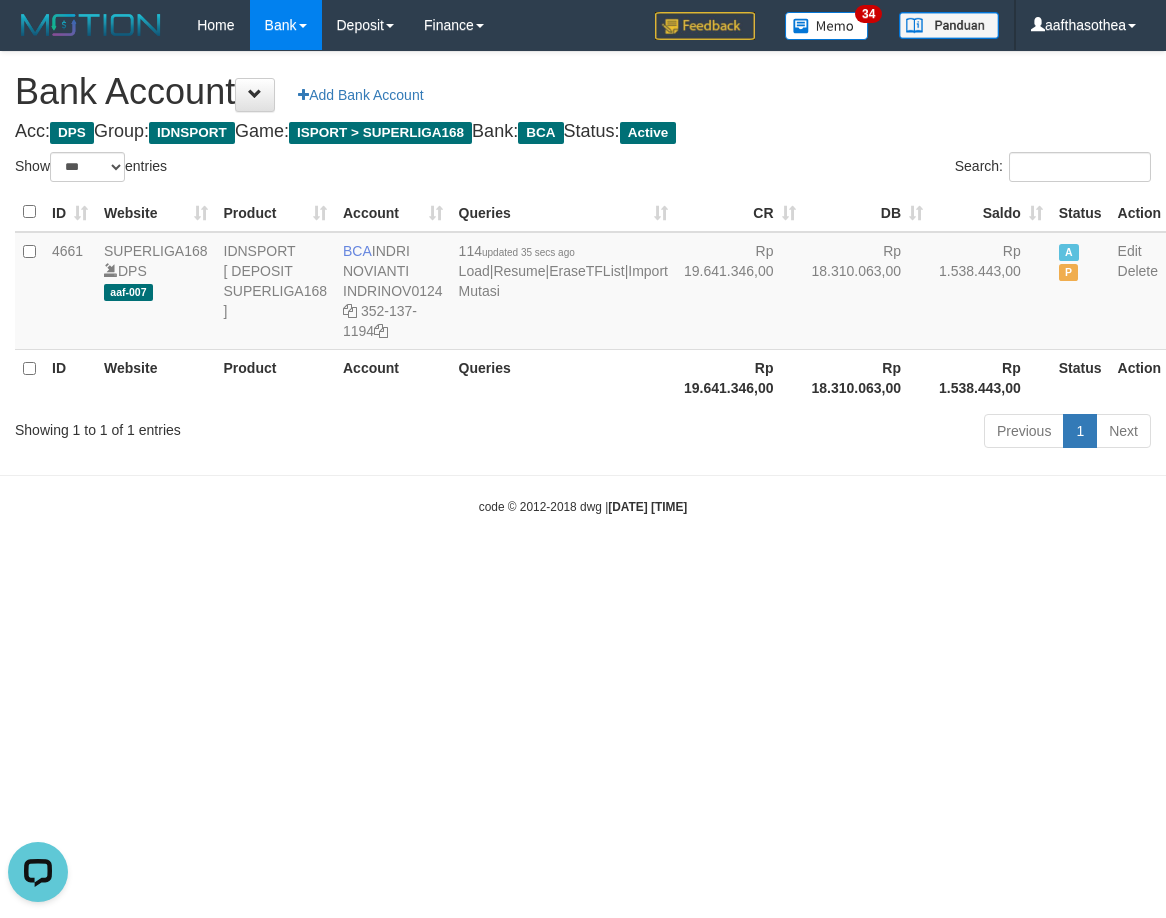 scroll, scrollTop: 0, scrollLeft: 0, axis: both 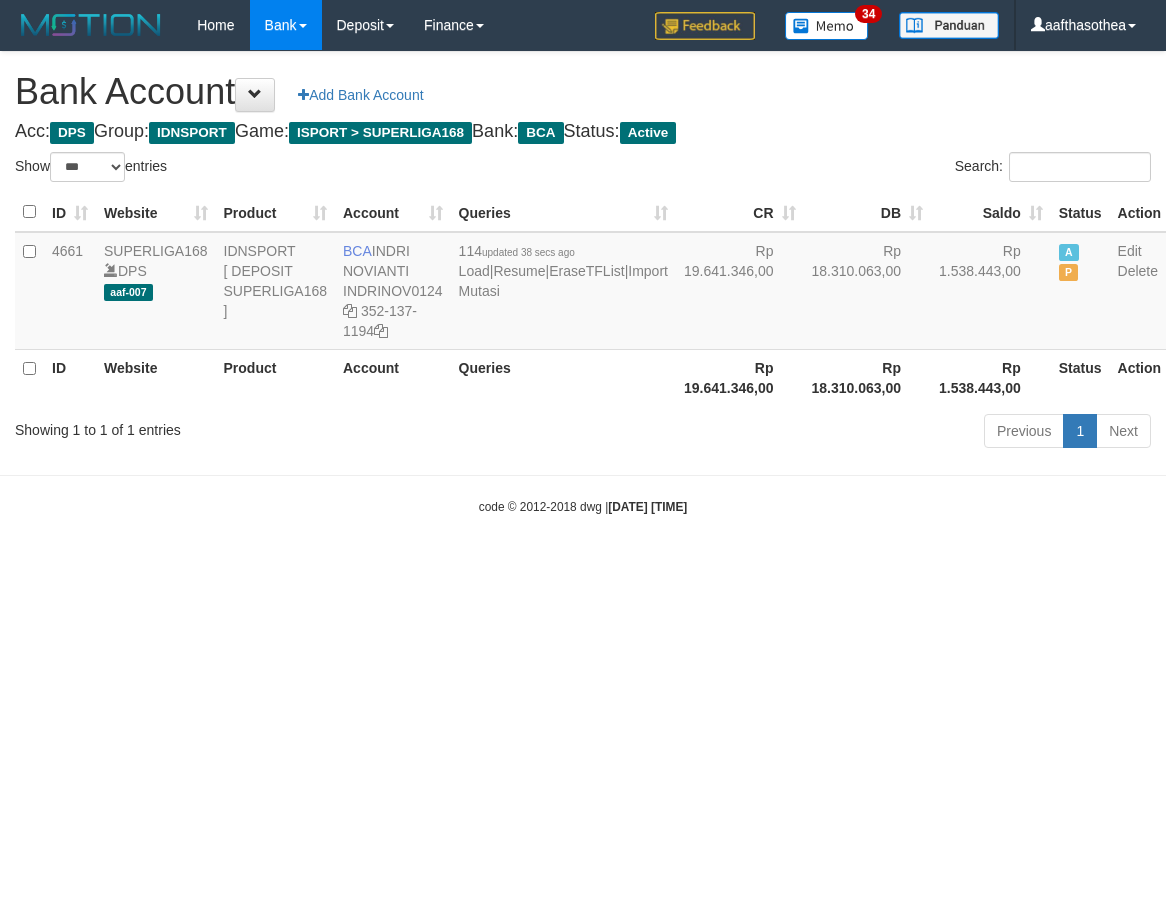 select on "***" 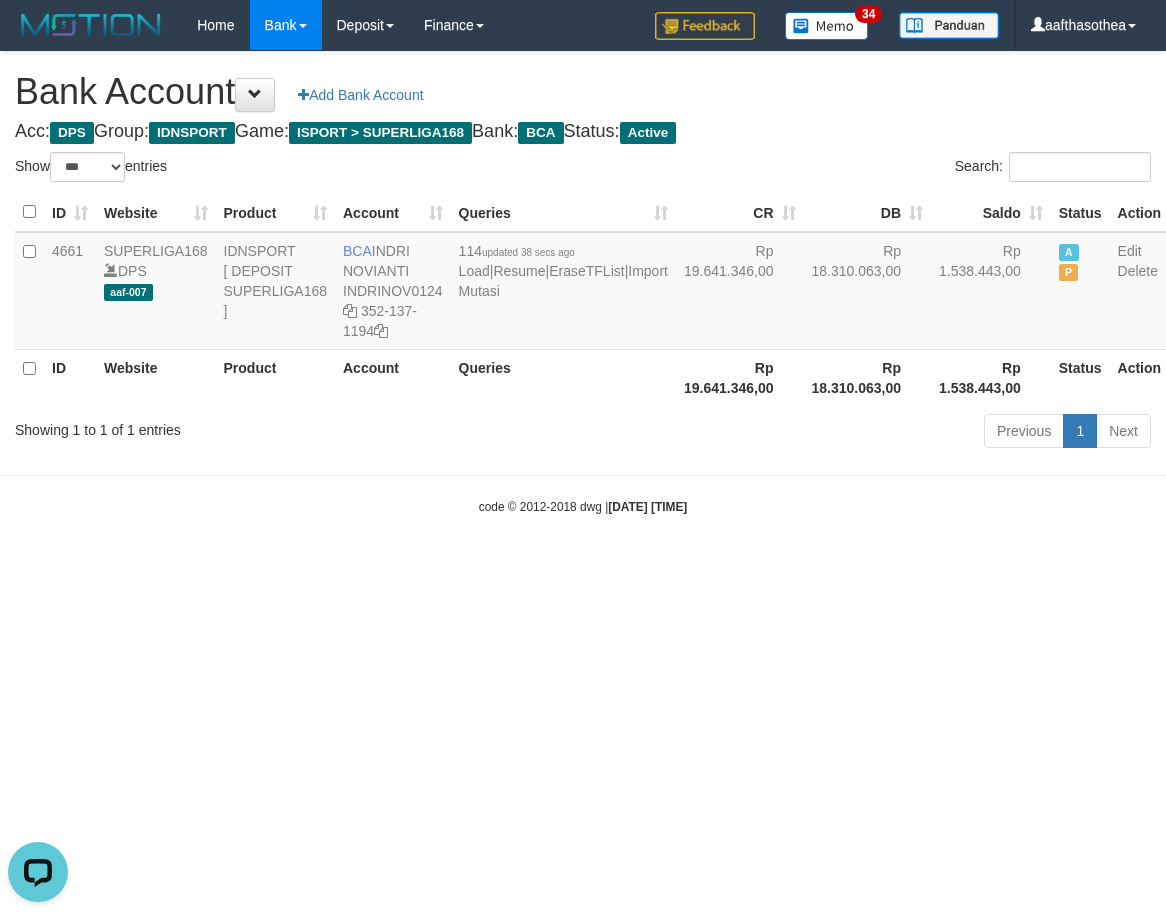 scroll, scrollTop: 0, scrollLeft: 0, axis: both 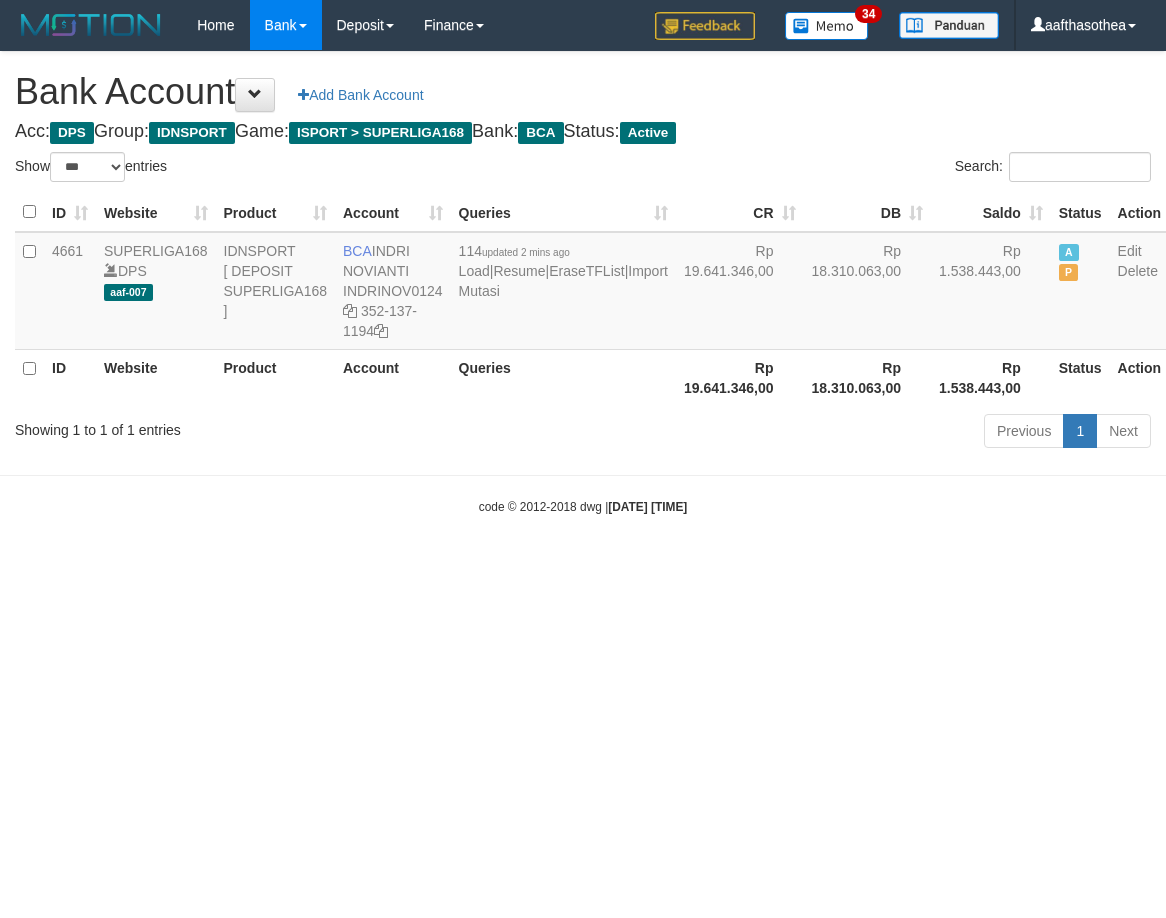 select on "***" 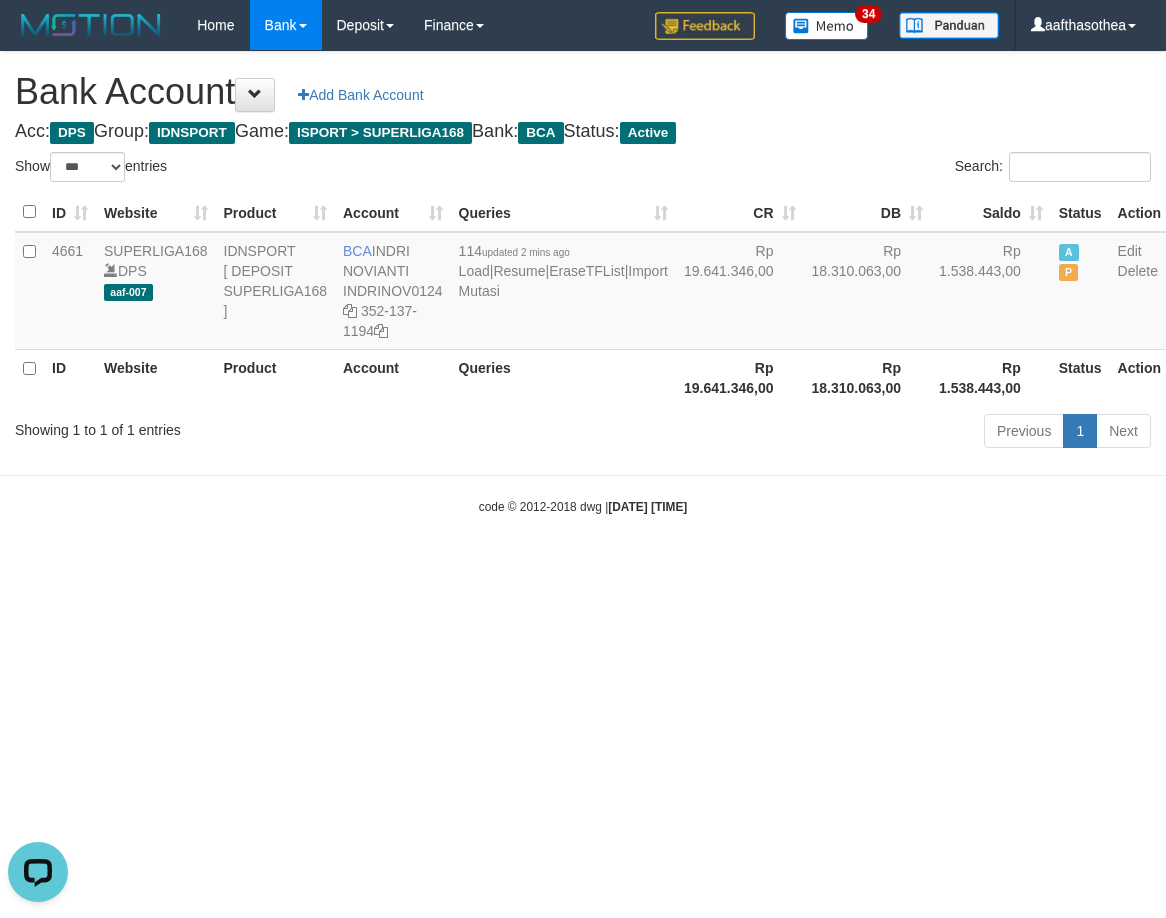 scroll, scrollTop: 0, scrollLeft: 0, axis: both 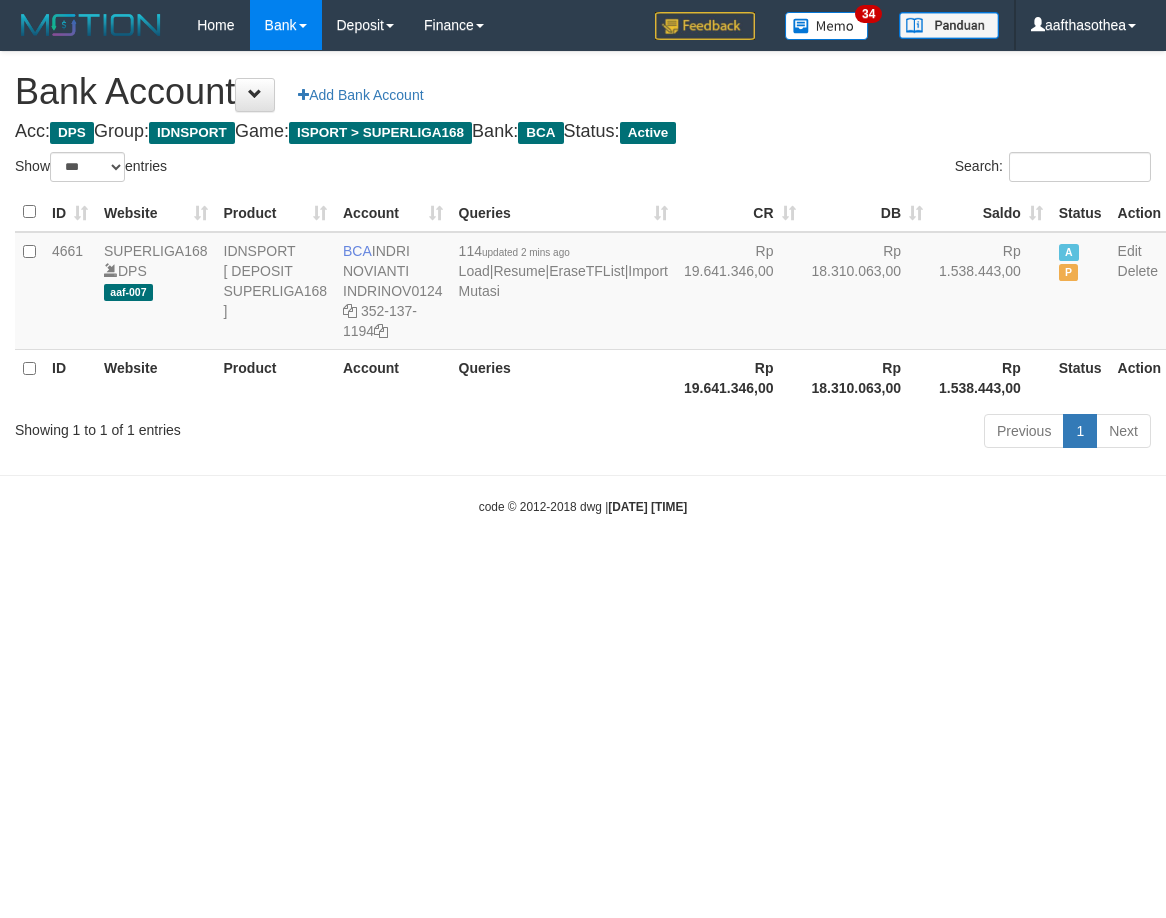select on "***" 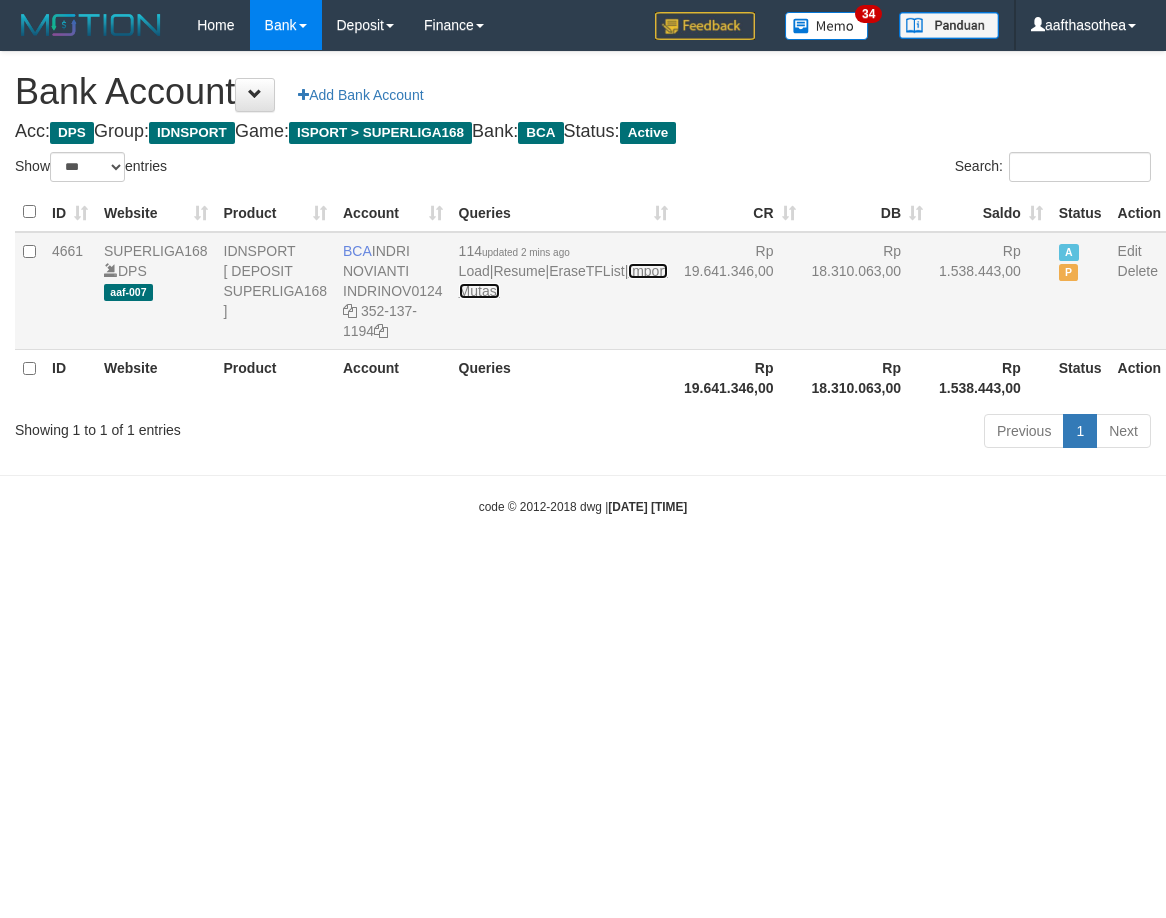 click on "Import Mutasi" at bounding box center (563, 281) 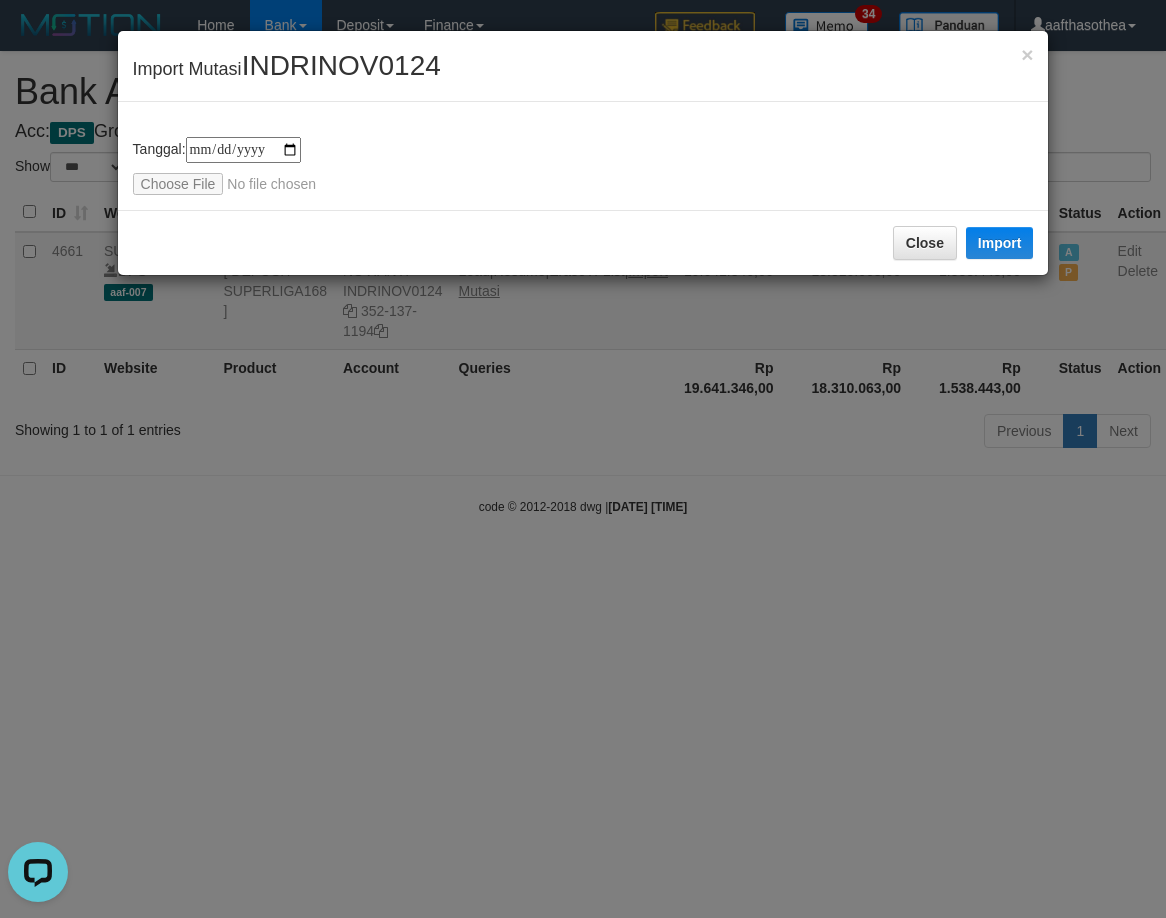 scroll, scrollTop: 0, scrollLeft: 0, axis: both 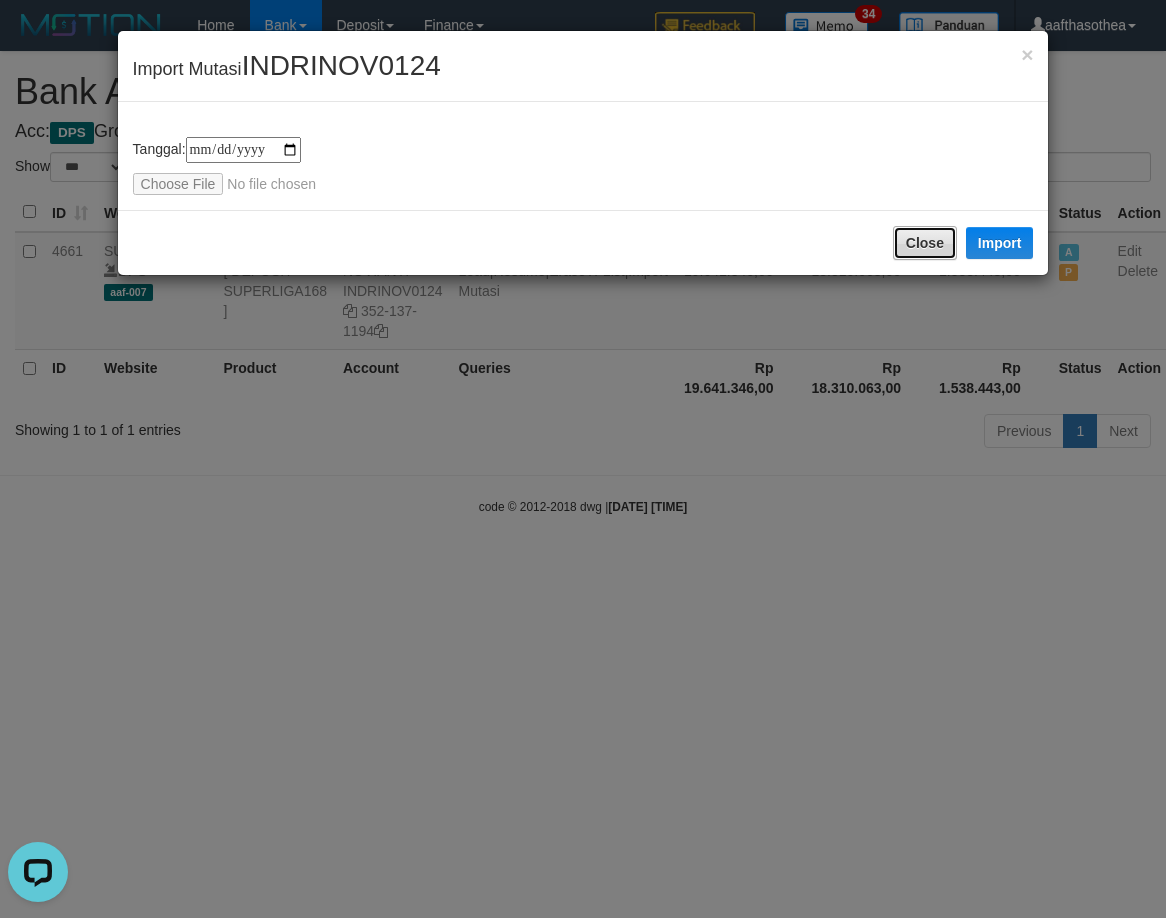 click on "Close" at bounding box center [925, 243] 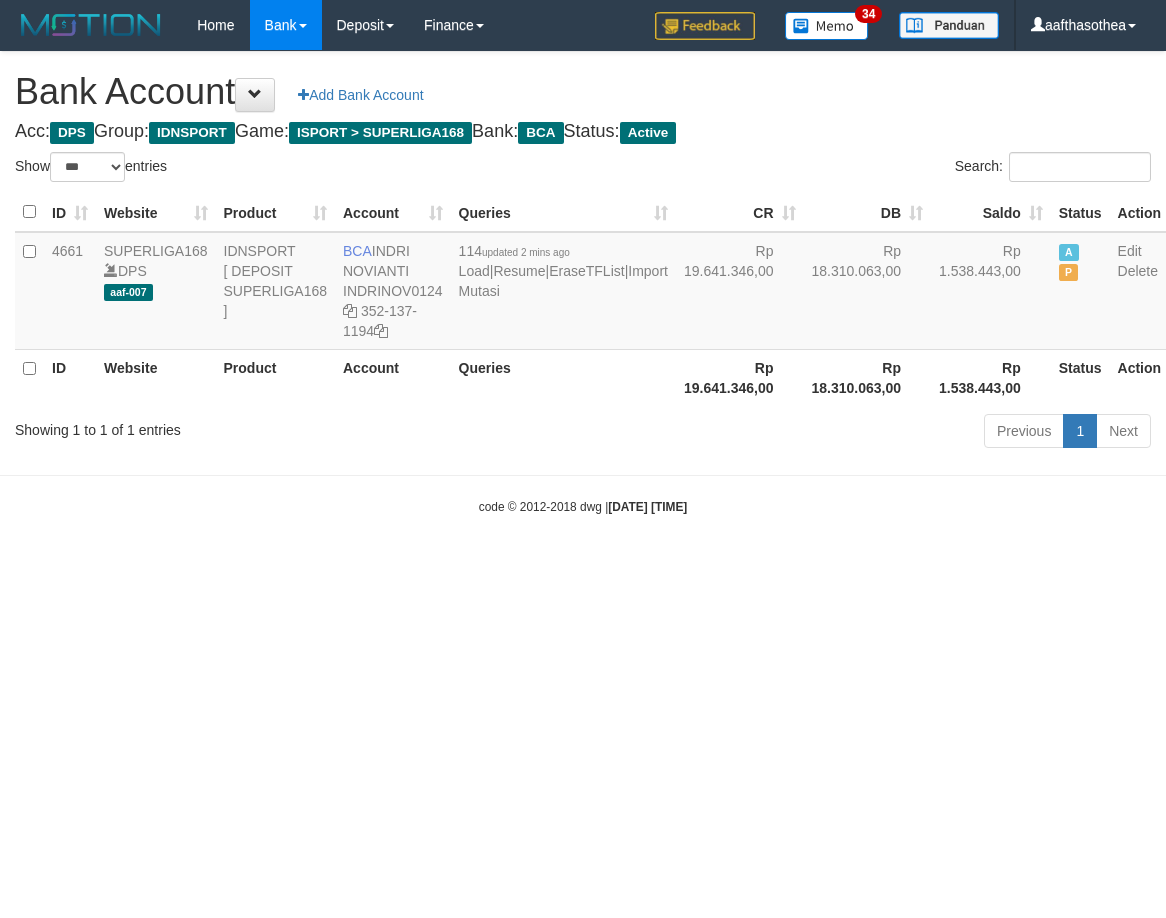 select on "***" 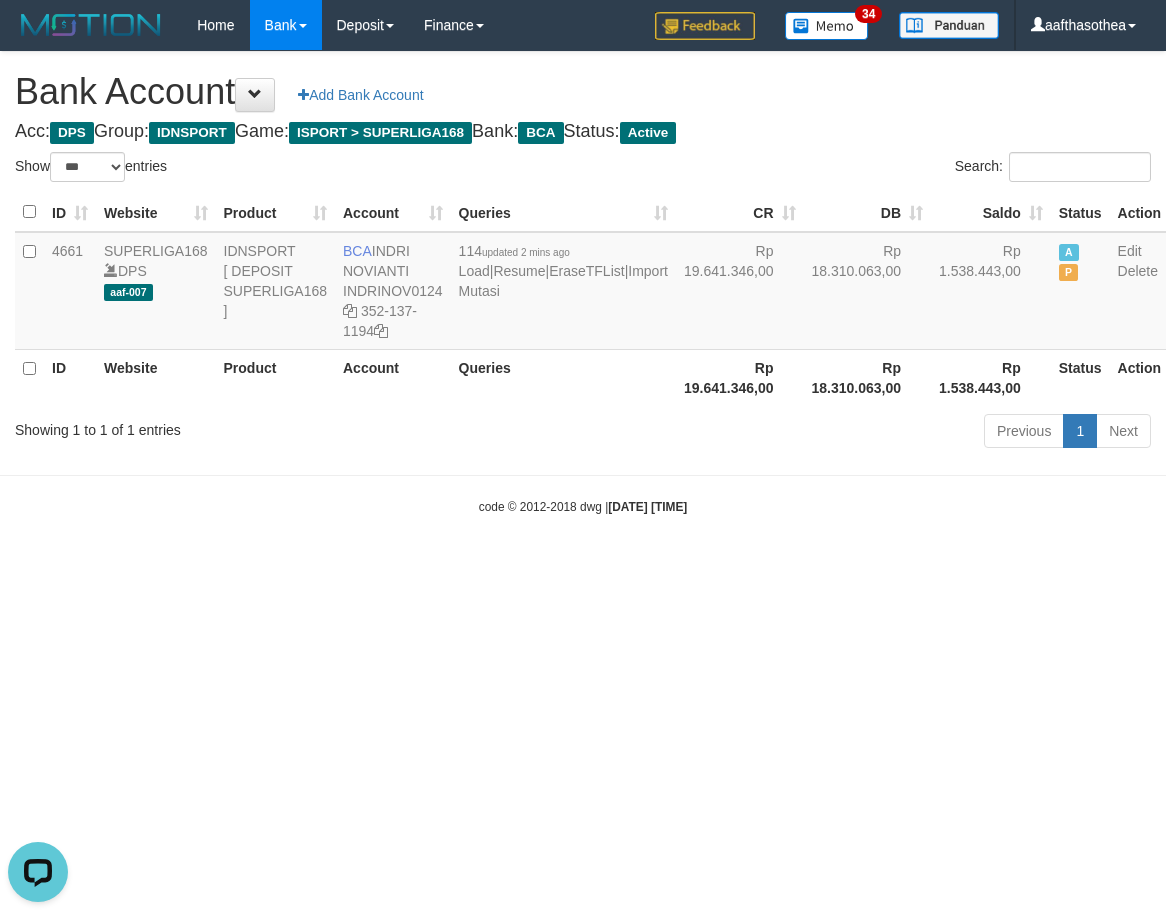 scroll, scrollTop: 0, scrollLeft: 0, axis: both 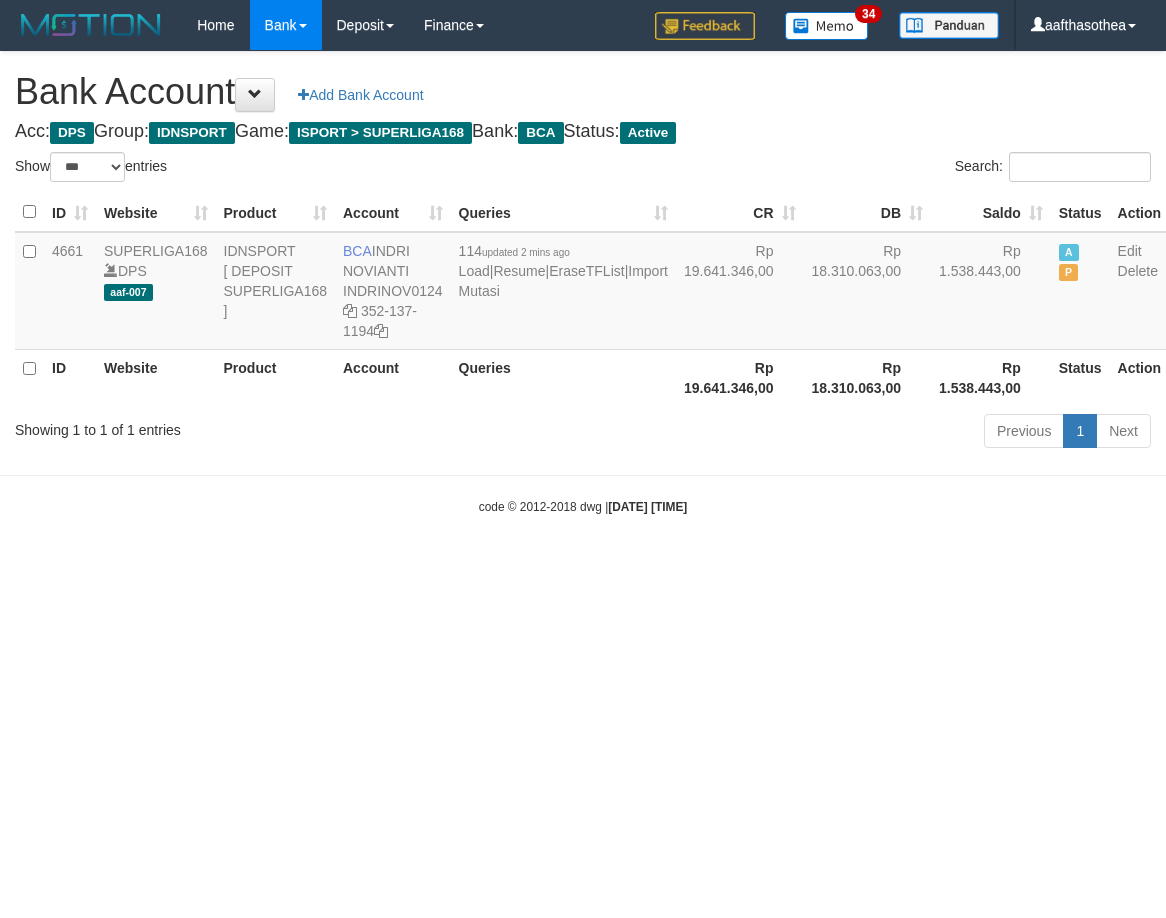 select on "***" 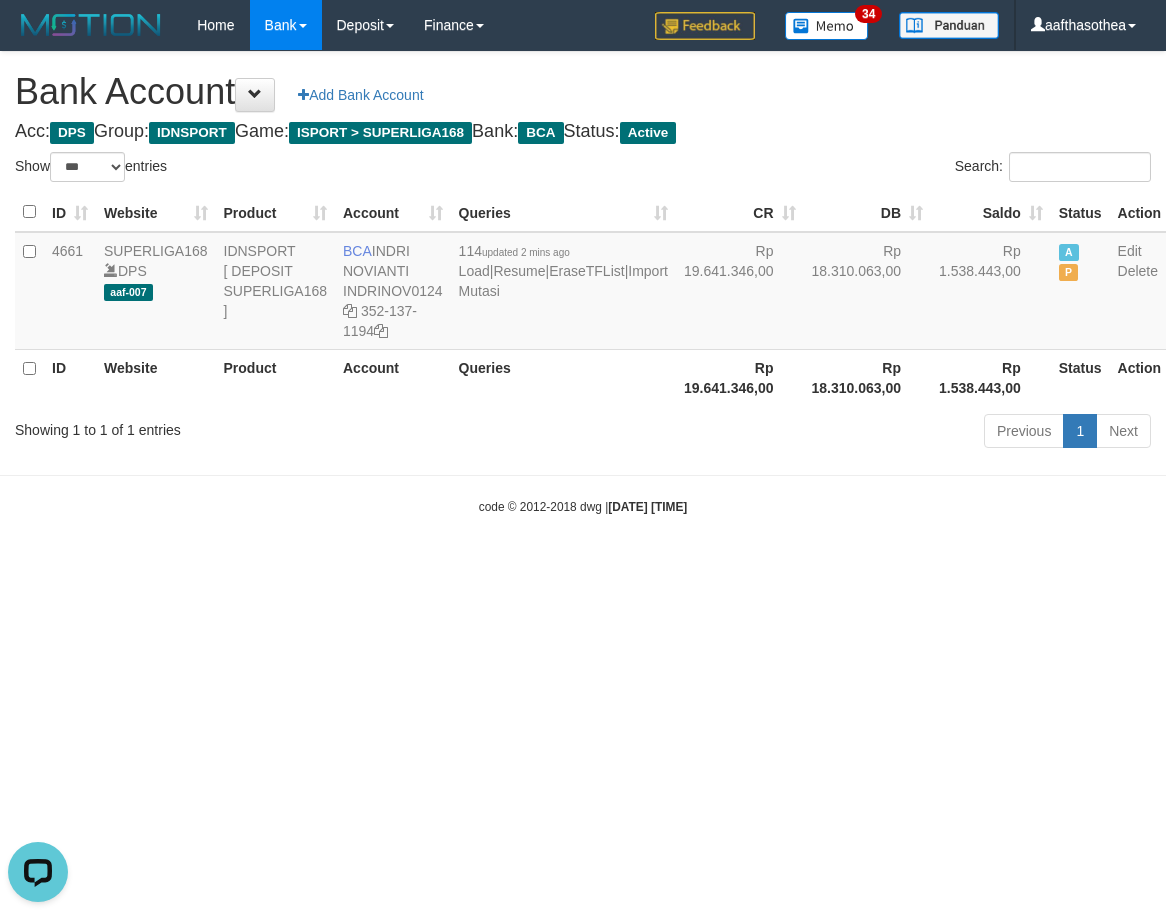 scroll, scrollTop: 0, scrollLeft: 0, axis: both 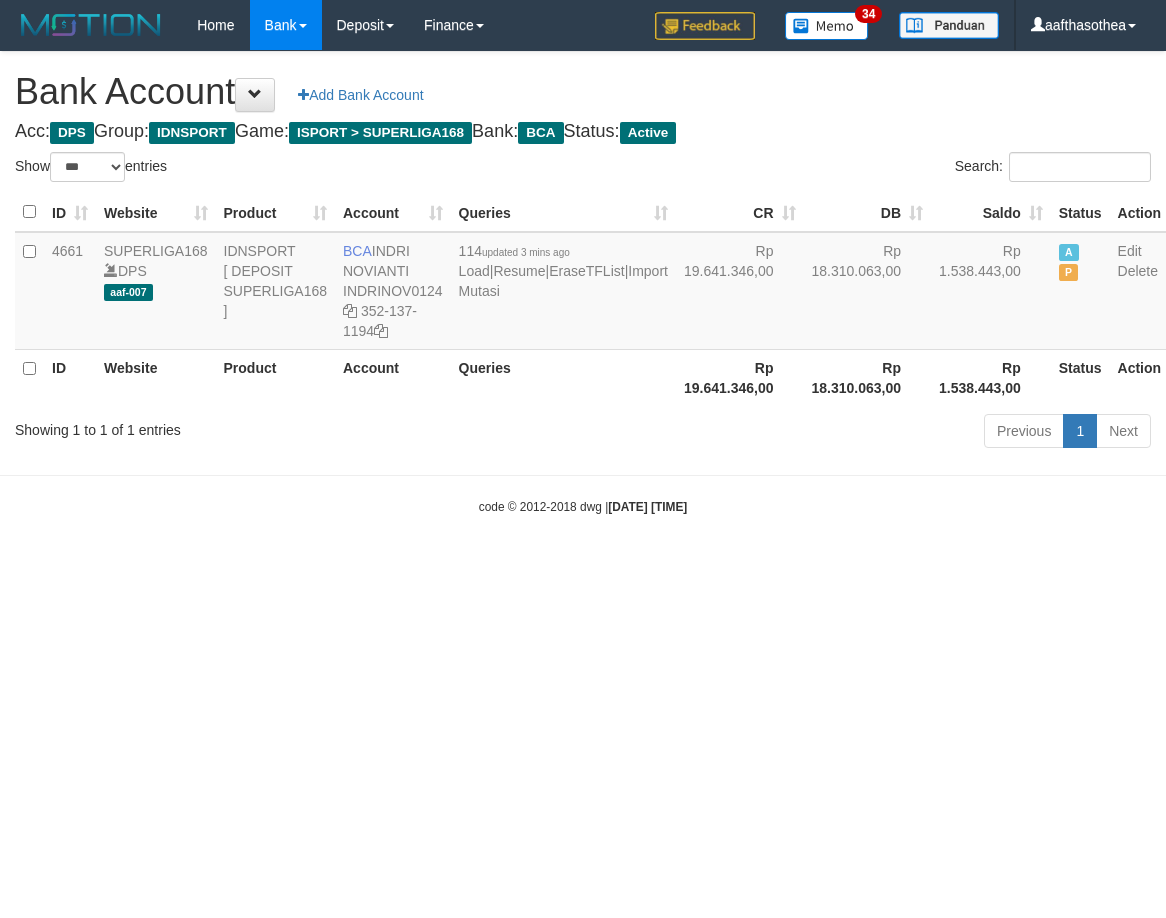 select on "***" 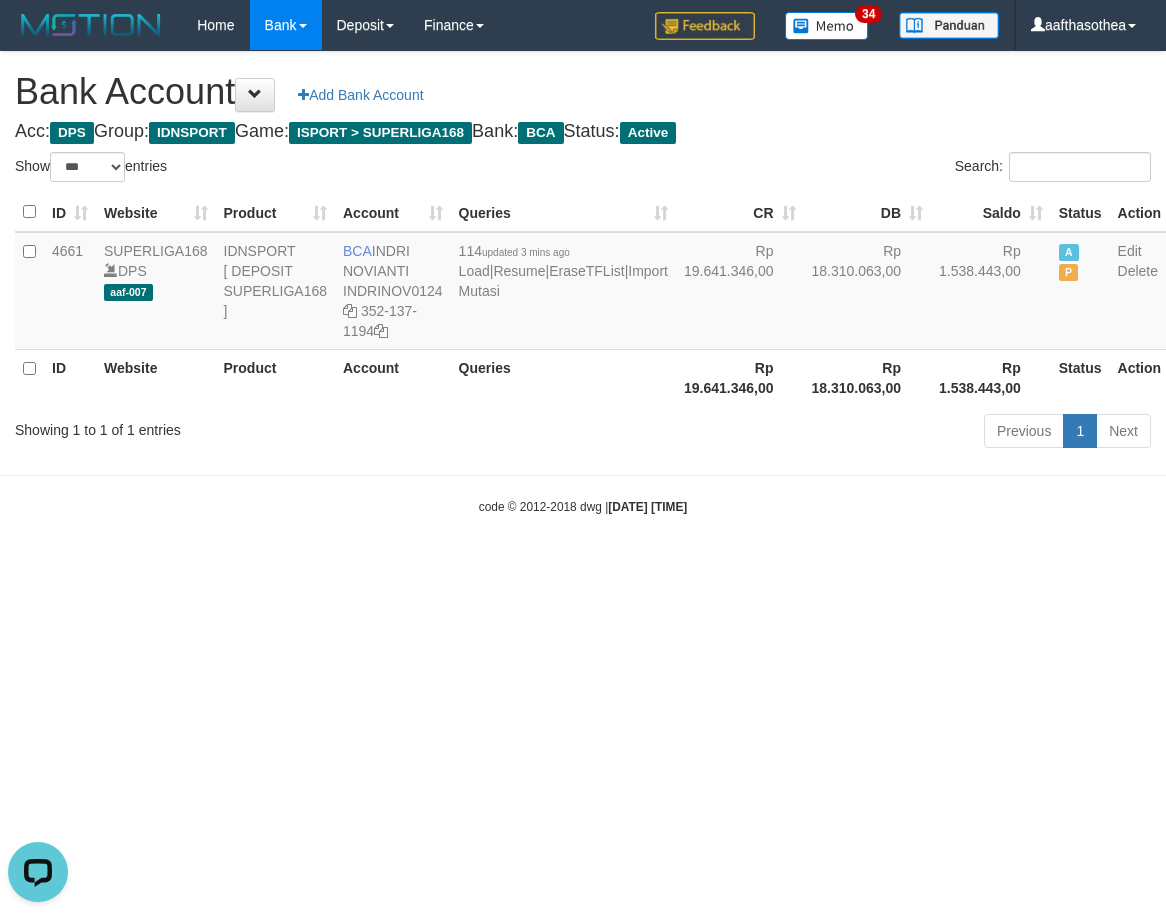 scroll, scrollTop: 0, scrollLeft: 0, axis: both 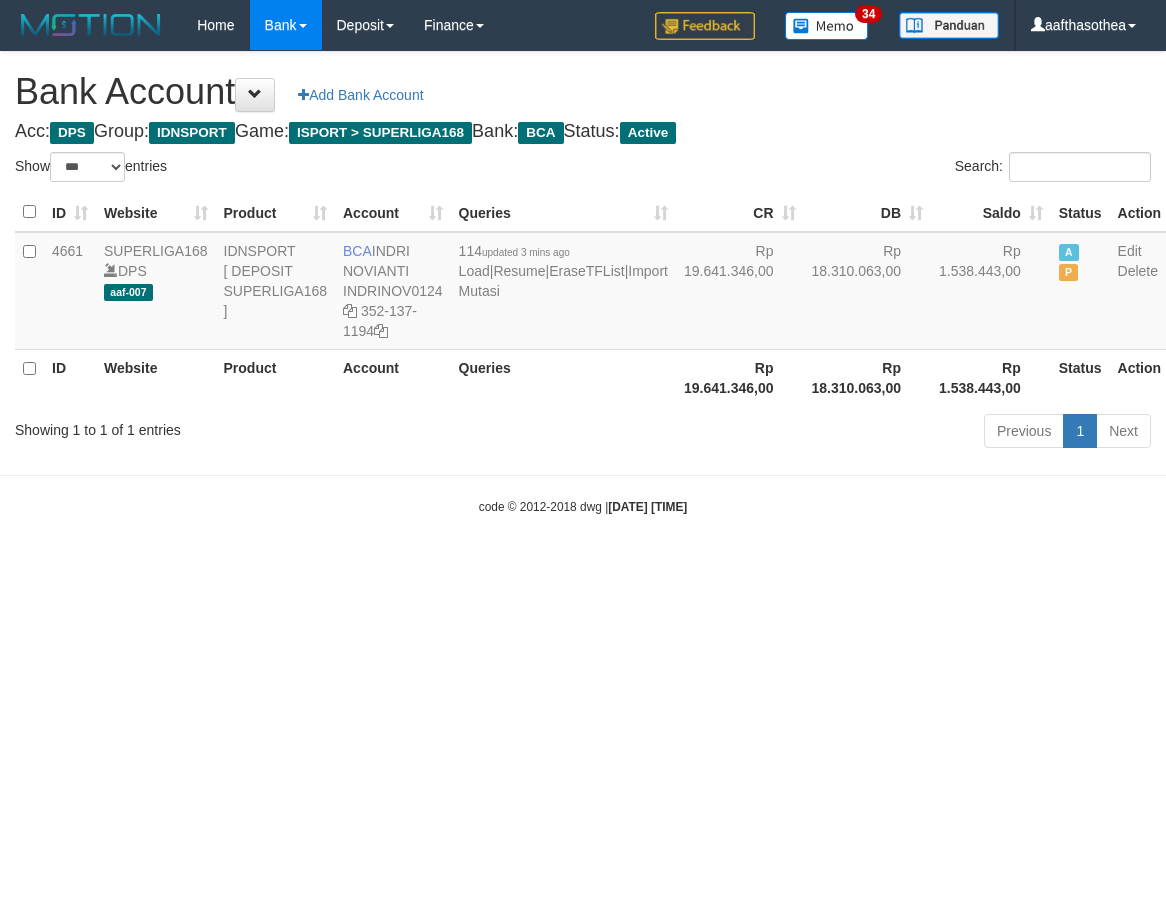 select on "***" 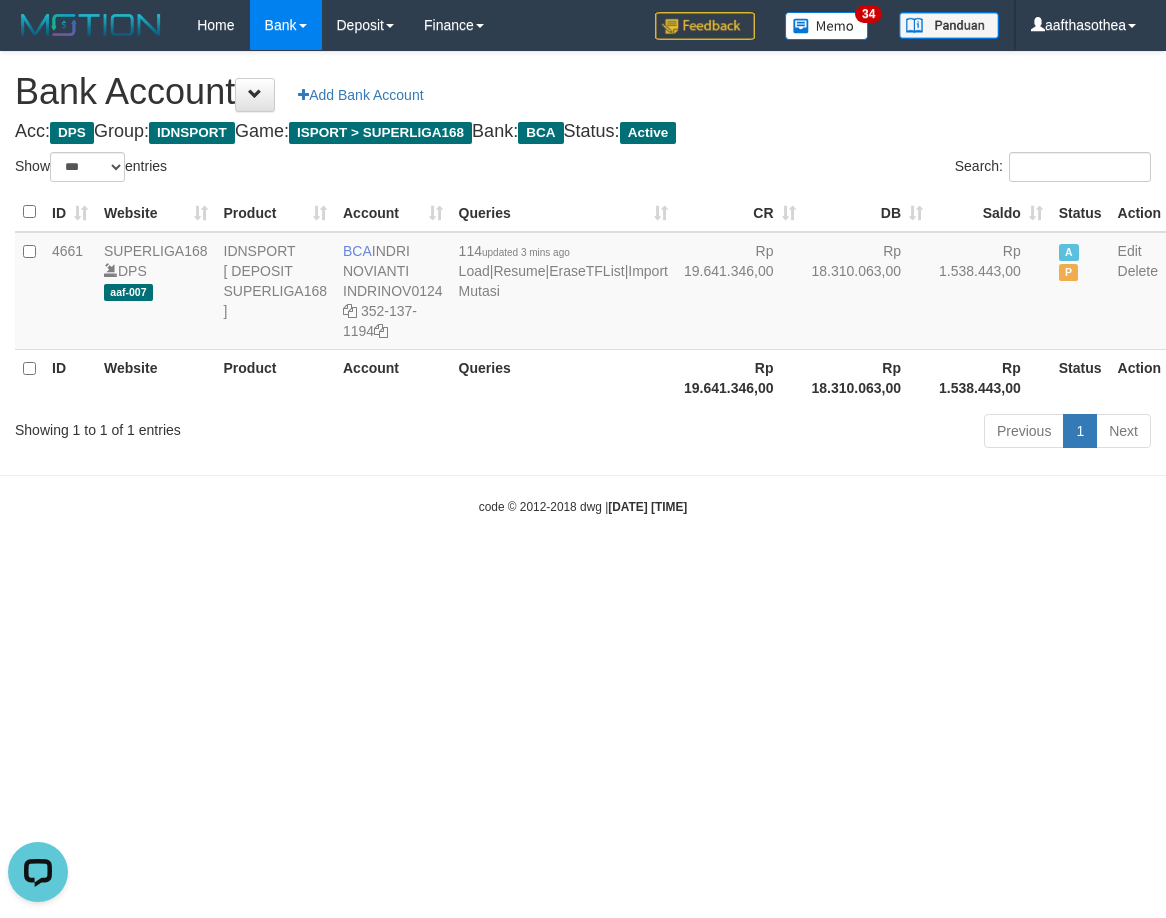scroll, scrollTop: 0, scrollLeft: 0, axis: both 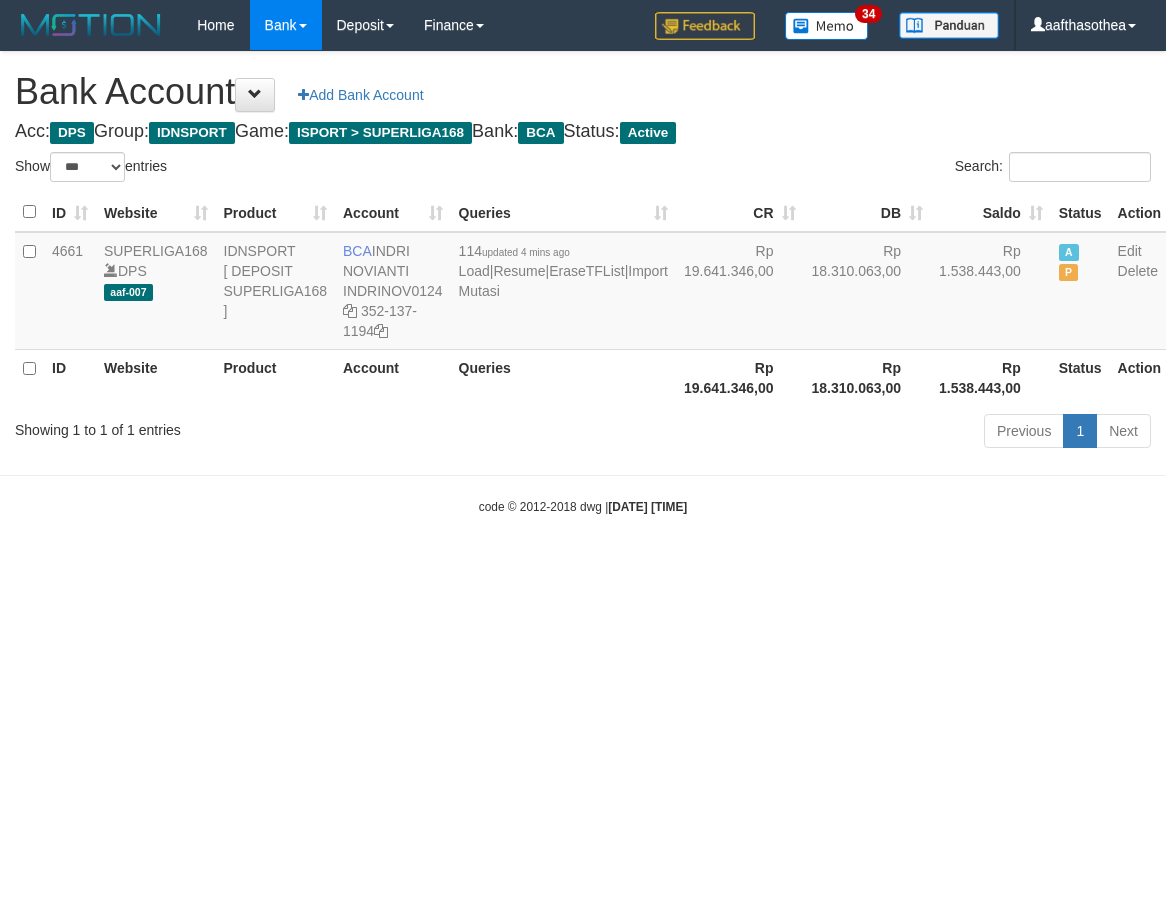 select on "***" 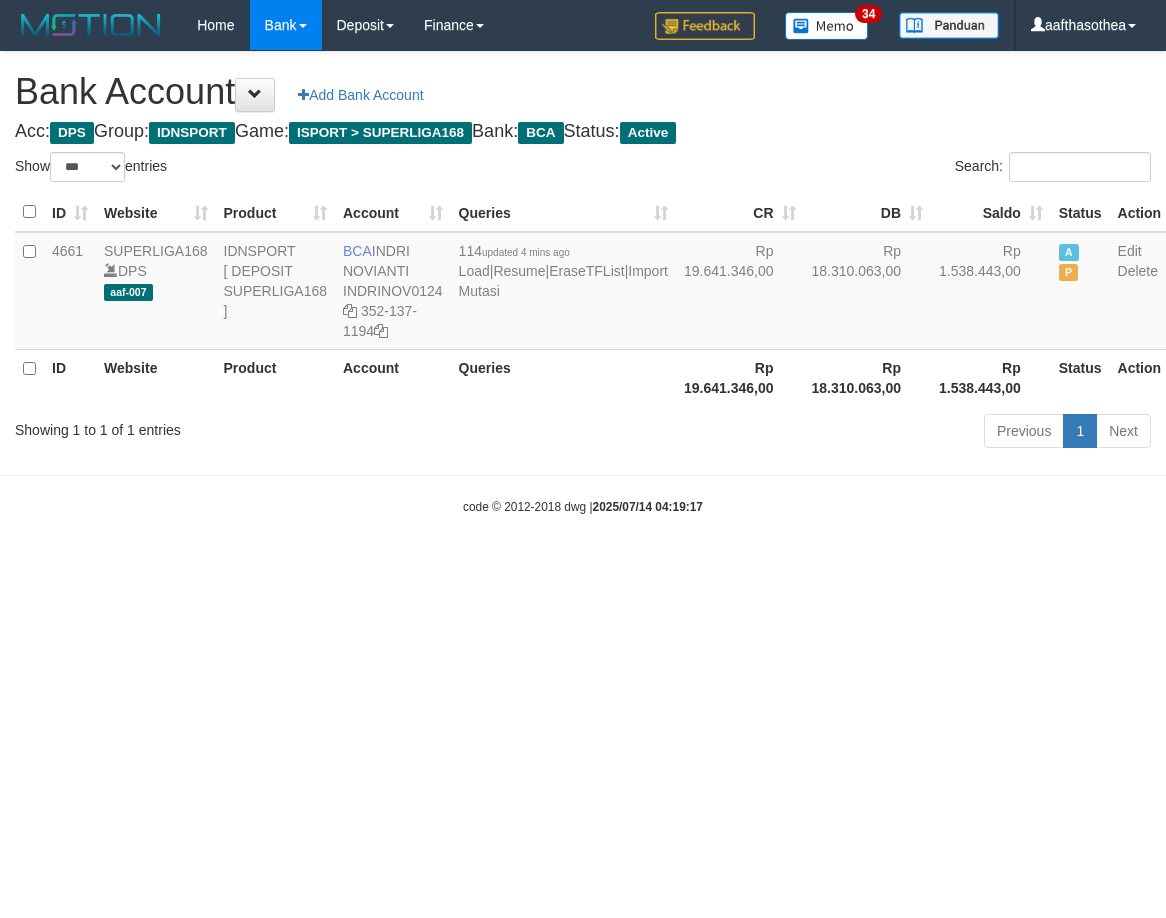 select on "***" 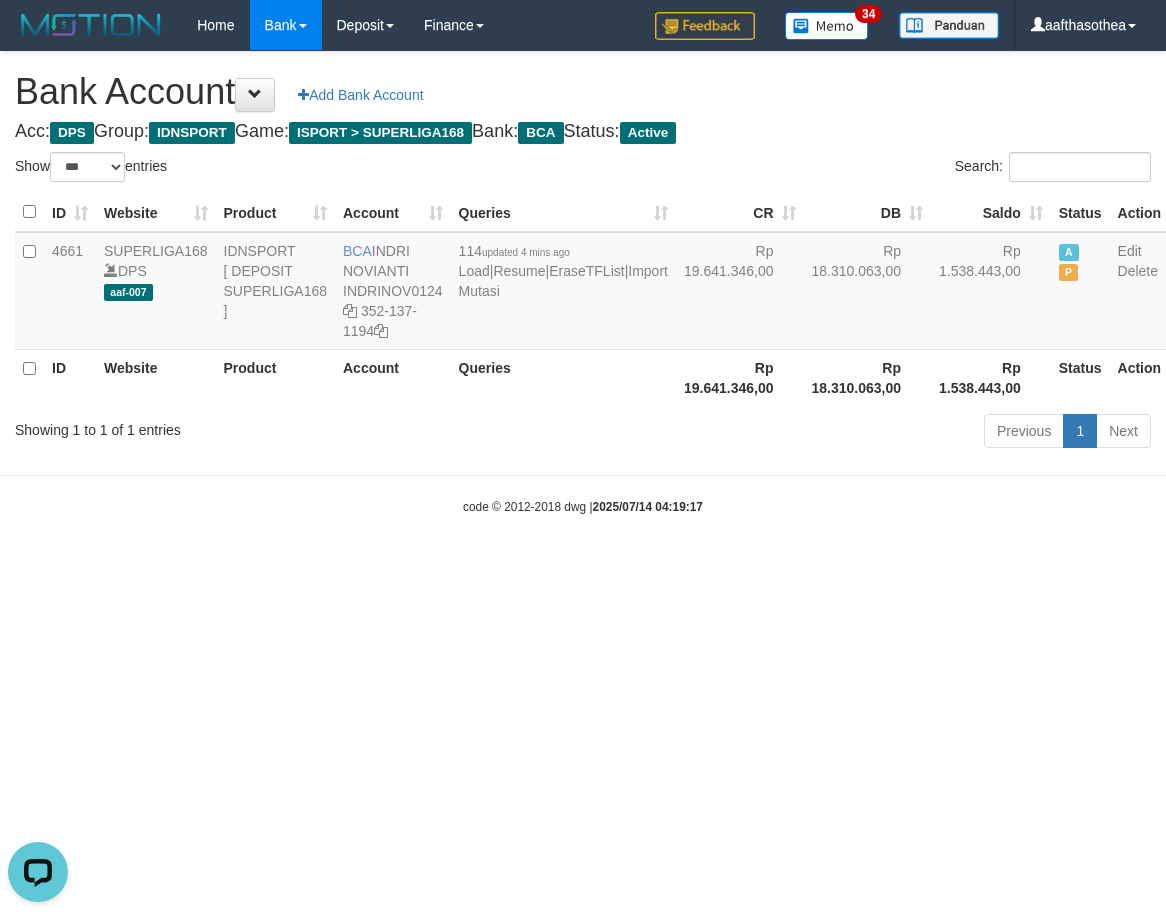 scroll, scrollTop: 0, scrollLeft: 0, axis: both 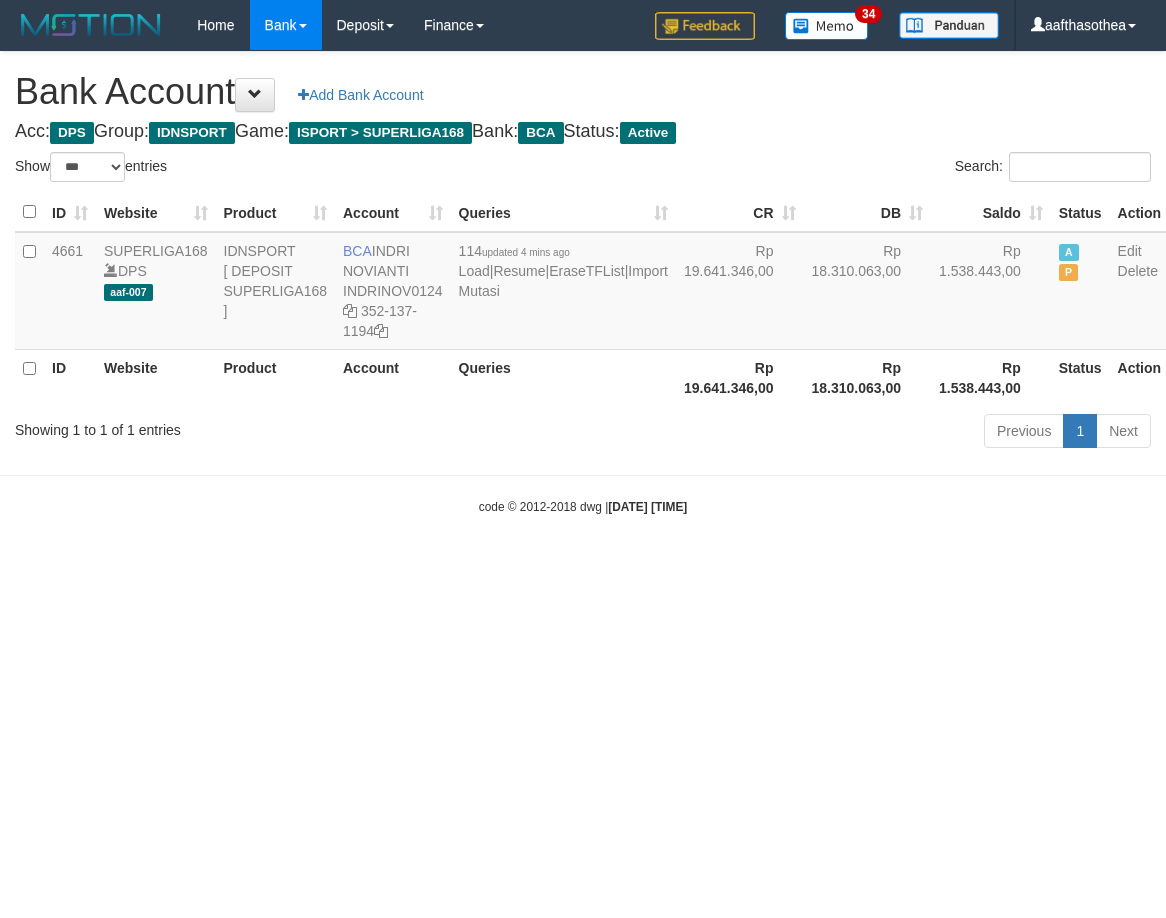 select on "***" 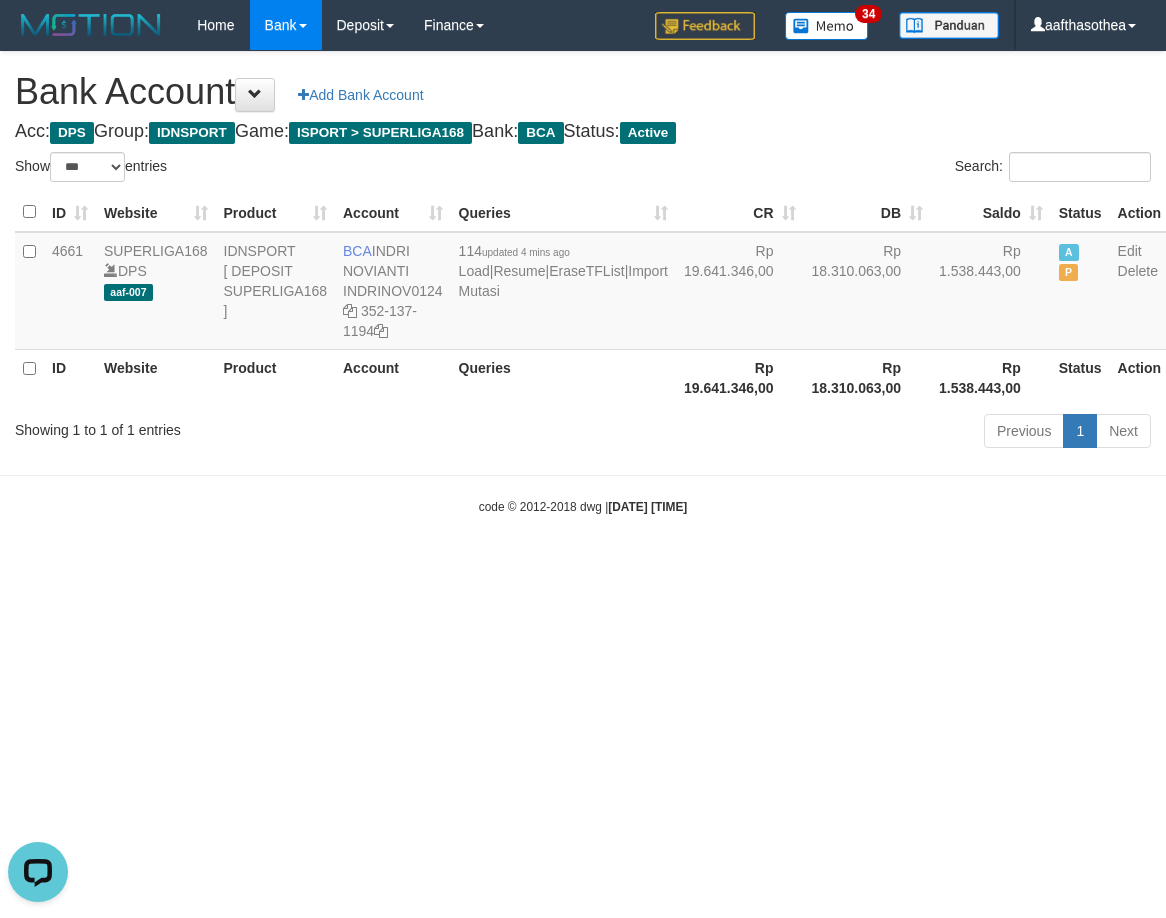 scroll, scrollTop: 0, scrollLeft: 0, axis: both 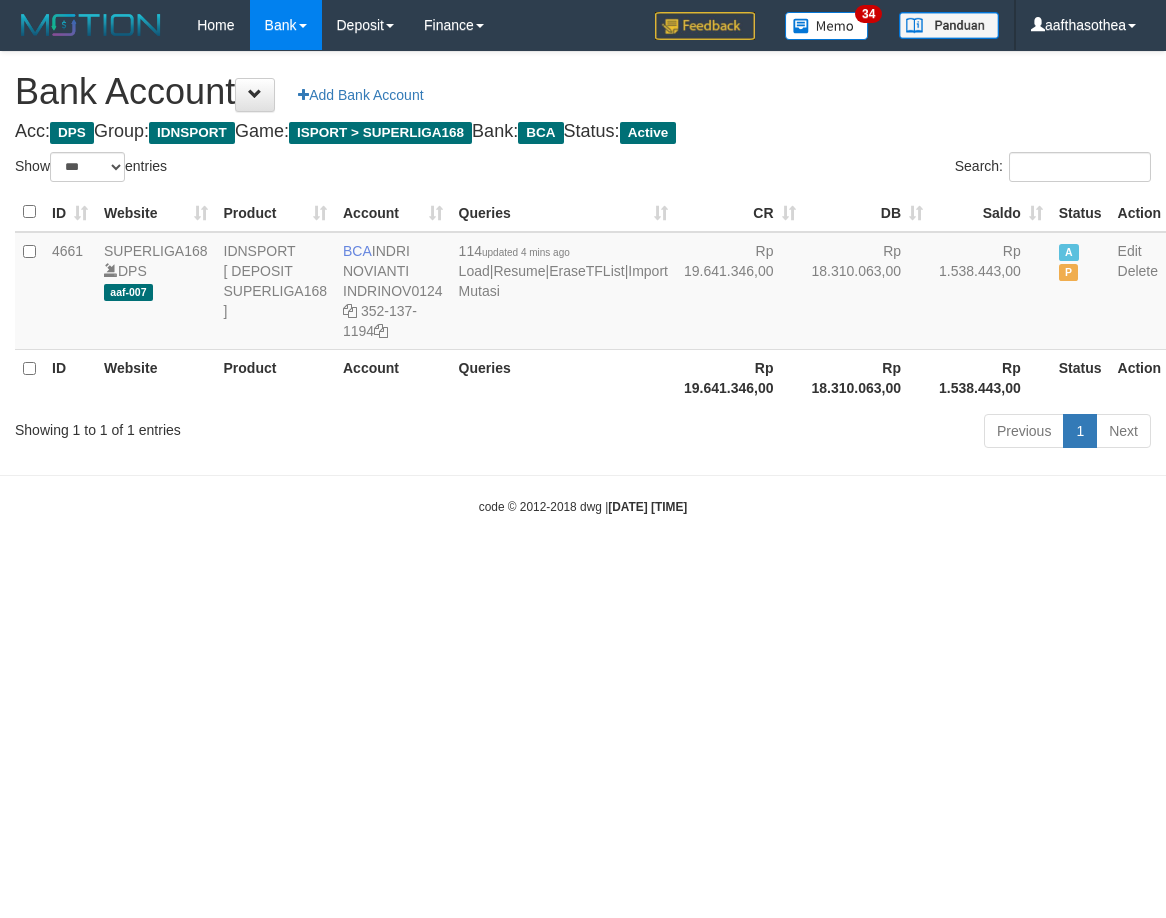 select on "***" 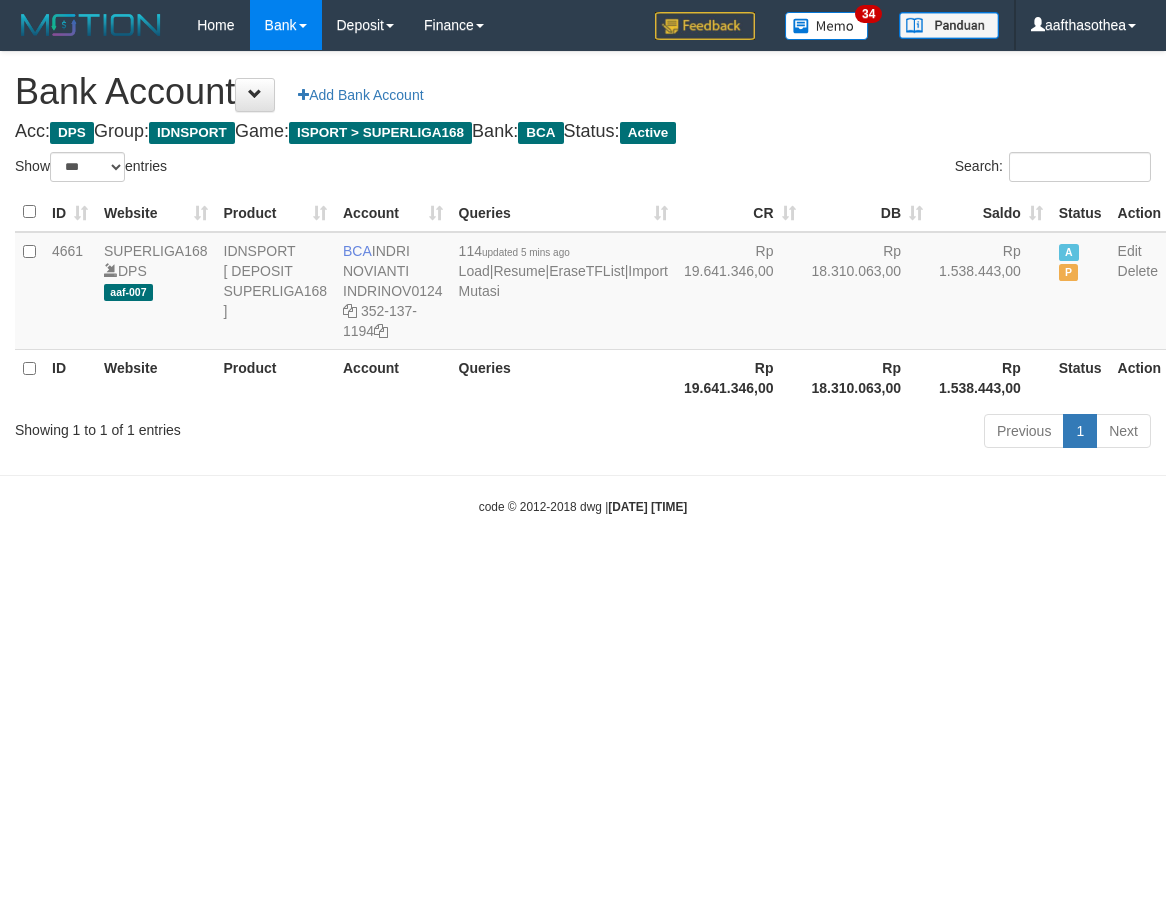 select on "***" 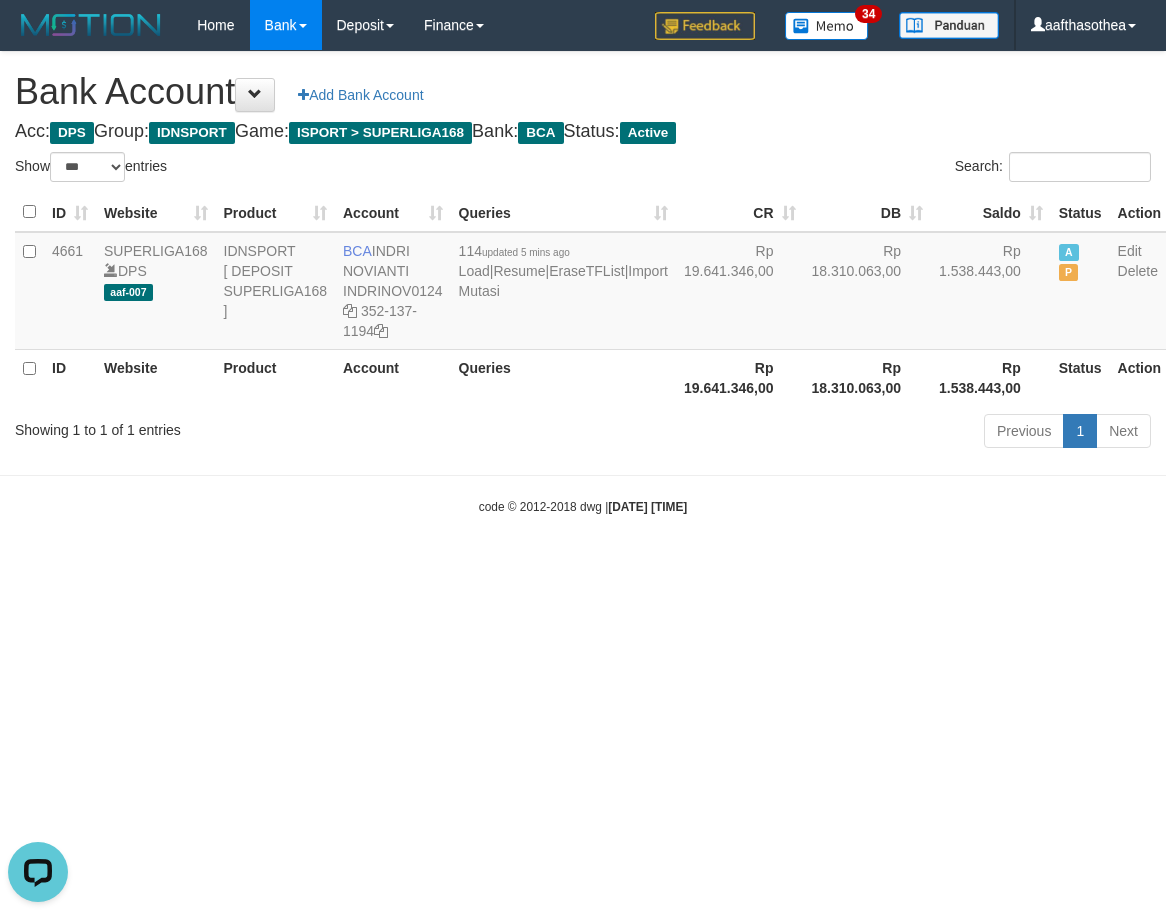 scroll, scrollTop: 0, scrollLeft: 0, axis: both 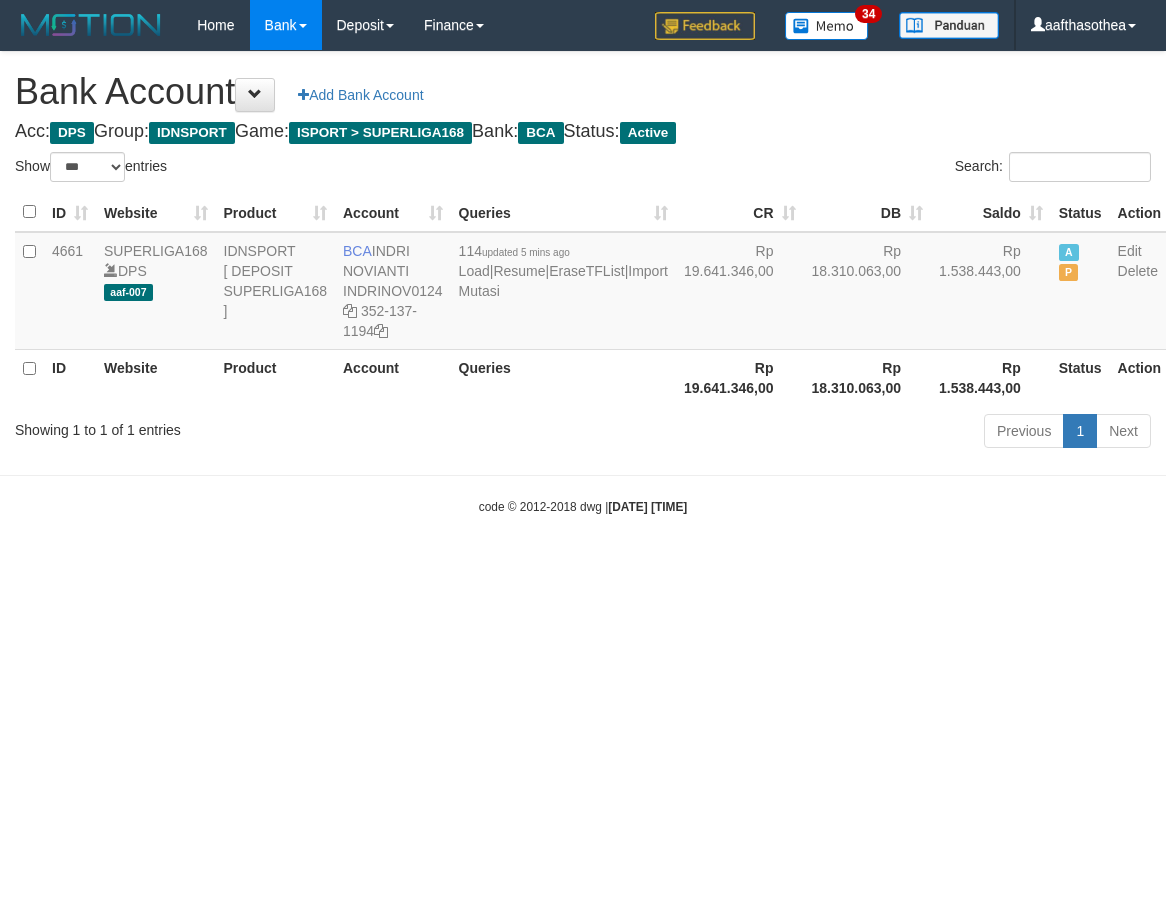 select on "***" 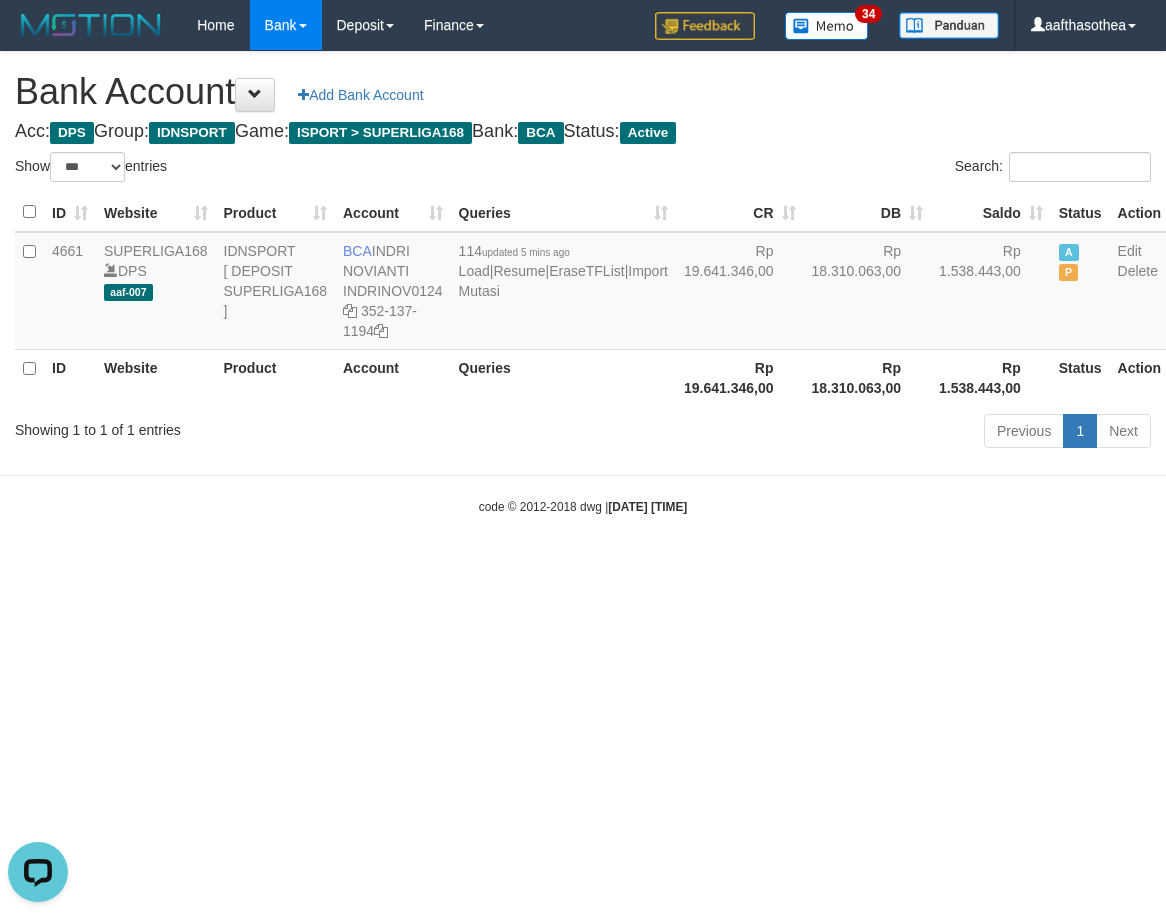 scroll, scrollTop: 0, scrollLeft: 0, axis: both 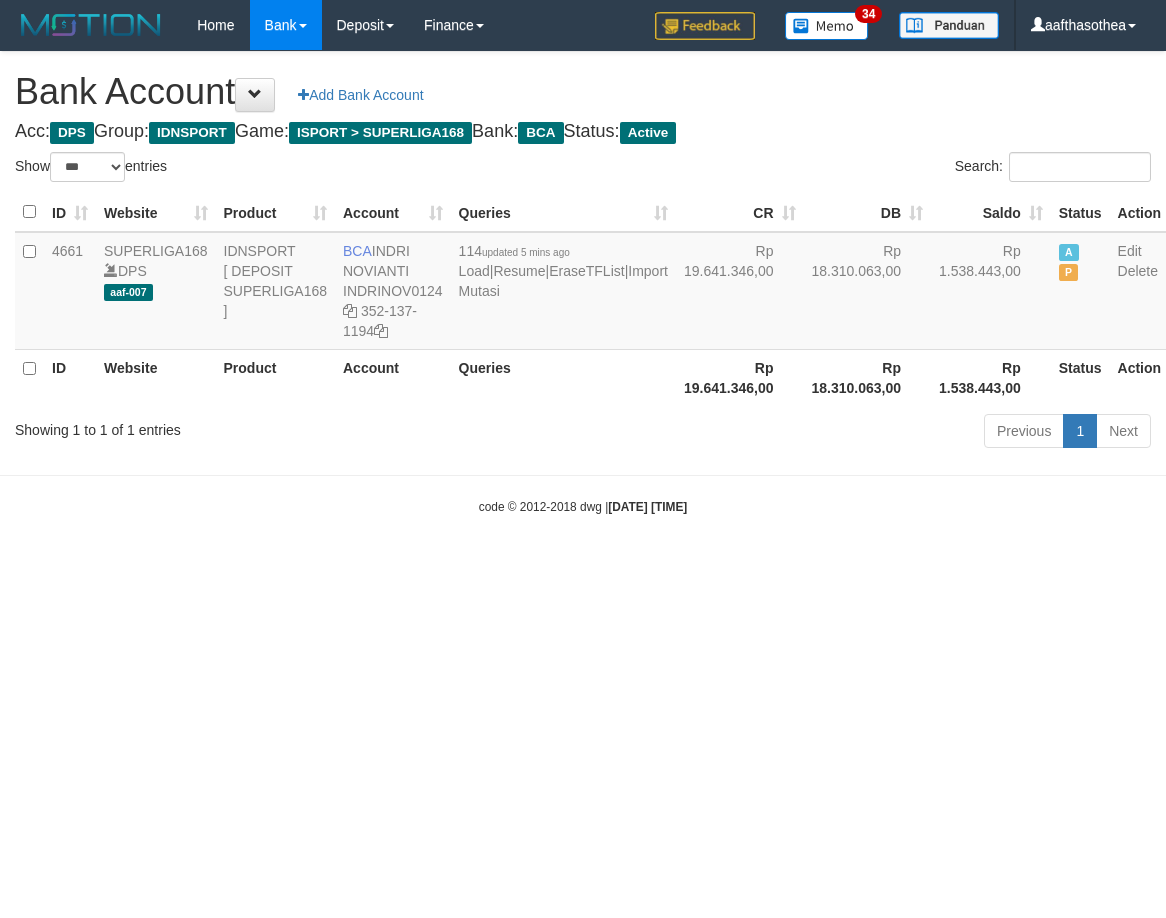 select on "***" 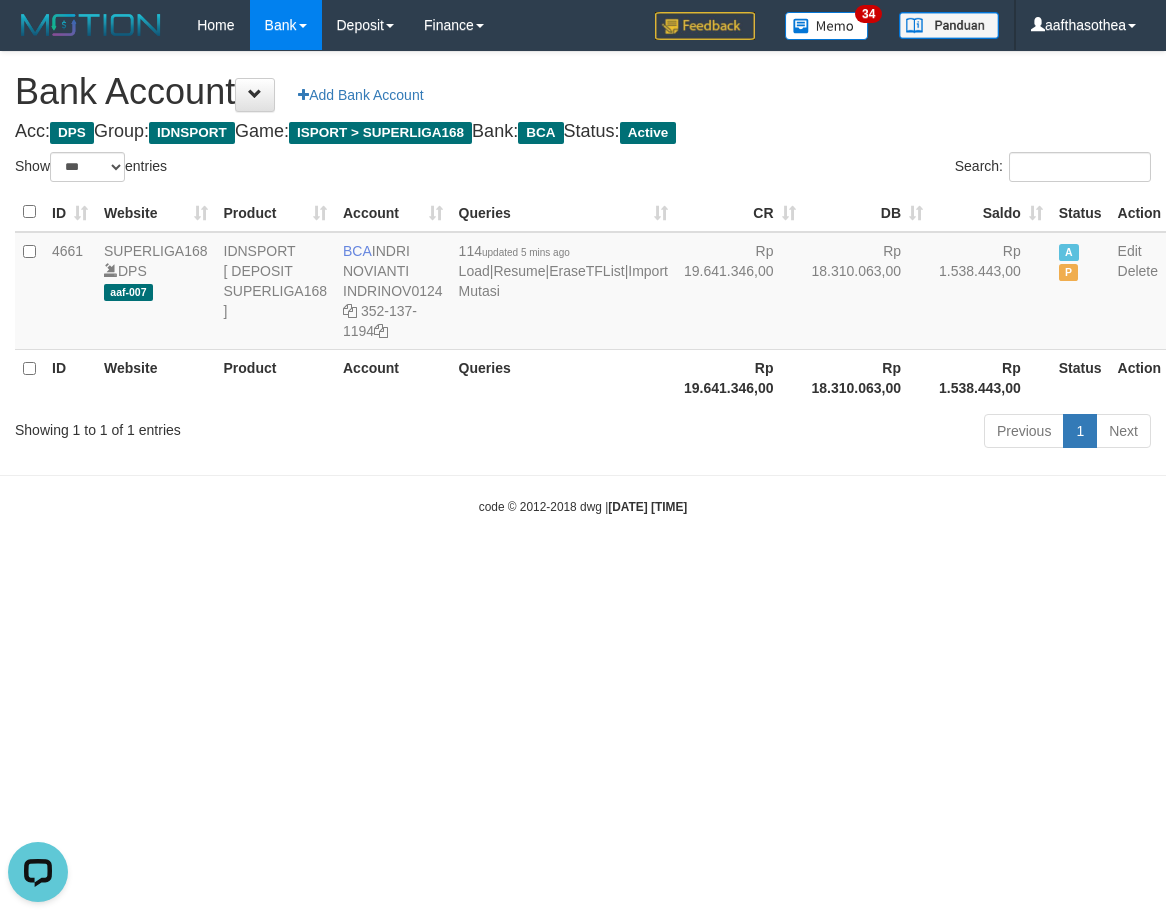 scroll, scrollTop: 0, scrollLeft: 0, axis: both 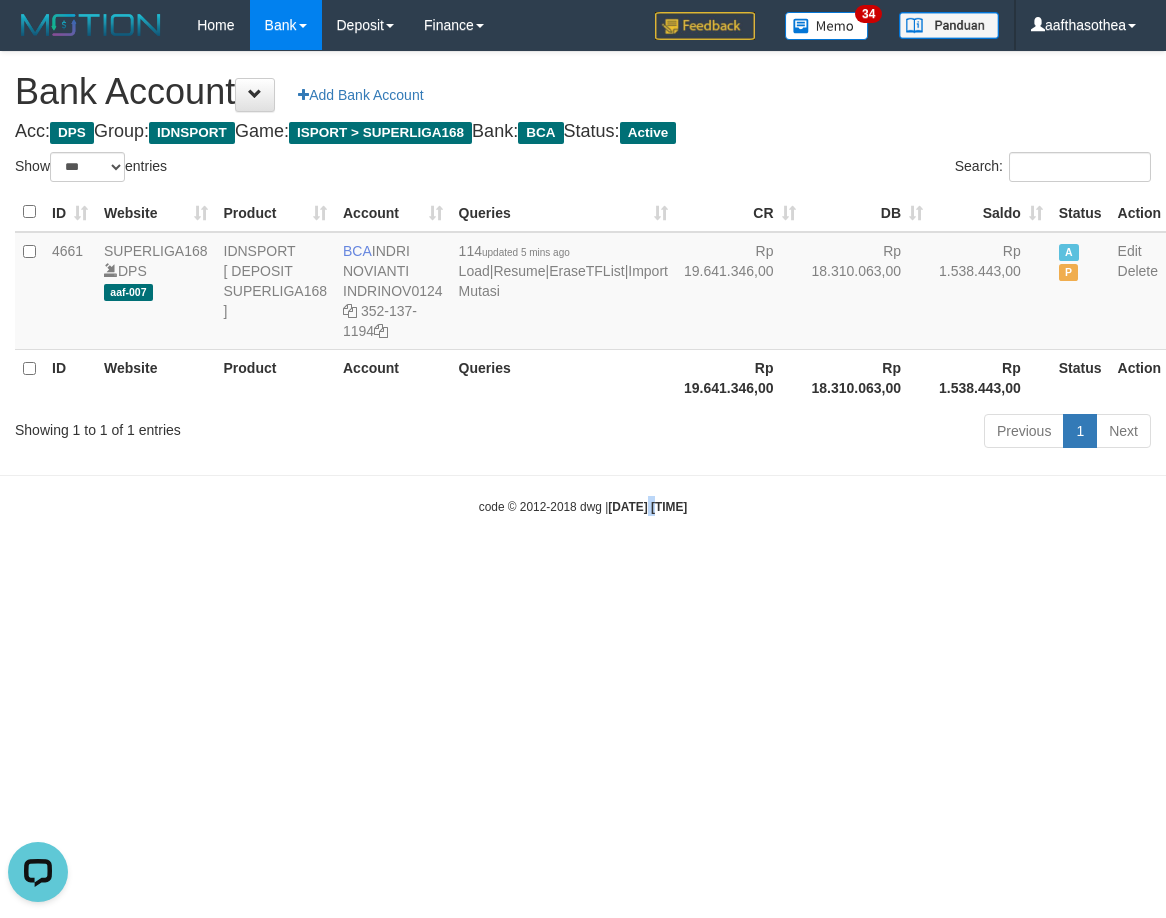 drag, startPoint x: 629, startPoint y: 595, endPoint x: 720, endPoint y: 590, distance: 91.13726 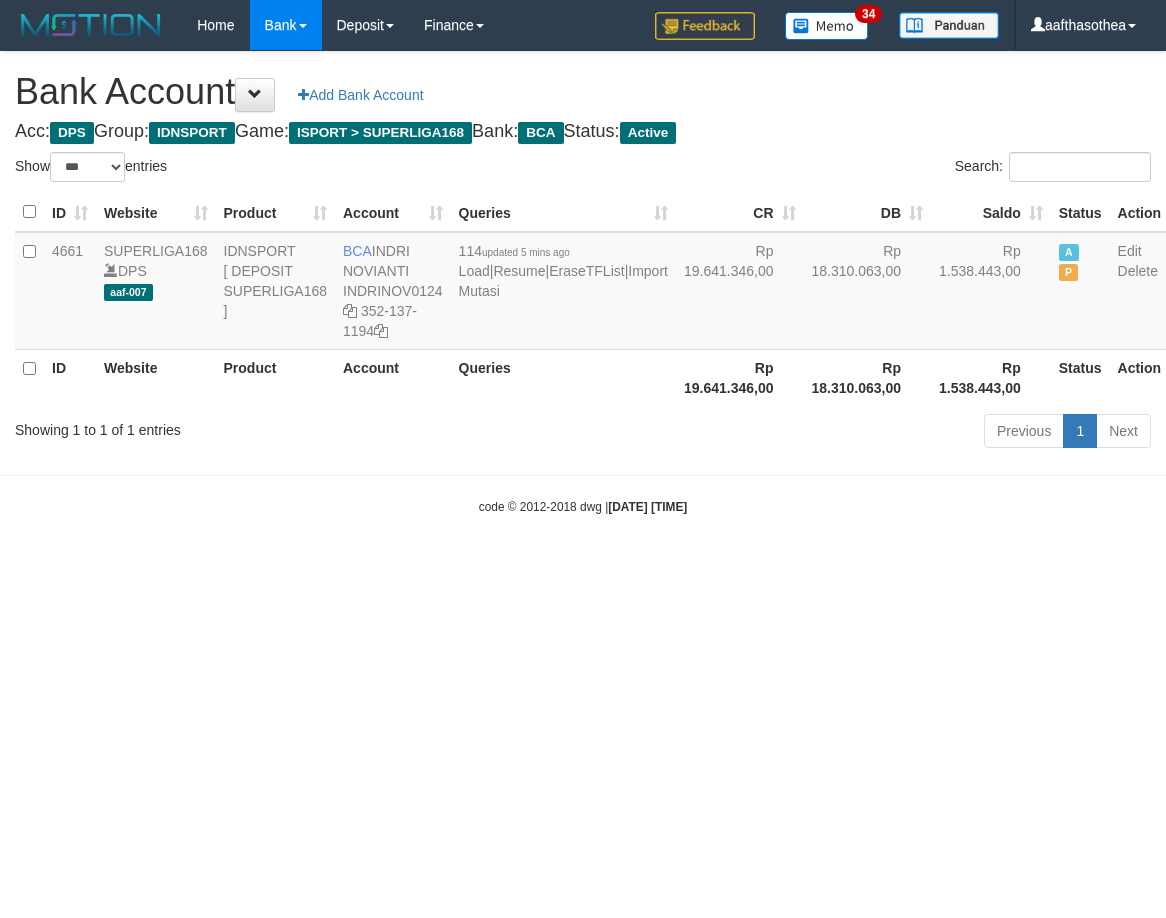 select on "***" 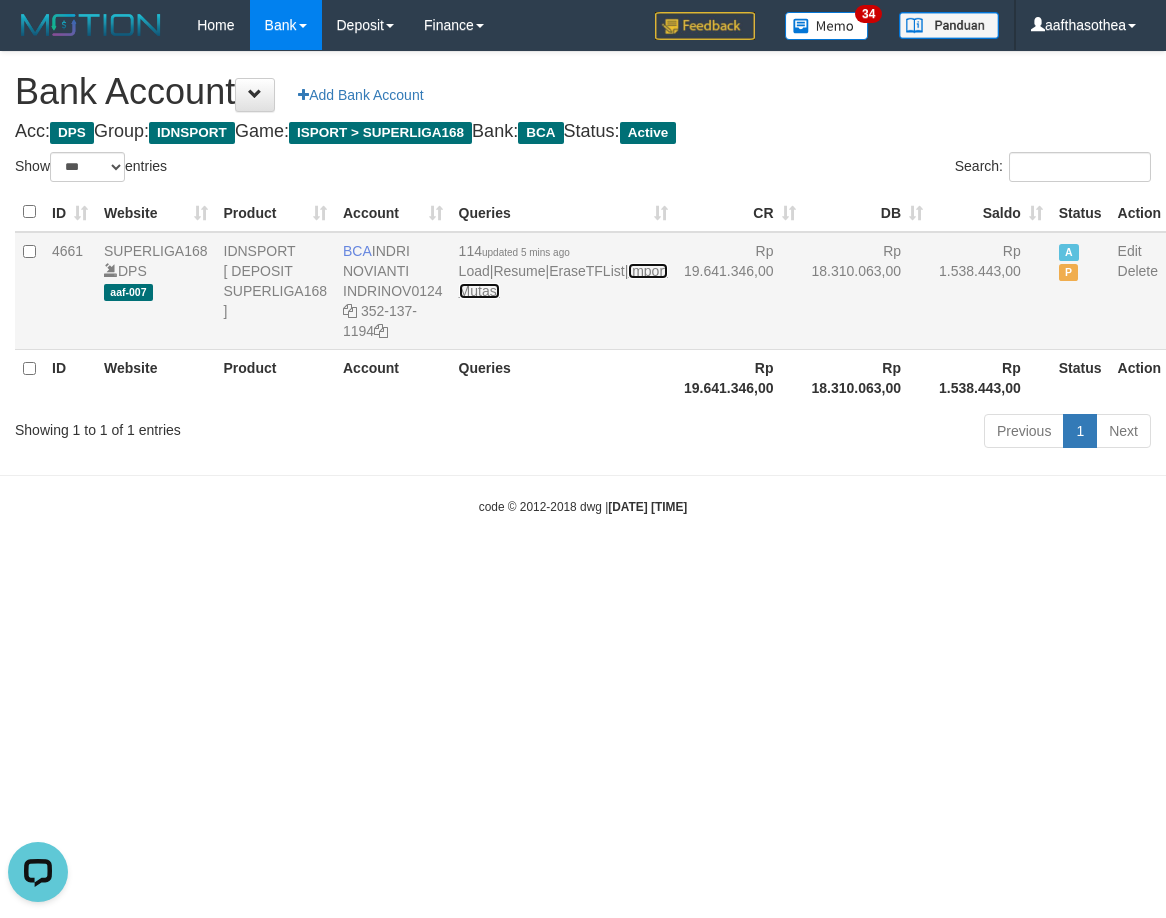 click on "Import Mutasi" at bounding box center (563, 281) 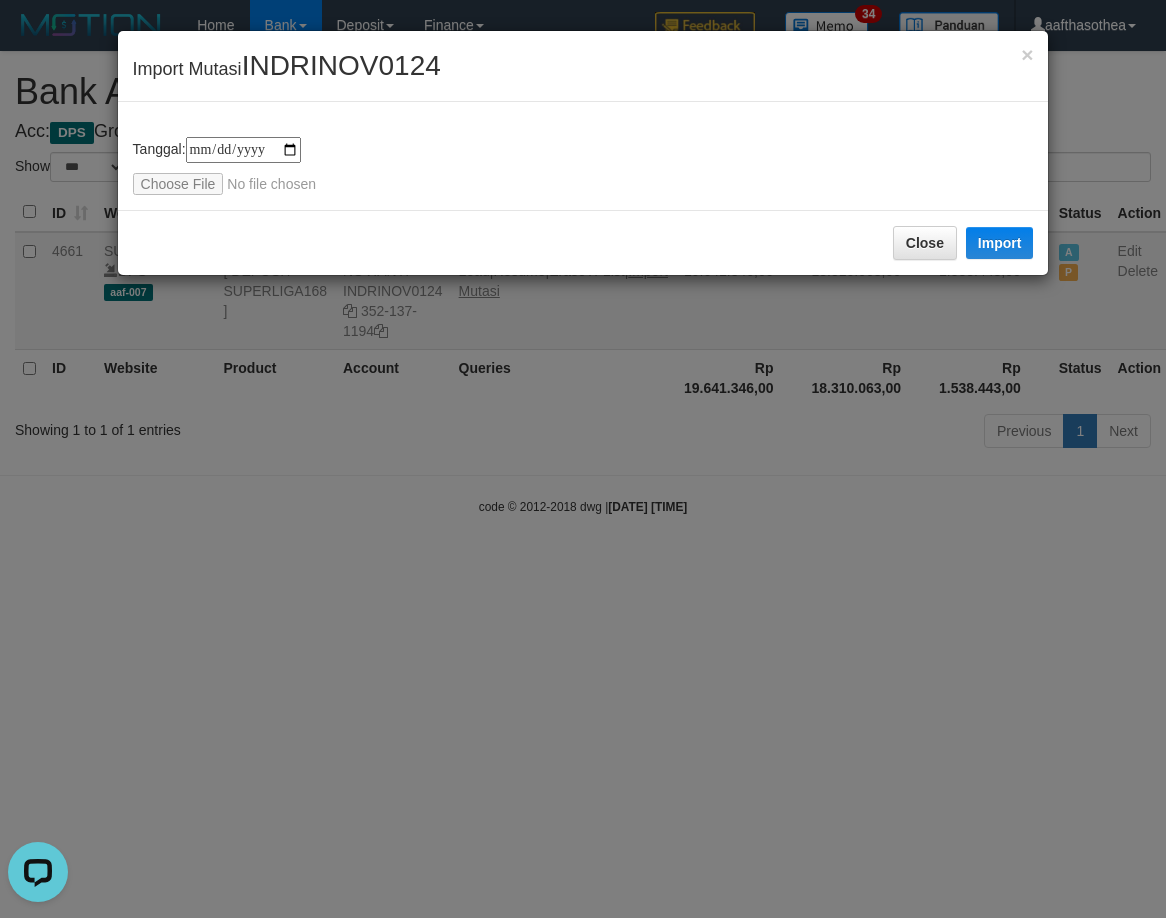 type on "**********" 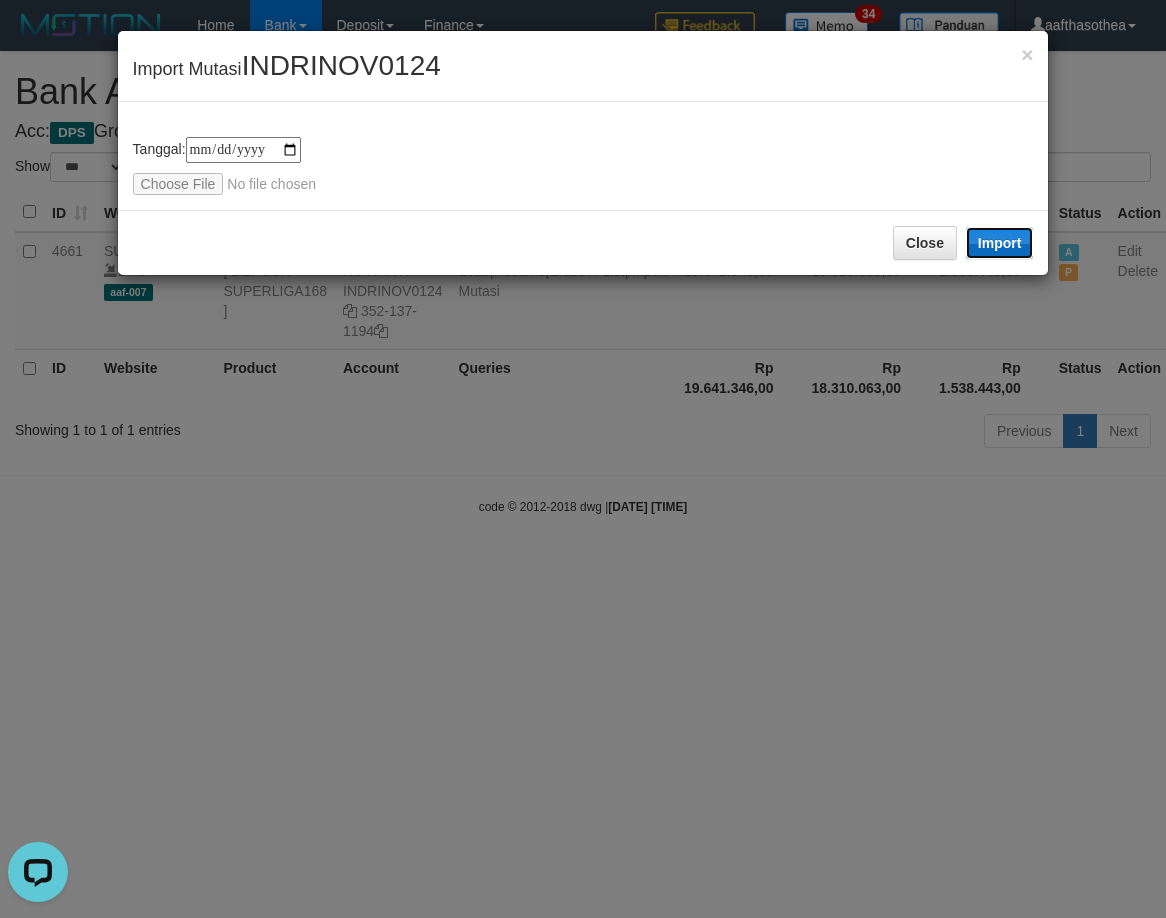 click on "Import" at bounding box center (1000, 243) 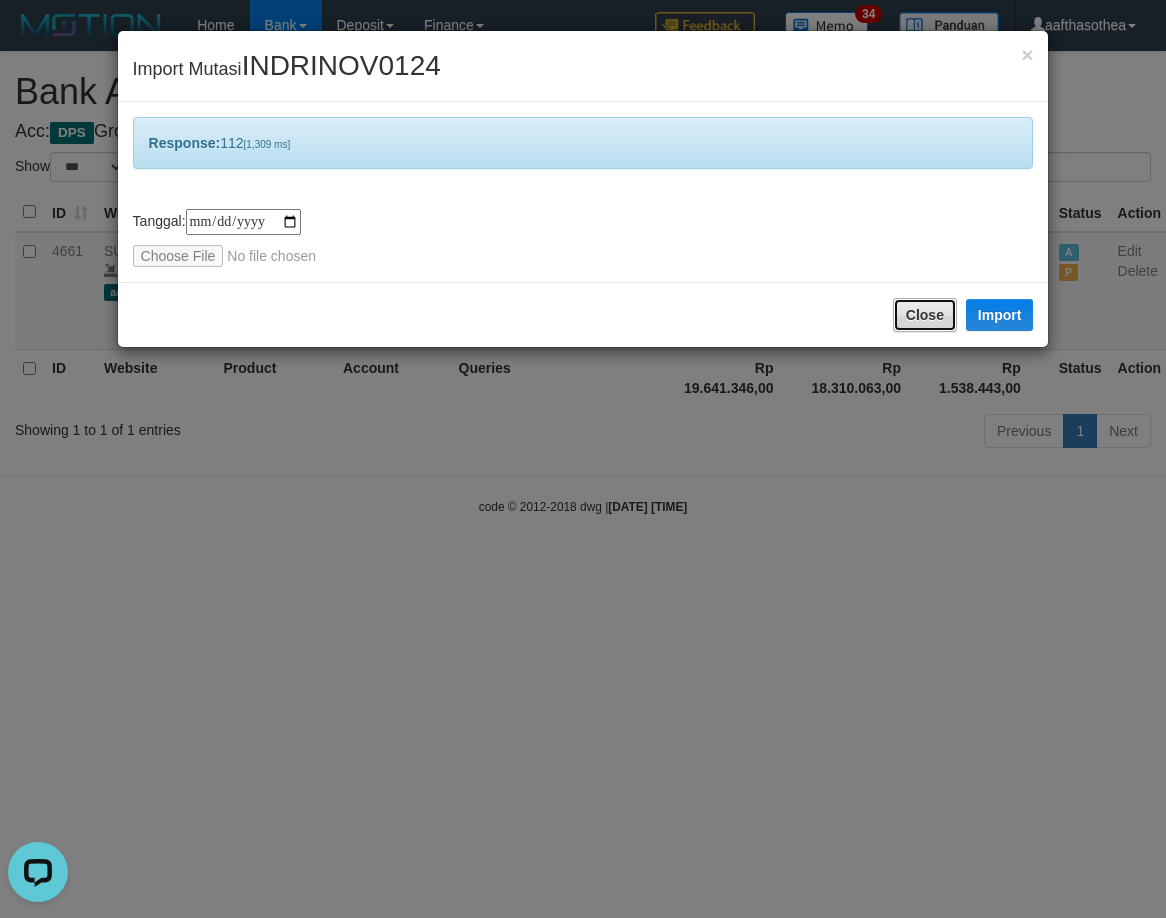 drag, startPoint x: 925, startPoint y: 314, endPoint x: 652, endPoint y: 568, distance: 372.8874 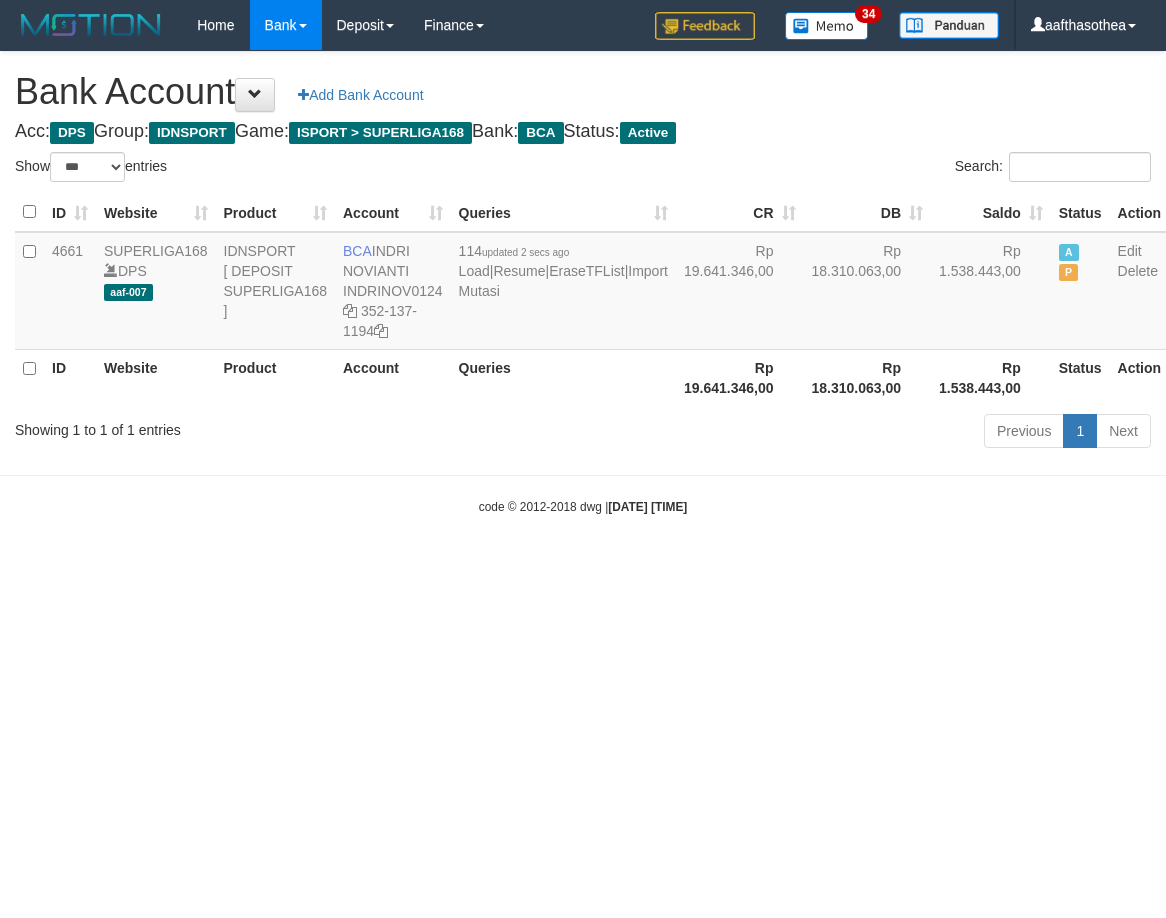 select on "***" 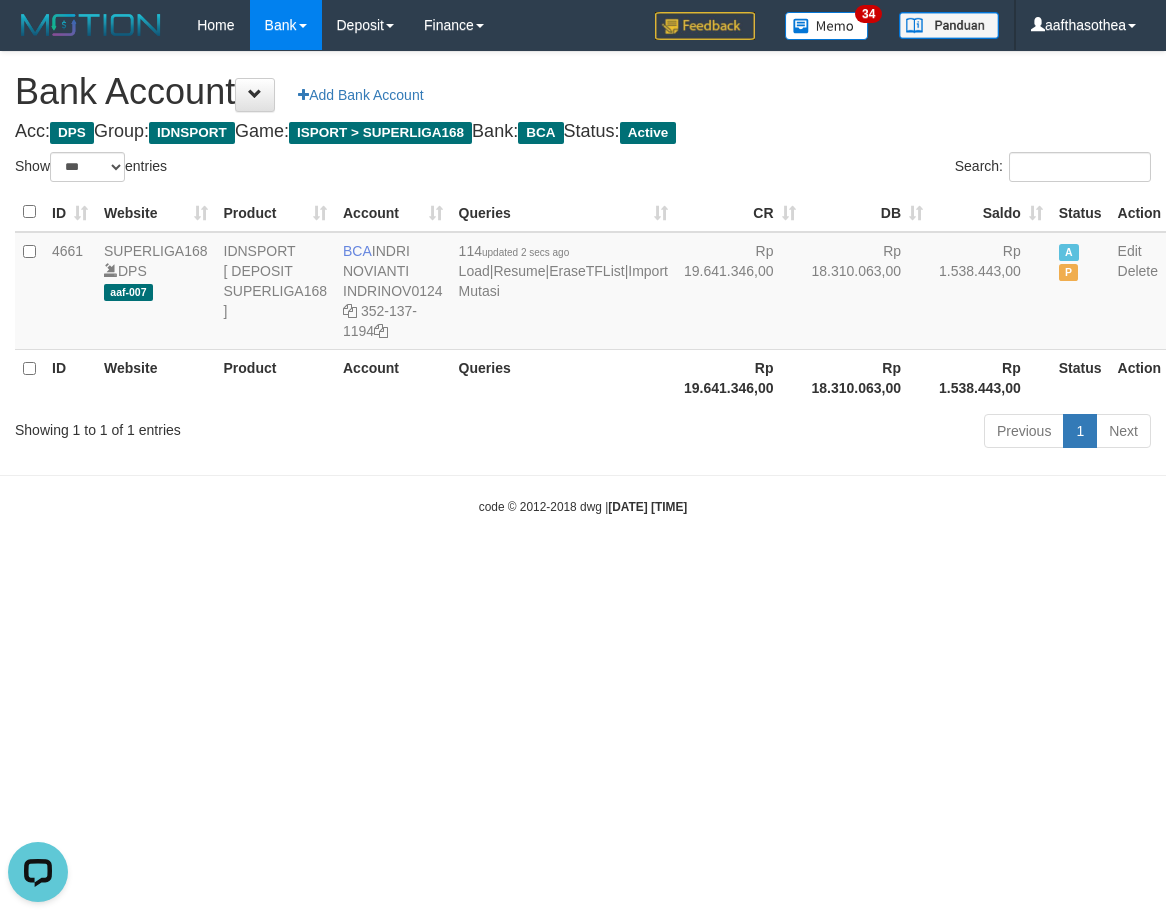 scroll, scrollTop: 0, scrollLeft: 0, axis: both 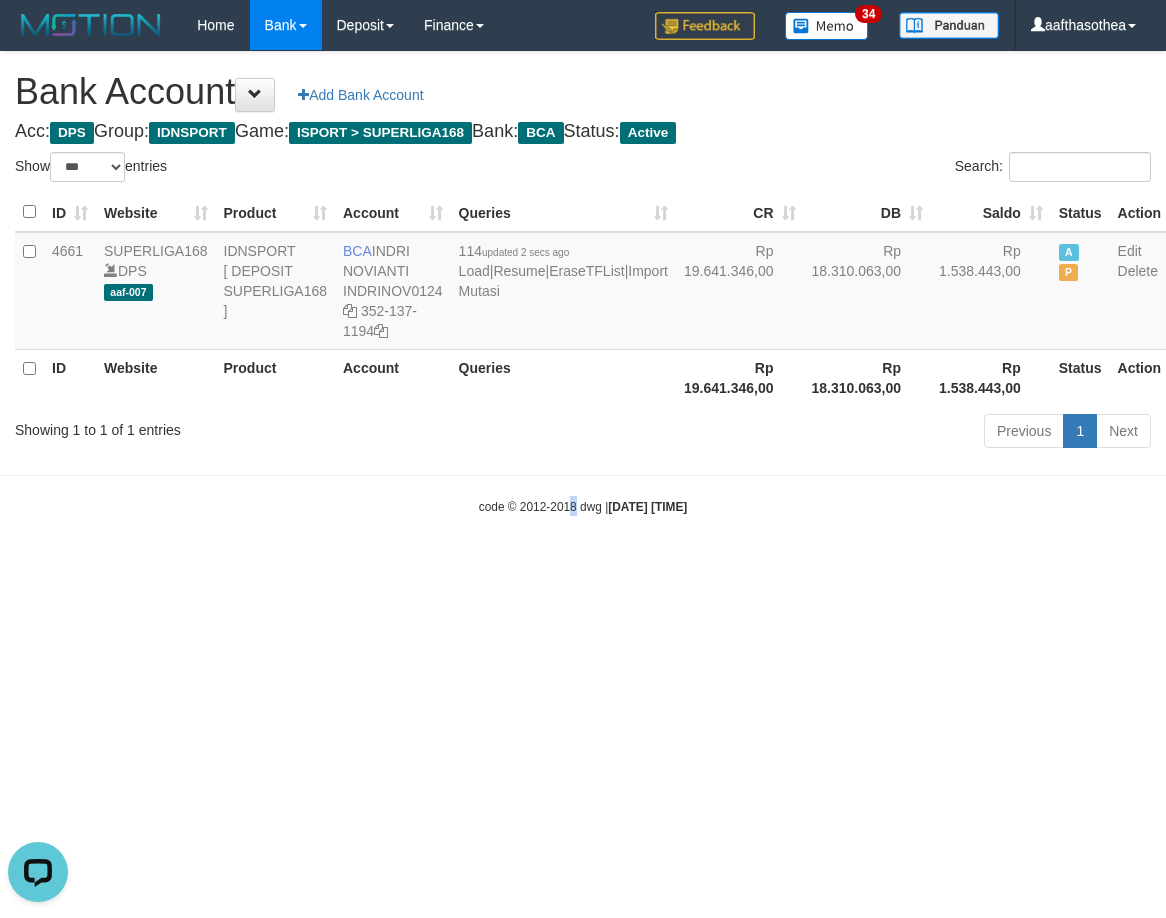 click on "Toggle navigation
Home
Bank
Account List
Load
By Website
Group
[ISPORT]													SUPERLIGA168
By Load Group (DPS)" at bounding box center [583, 283] 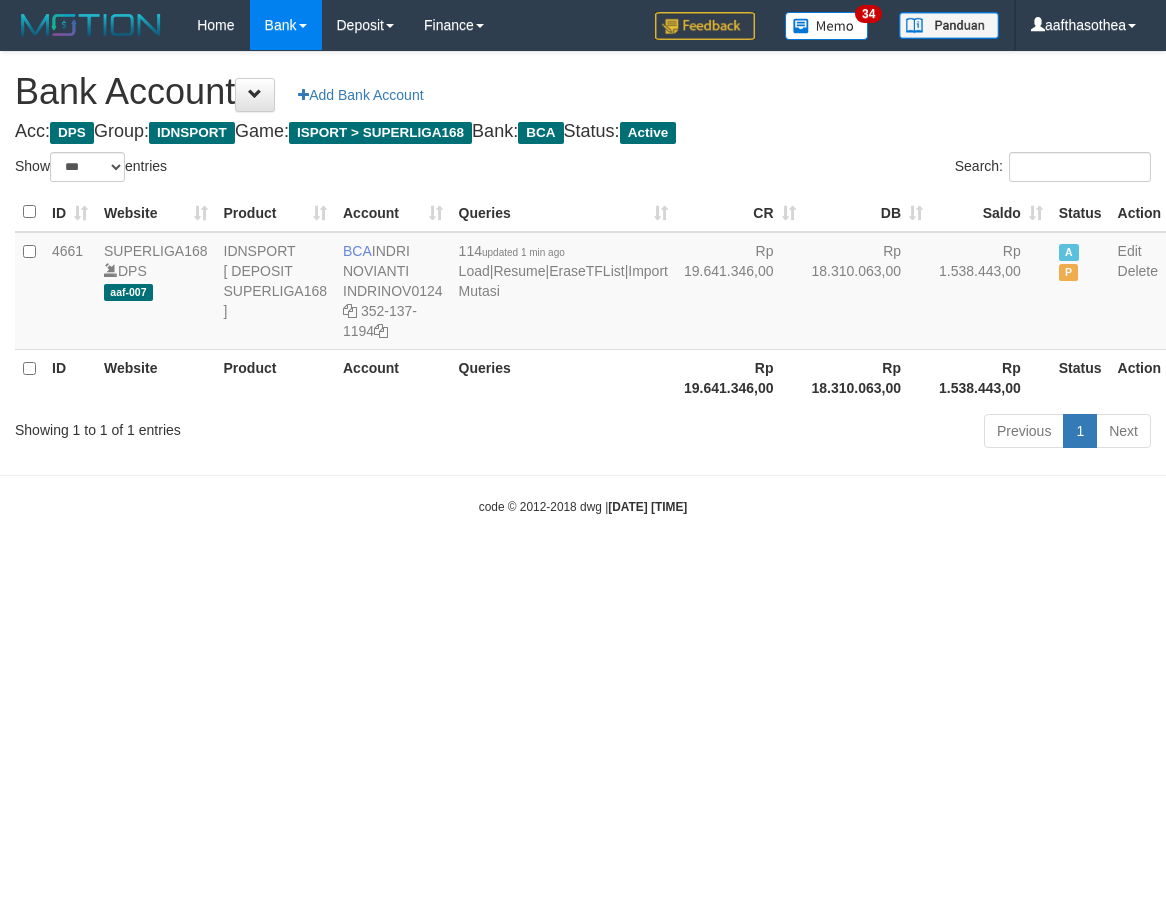select on "***" 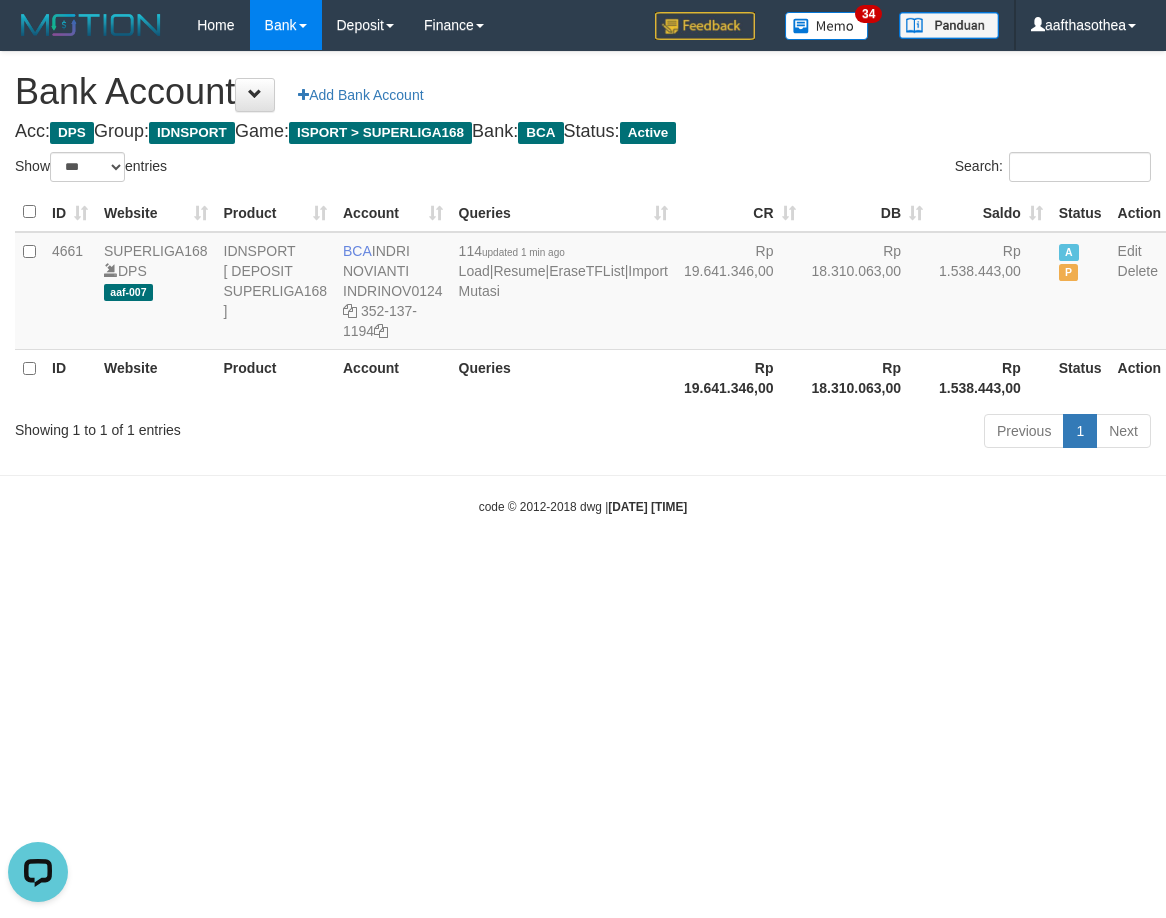 scroll, scrollTop: 0, scrollLeft: 0, axis: both 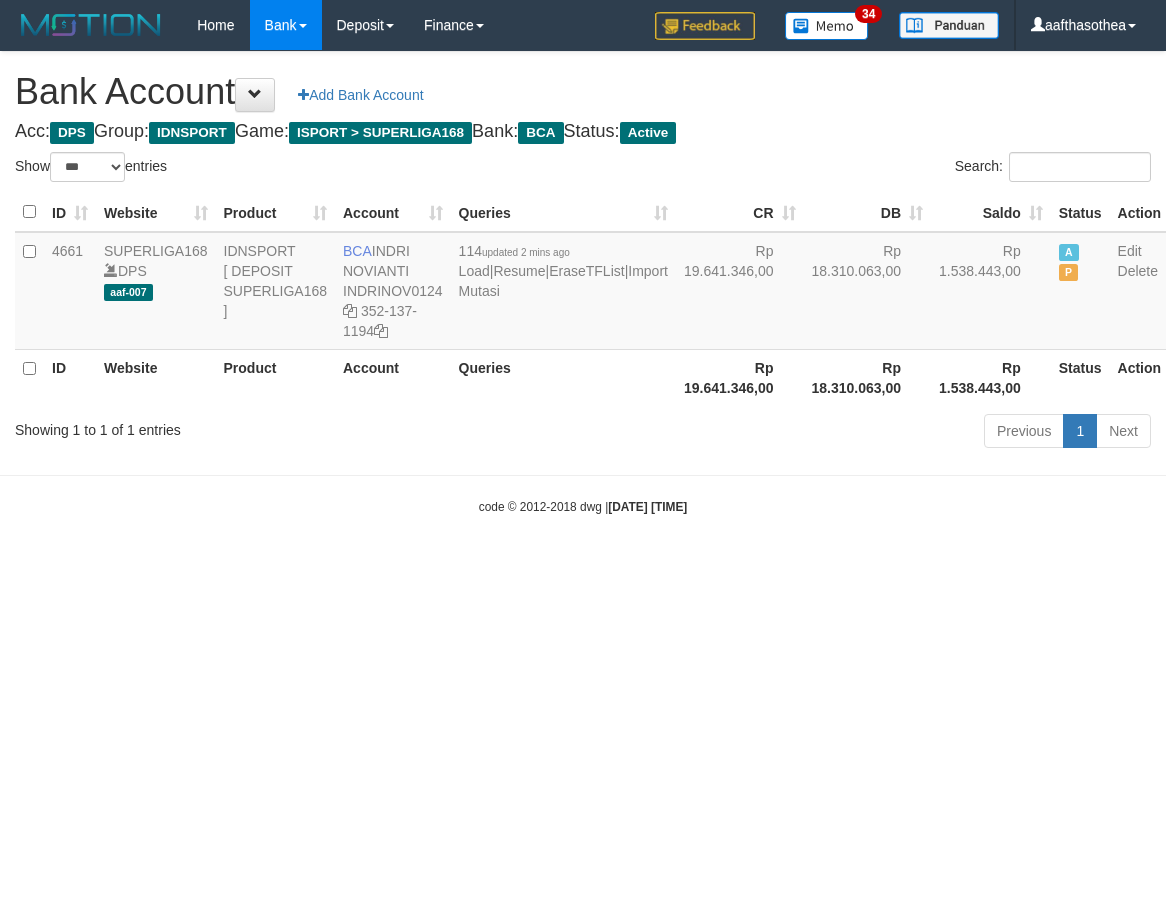 select on "***" 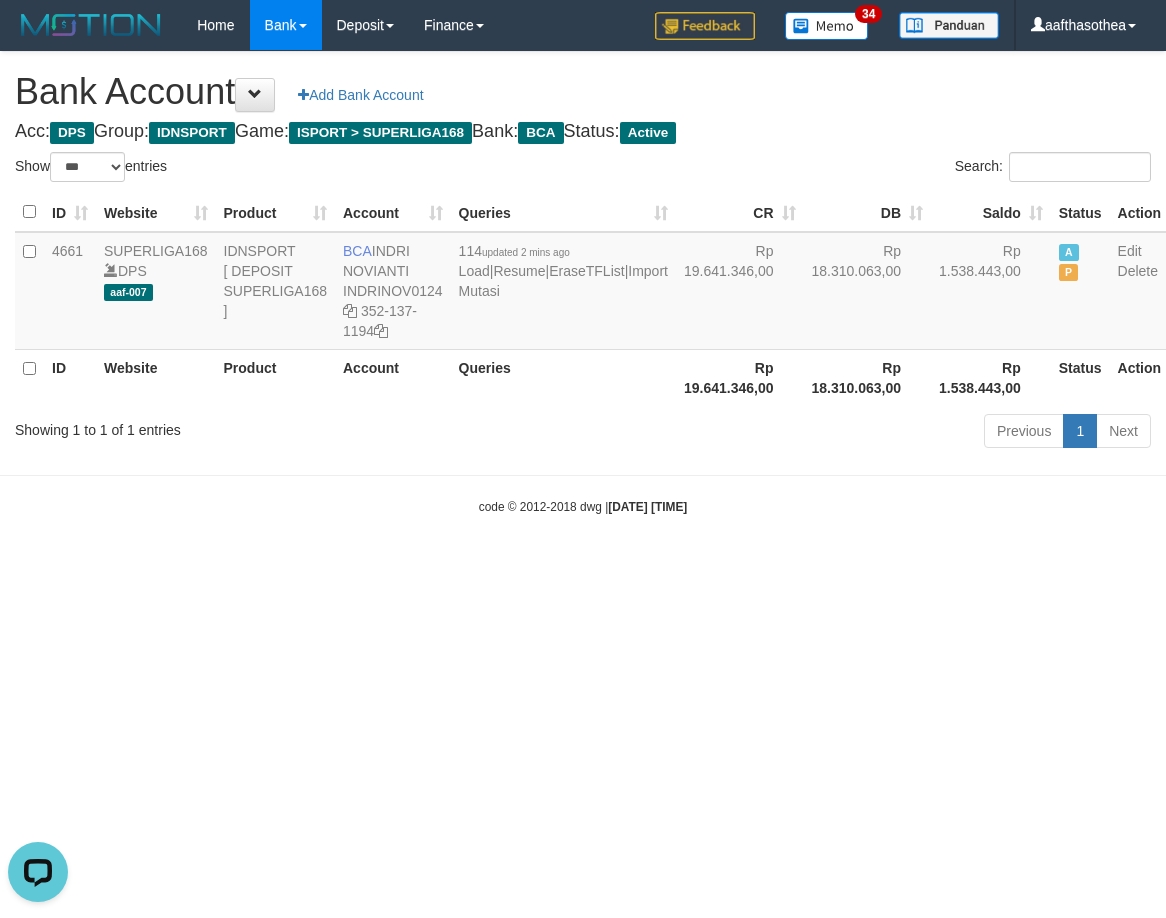 scroll, scrollTop: 0, scrollLeft: 0, axis: both 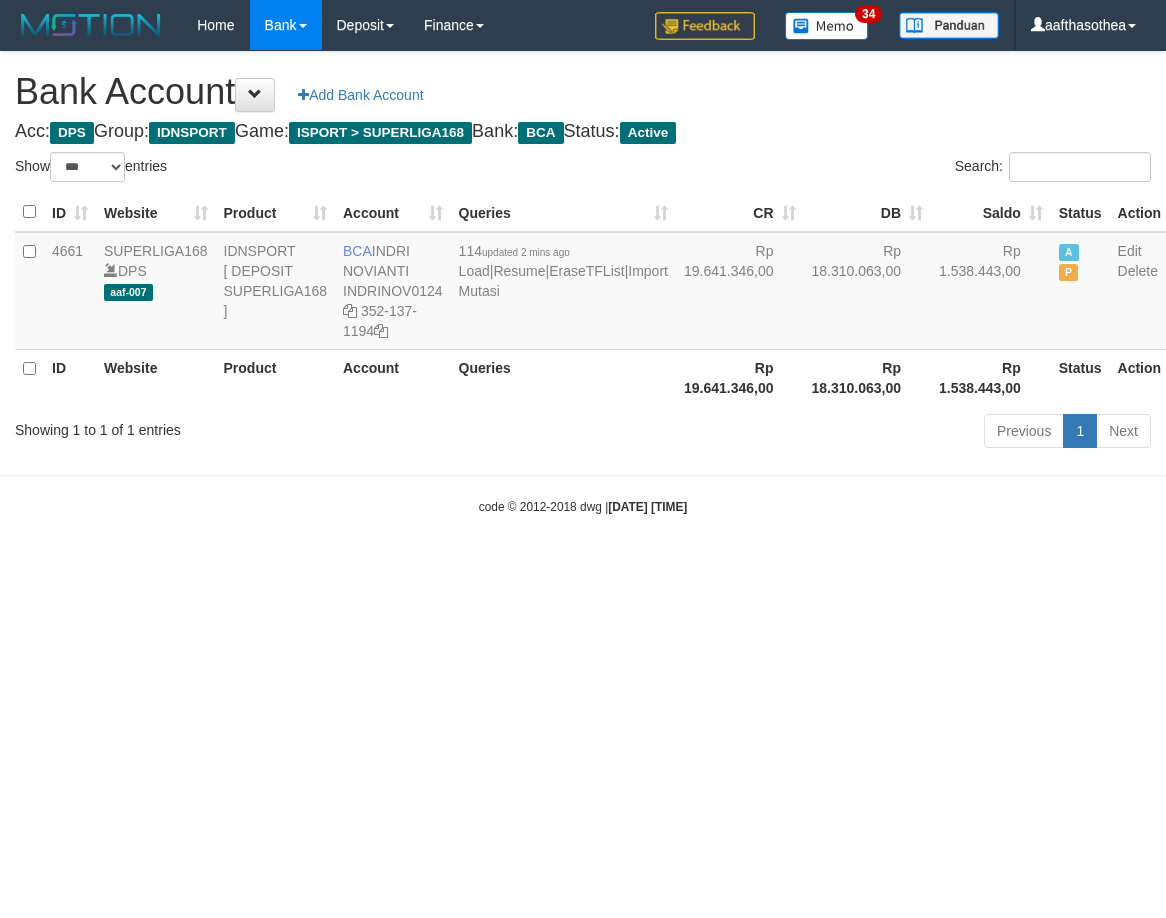 select on "***" 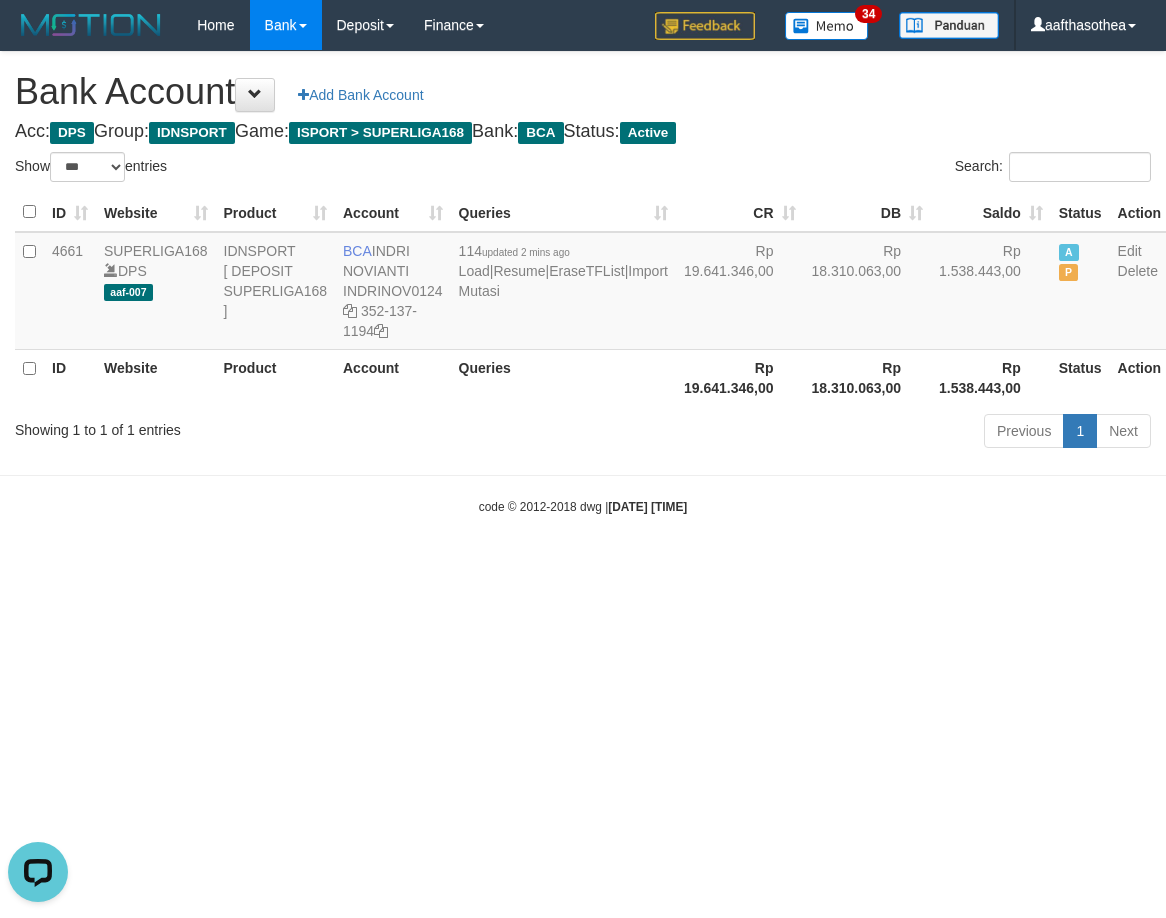 scroll, scrollTop: 0, scrollLeft: 0, axis: both 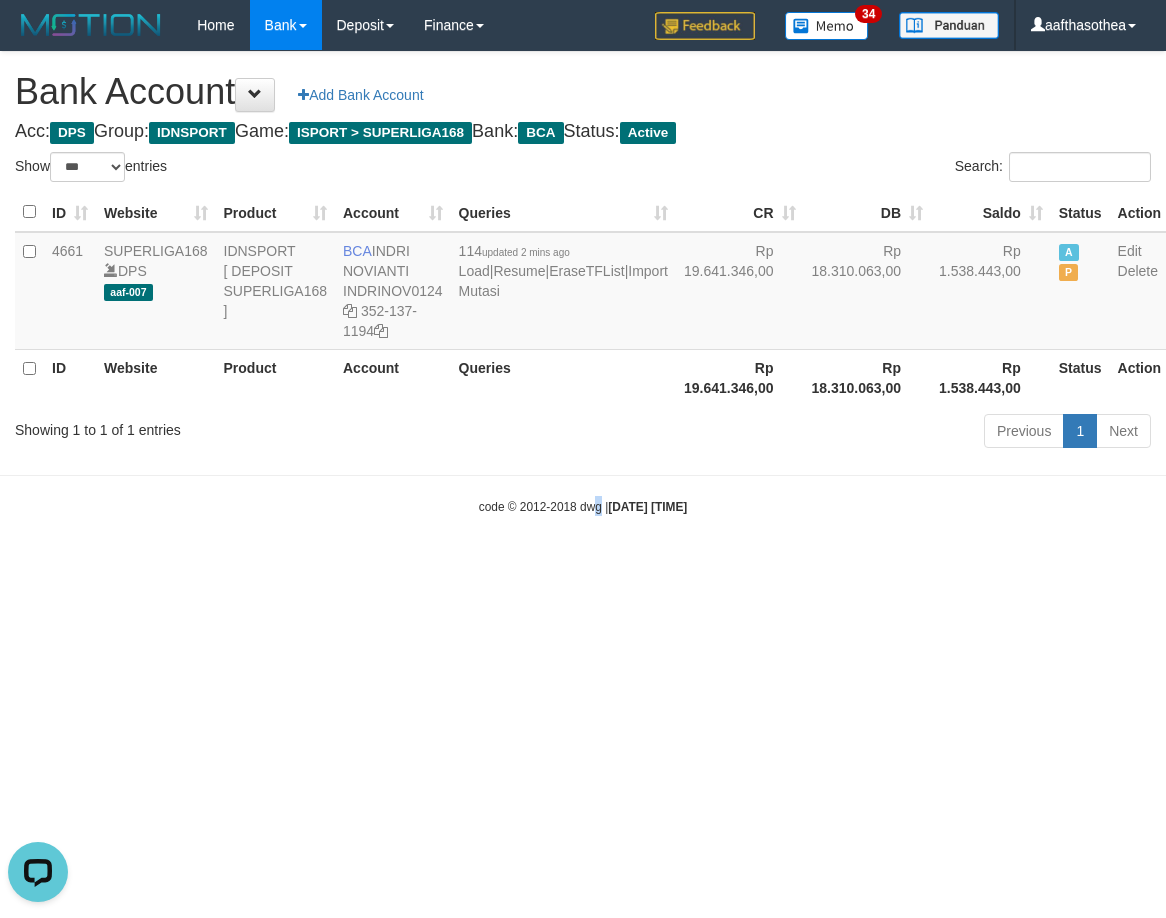 click on "Toggle navigation
Home
Bank
Account List
Load
By Website
Group
[ISPORT]													SUPERLIGA168
By Load Group (DPS)" at bounding box center [583, 283] 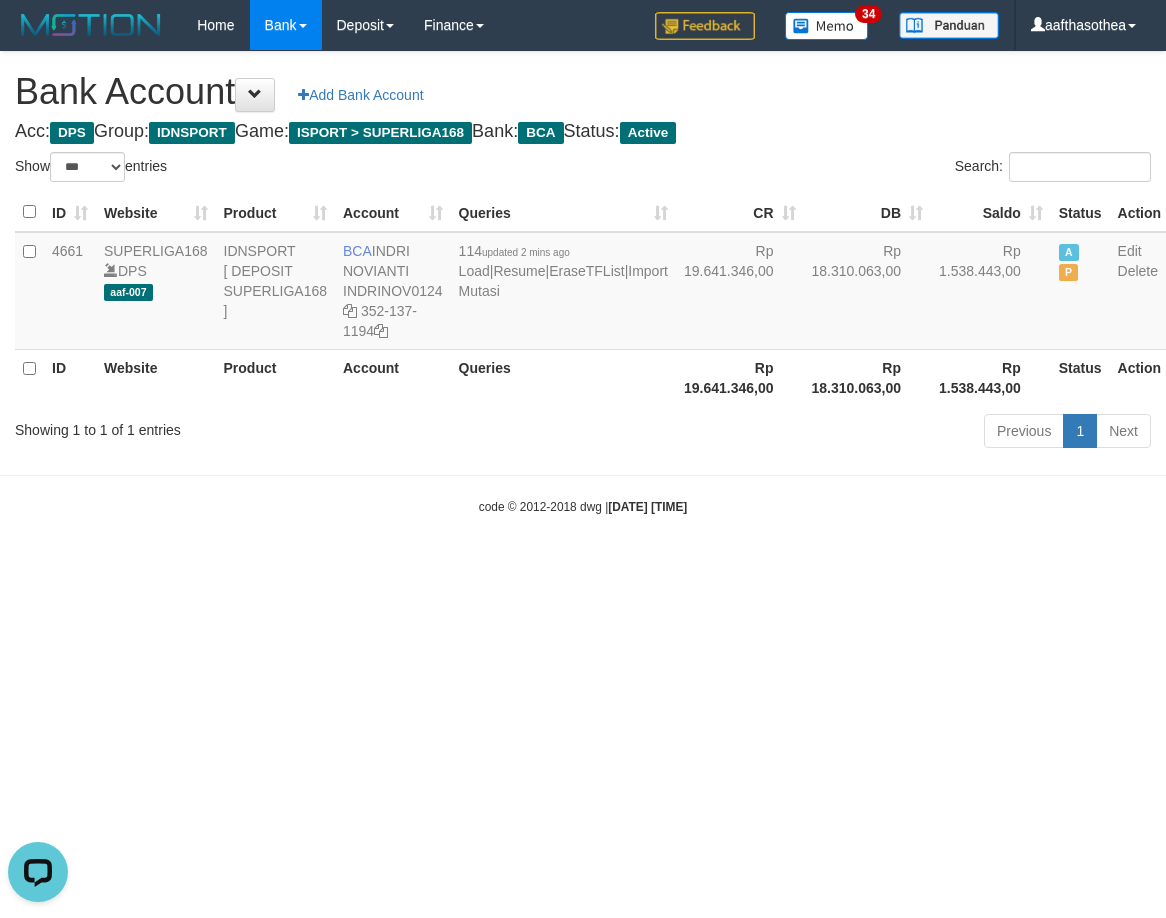 click on "Toggle navigation
Home
Bank
Account List
Load
By Website
Group
[ISPORT]													SUPERLIGA168
By Load Group (DPS)" at bounding box center [583, 283] 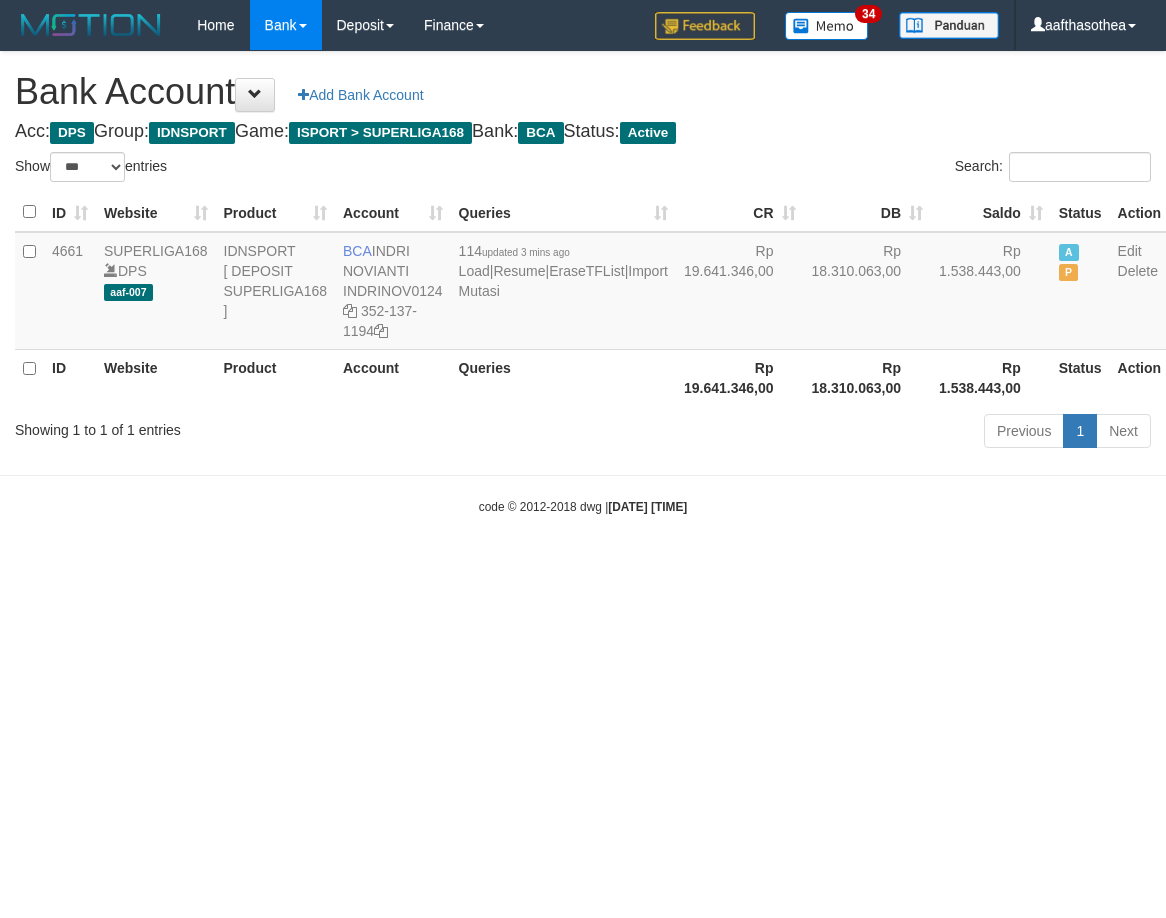 select on "***" 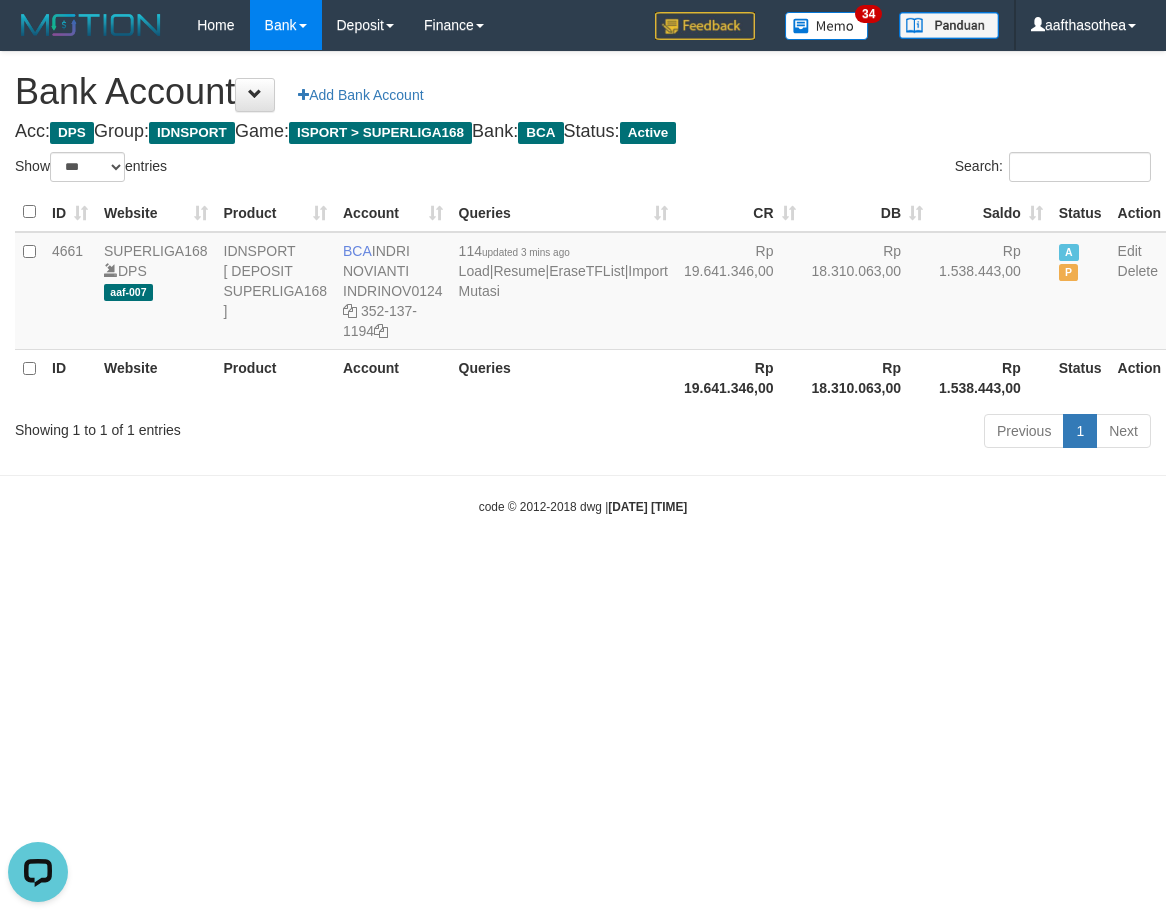 scroll, scrollTop: 0, scrollLeft: 0, axis: both 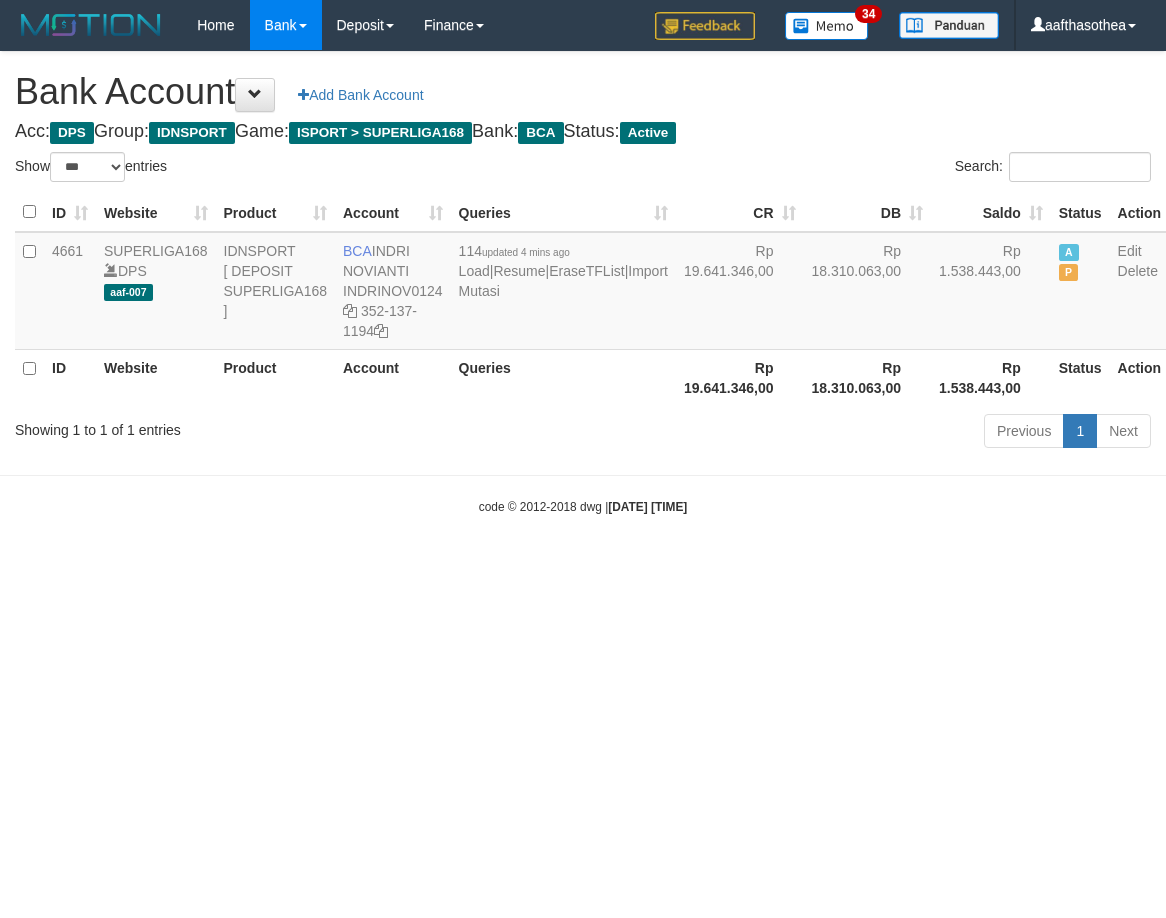 select on "***" 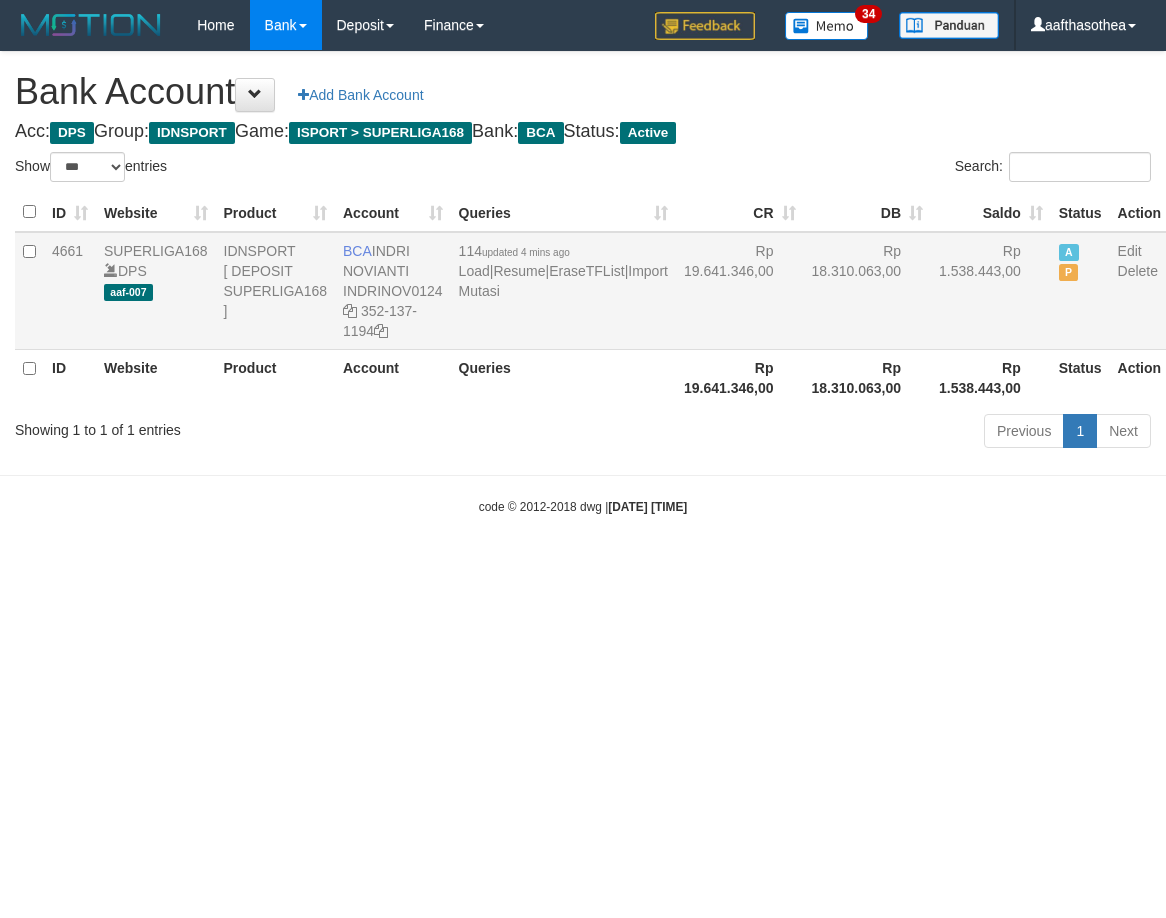 scroll, scrollTop: 0, scrollLeft: 0, axis: both 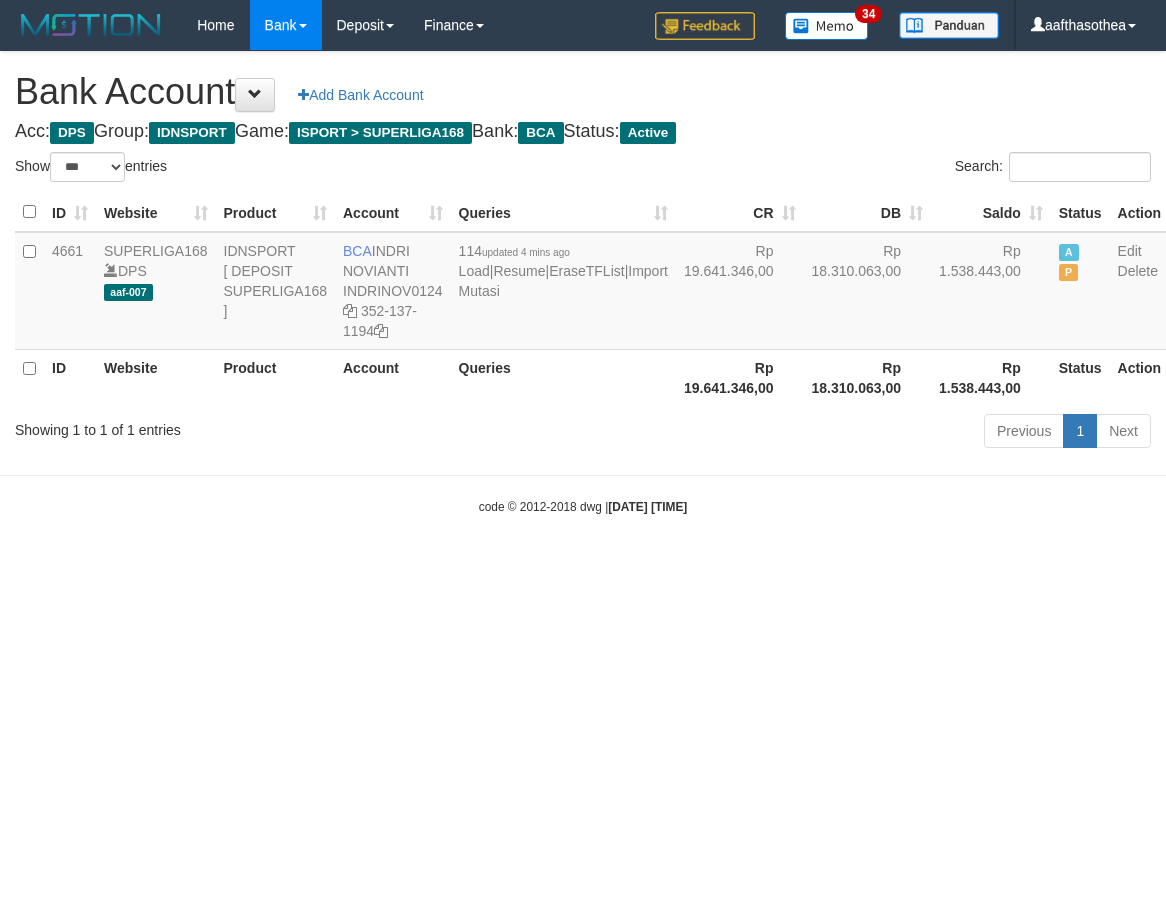 click on "code © 2012-2018 dwg |  2025/07/14 04:24:14" at bounding box center [583, 507] 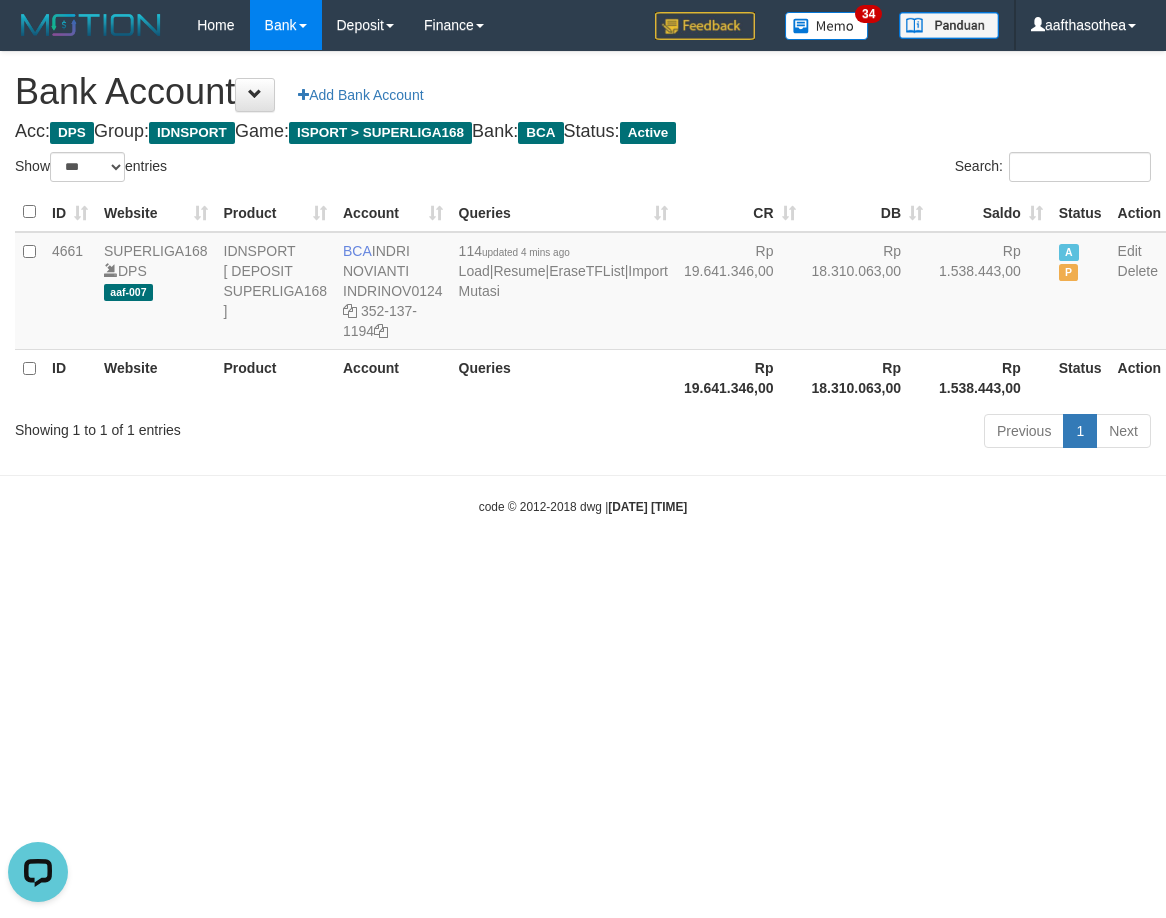 scroll, scrollTop: 0, scrollLeft: 0, axis: both 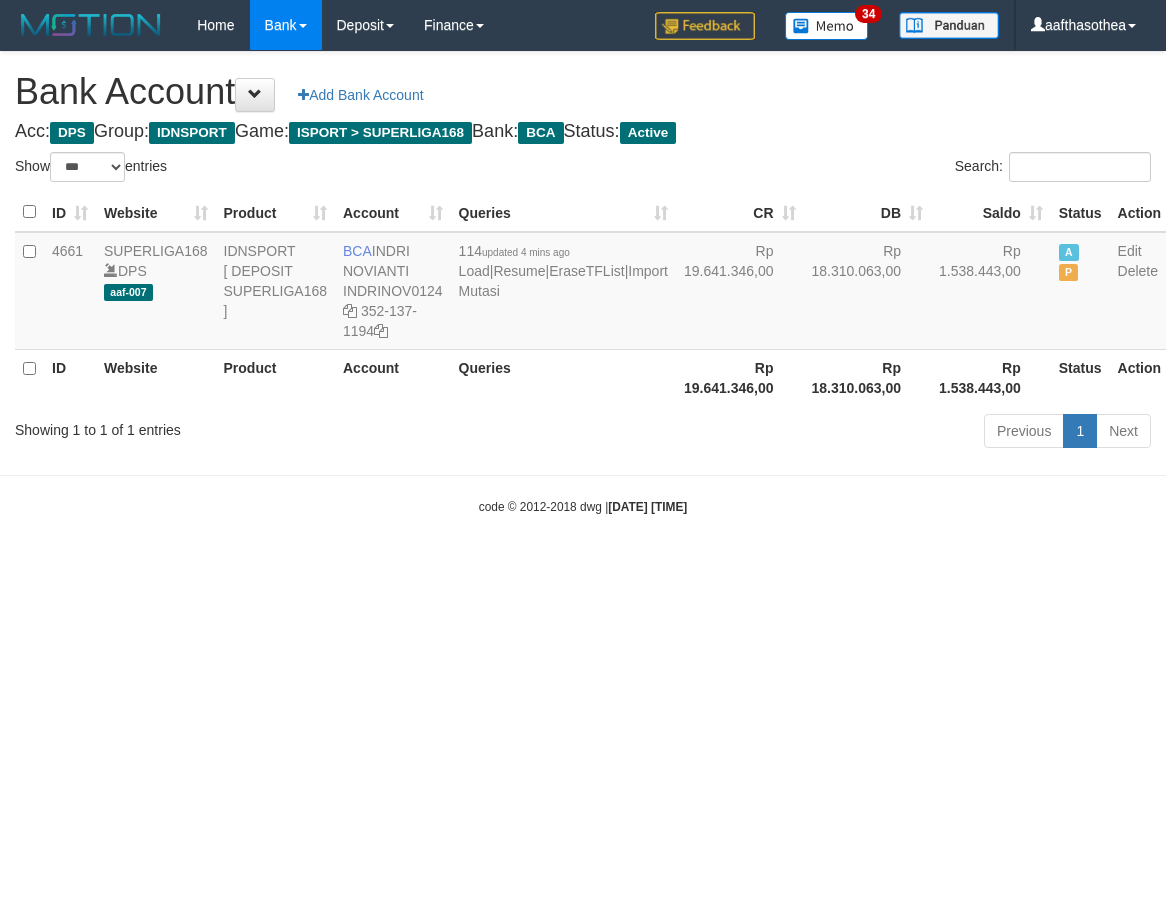 select on "***" 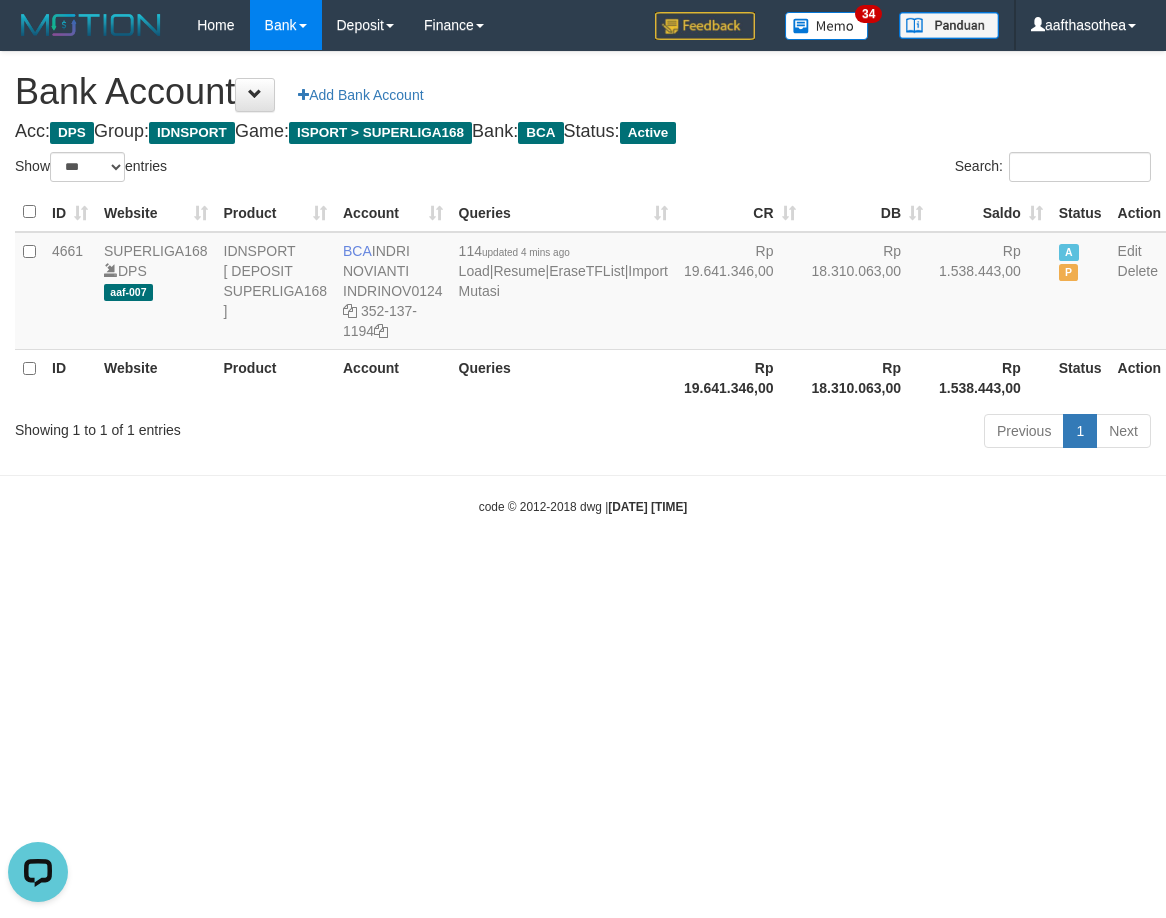 scroll, scrollTop: 0, scrollLeft: 0, axis: both 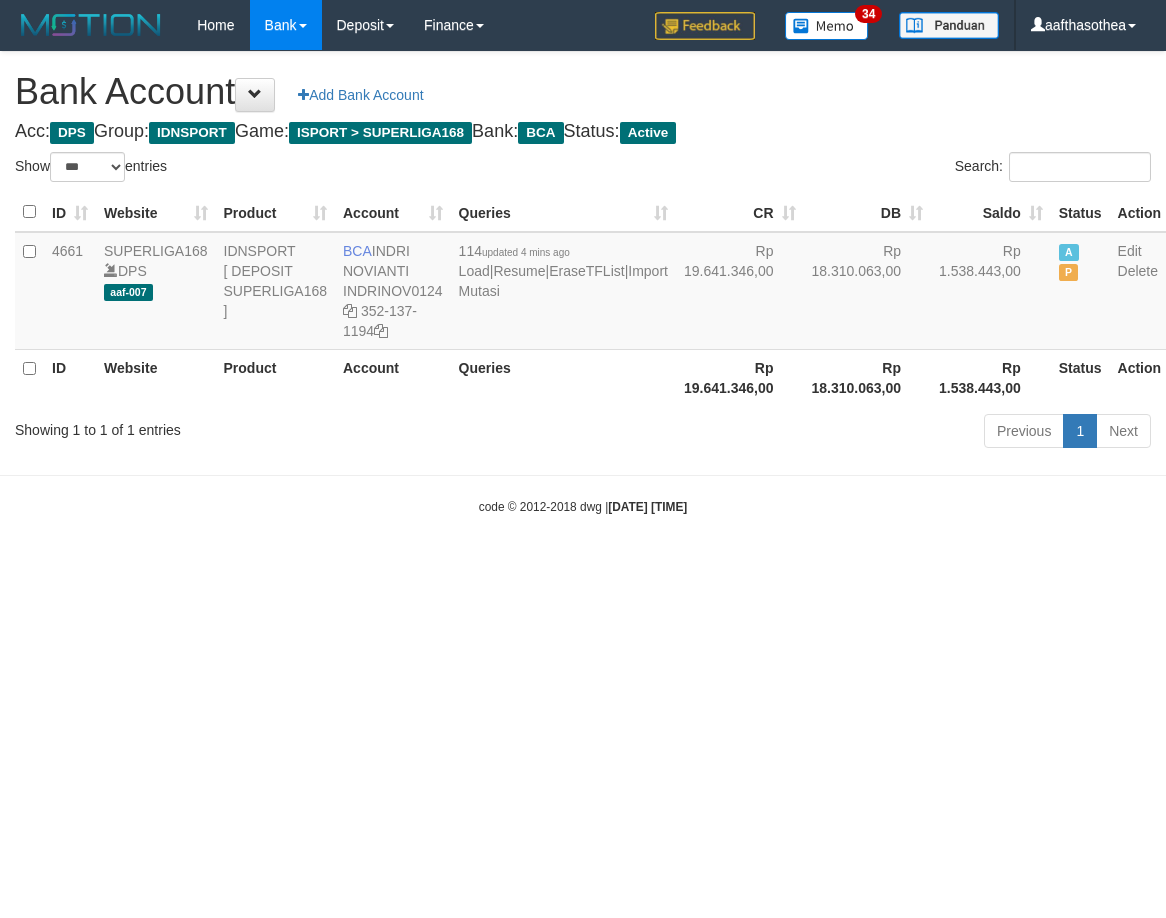 select on "***" 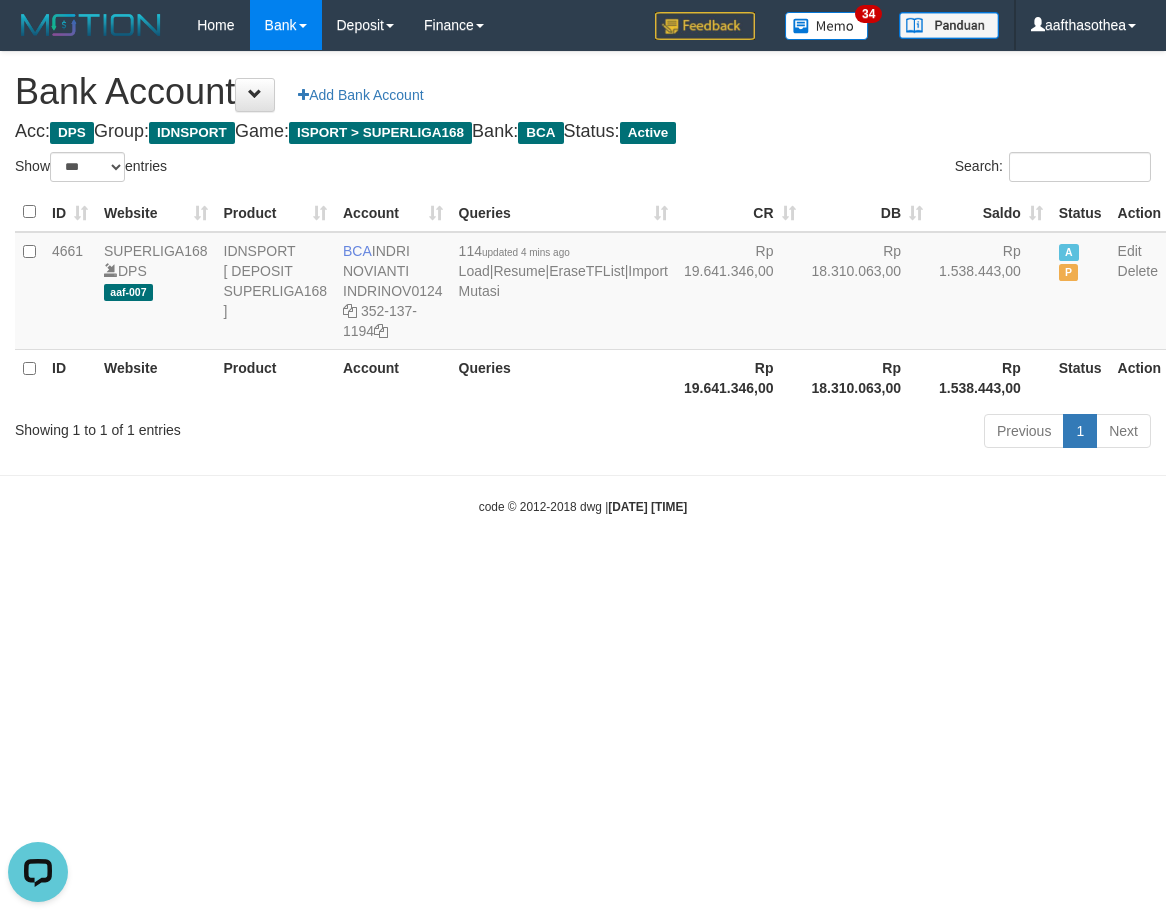 scroll, scrollTop: 0, scrollLeft: 0, axis: both 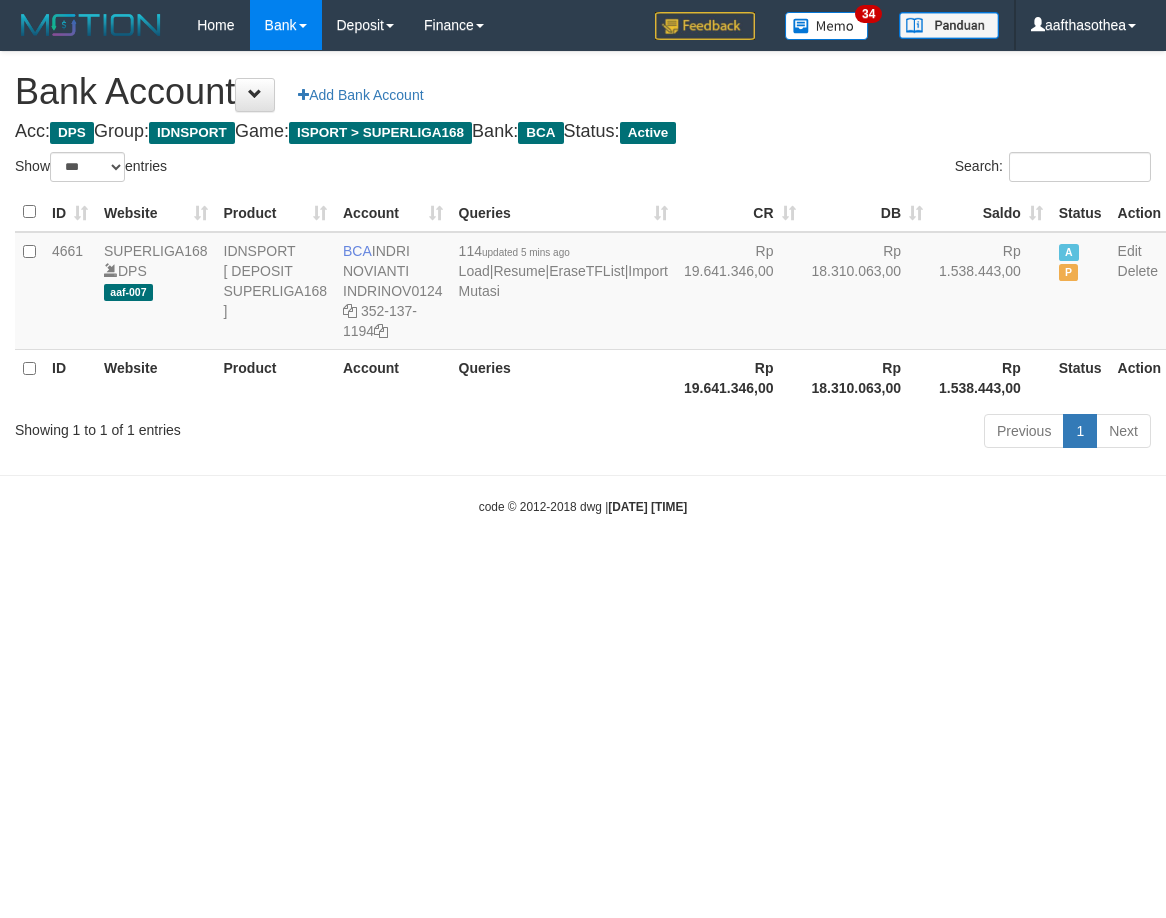select on "***" 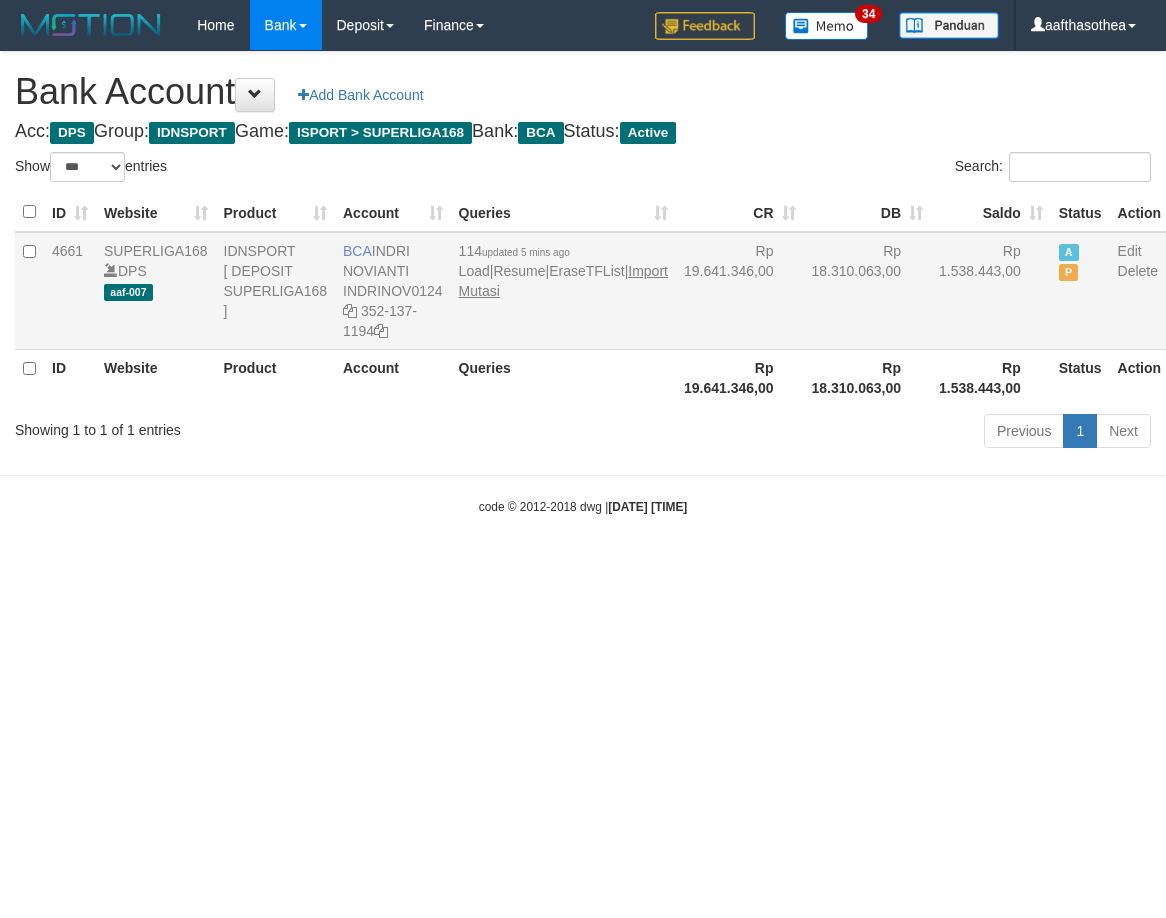 scroll, scrollTop: 0, scrollLeft: 0, axis: both 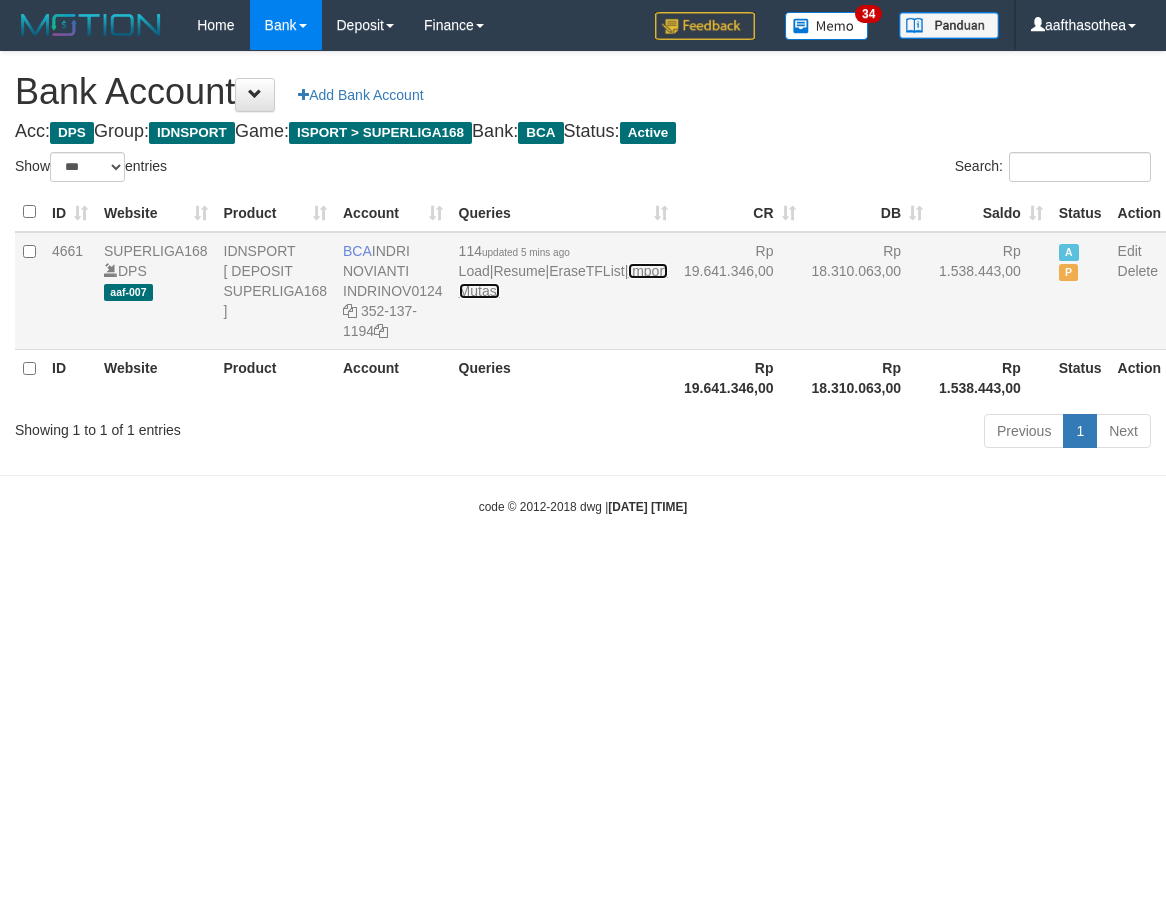 click on "Import Mutasi" at bounding box center [563, 281] 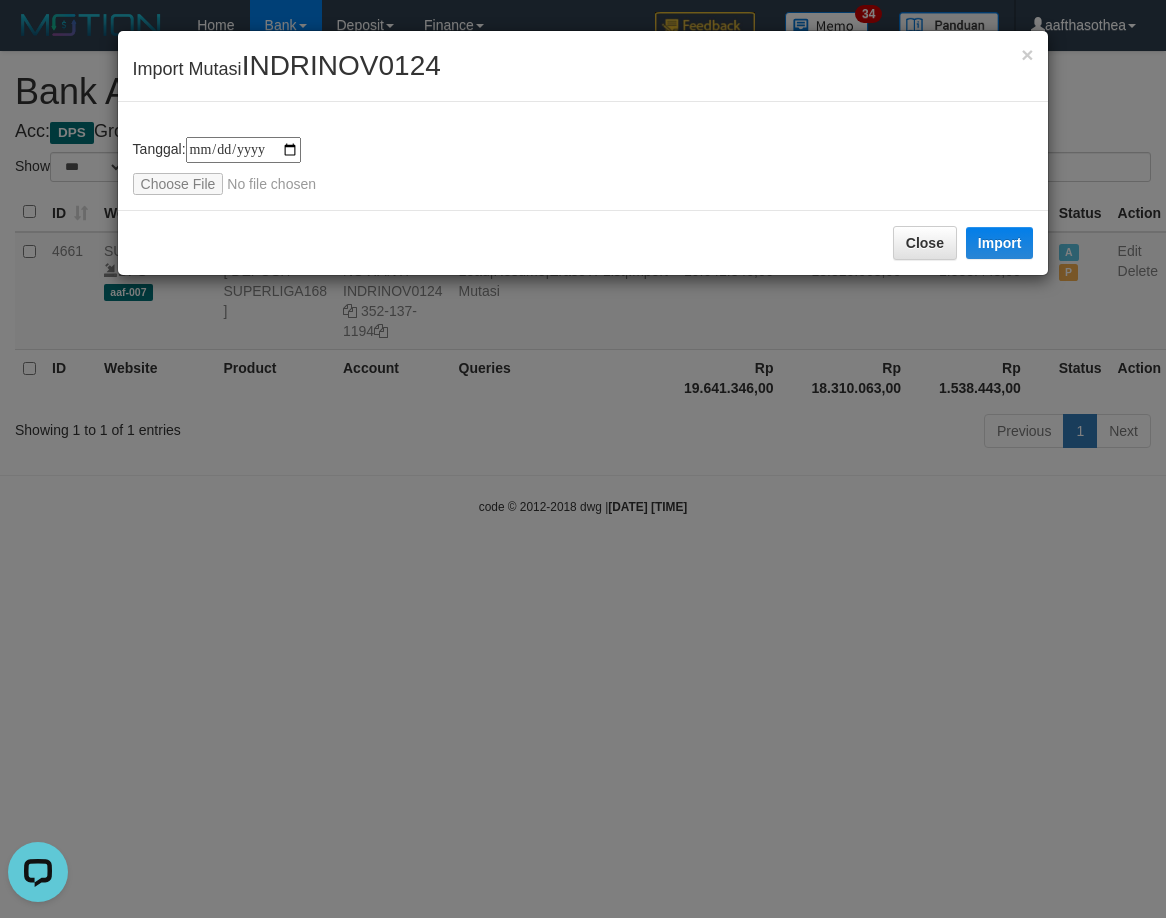 scroll, scrollTop: 0, scrollLeft: 0, axis: both 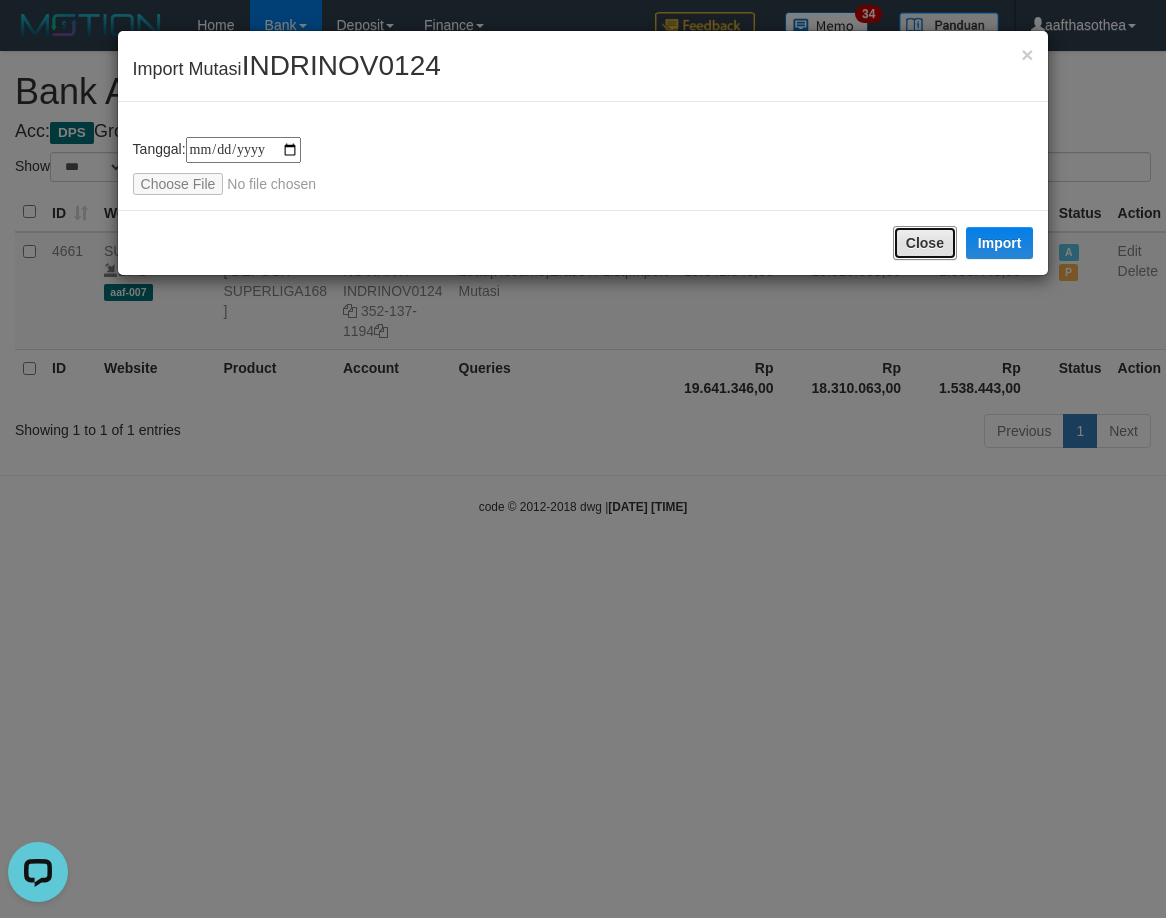 drag, startPoint x: 931, startPoint y: 244, endPoint x: 804, endPoint y: 559, distance: 339.63803 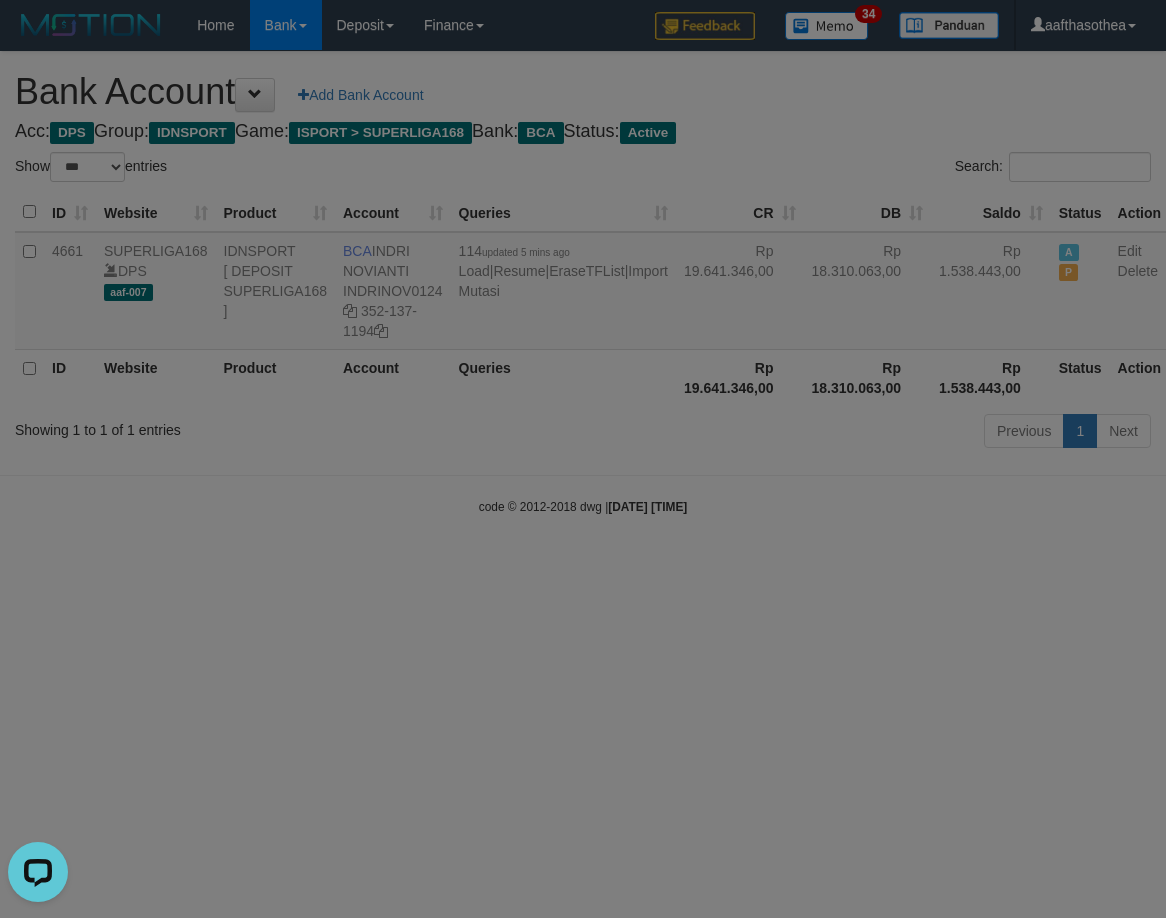 drag, startPoint x: 549, startPoint y: 840, endPoint x: 667, endPoint y: 815, distance: 120.61923 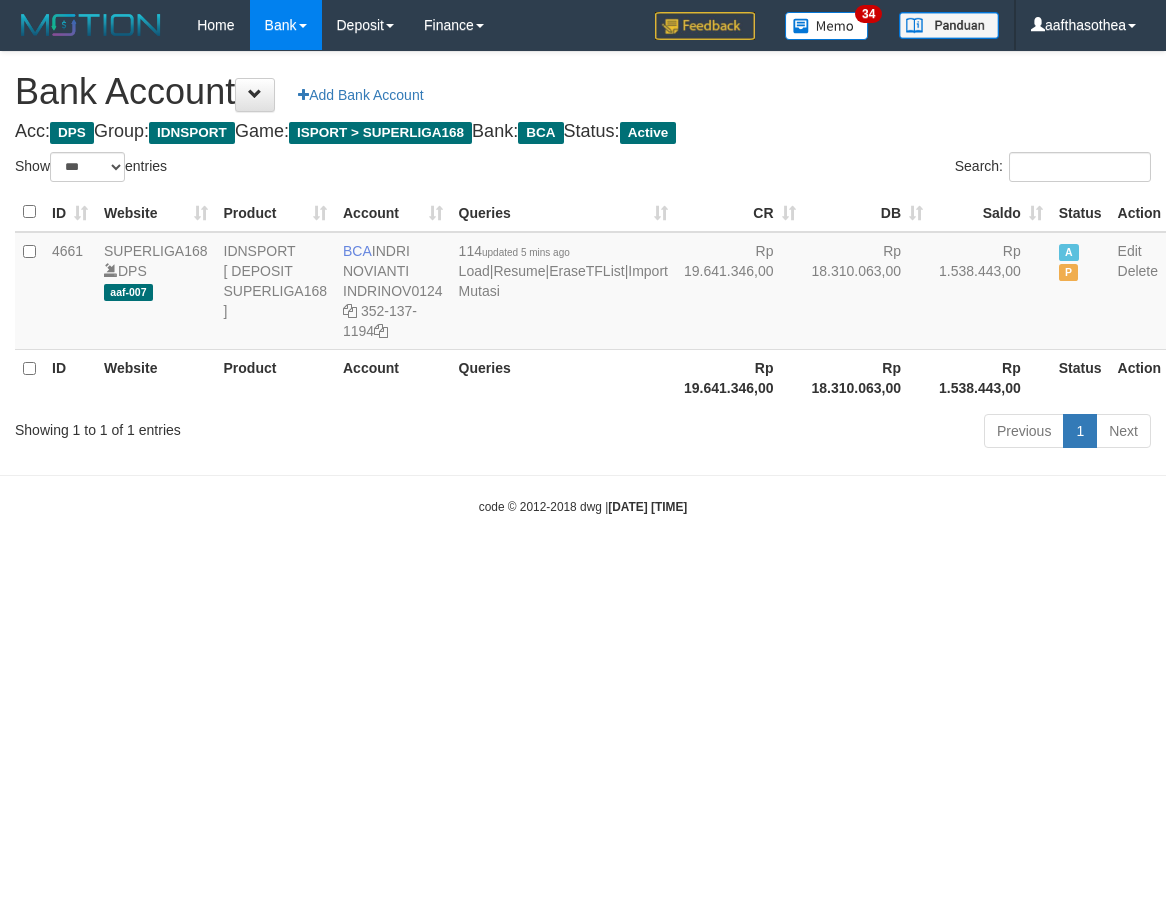 select on "***" 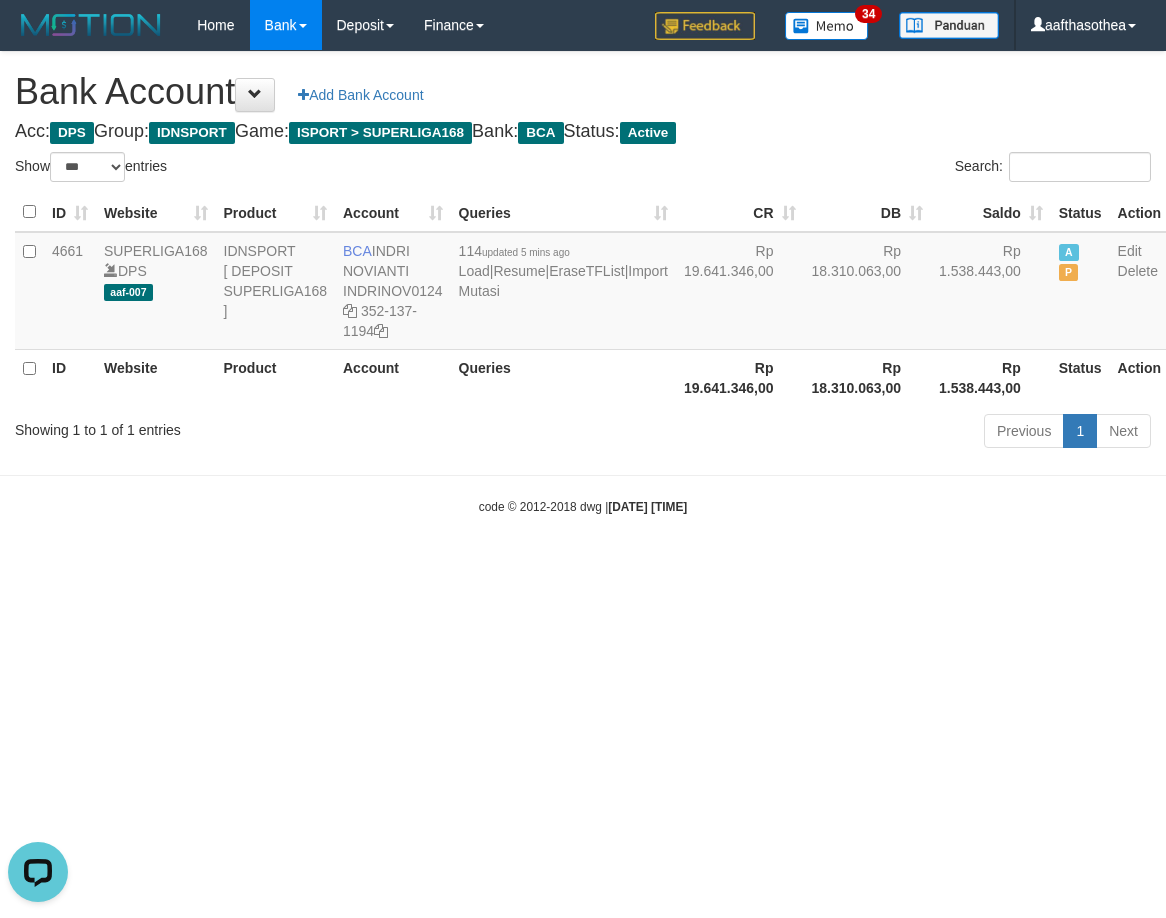 scroll, scrollTop: 0, scrollLeft: 0, axis: both 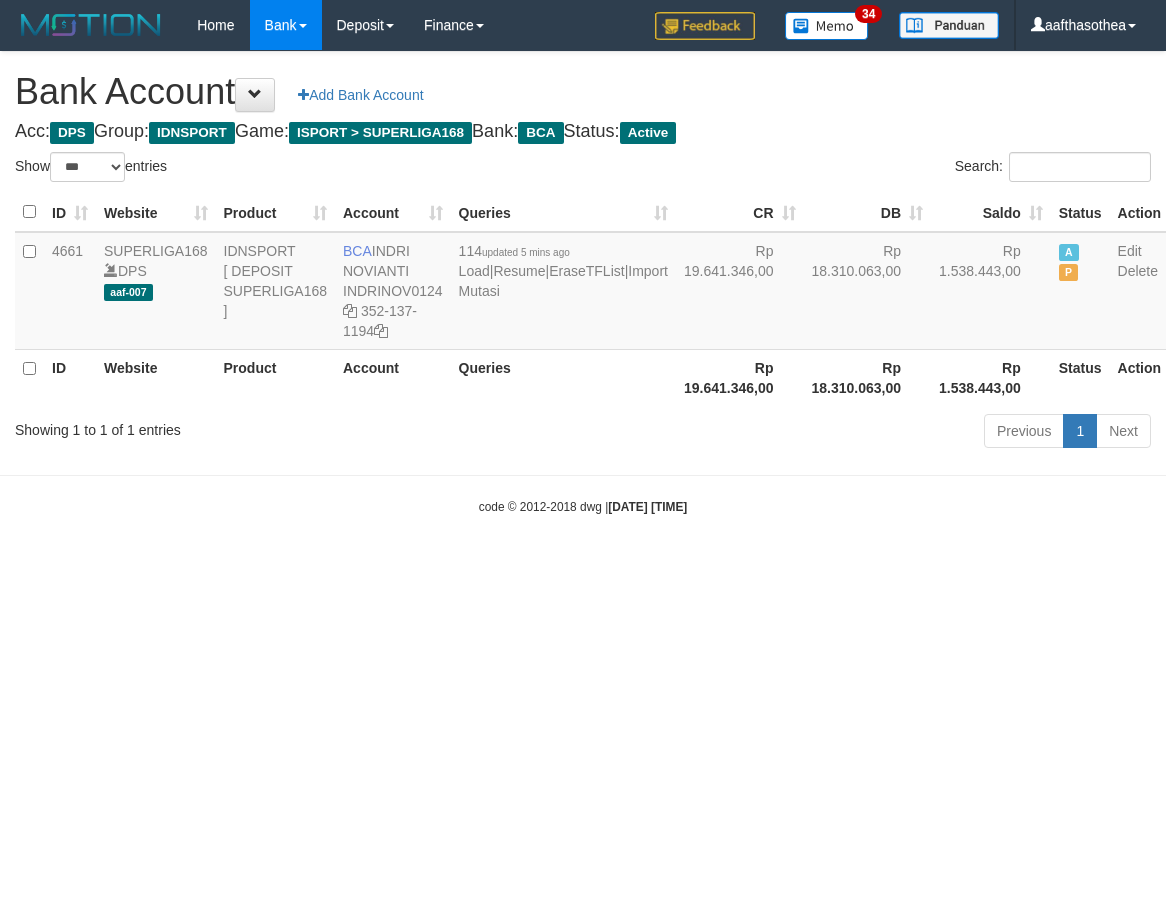 select on "***" 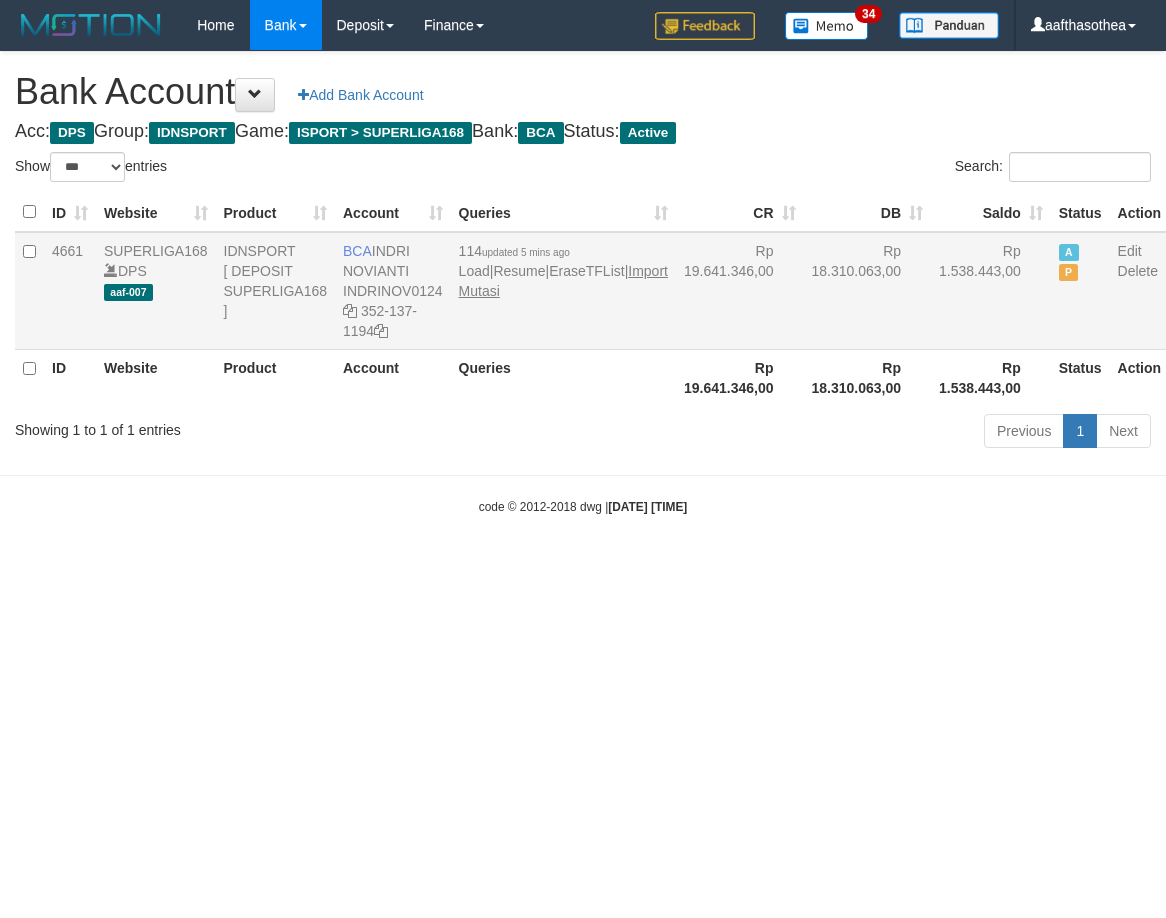 scroll, scrollTop: 0, scrollLeft: 0, axis: both 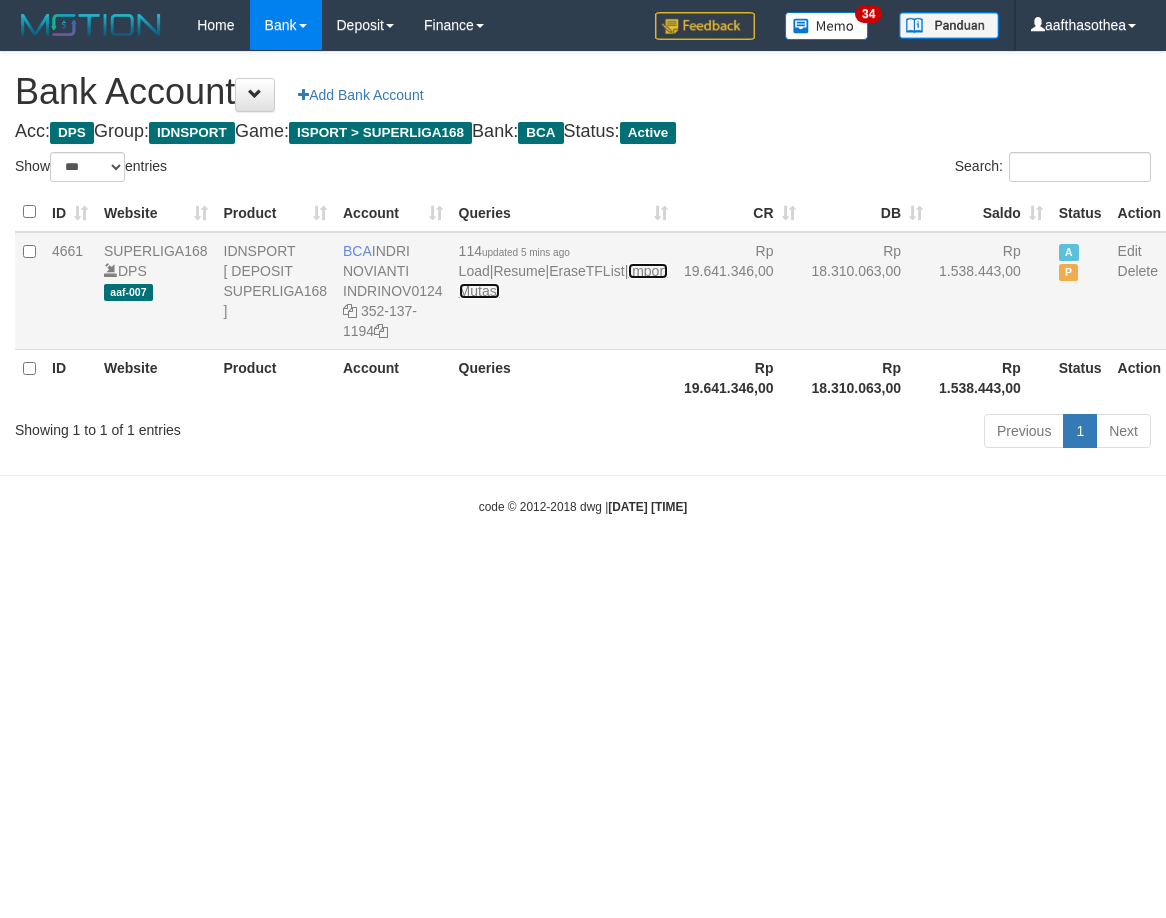 click on "Import Mutasi" at bounding box center [563, 281] 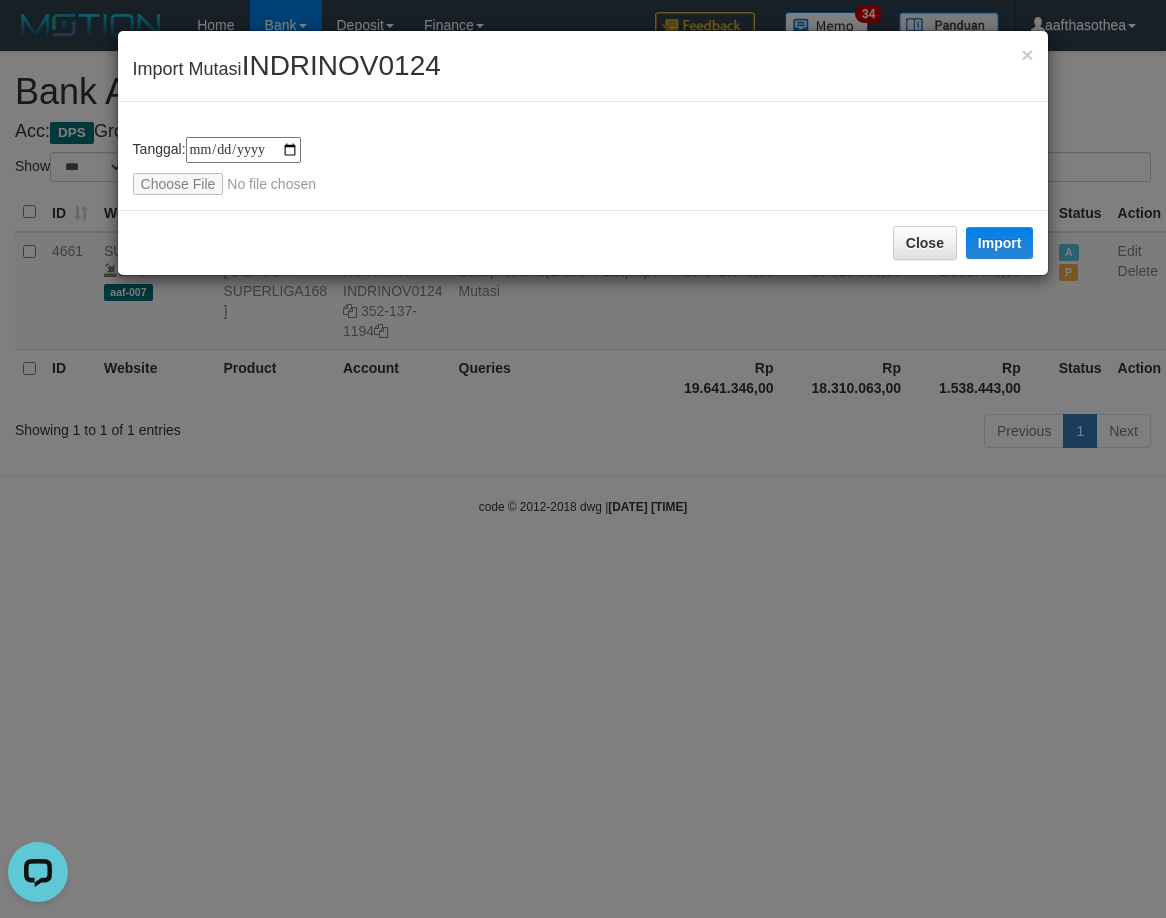 scroll, scrollTop: 0, scrollLeft: 0, axis: both 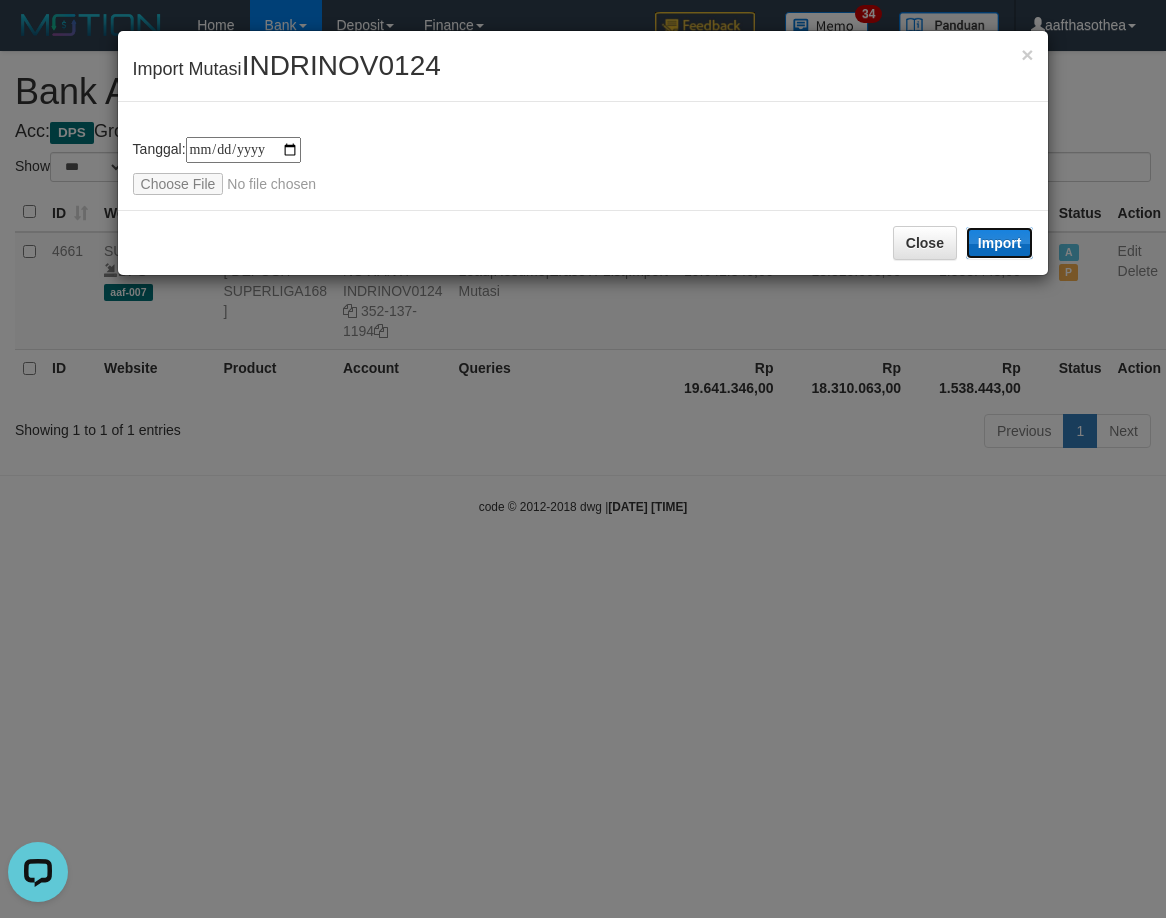 click on "Import" at bounding box center (1000, 243) 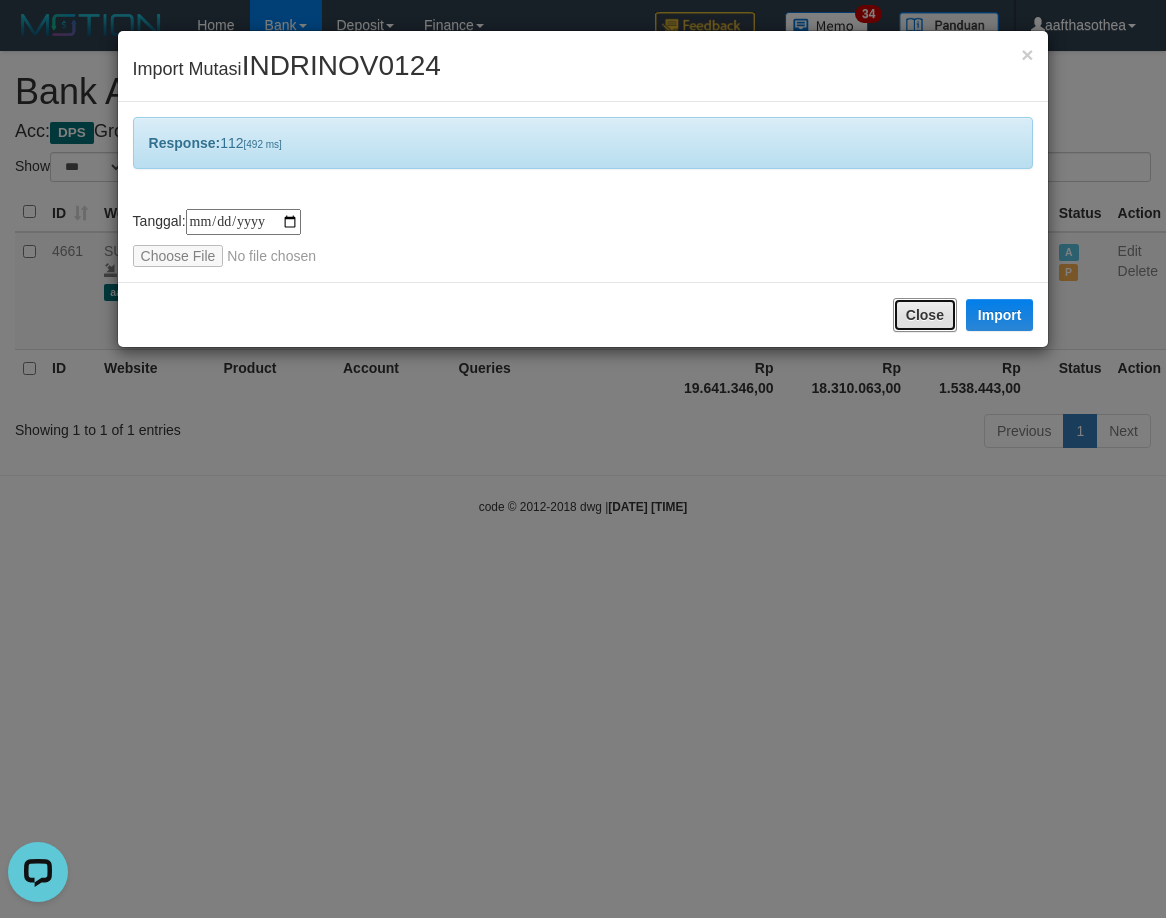 drag, startPoint x: 912, startPoint y: 306, endPoint x: 864, endPoint y: 445, distance: 147.05441 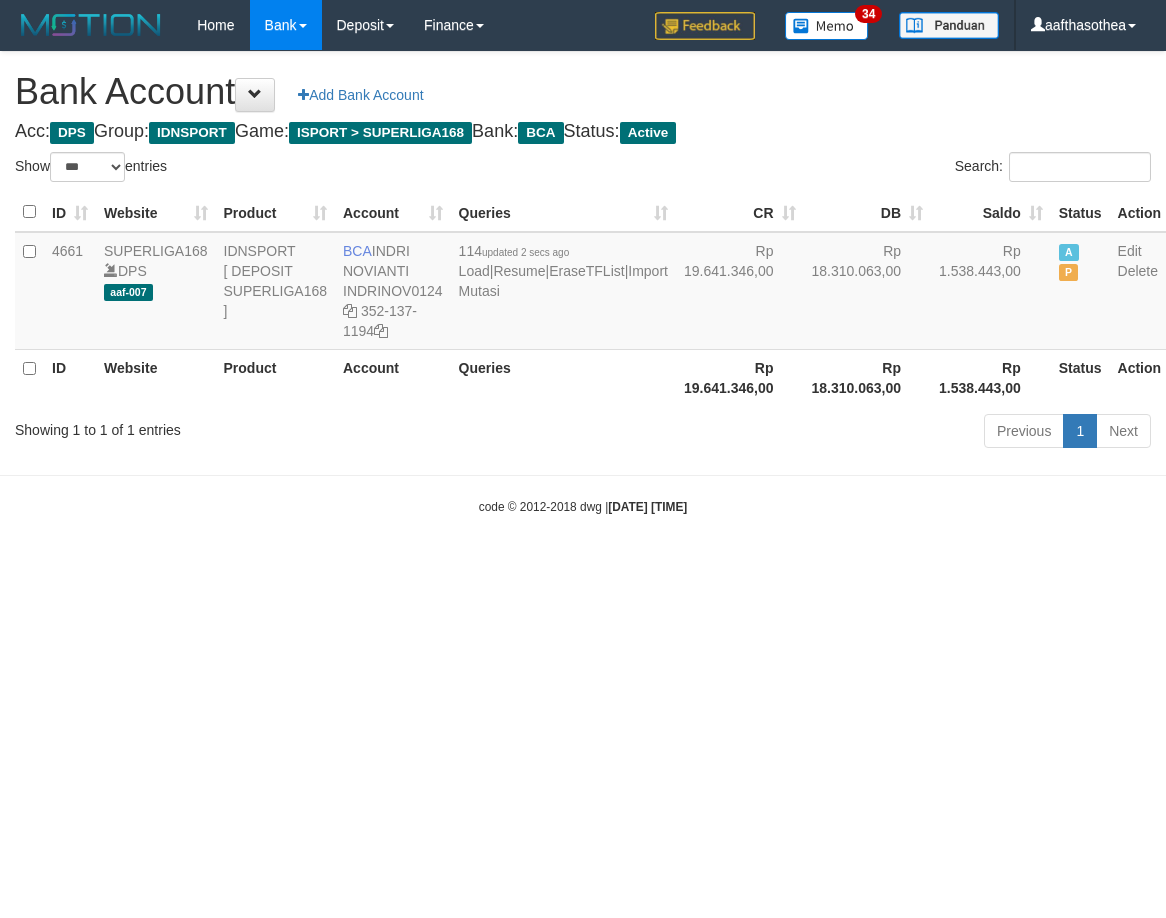 select on "***" 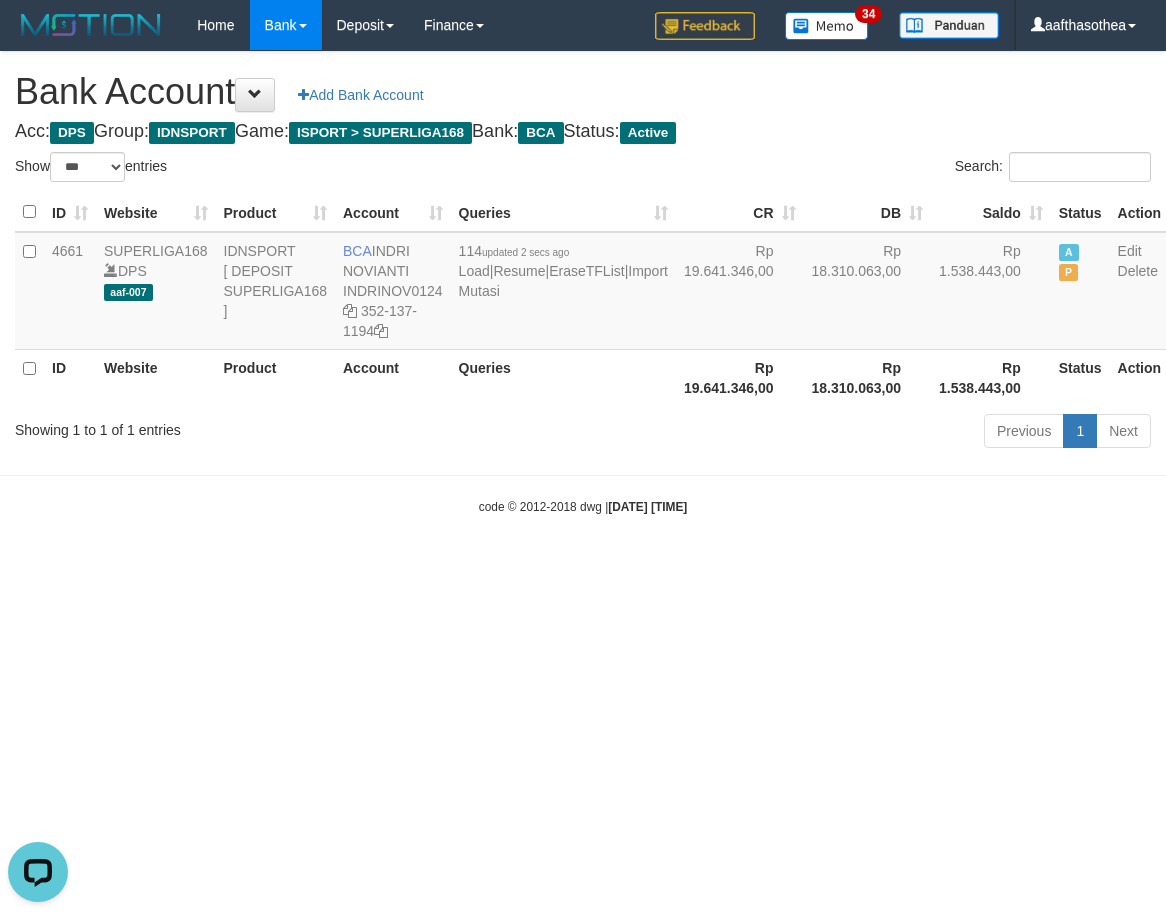 scroll, scrollTop: 0, scrollLeft: 0, axis: both 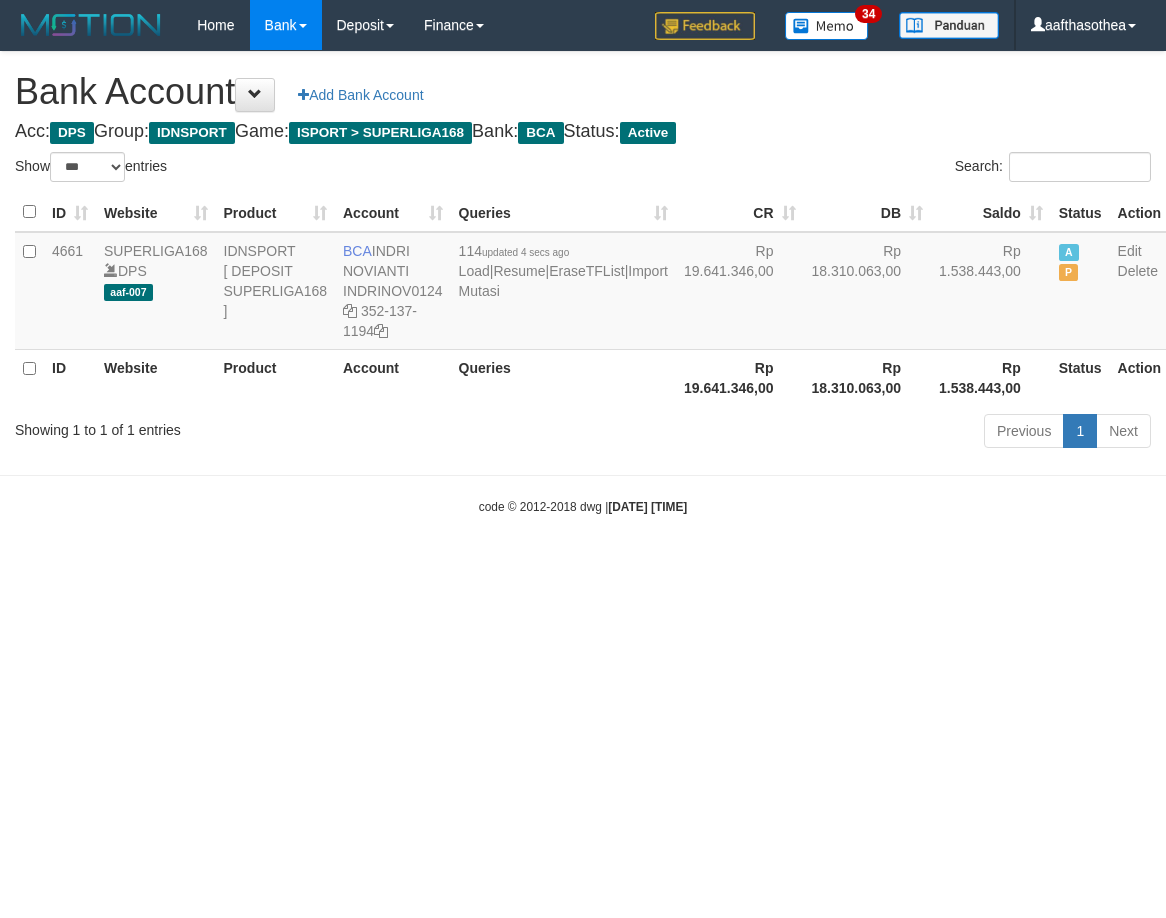 select on "***" 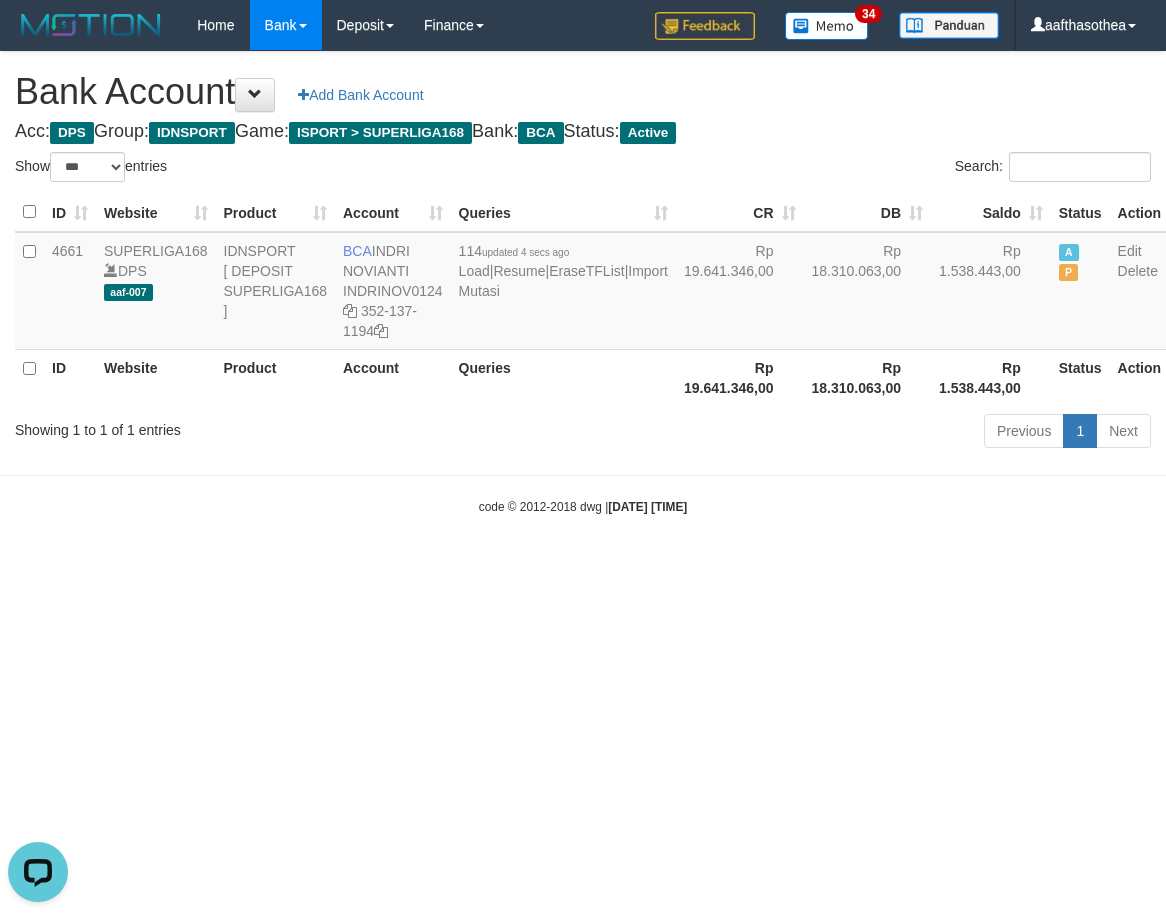 scroll, scrollTop: 0, scrollLeft: 0, axis: both 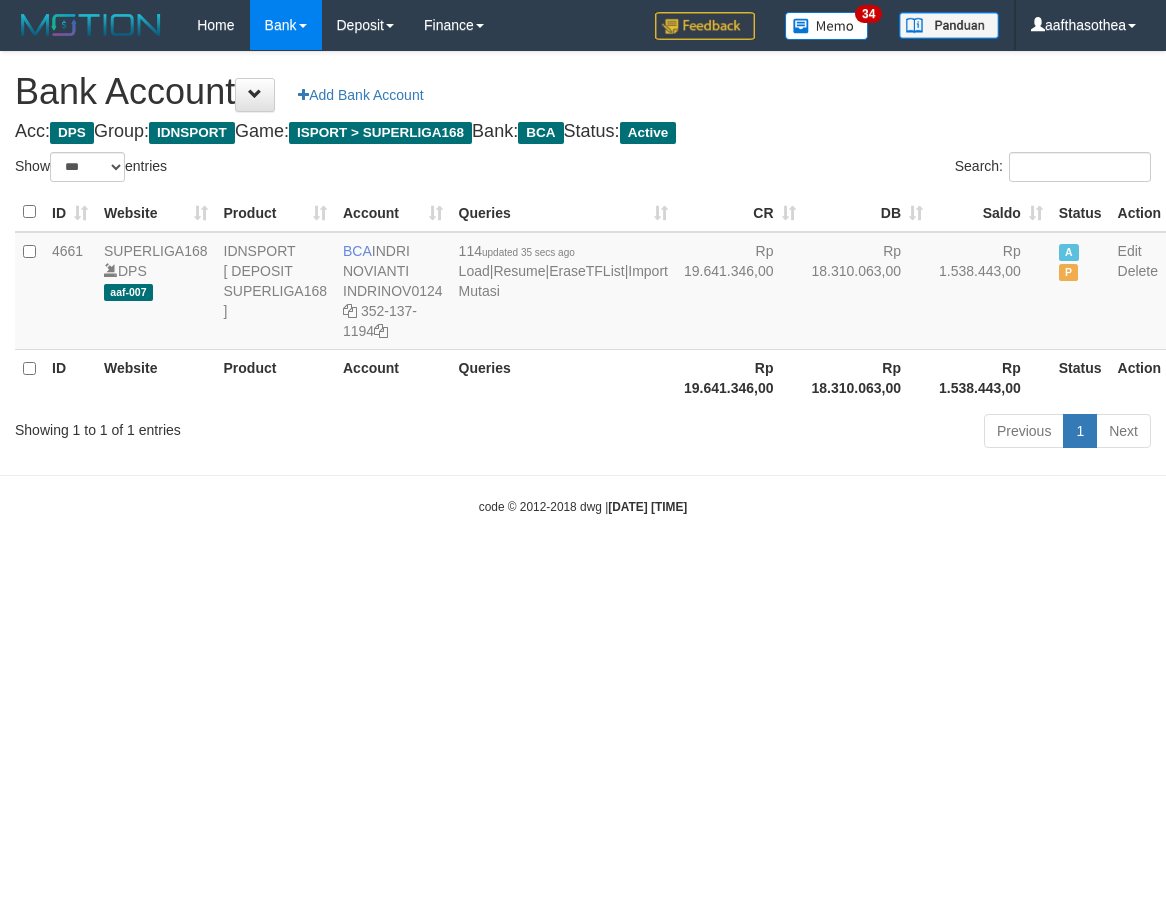 select on "***" 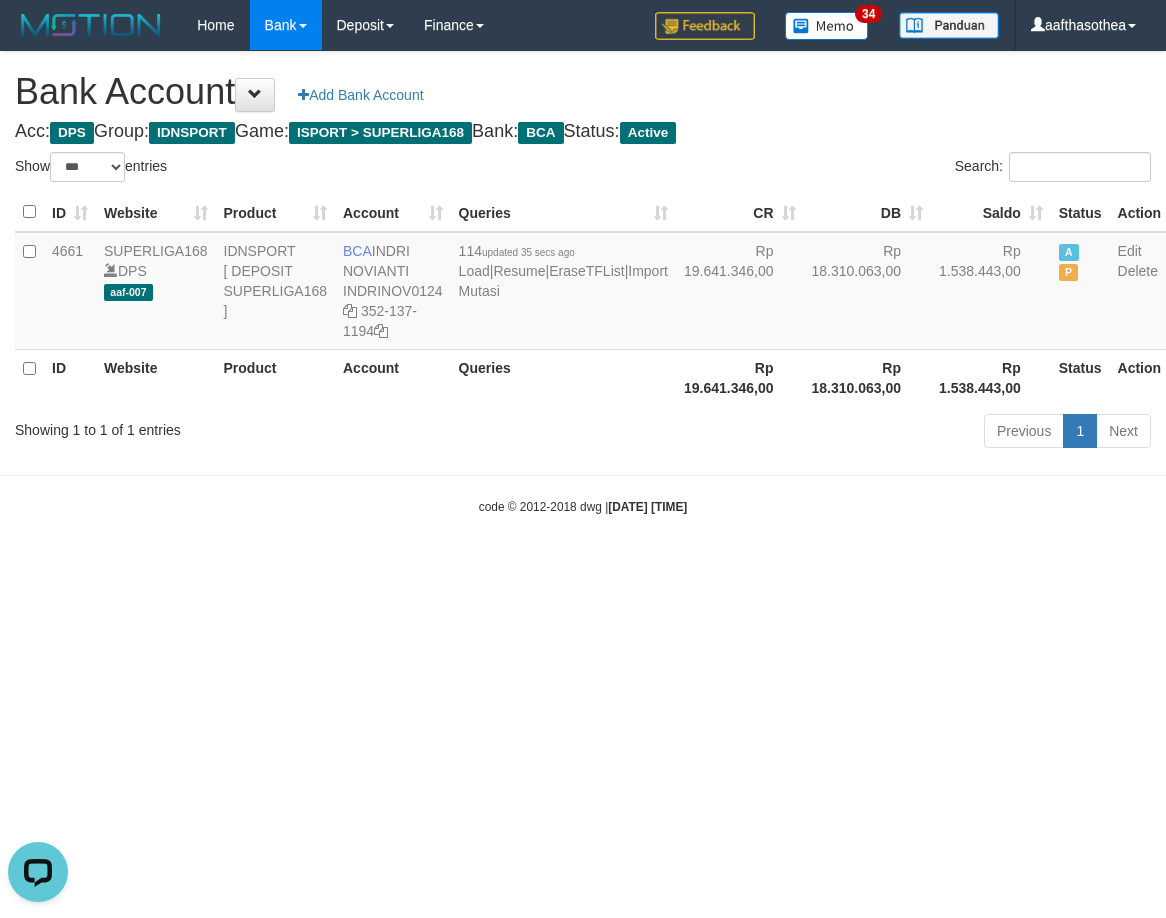 scroll, scrollTop: 0, scrollLeft: 0, axis: both 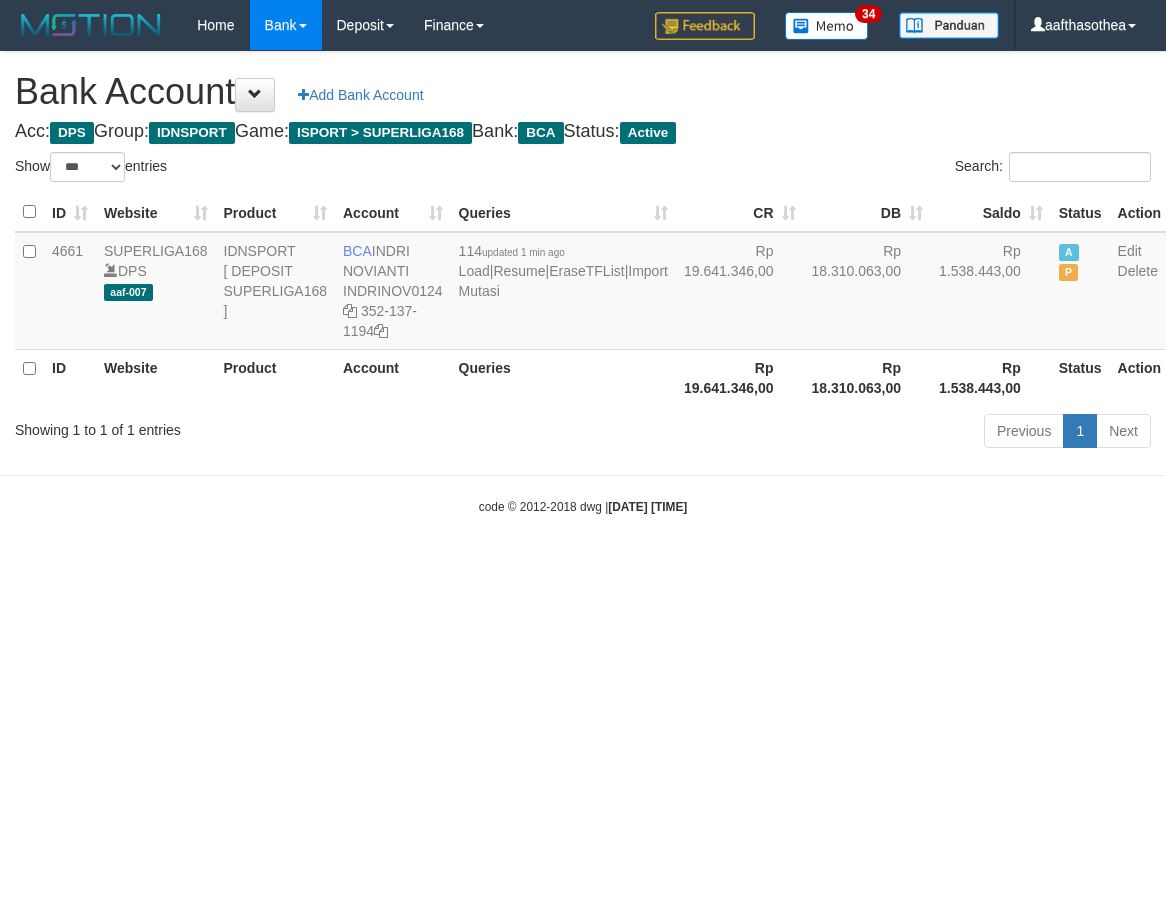 select on "***" 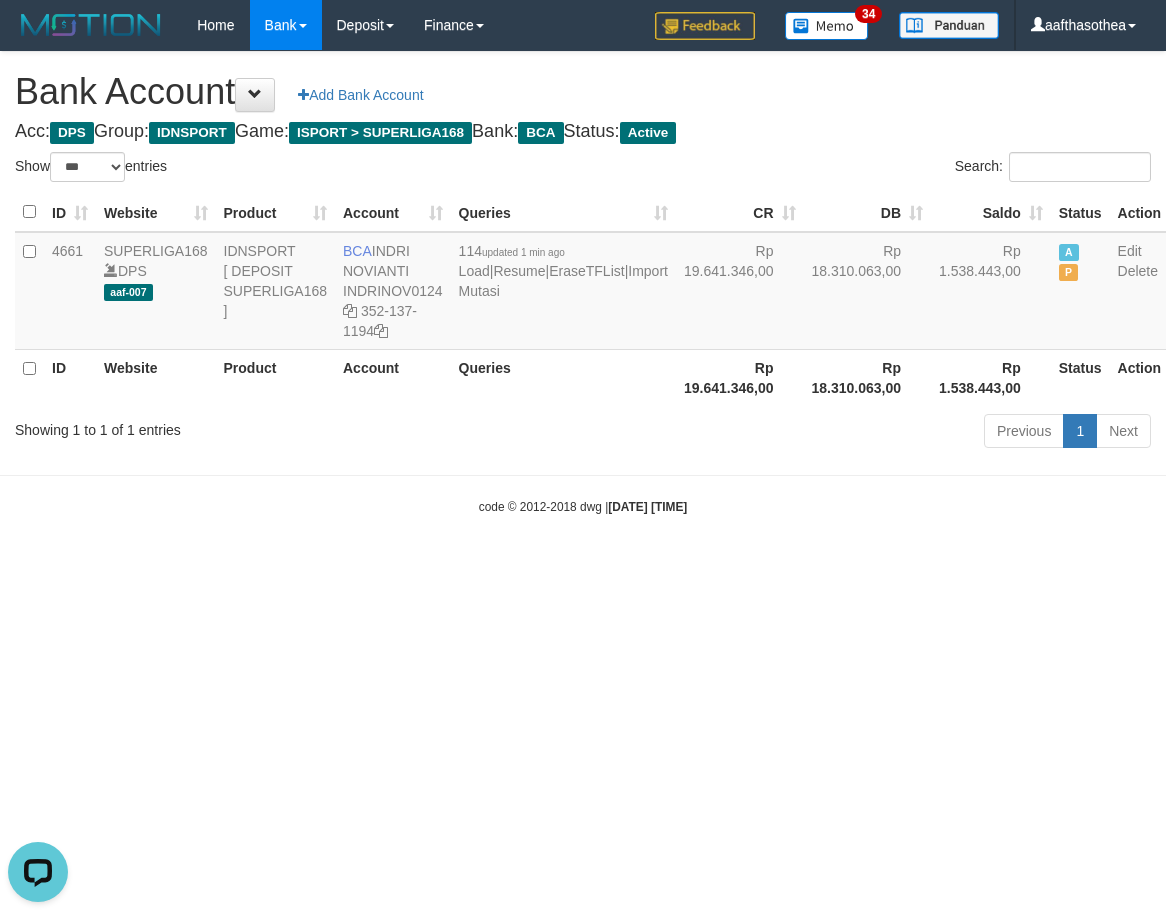 scroll, scrollTop: 0, scrollLeft: 0, axis: both 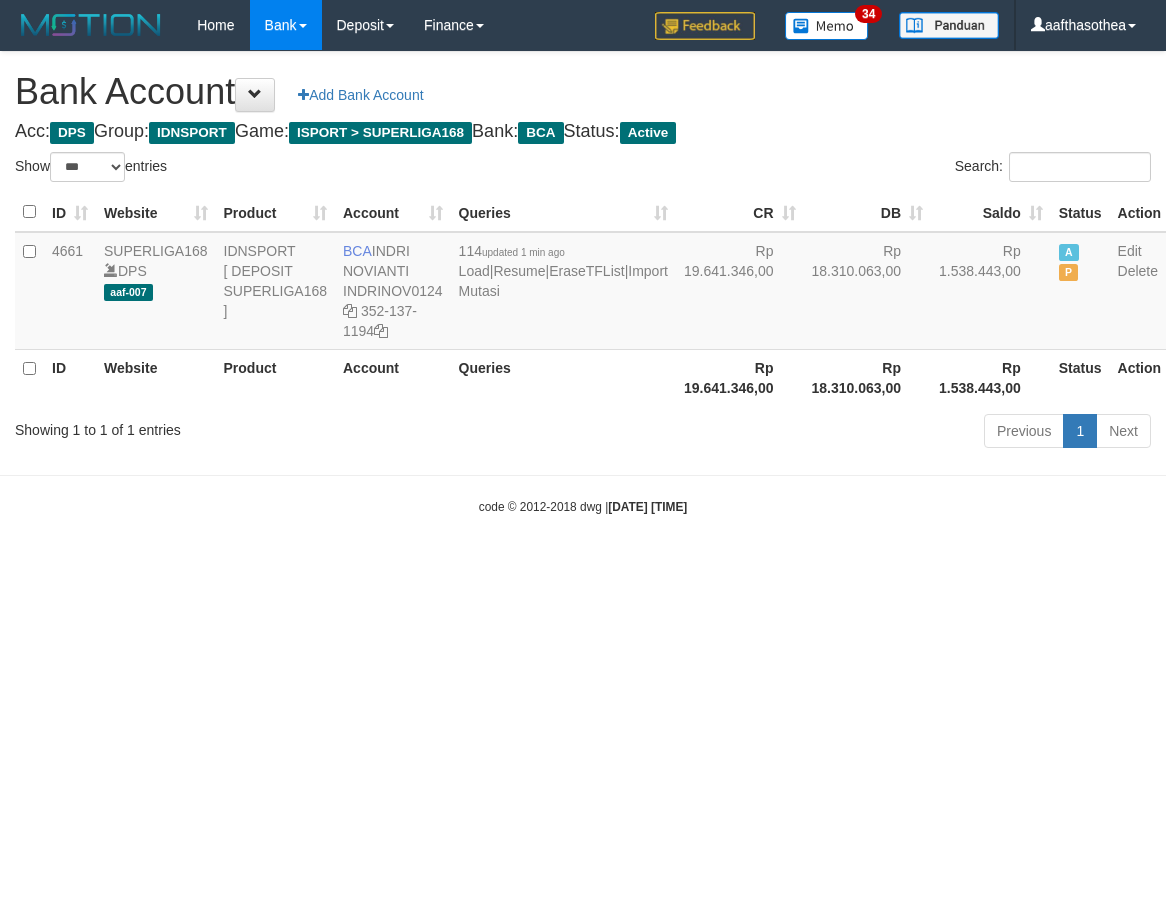 select on "***" 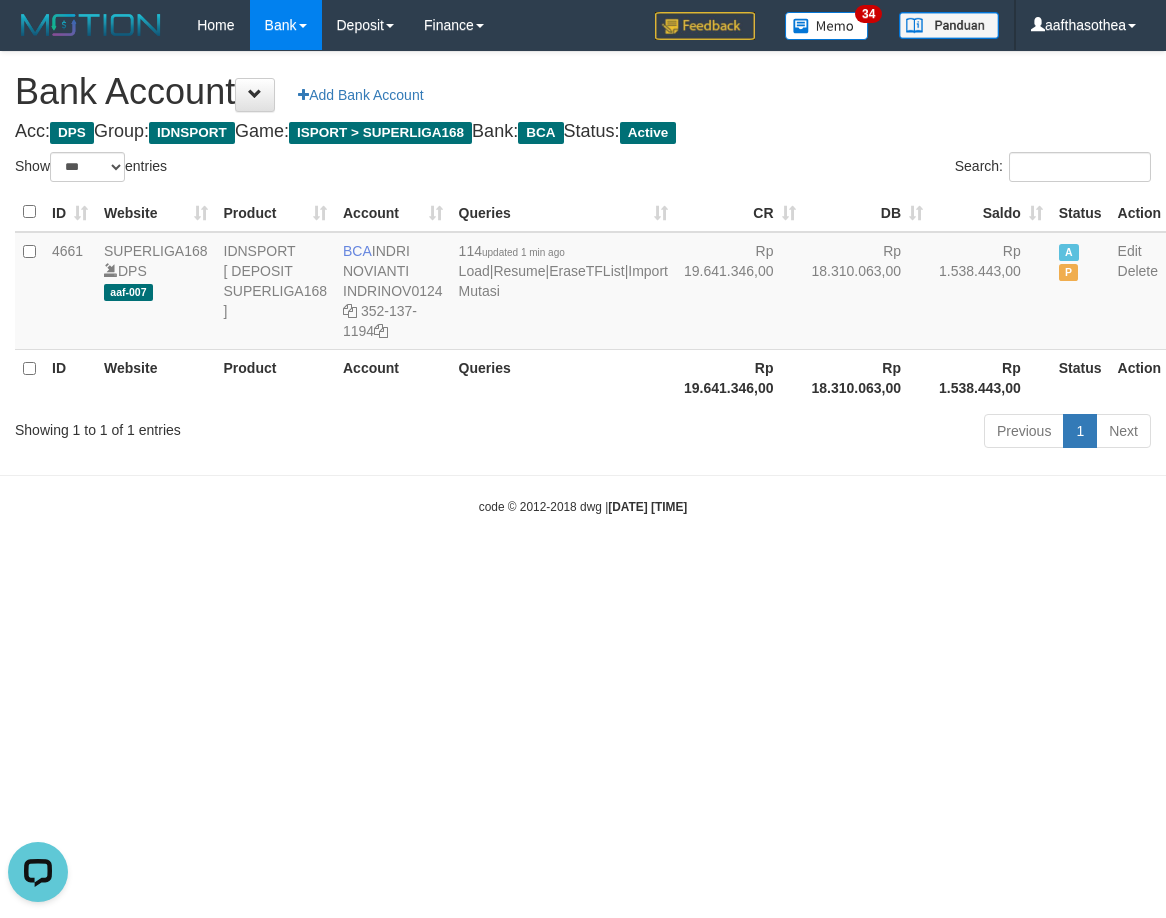 scroll, scrollTop: 0, scrollLeft: 0, axis: both 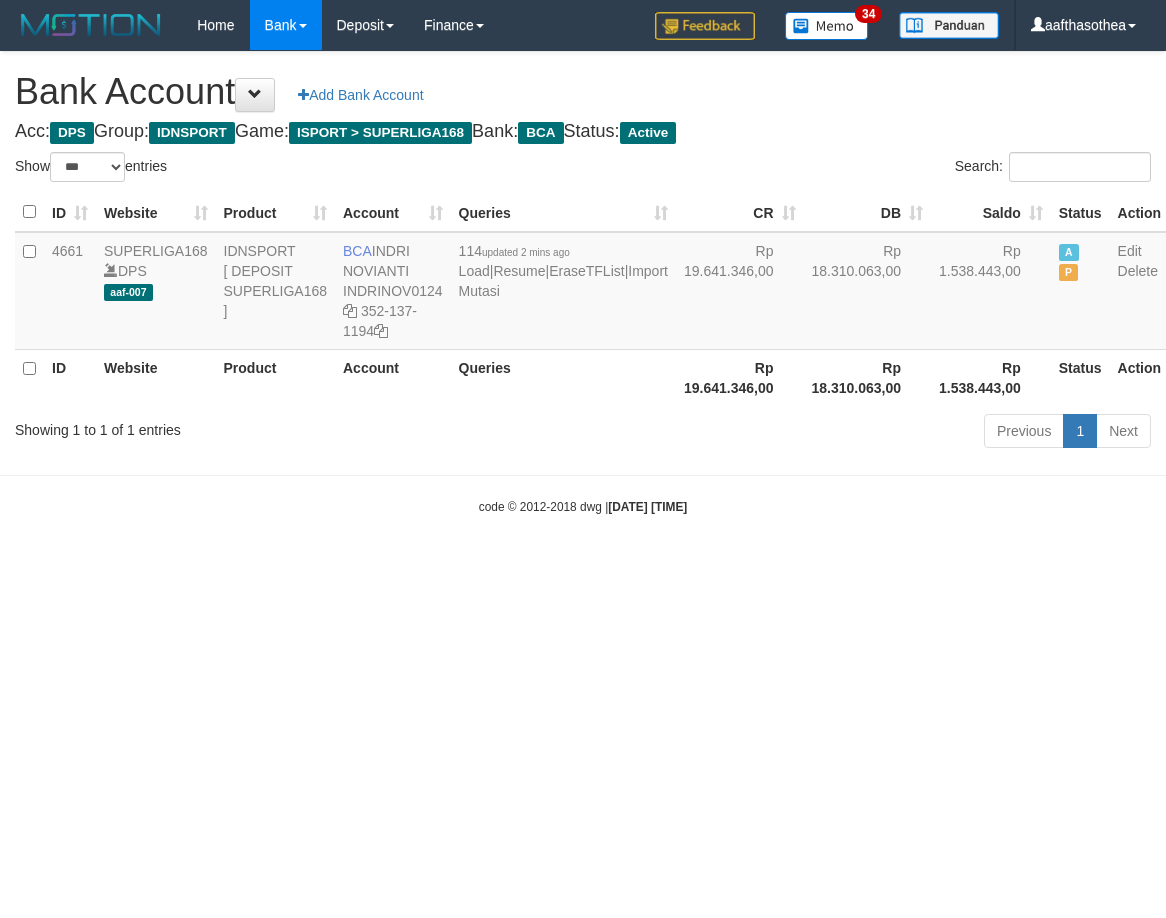 select on "***" 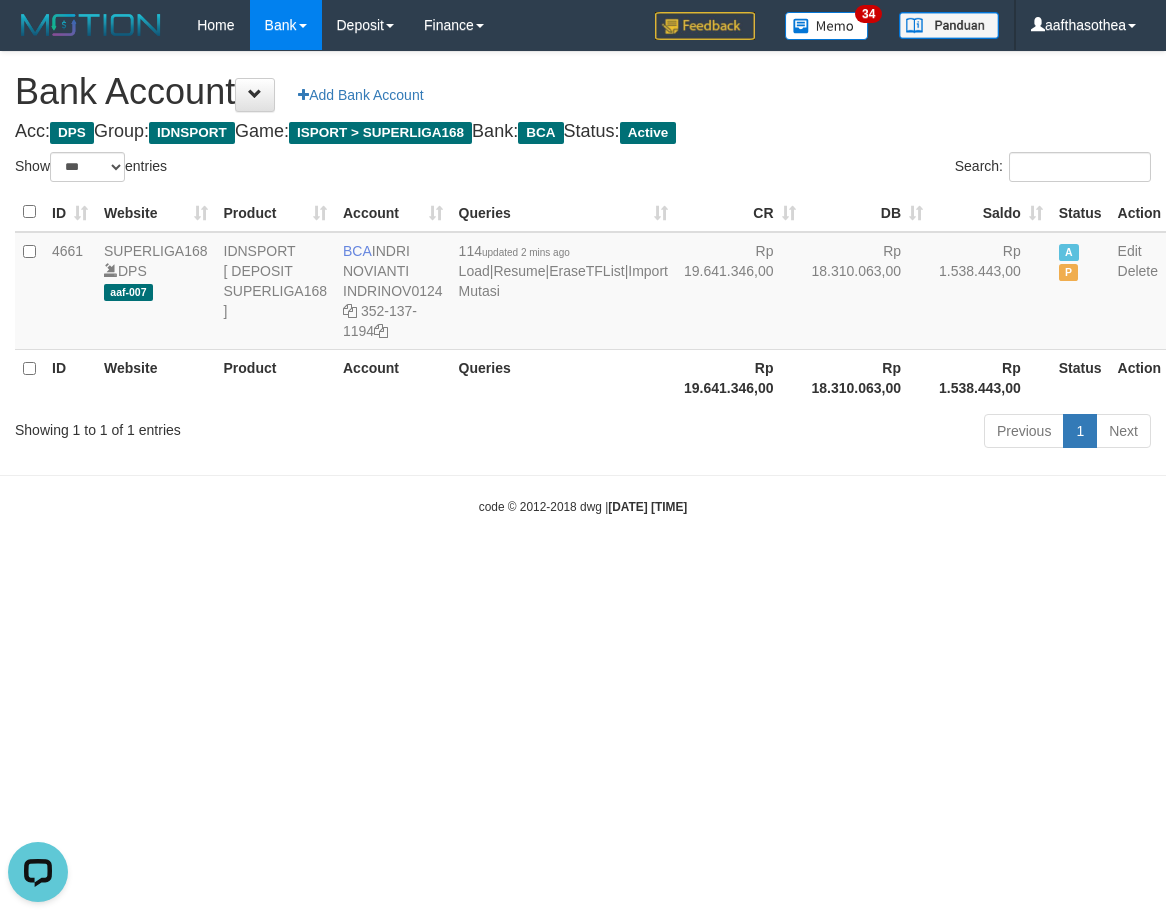 scroll, scrollTop: 0, scrollLeft: 0, axis: both 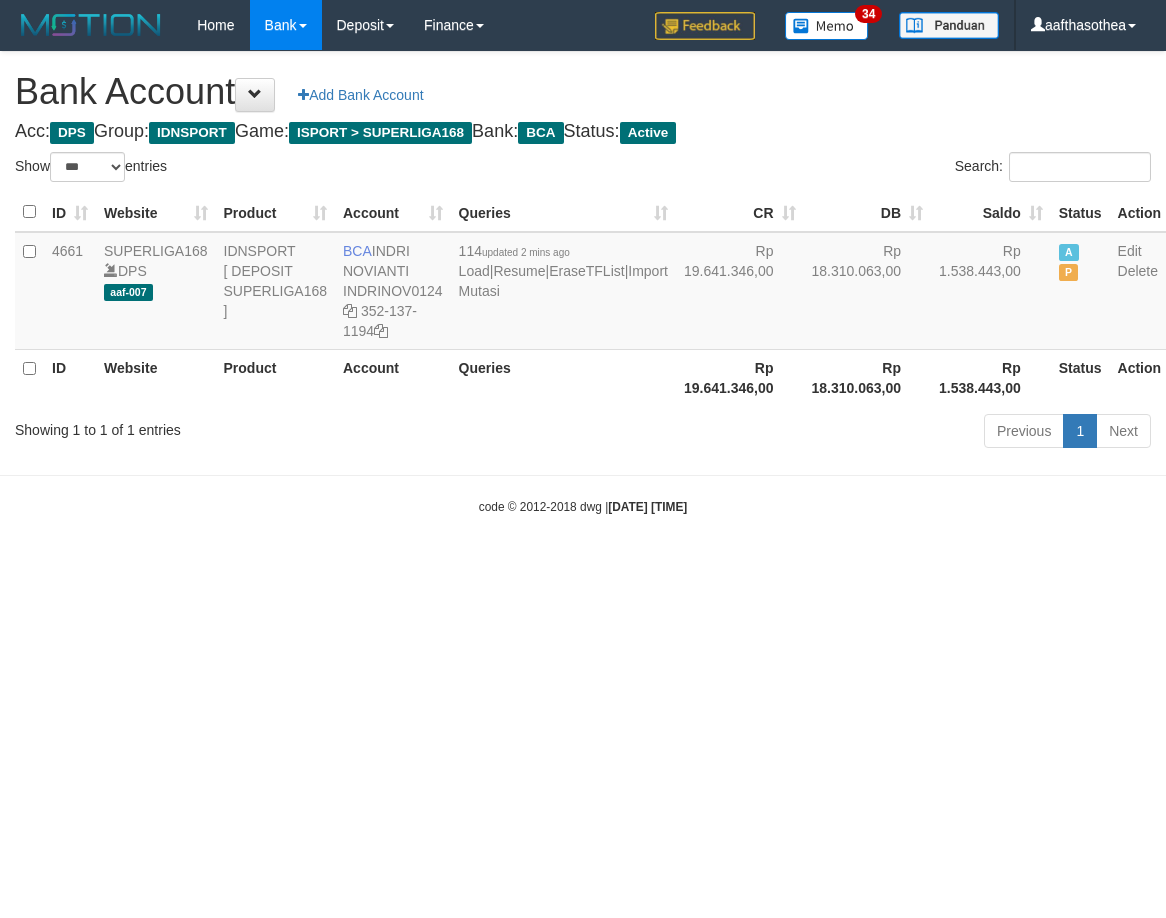 select on "***" 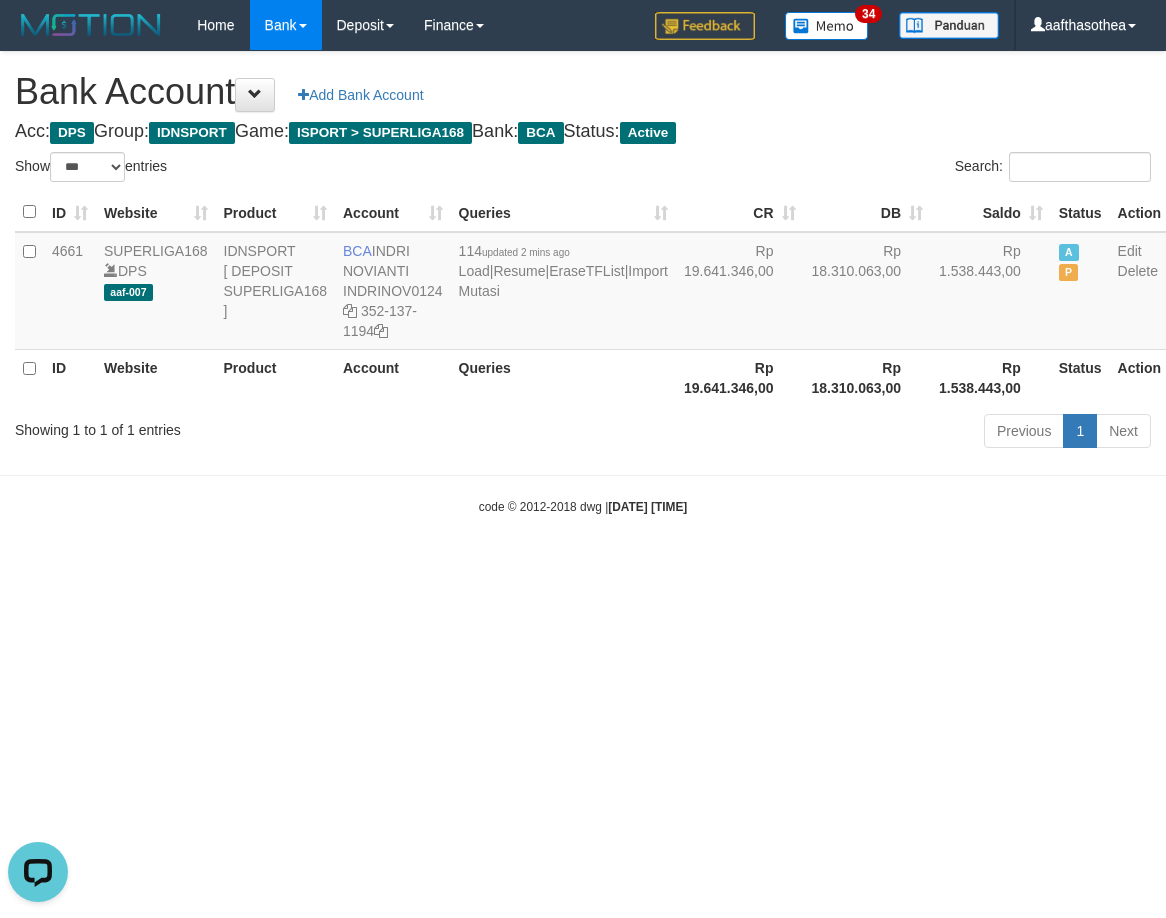 scroll, scrollTop: 0, scrollLeft: 0, axis: both 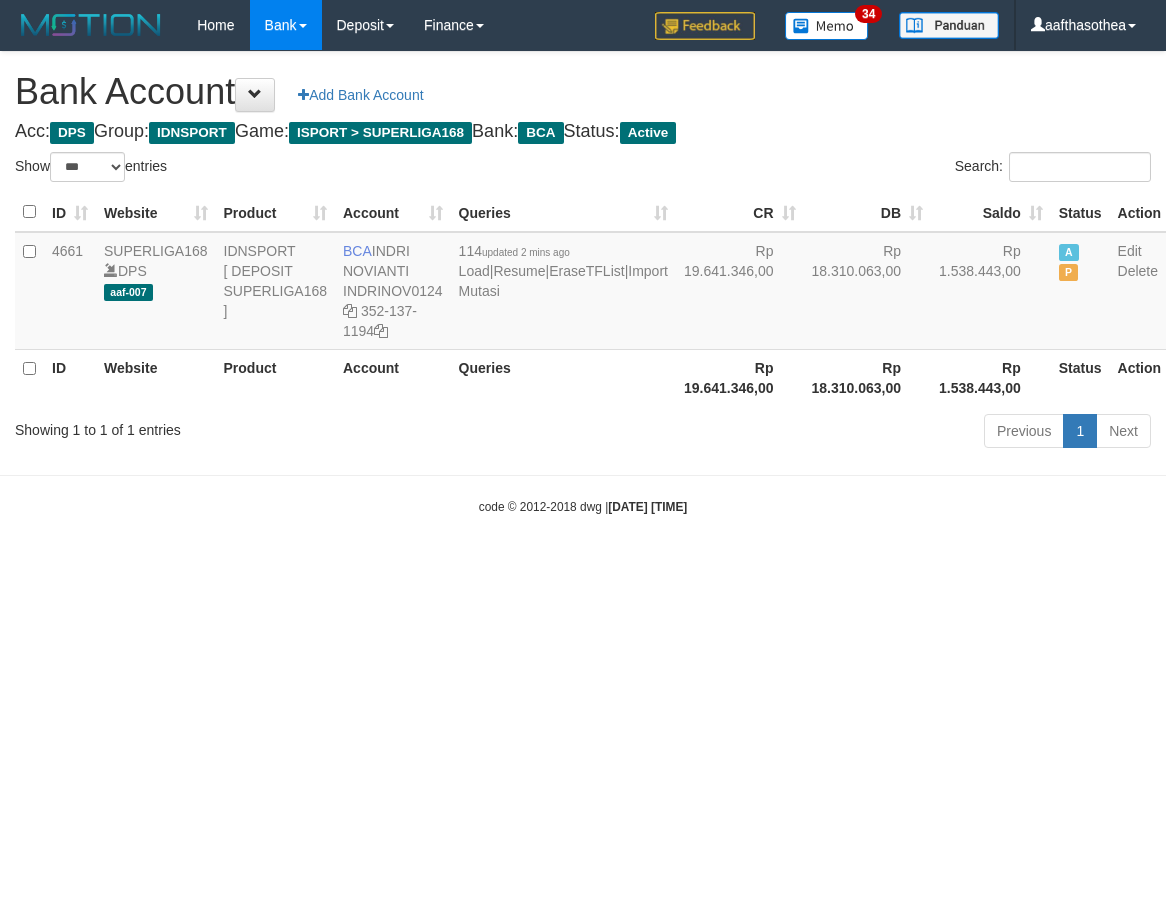 select on "***" 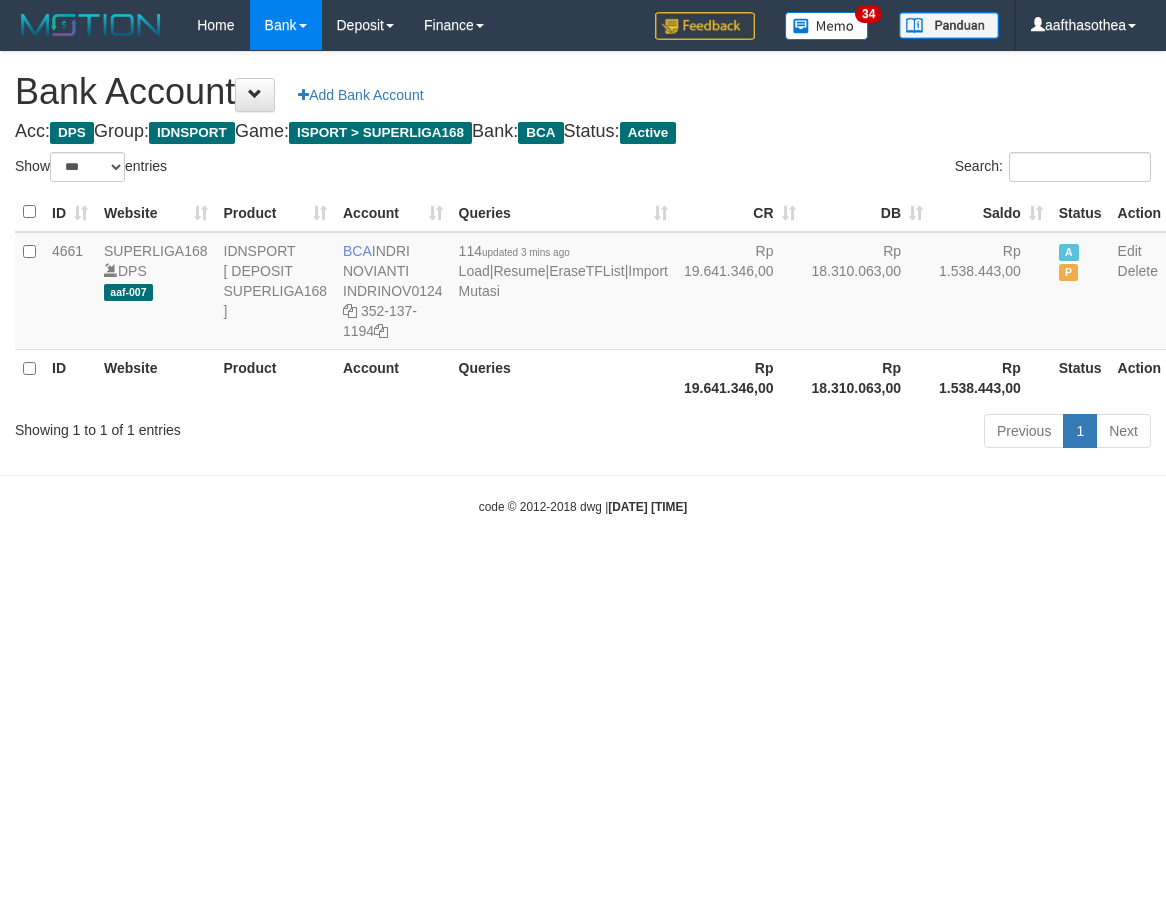 select on "***" 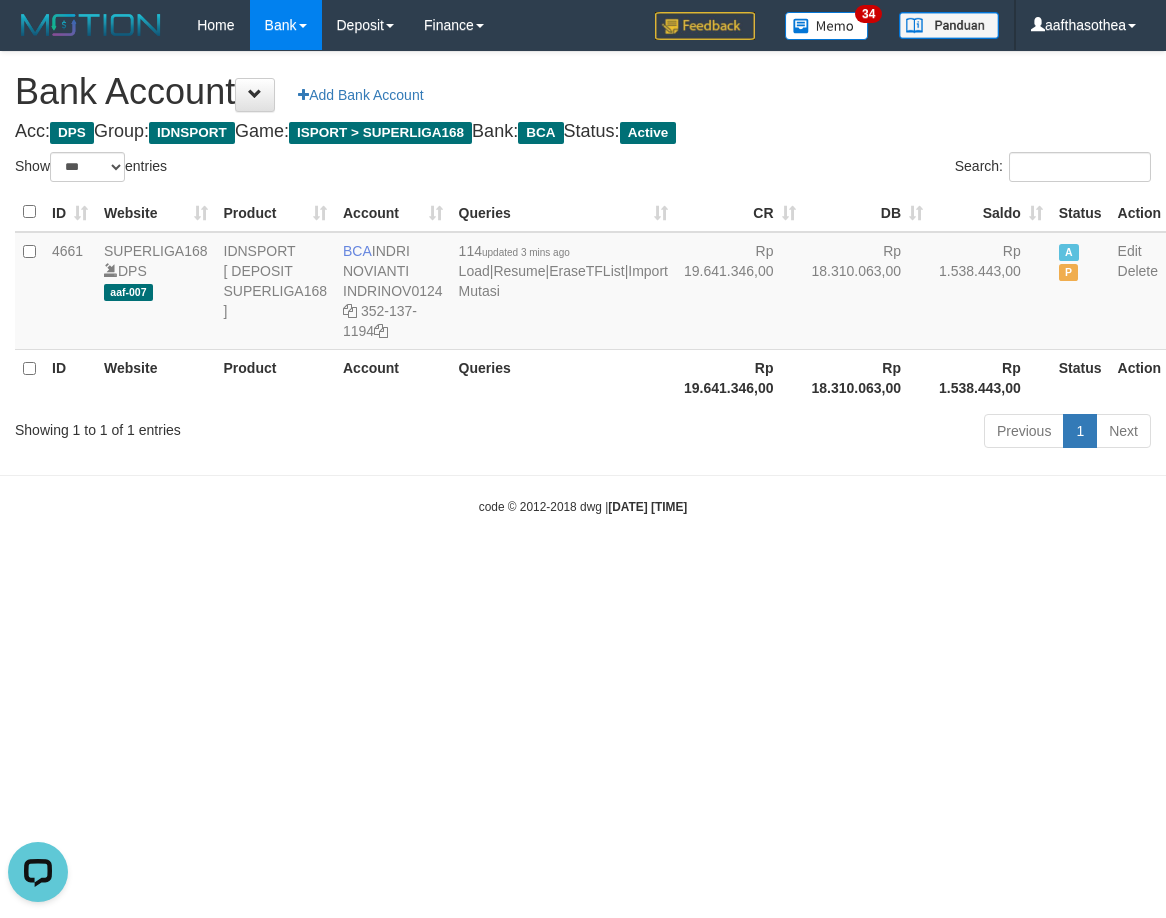 scroll, scrollTop: 0, scrollLeft: 0, axis: both 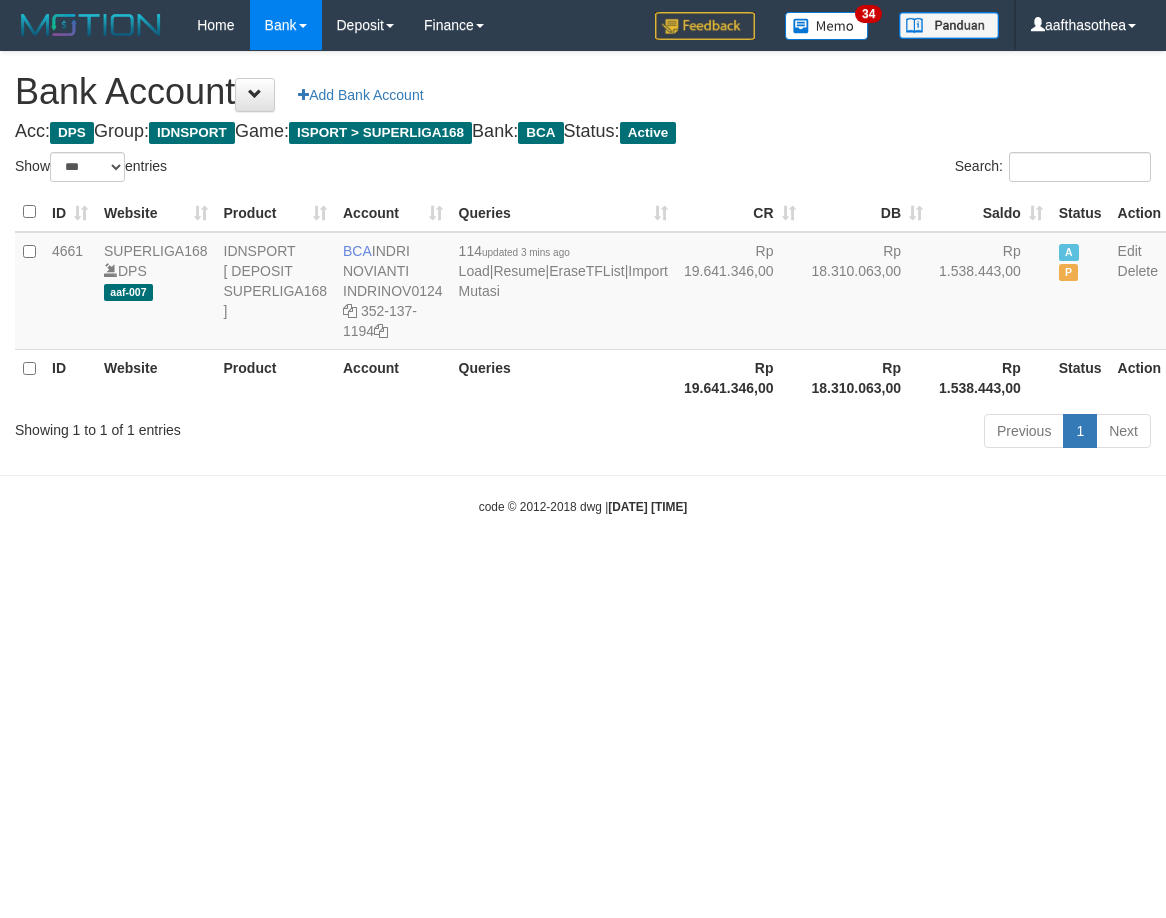 select on "***" 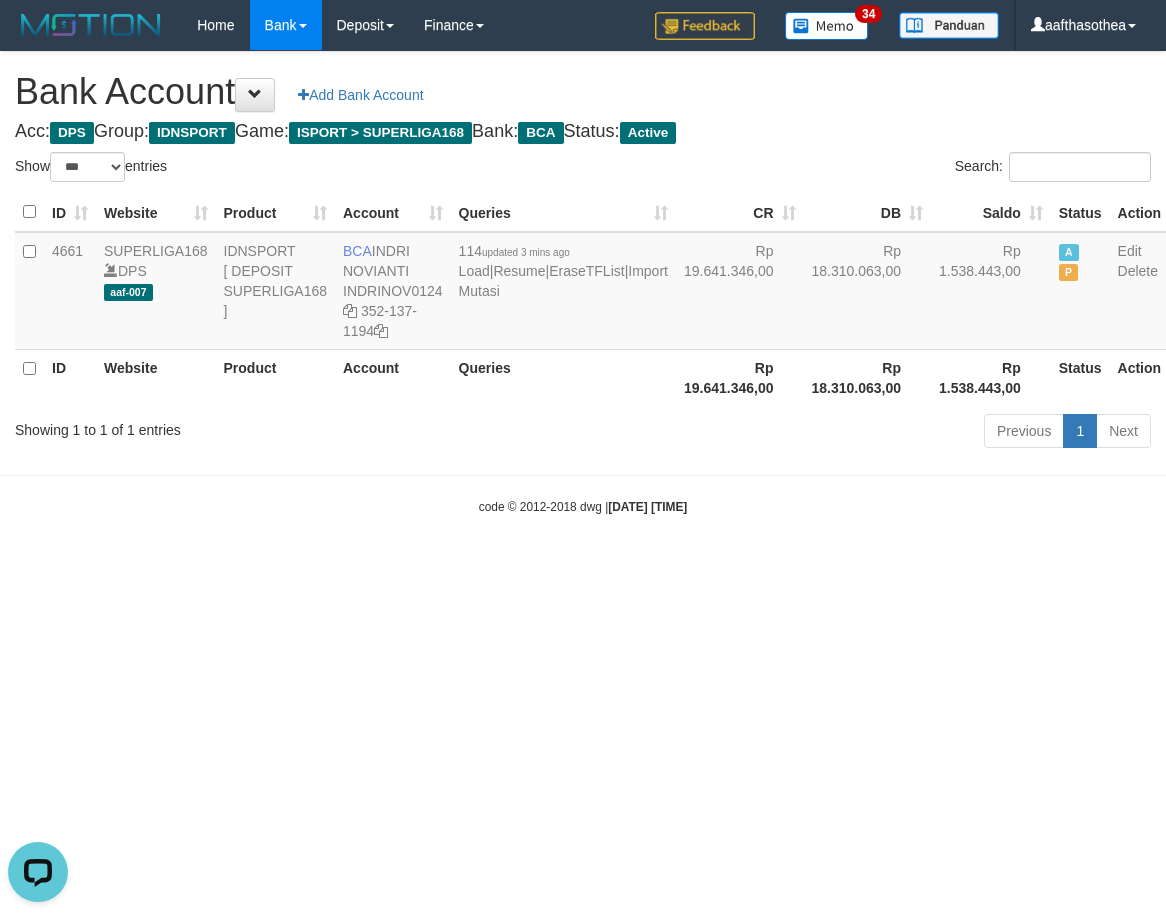 scroll, scrollTop: 0, scrollLeft: 0, axis: both 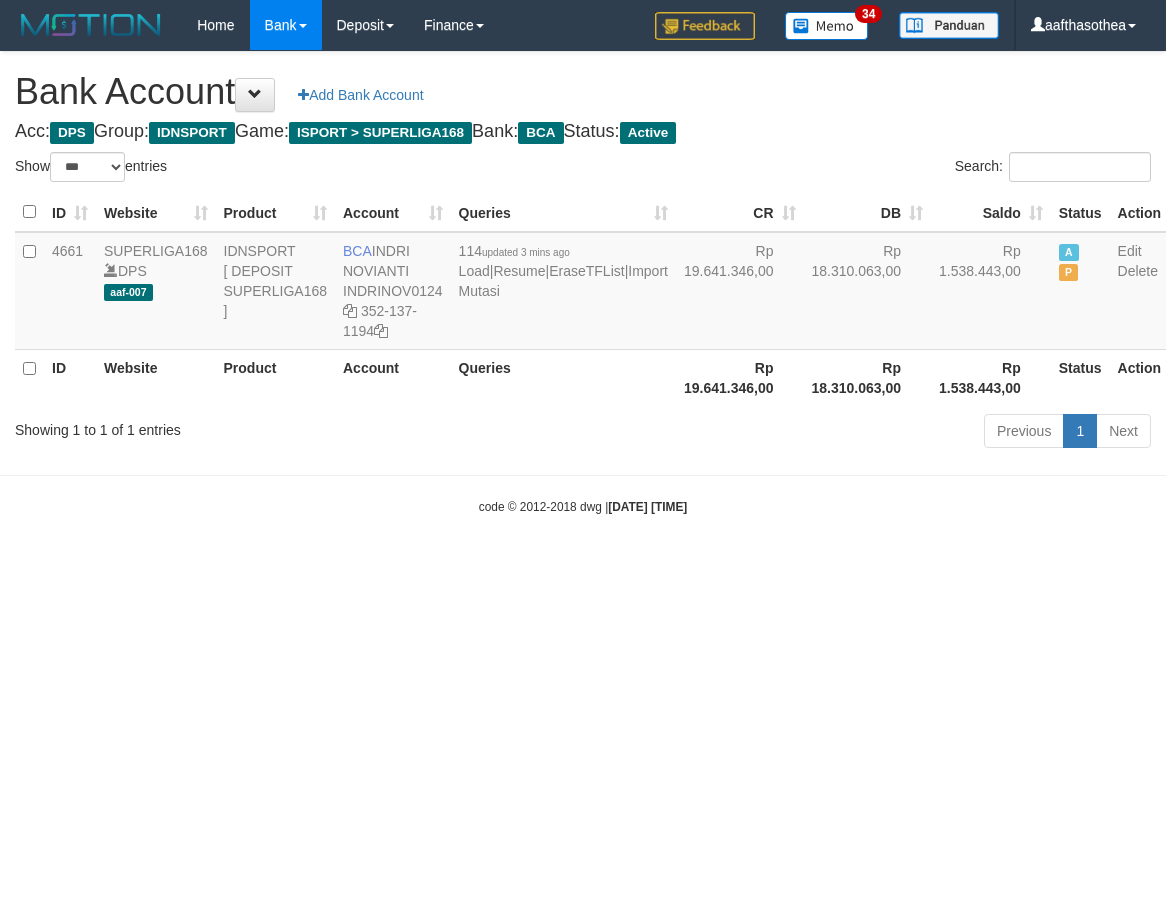 select on "***" 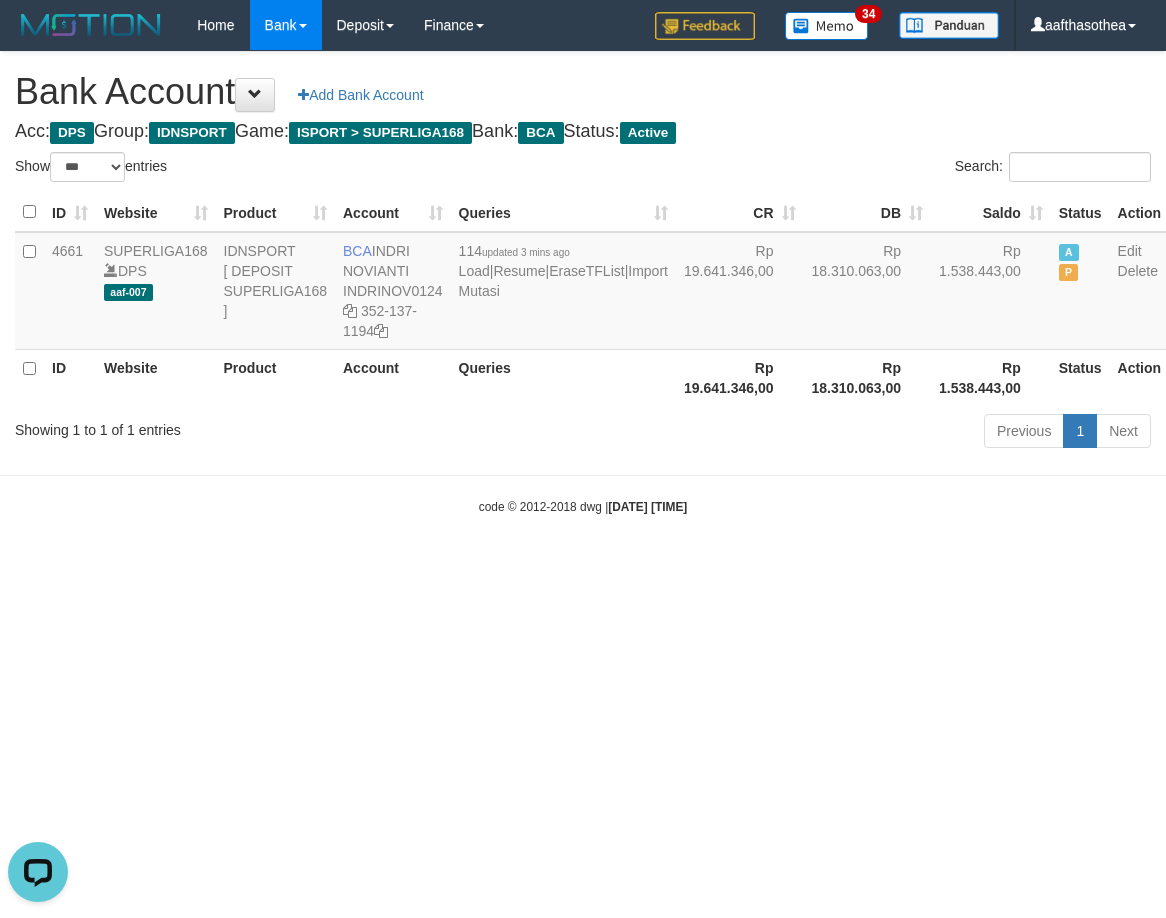 scroll, scrollTop: 0, scrollLeft: 0, axis: both 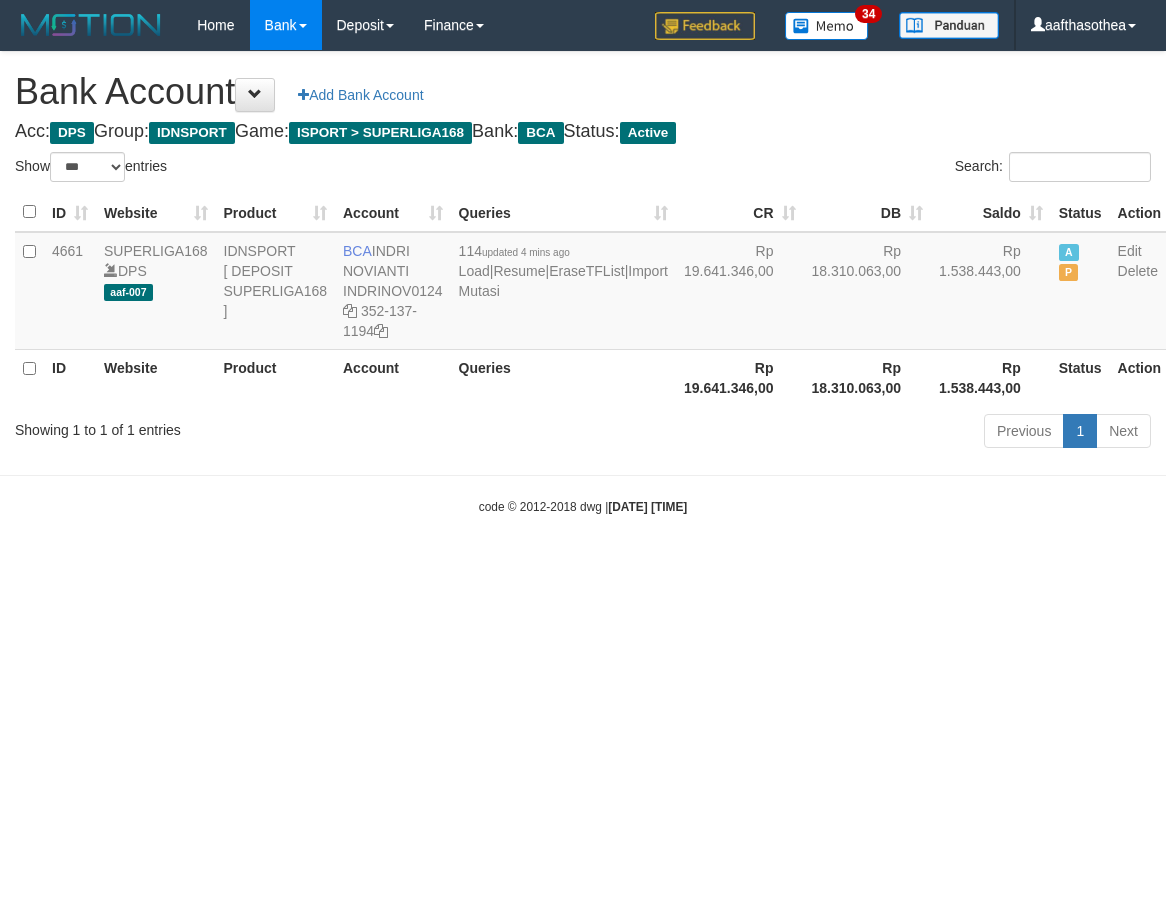 select on "***" 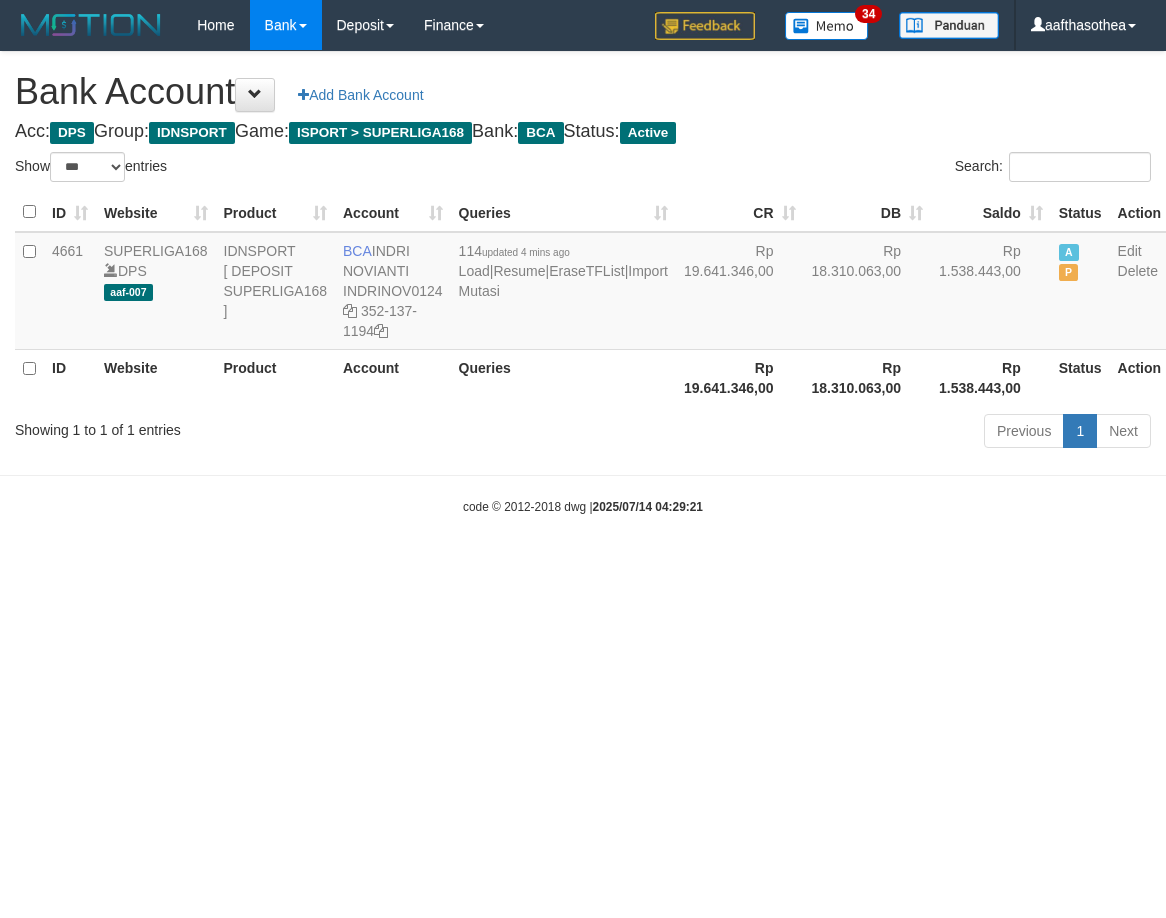 select on "***" 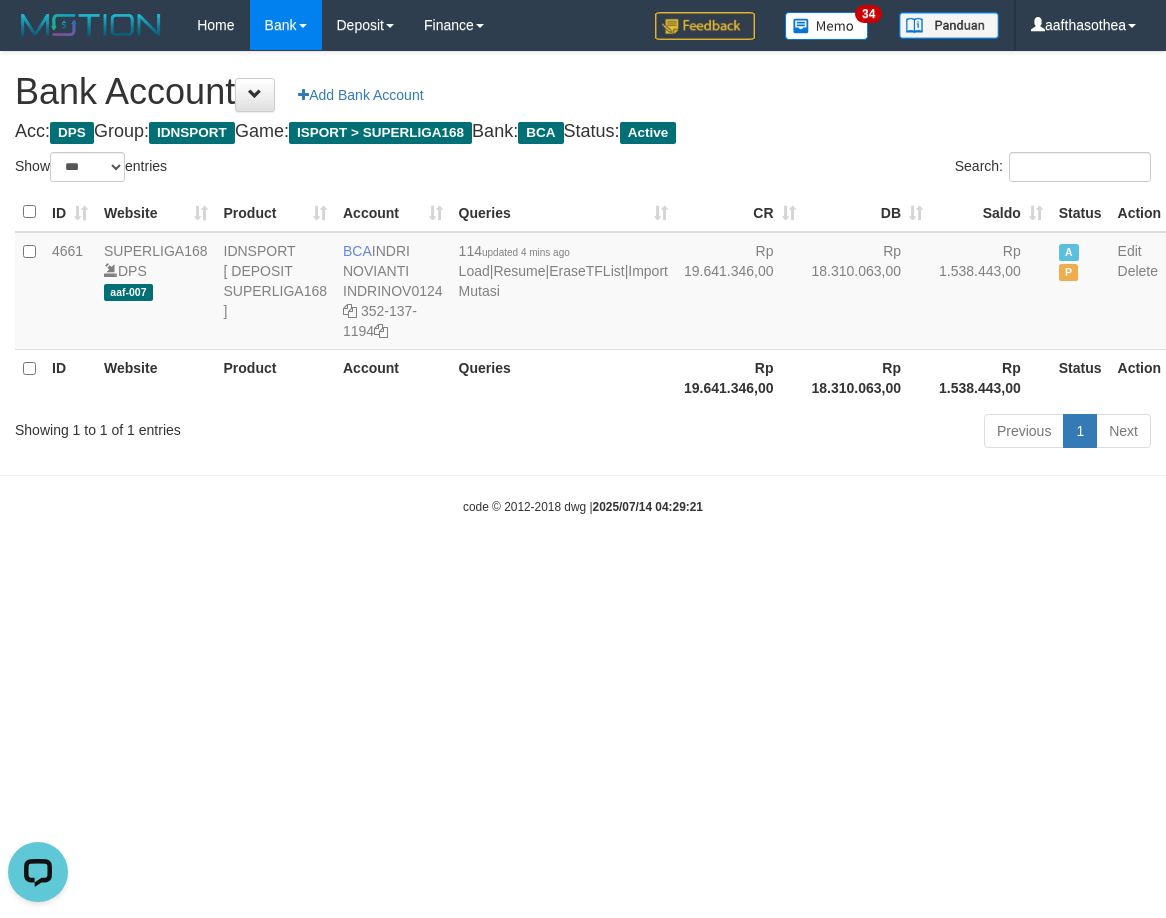 scroll, scrollTop: 0, scrollLeft: 0, axis: both 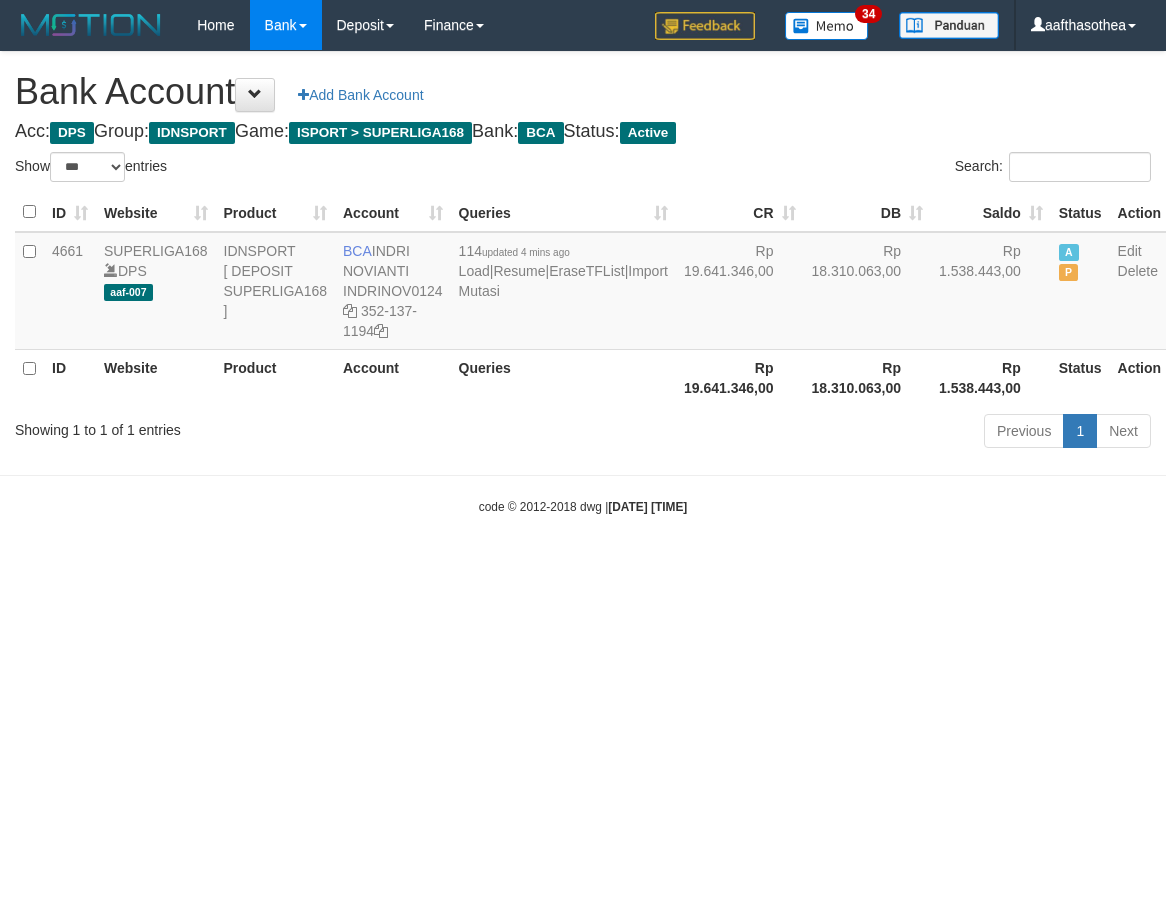 select on "***" 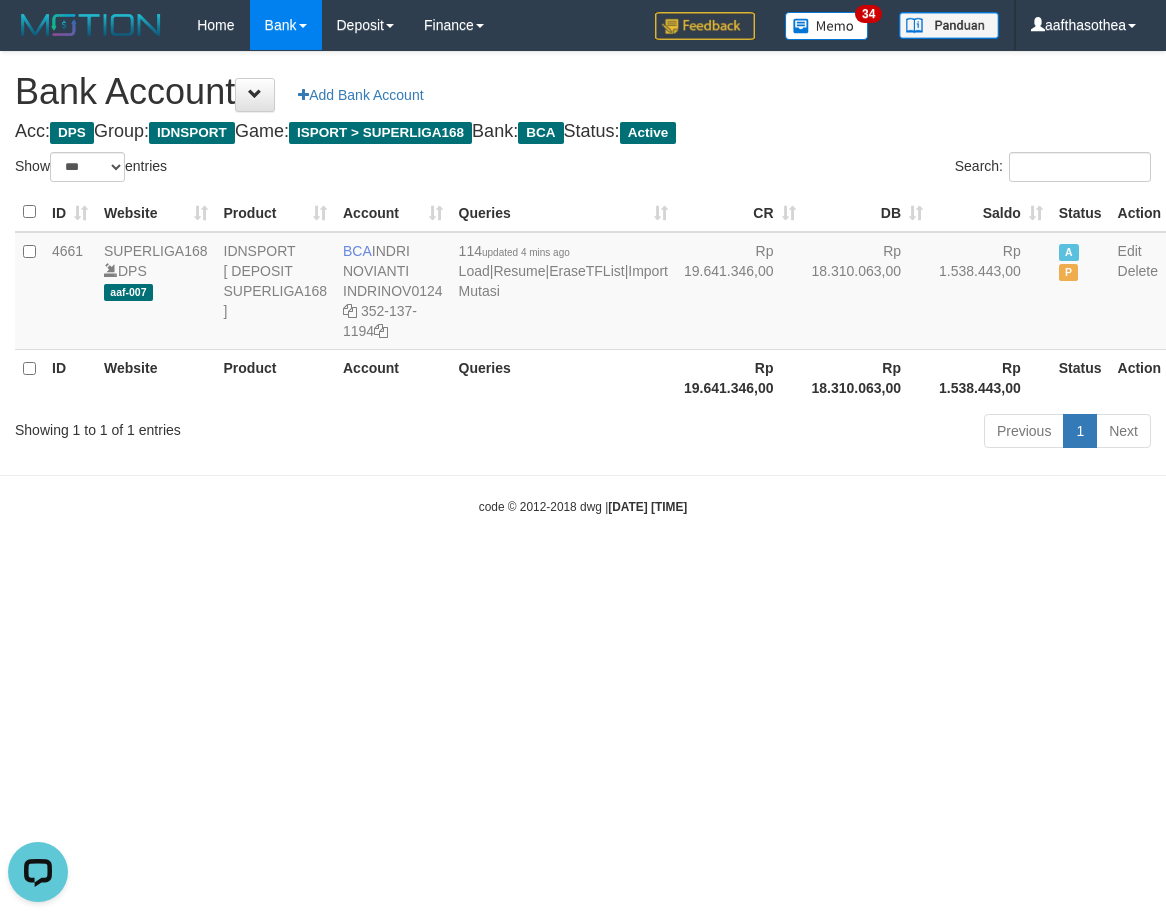 scroll, scrollTop: 0, scrollLeft: 0, axis: both 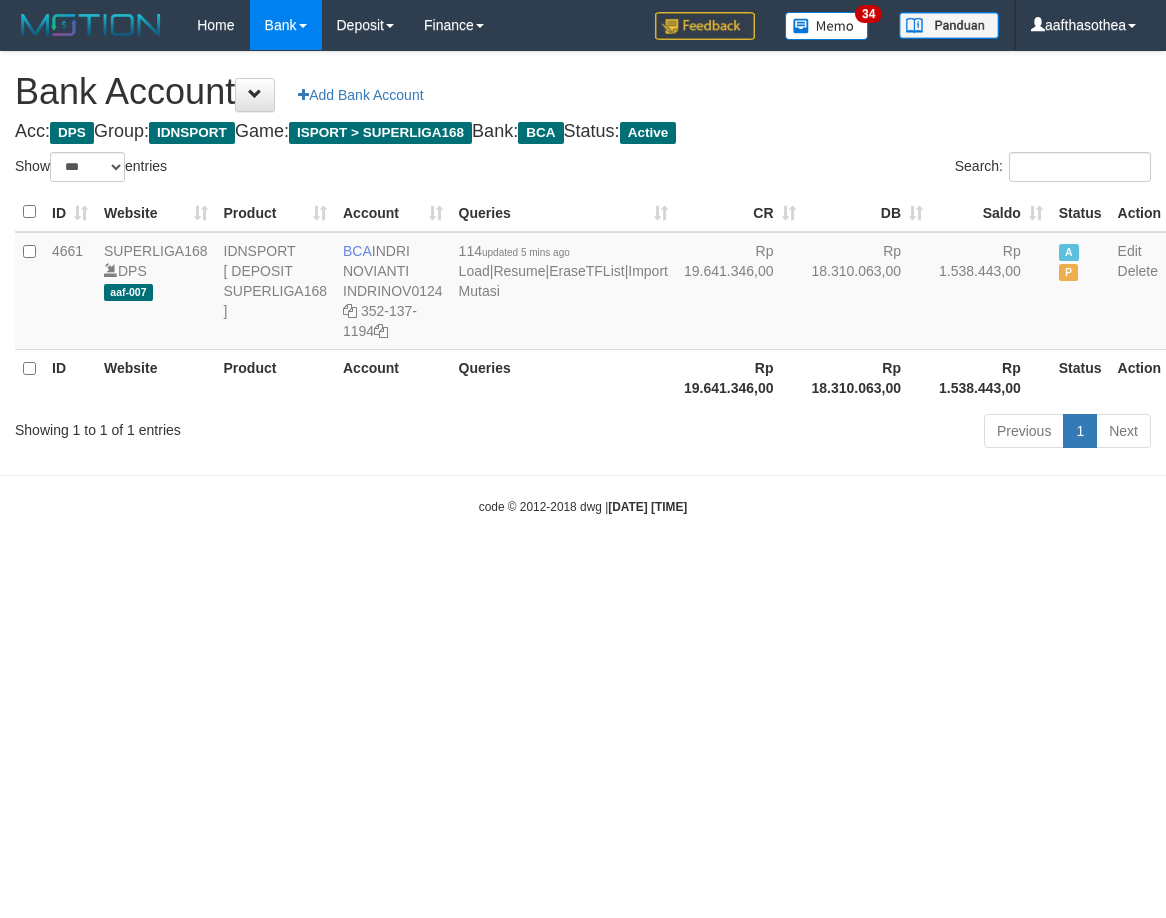 select on "***" 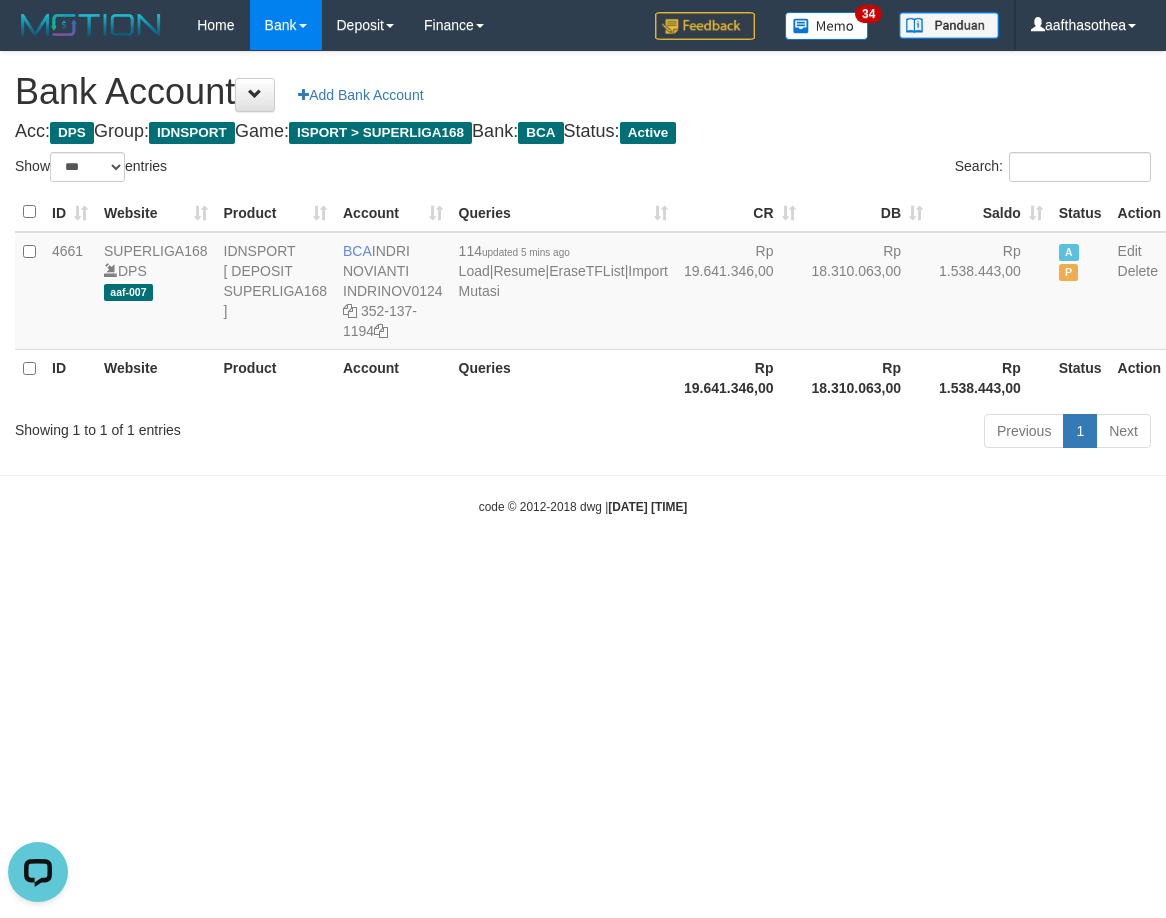 scroll, scrollTop: 0, scrollLeft: 0, axis: both 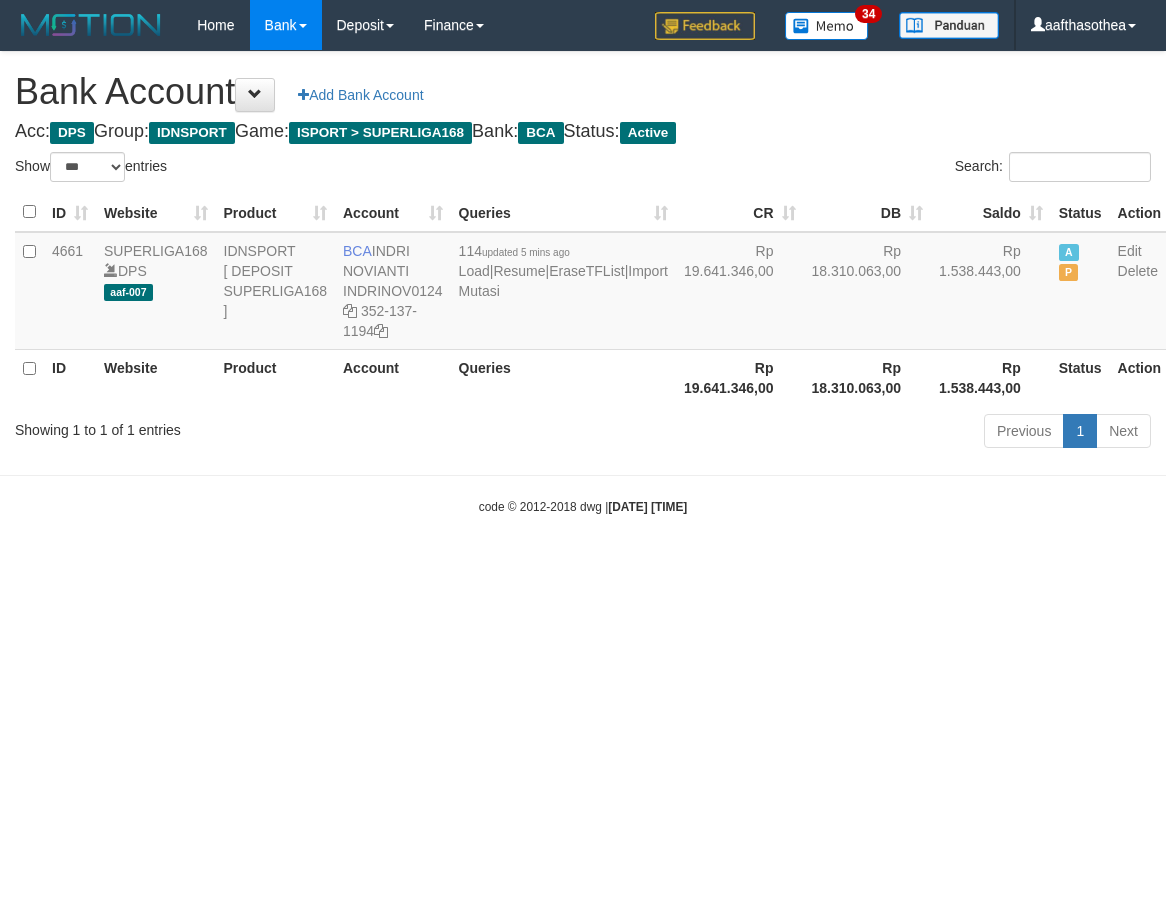 select on "***" 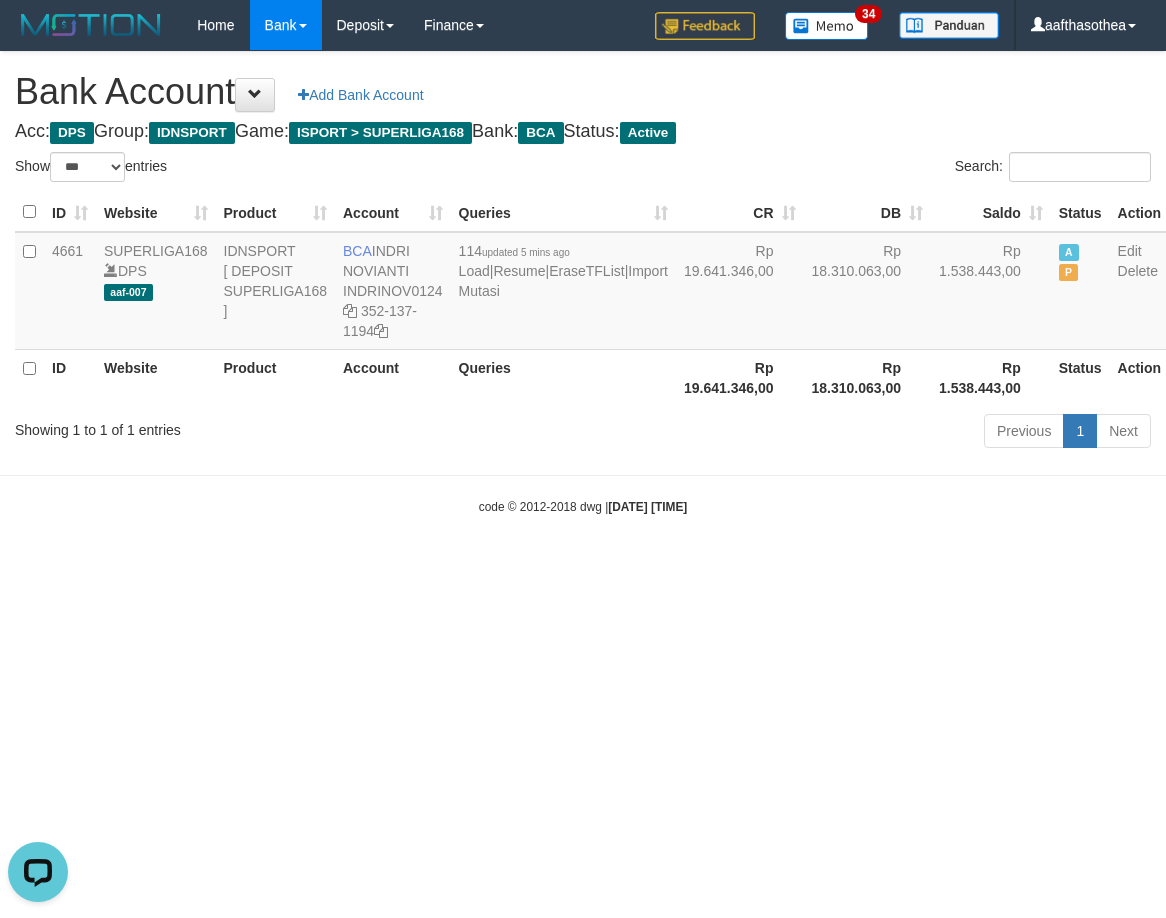 scroll, scrollTop: 0, scrollLeft: 0, axis: both 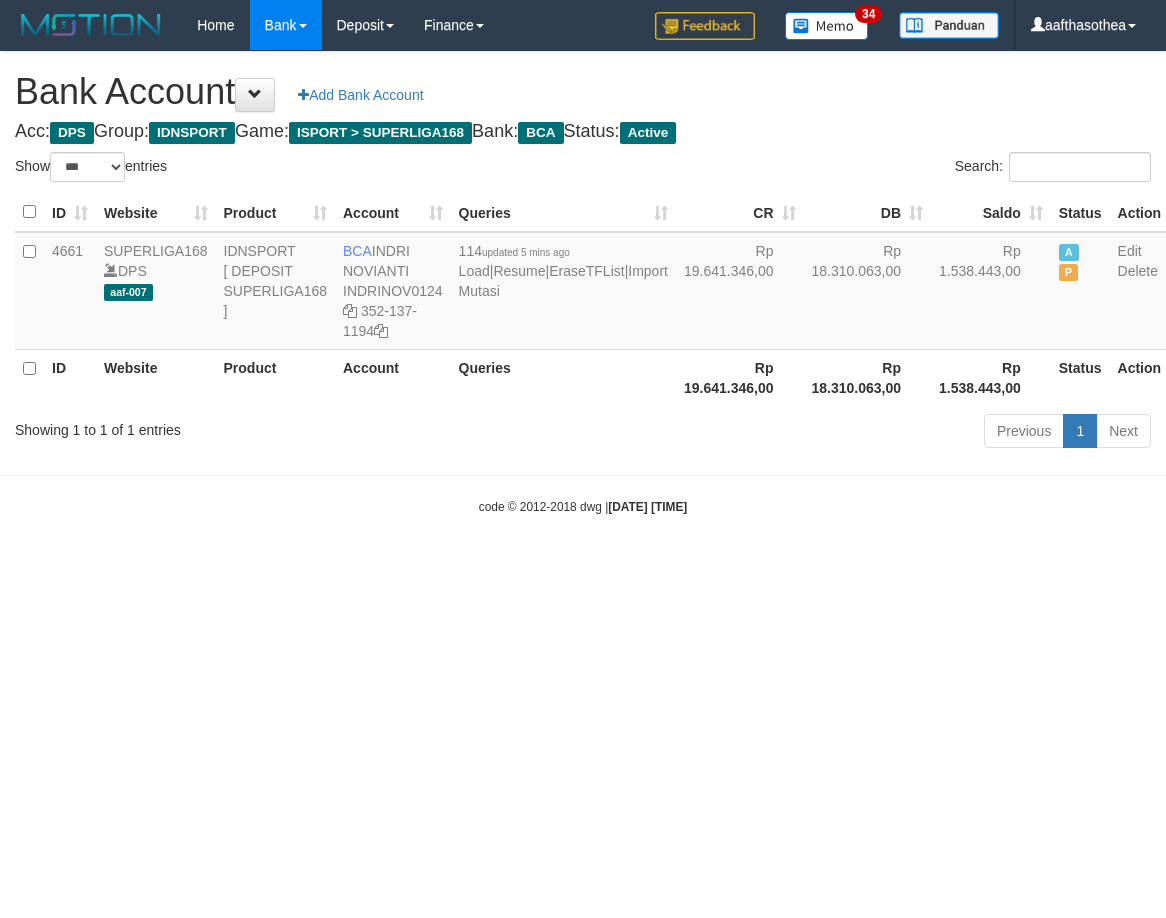 select on "***" 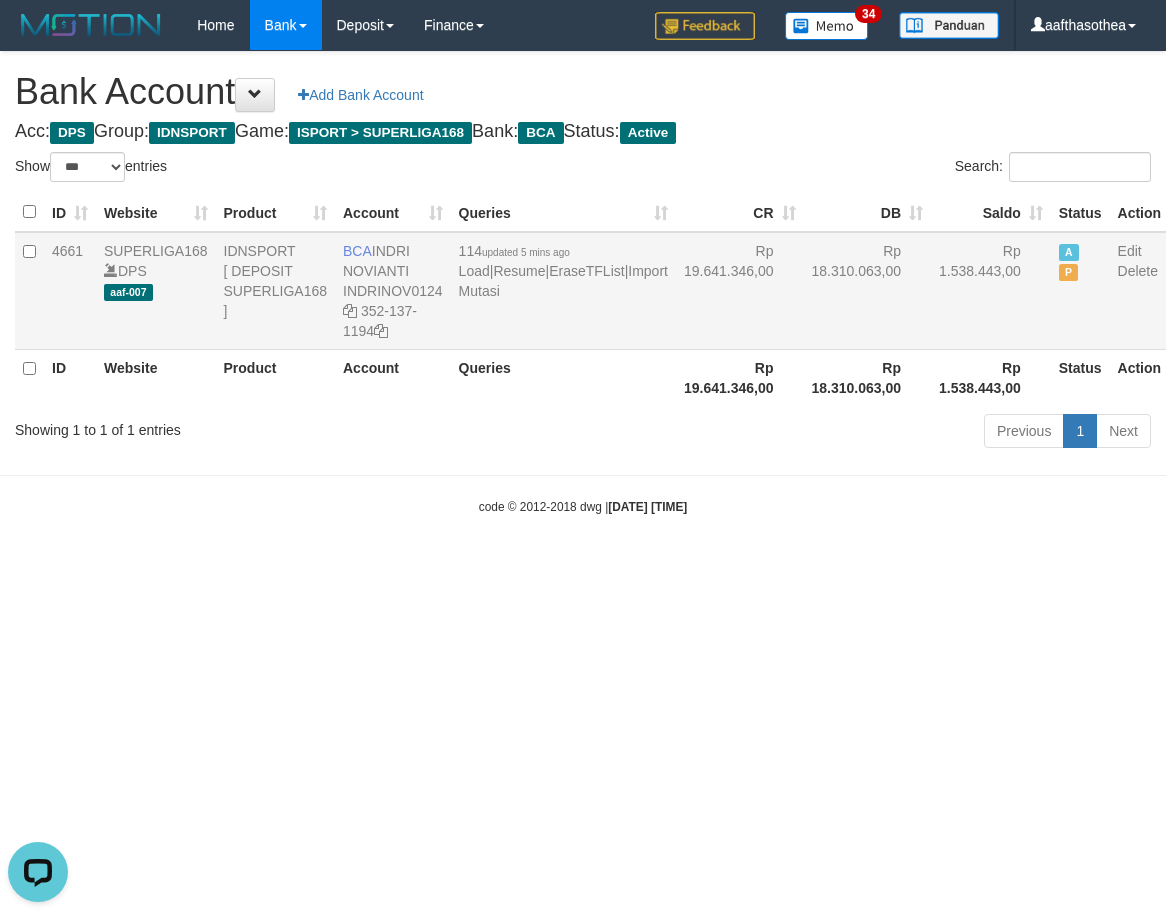 scroll, scrollTop: 0, scrollLeft: 0, axis: both 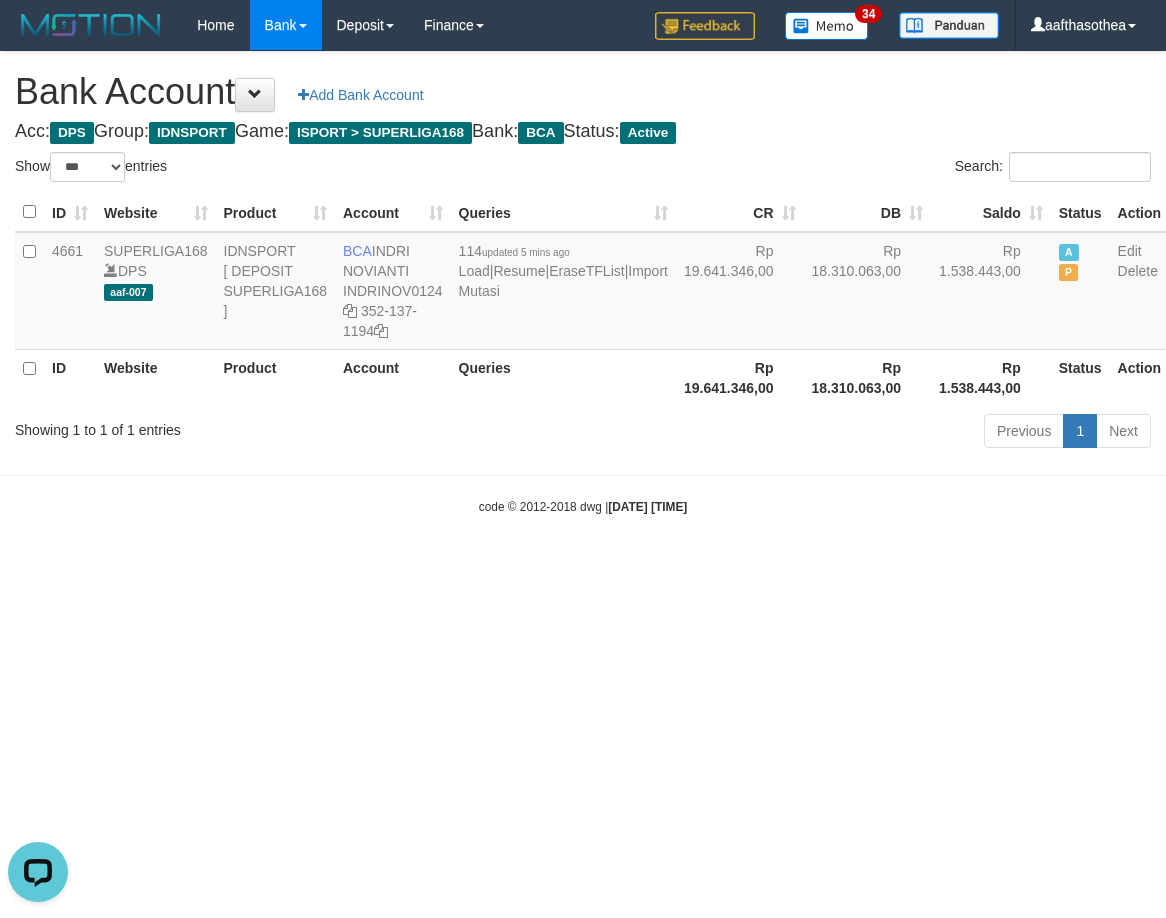 click on "Toggle navigation
Home
Bank
Account List
Load
By Website
Group
[ISPORT]													SUPERLIGA168
By Load Group (DPS)" at bounding box center (583, 283) 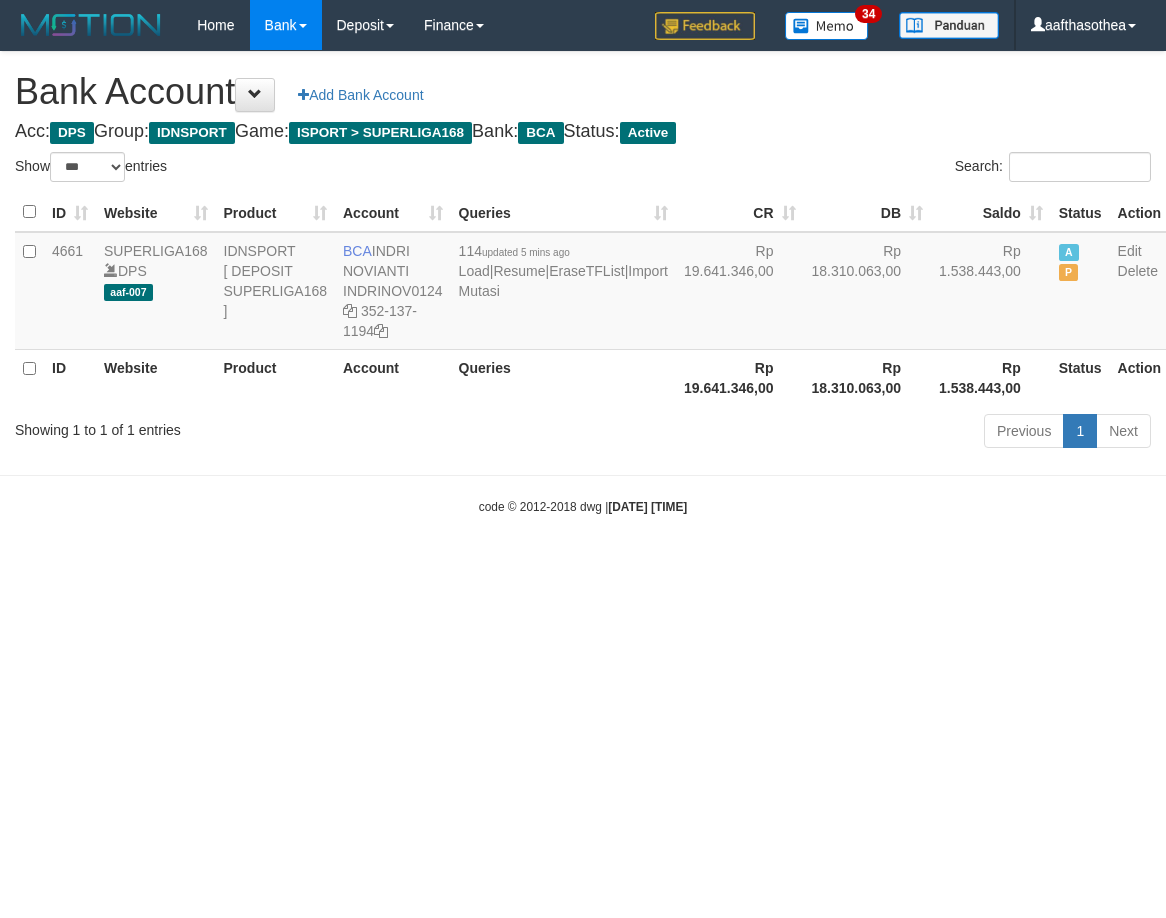select on "***" 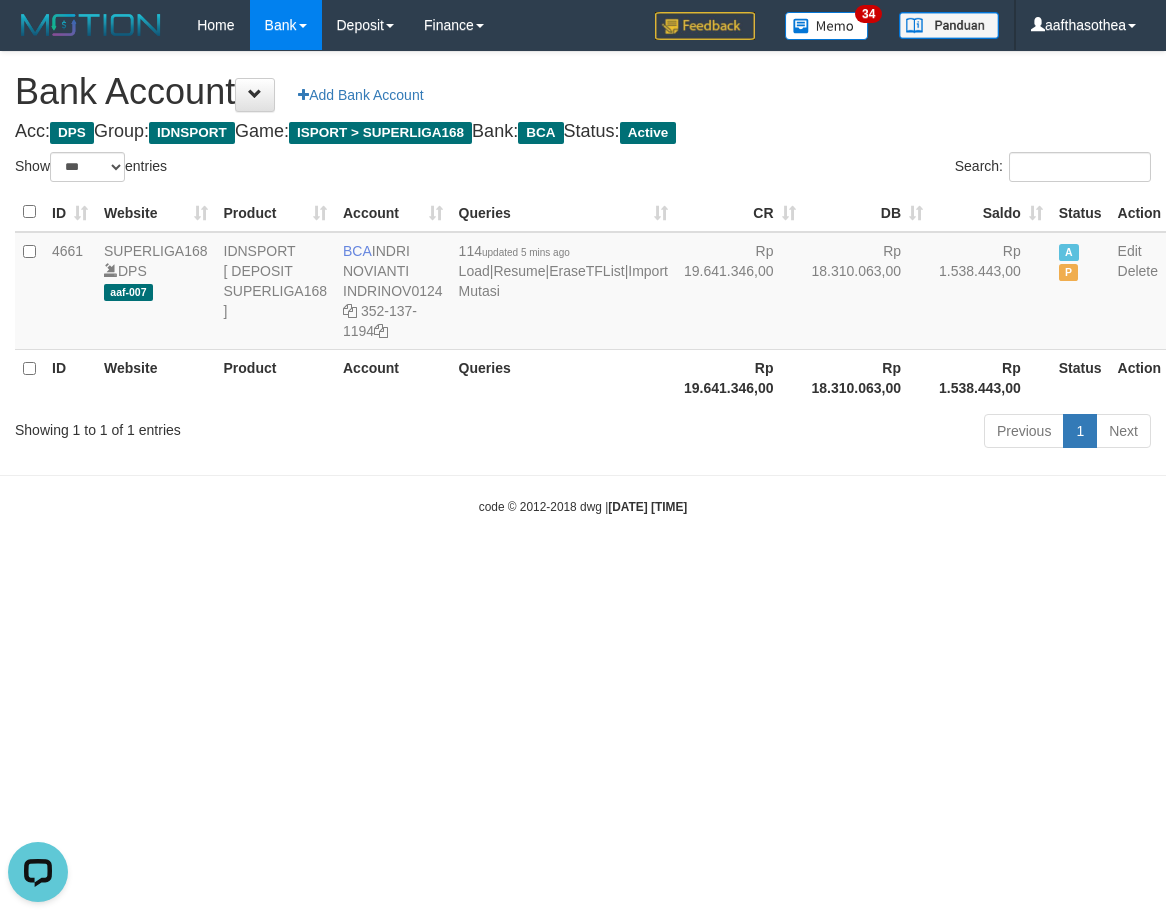 scroll, scrollTop: 0, scrollLeft: 0, axis: both 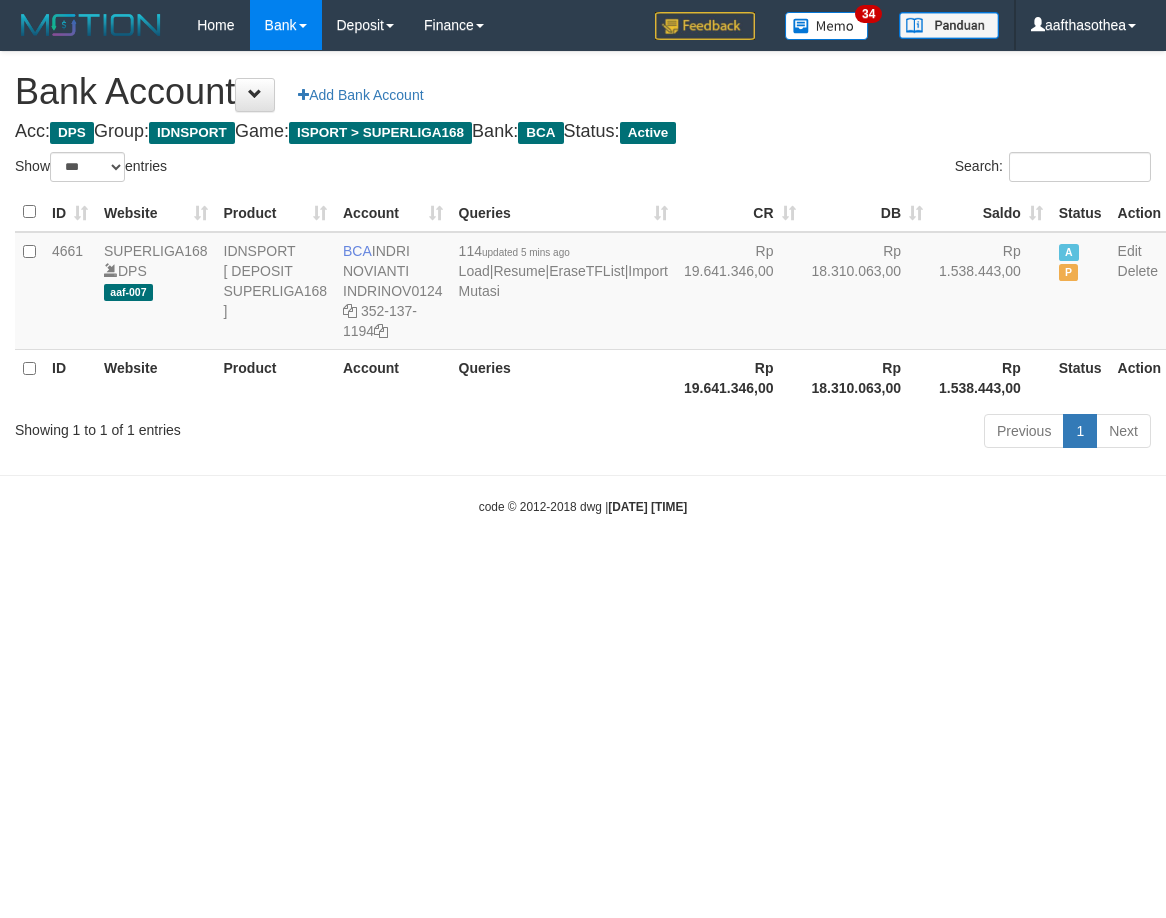 select on "***" 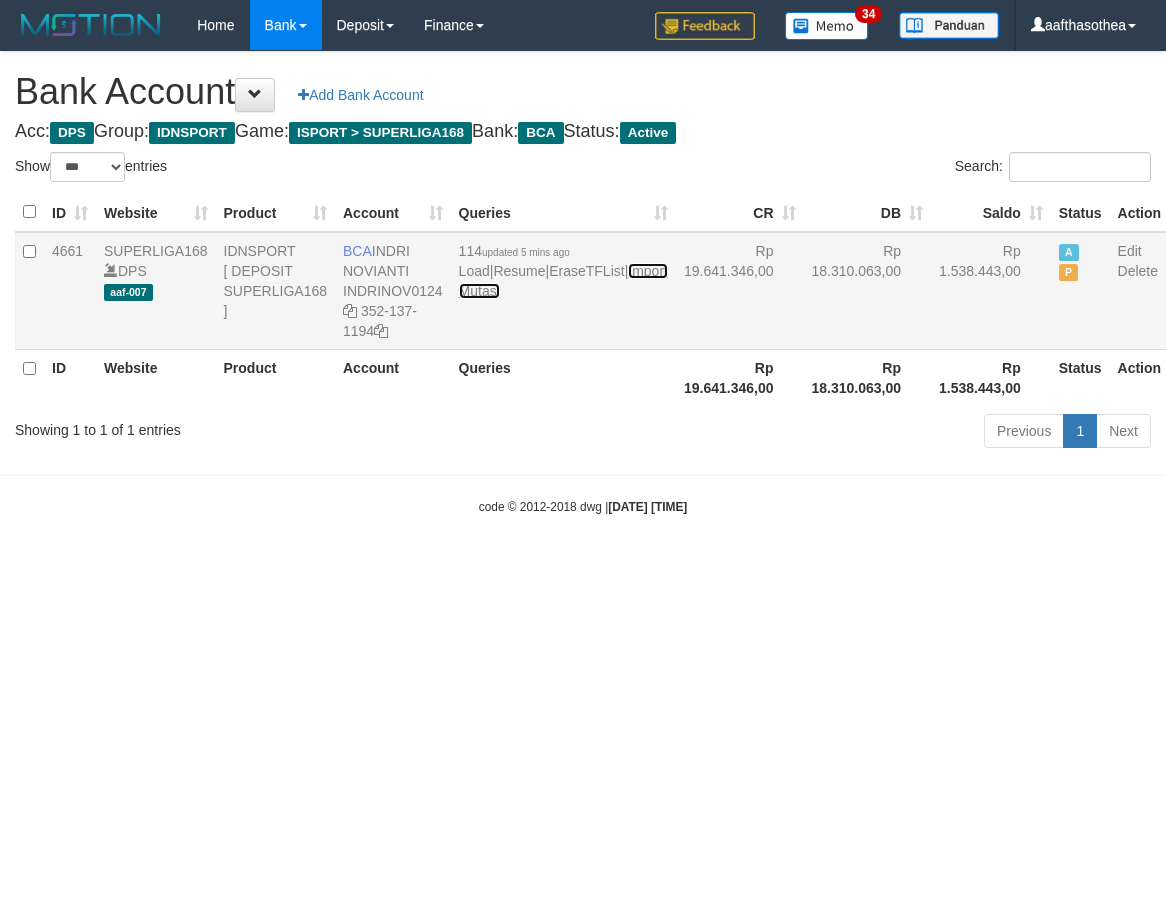 click on "Import Mutasi" at bounding box center (563, 281) 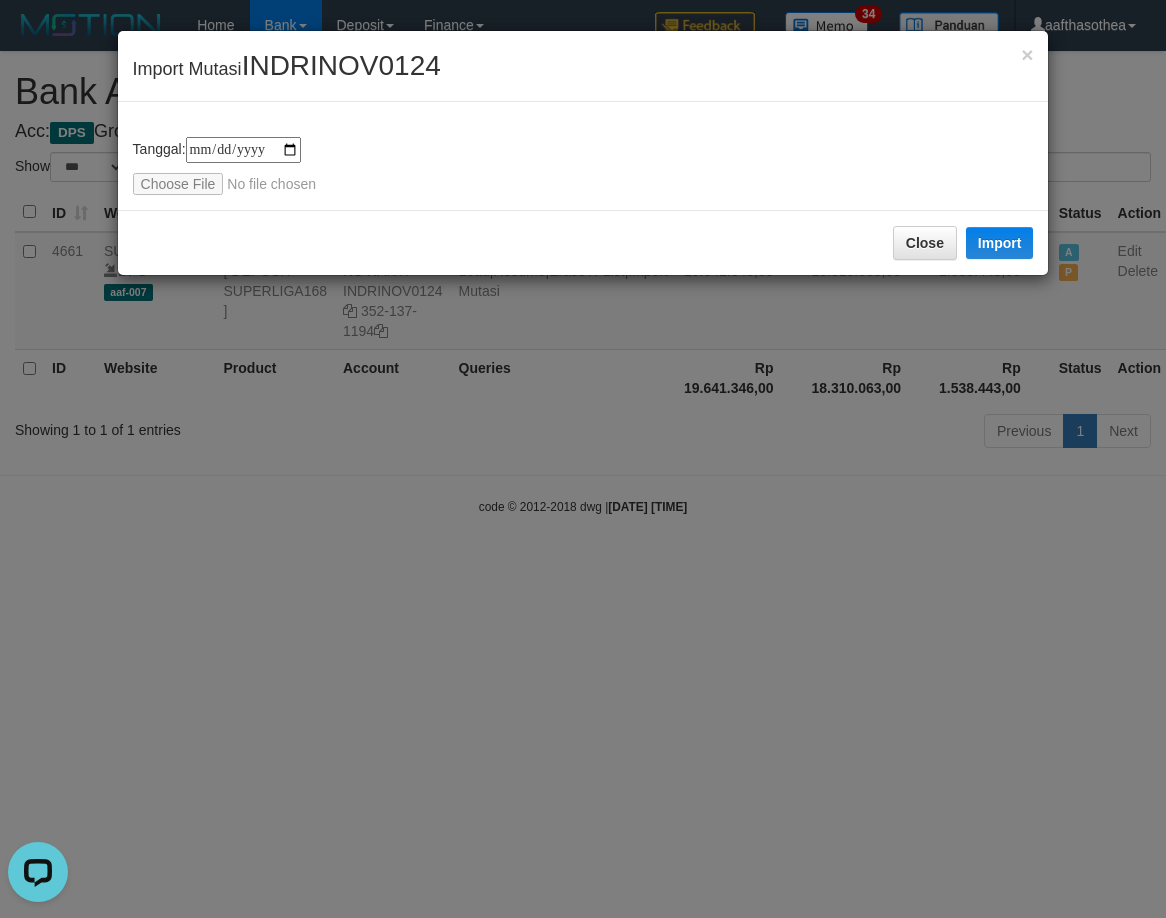 scroll, scrollTop: 0, scrollLeft: 0, axis: both 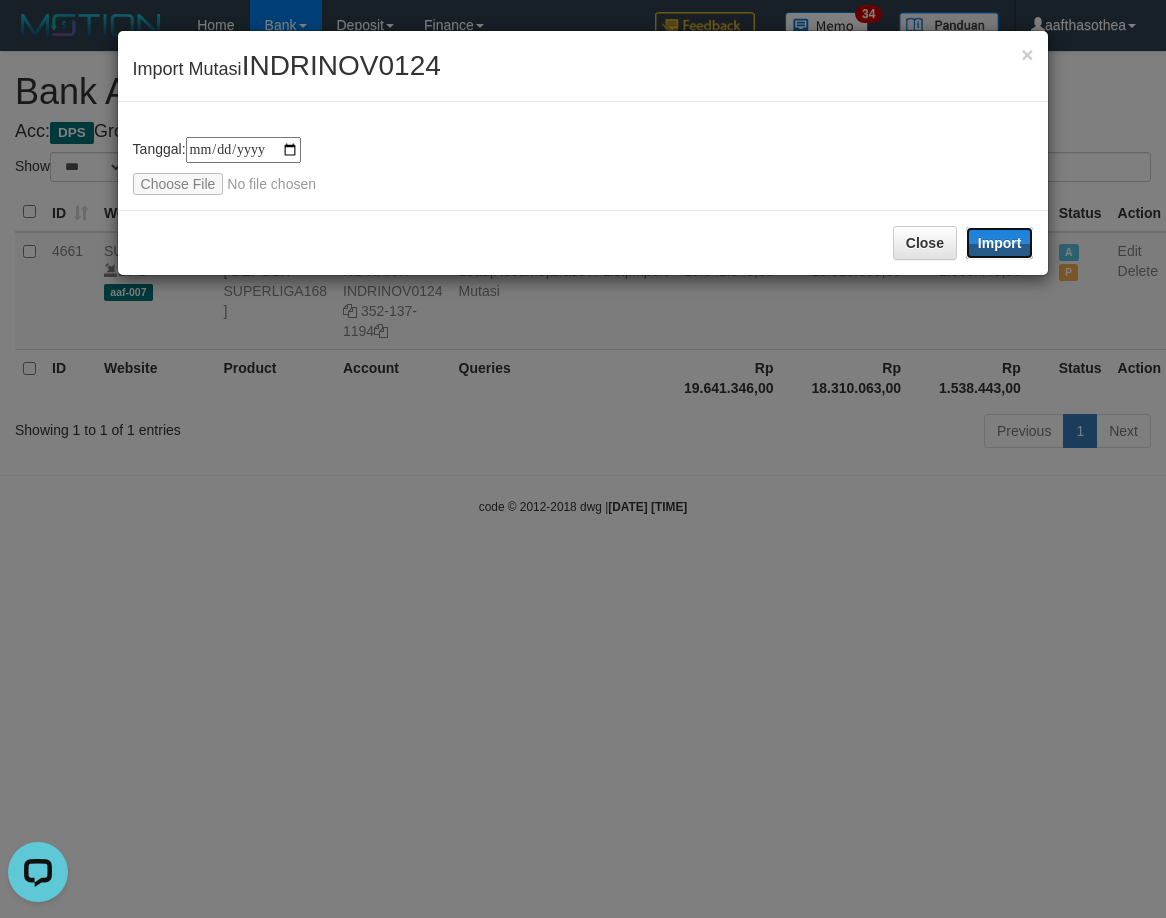 drag, startPoint x: 986, startPoint y: 242, endPoint x: 1162, endPoint y: 230, distance: 176.40862 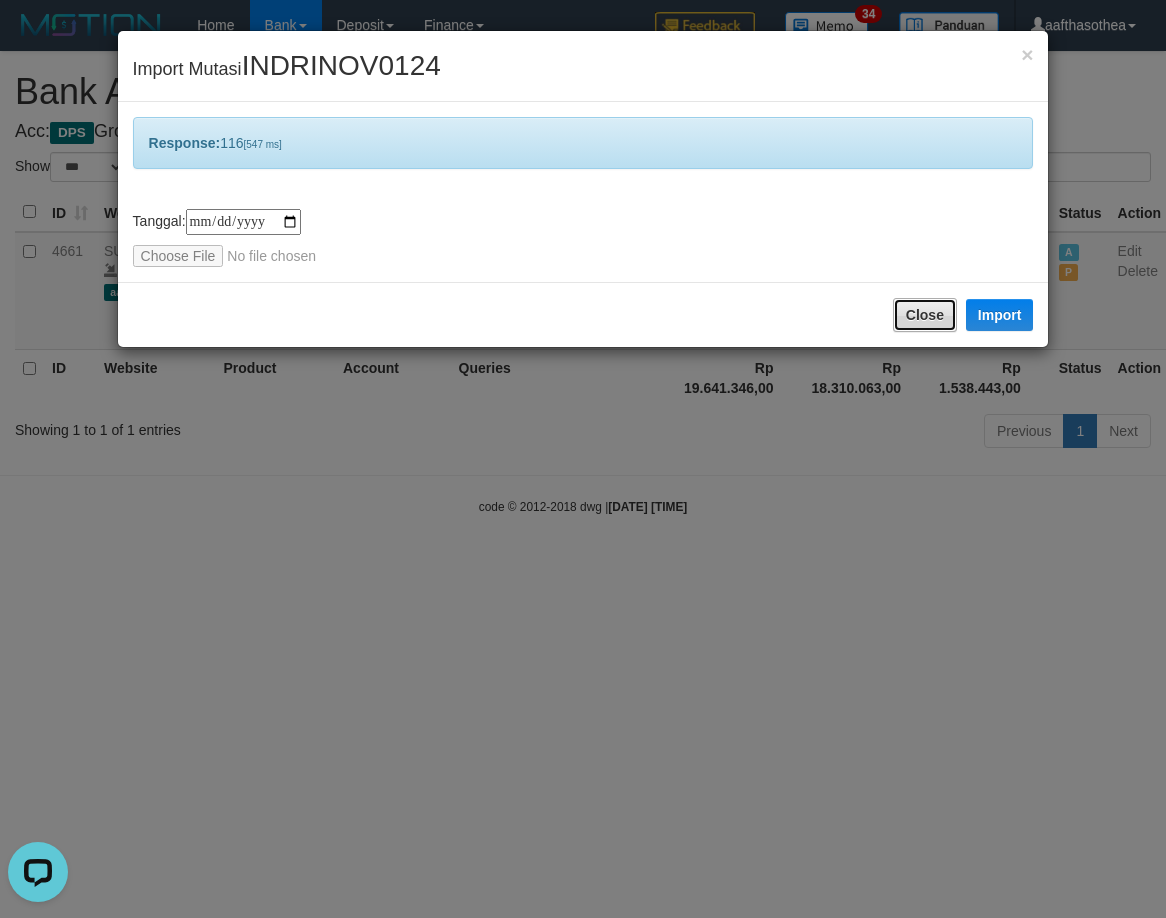click on "Close" at bounding box center (925, 315) 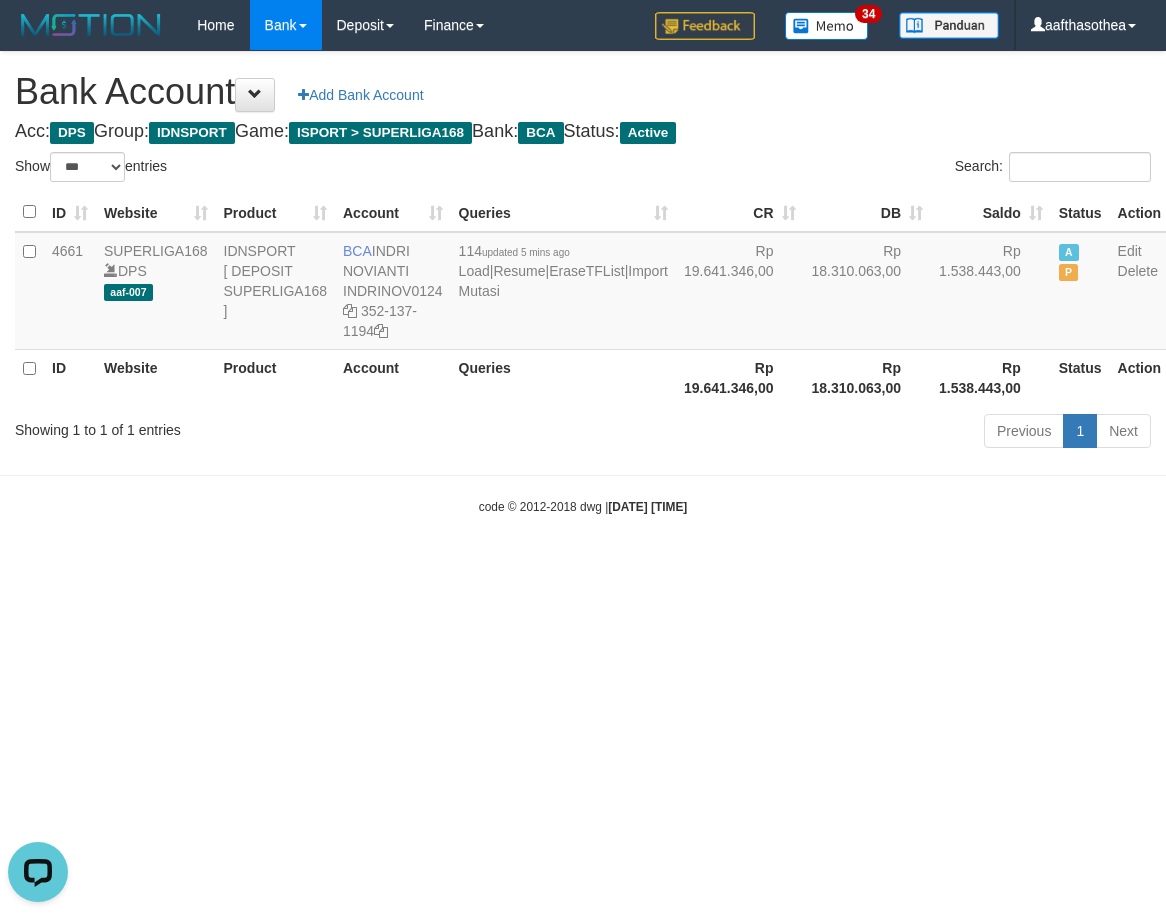 drag, startPoint x: 742, startPoint y: 583, endPoint x: 776, endPoint y: 557, distance: 42.80187 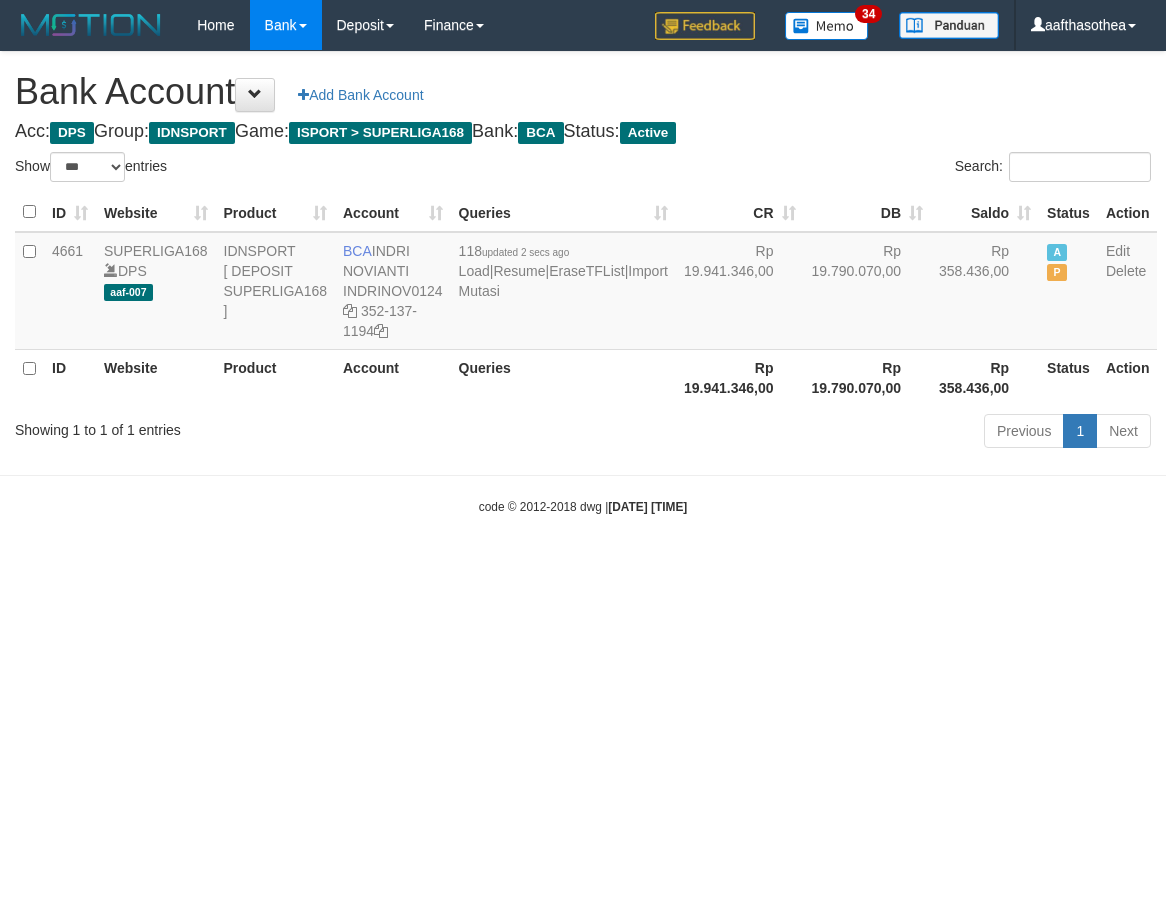 select on "***" 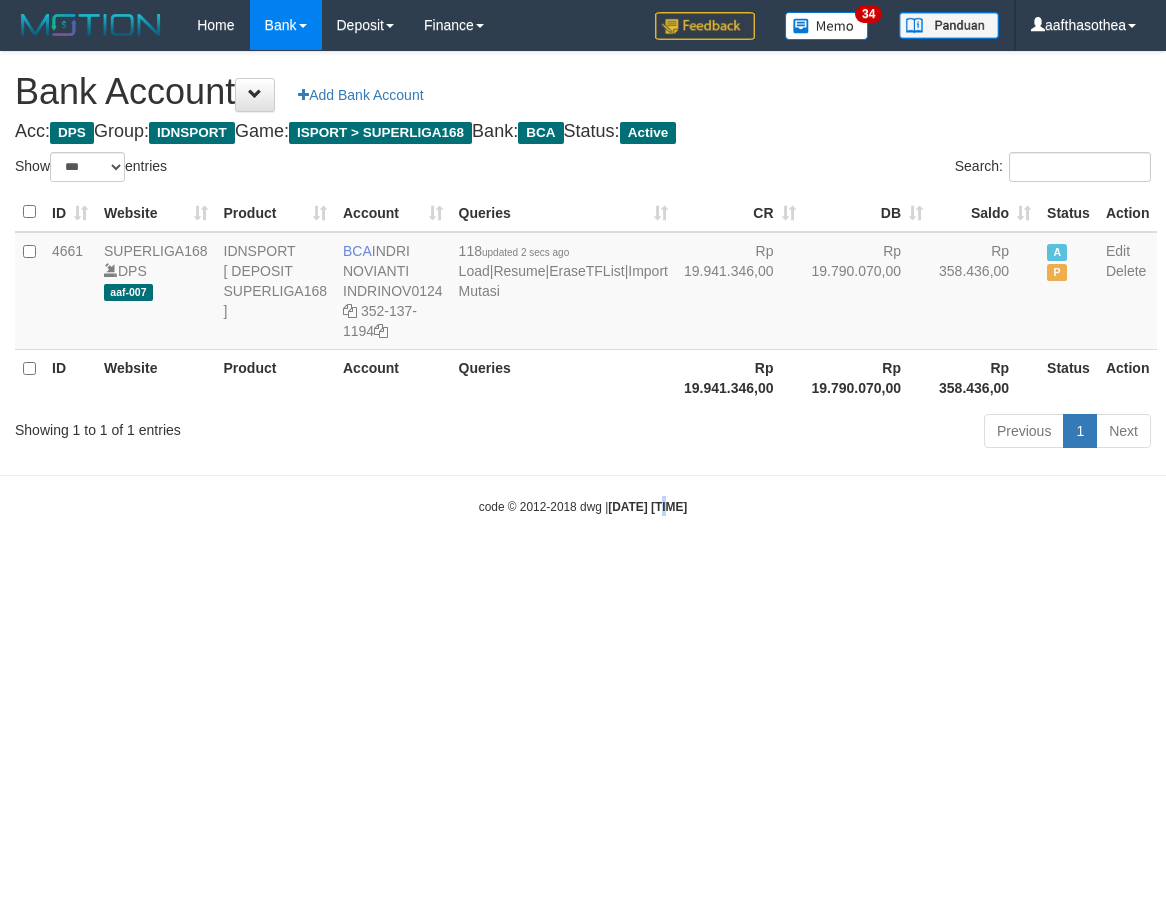 click on "Toggle navigation
Home
Bank
Account List
Load
By Website
Group
[ISPORT]													SUPERLIGA168
By Load Group (DPS)
34" at bounding box center [583, 283] 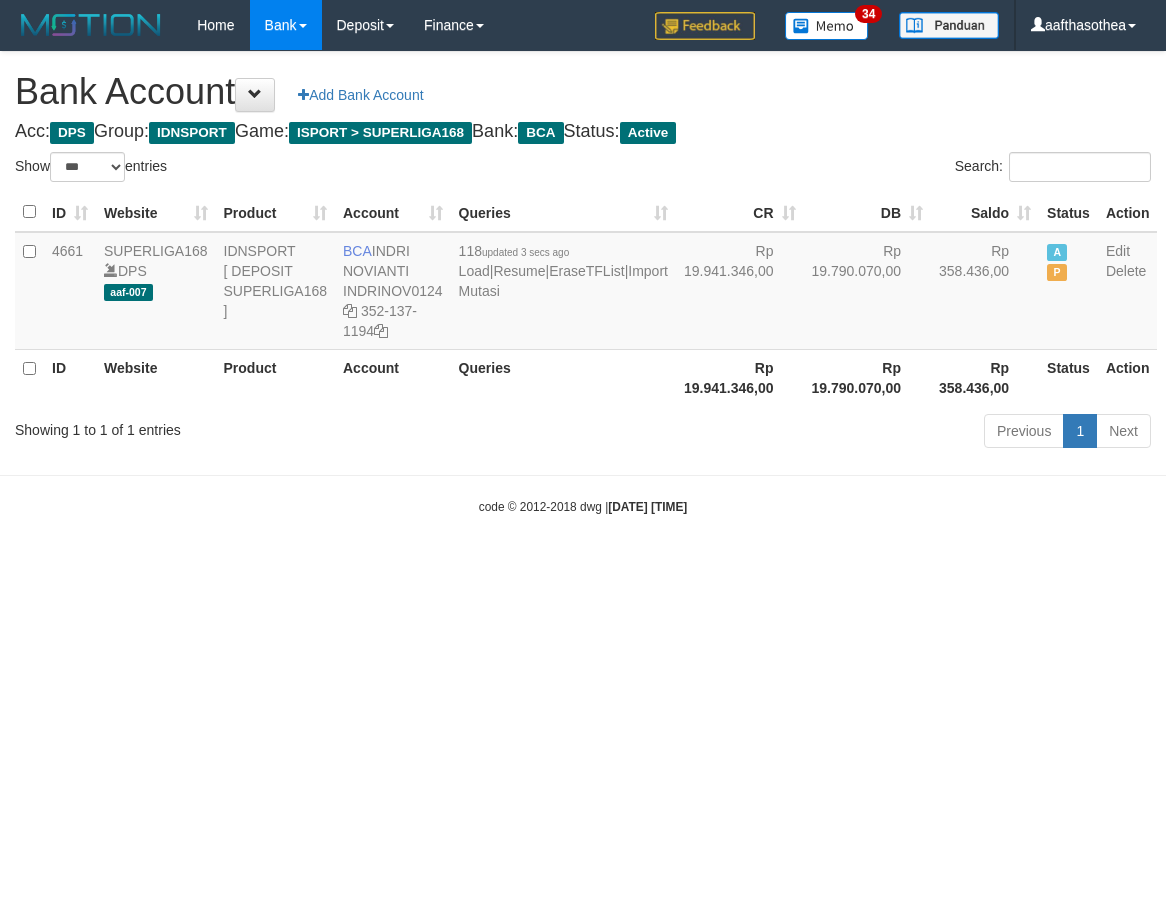 select on "***" 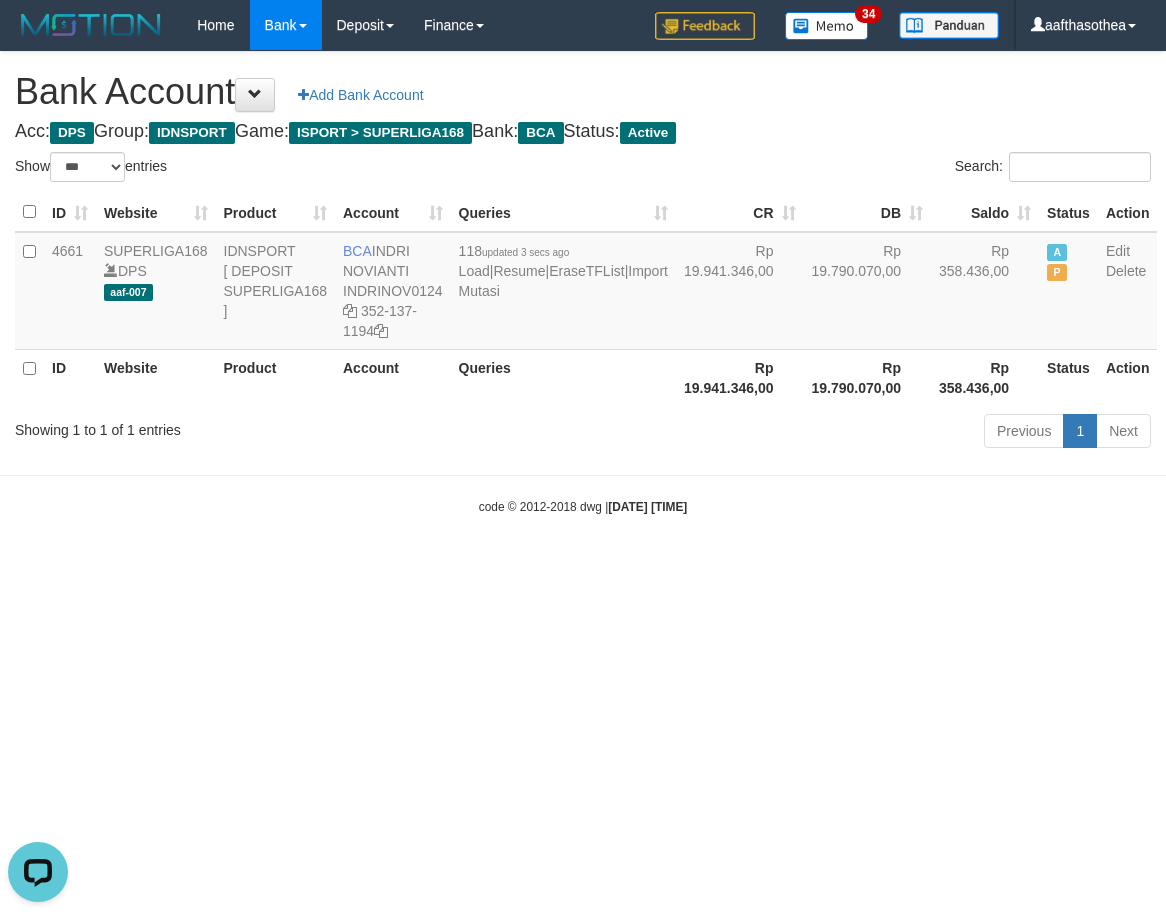 scroll, scrollTop: 0, scrollLeft: 0, axis: both 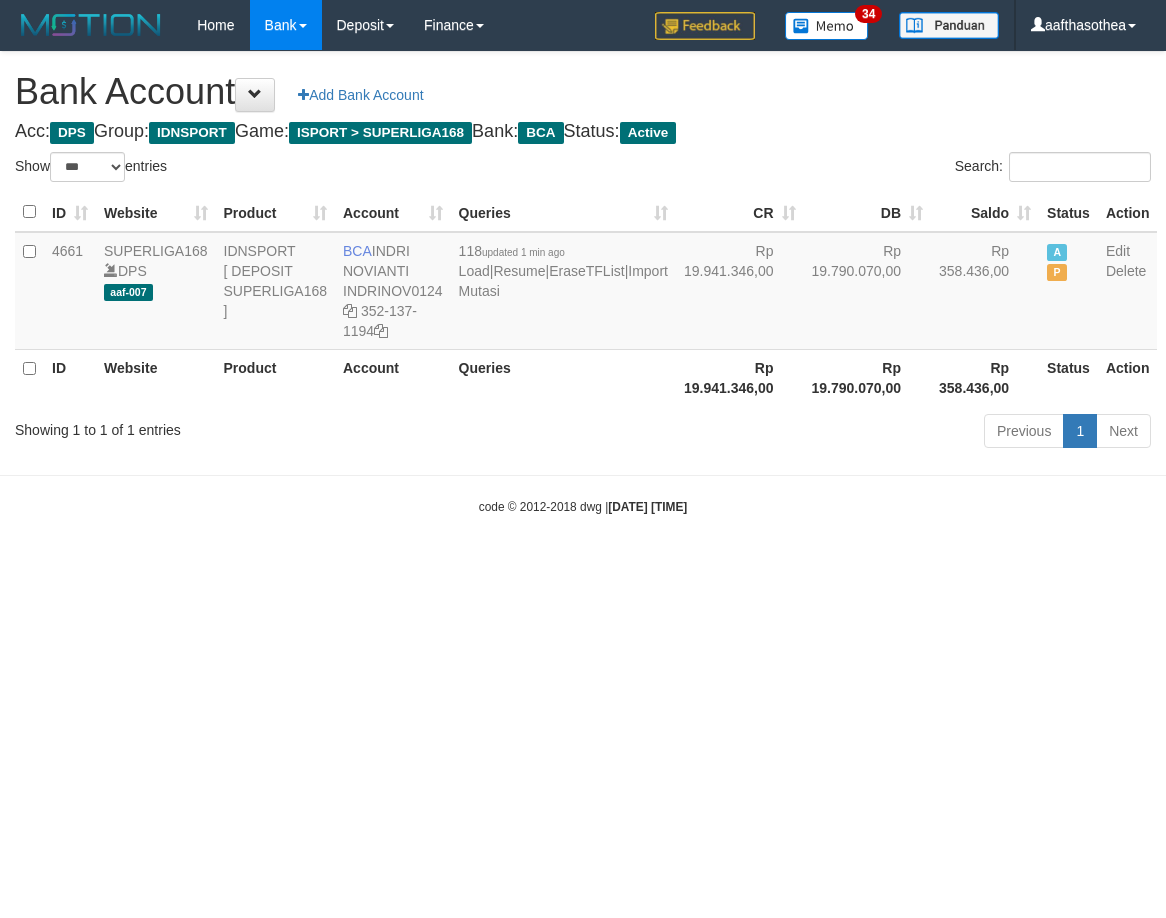 select on "***" 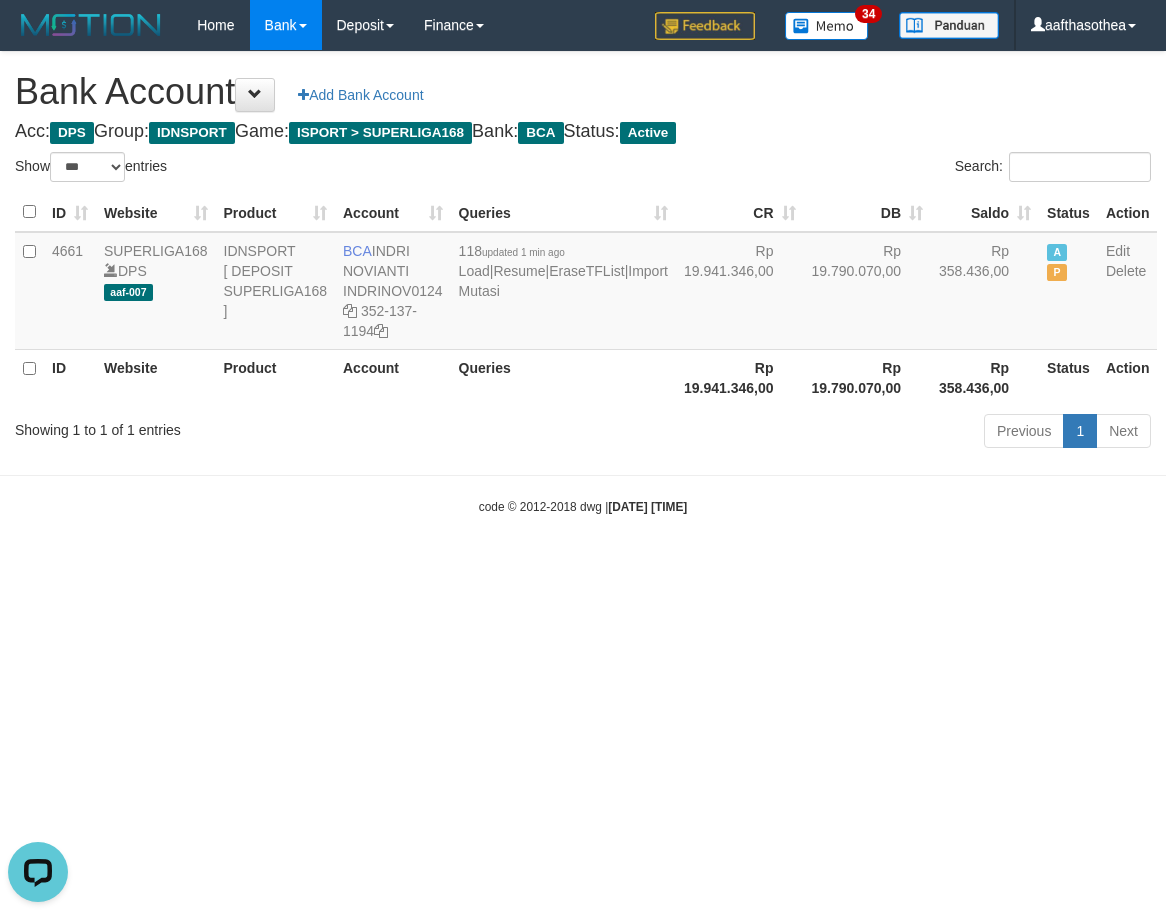 scroll, scrollTop: 0, scrollLeft: 0, axis: both 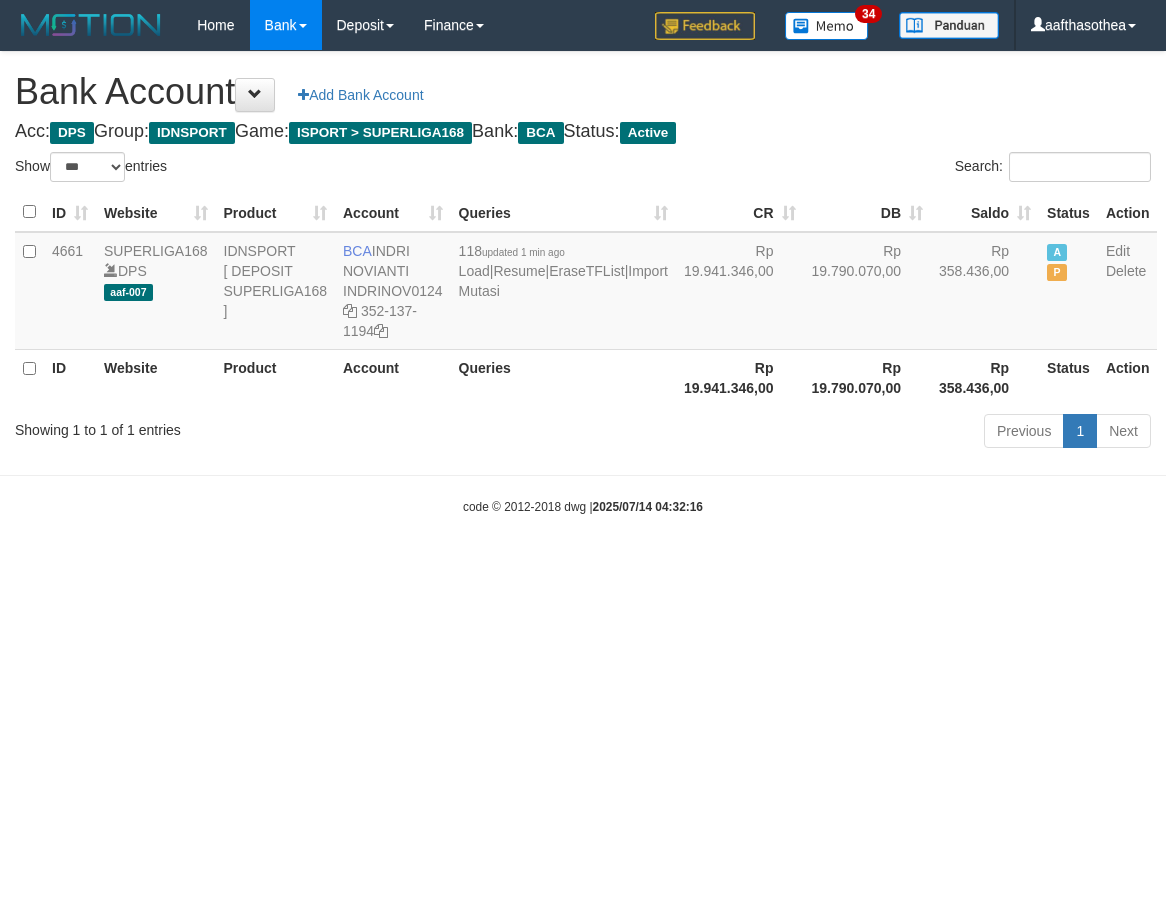 select on "***" 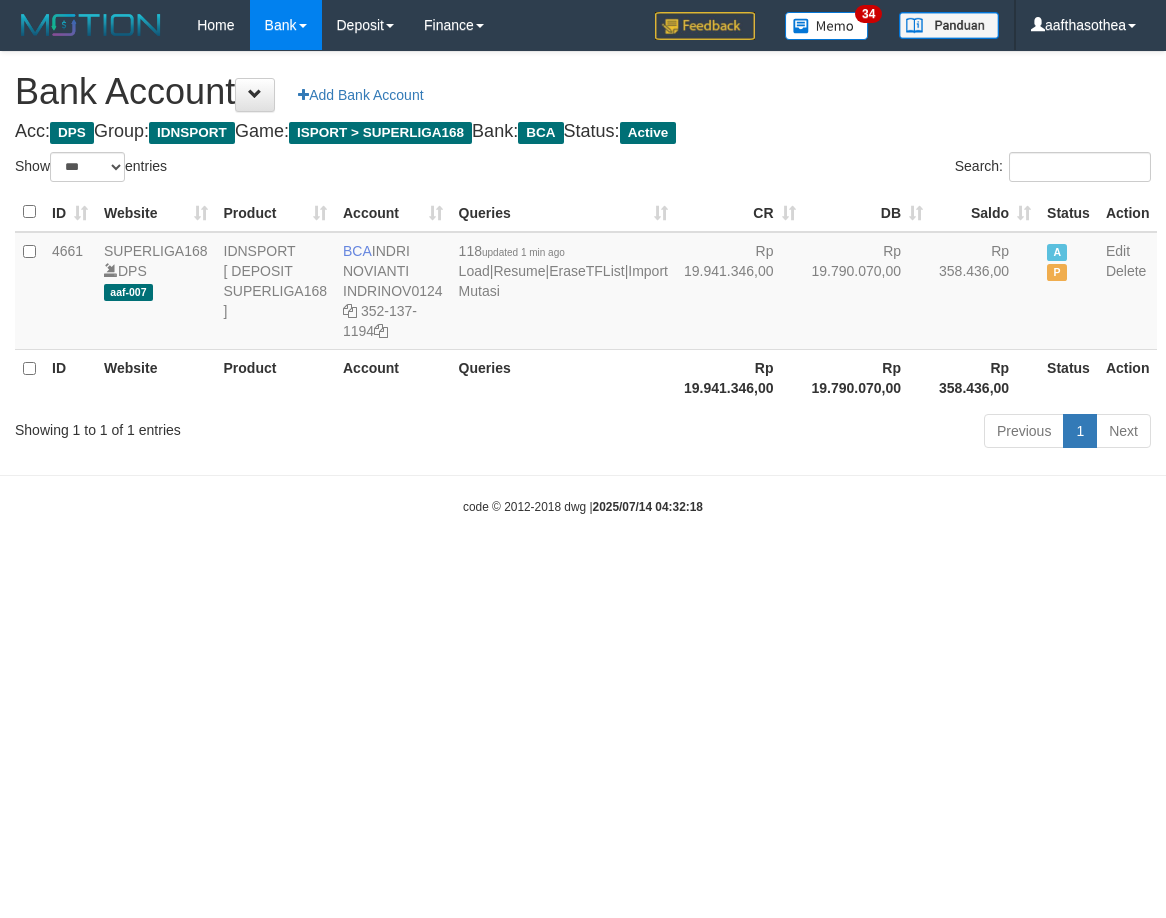 select on "***" 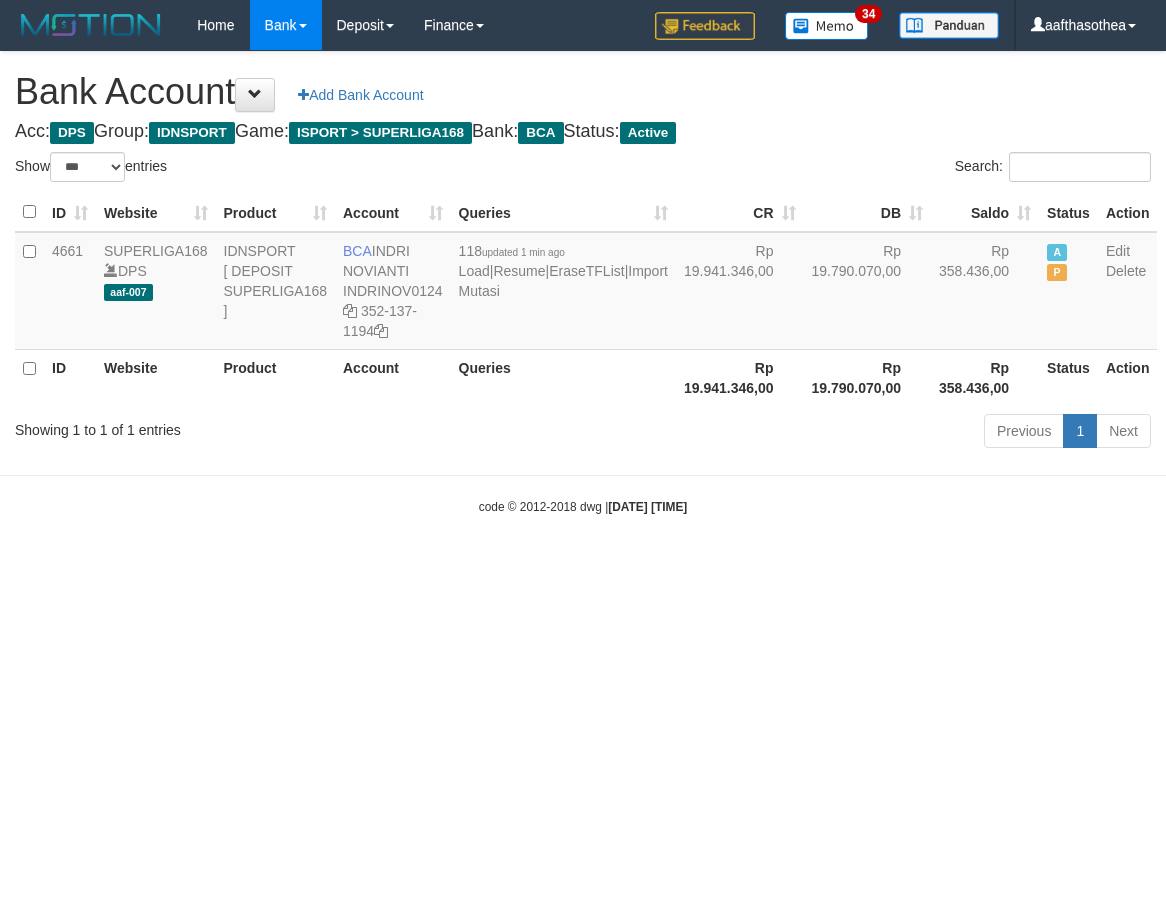 select on "***" 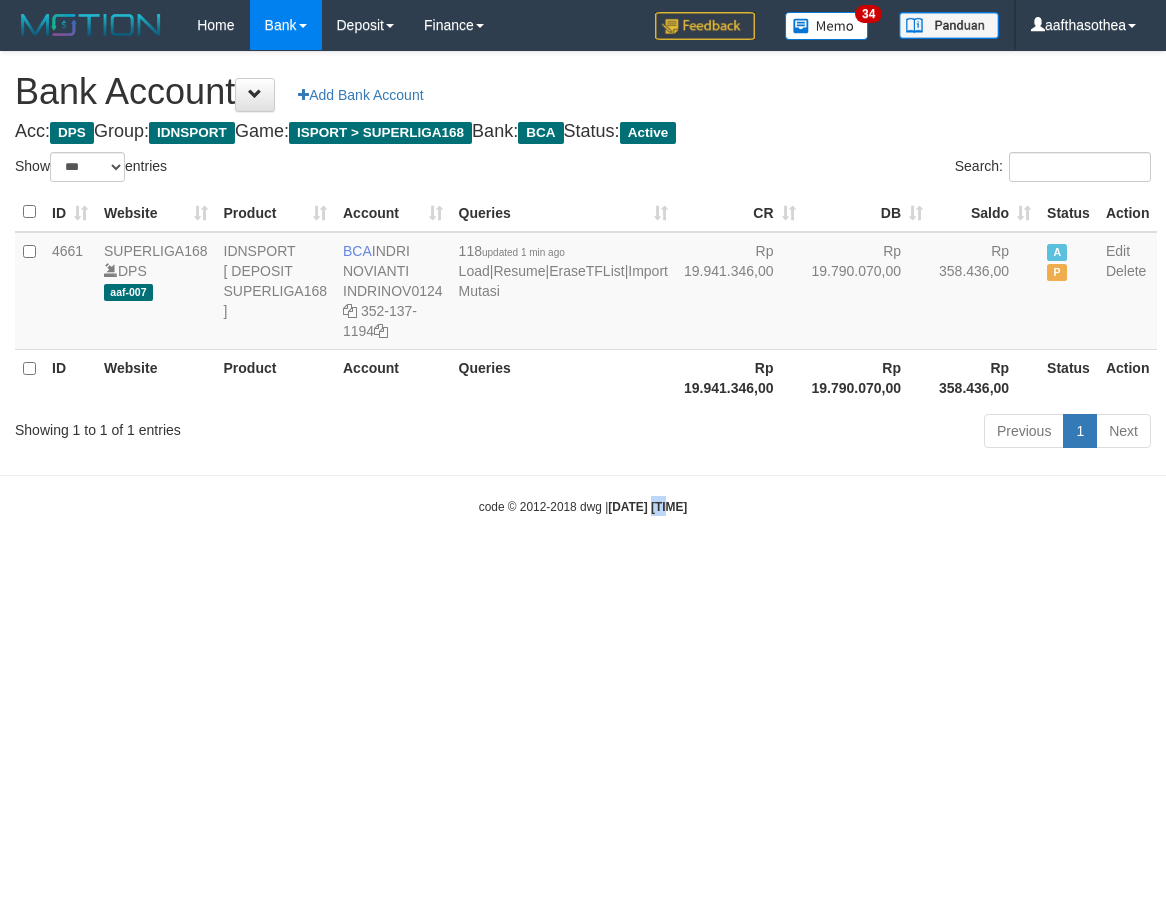 click on "Toggle navigation
Home
Bank
Account List
Load
By Website
Group
[ISPORT]													SUPERLIGA168
By Load Group (DPS)" at bounding box center [583, 283] 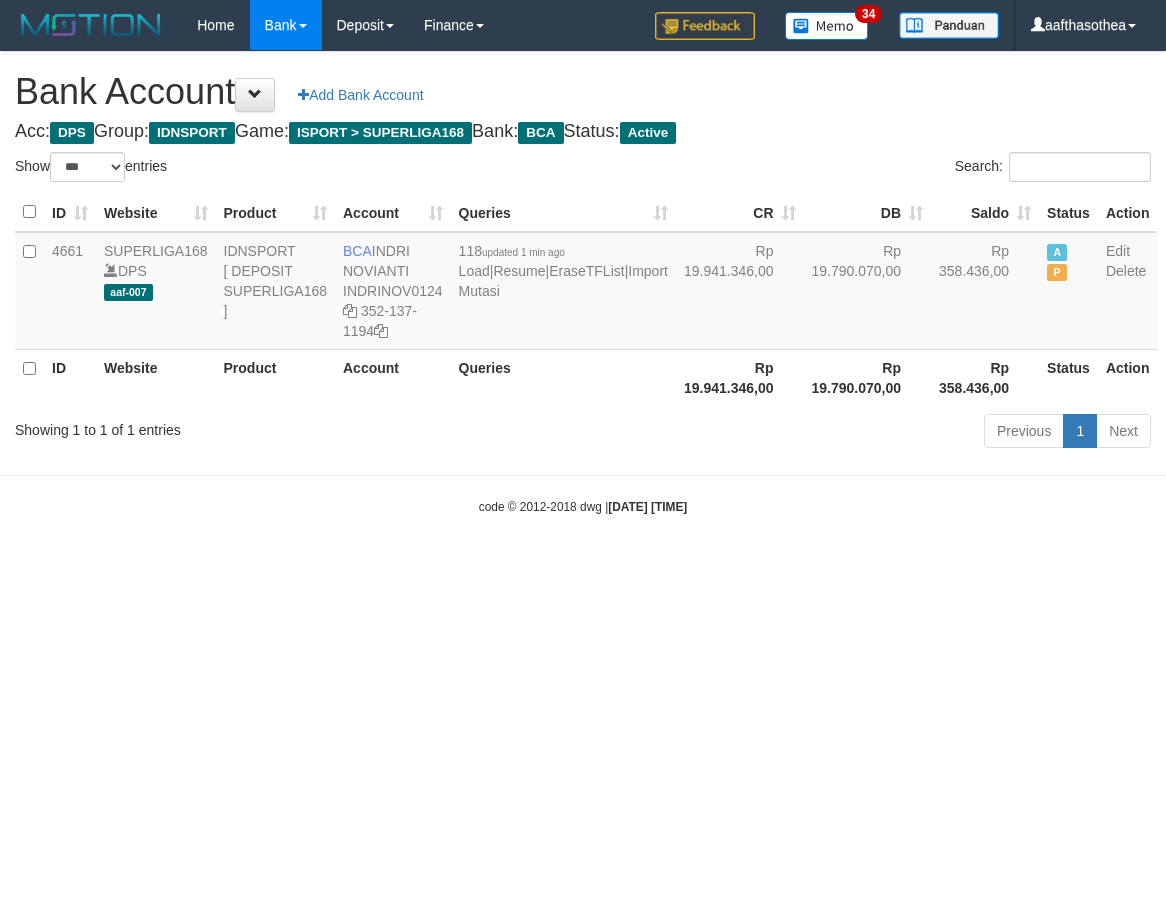 select on "***" 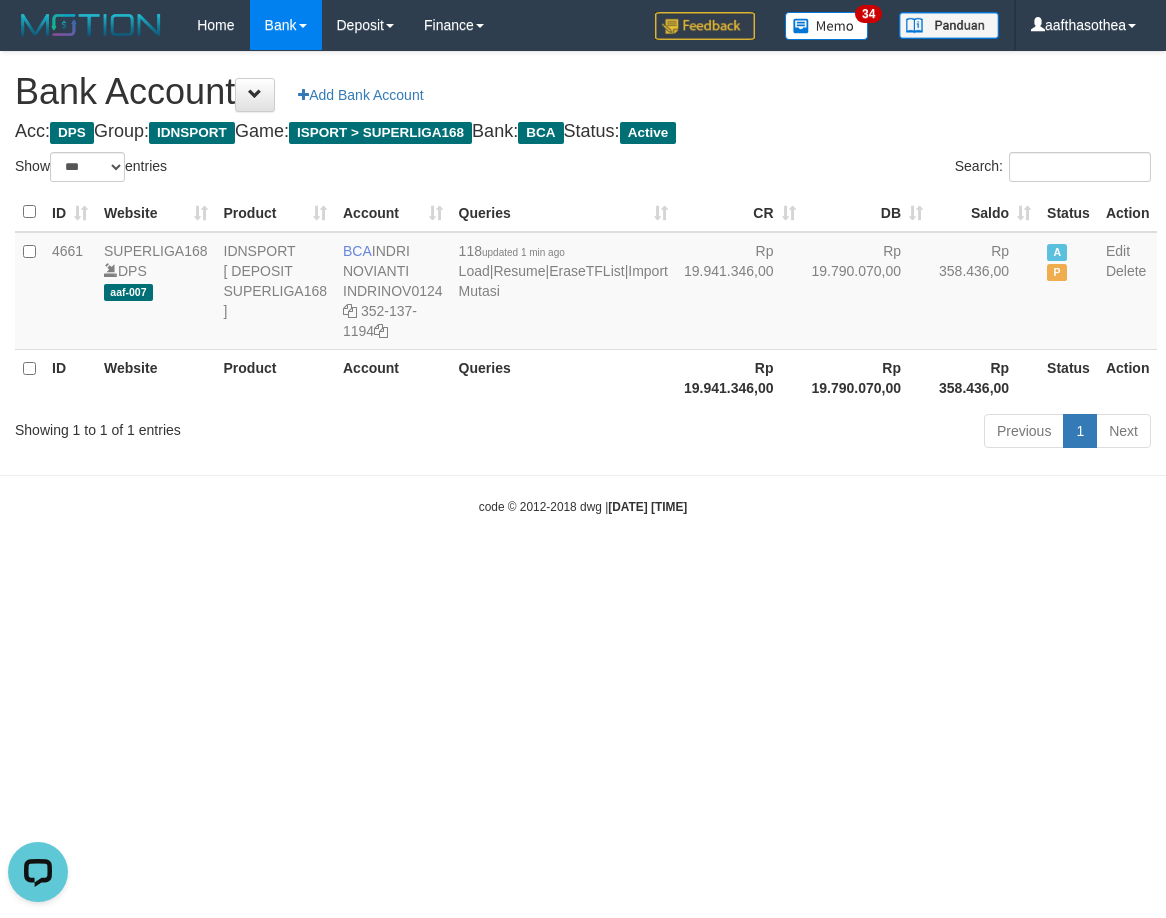 scroll, scrollTop: 0, scrollLeft: 0, axis: both 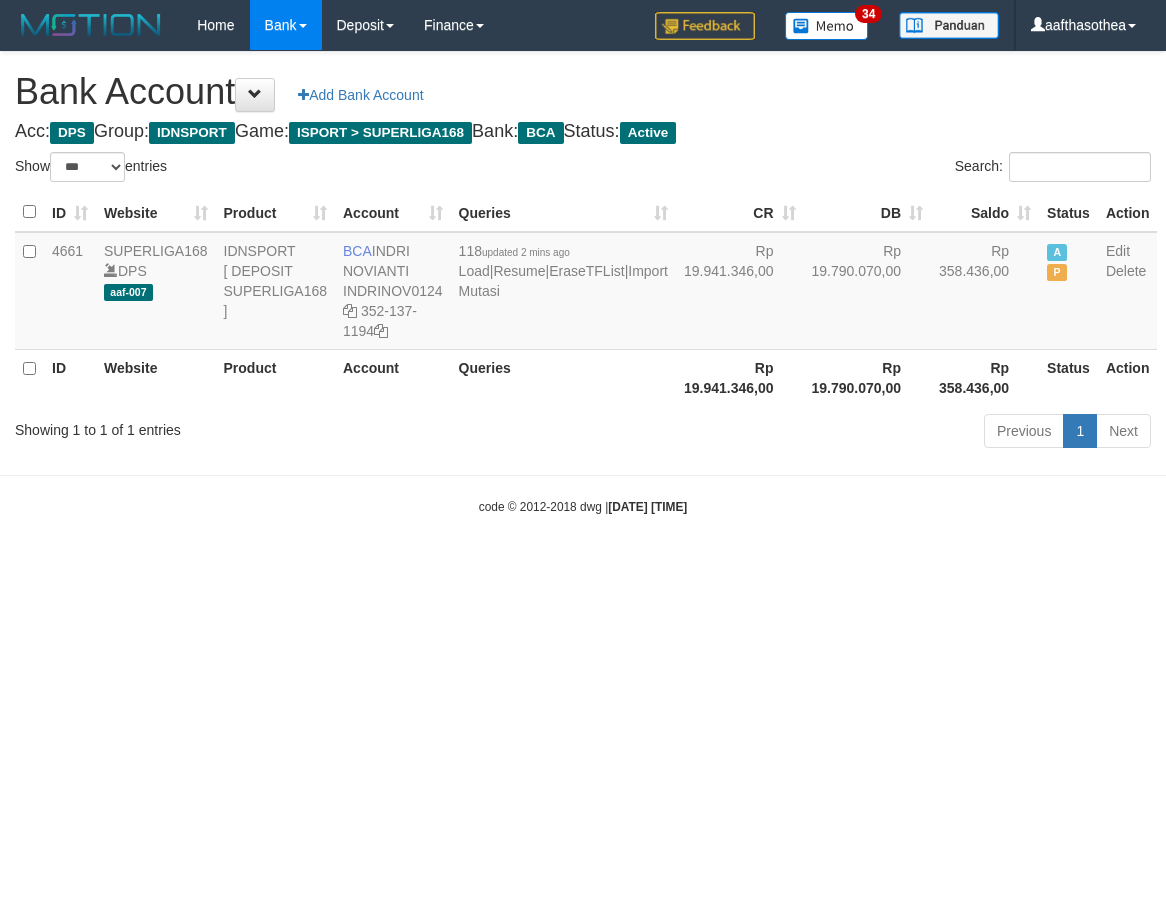 select on "***" 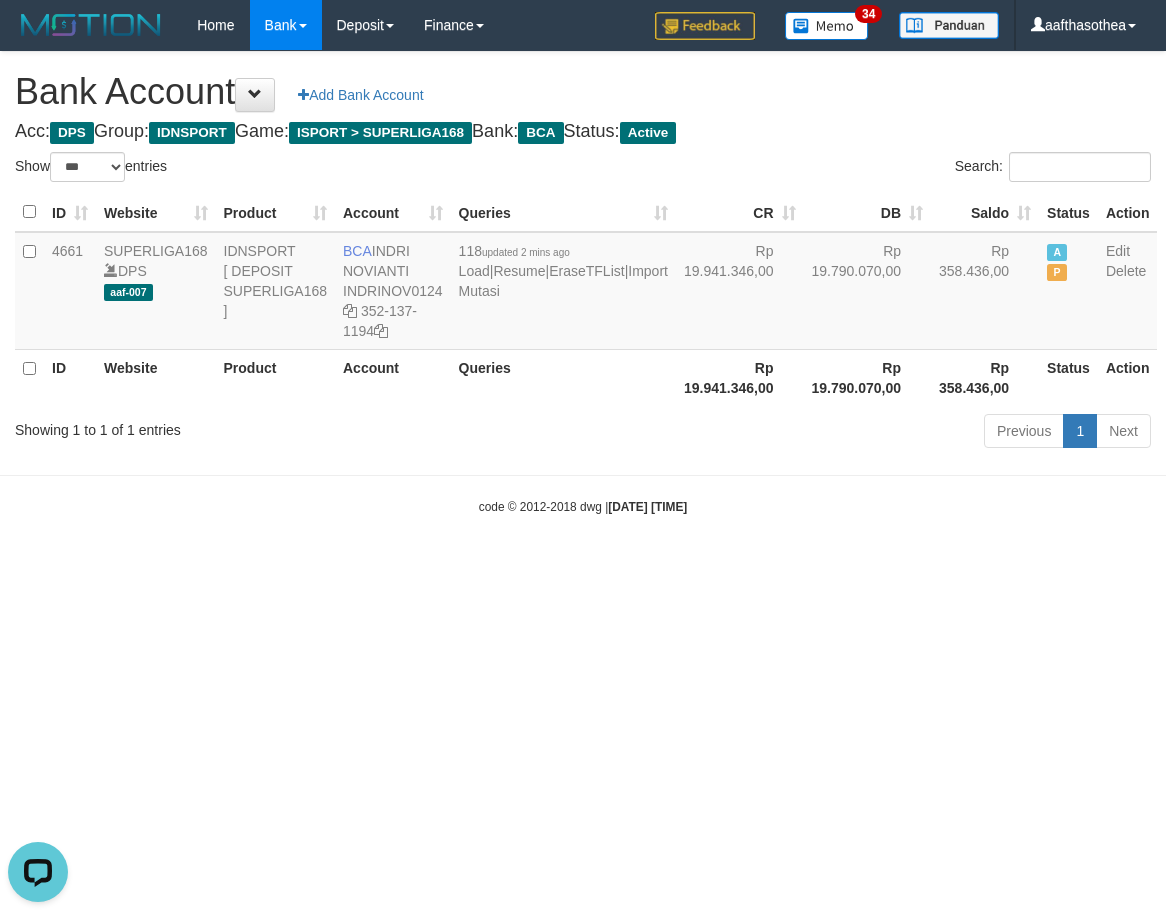scroll, scrollTop: 0, scrollLeft: 0, axis: both 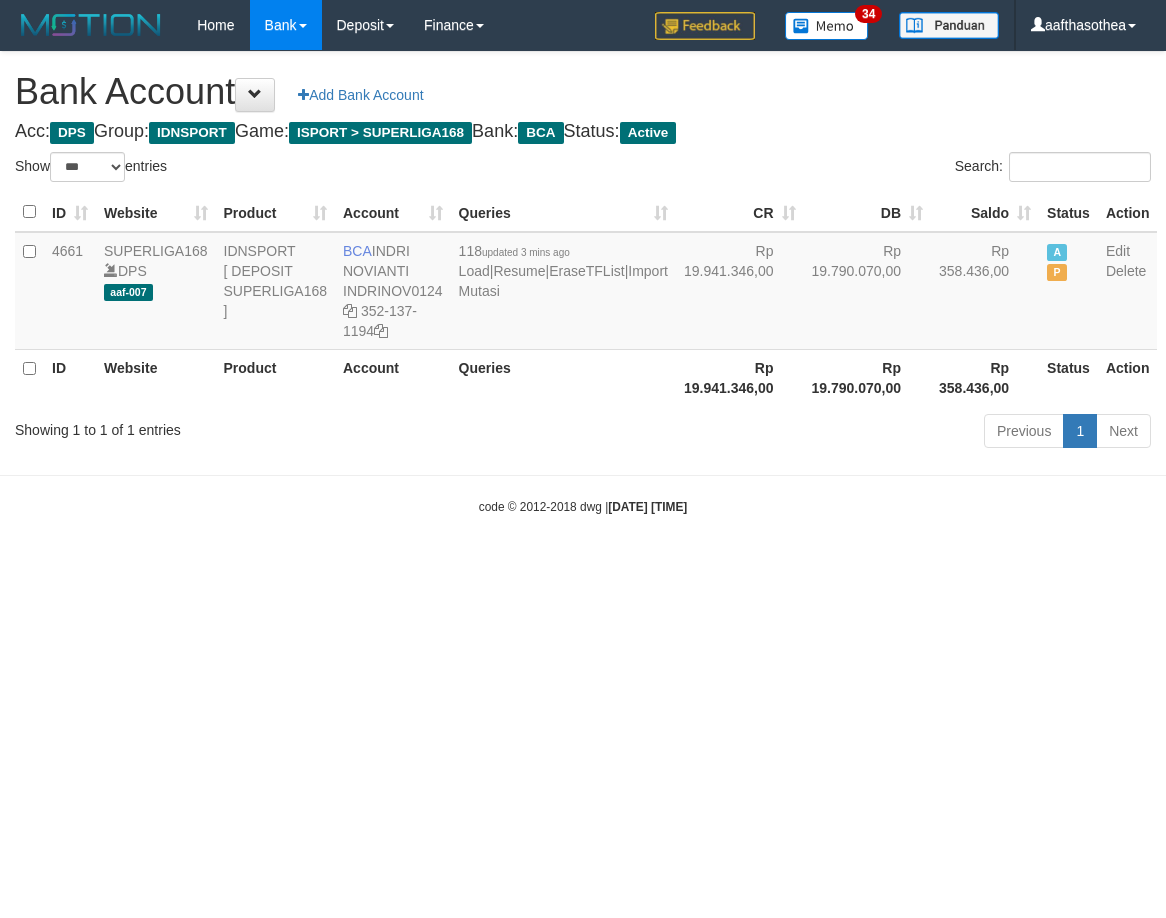 select on "***" 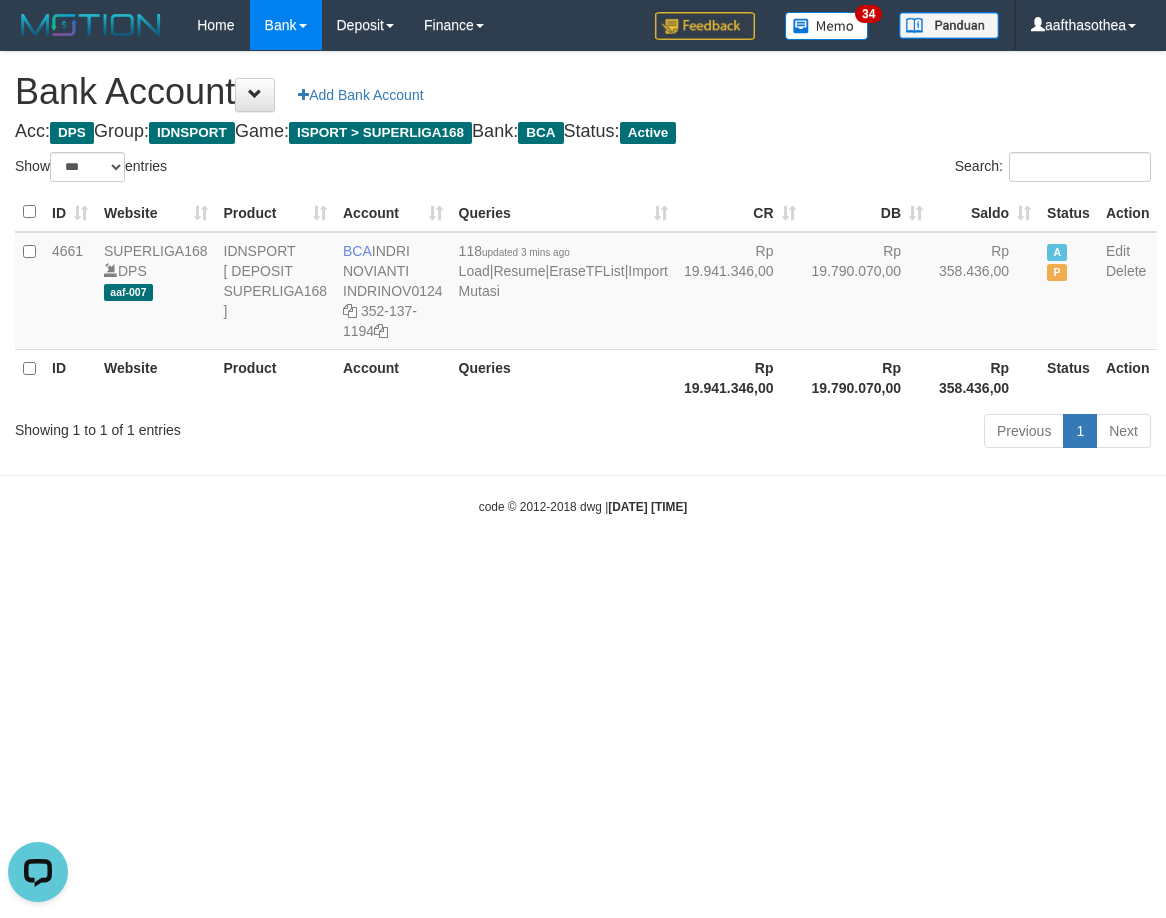 scroll, scrollTop: 0, scrollLeft: 0, axis: both 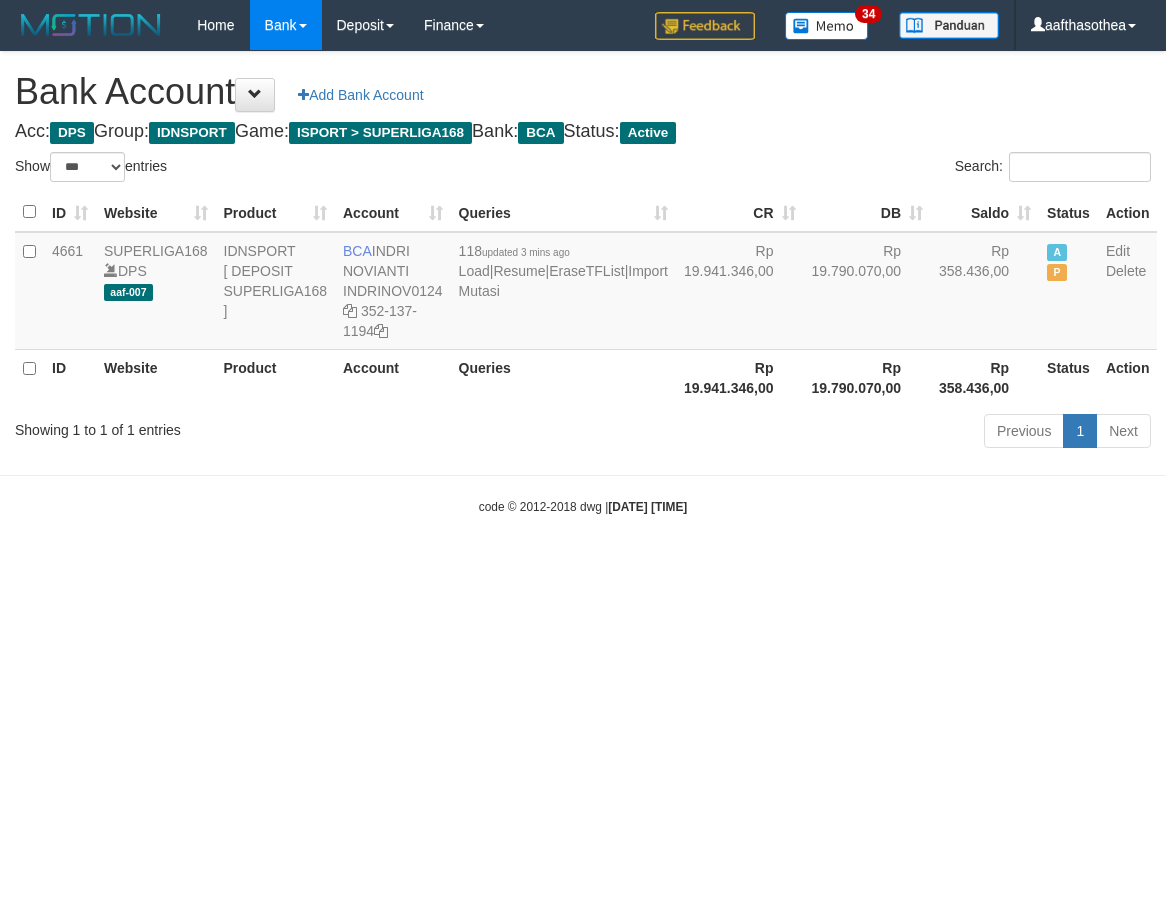 select on "***" 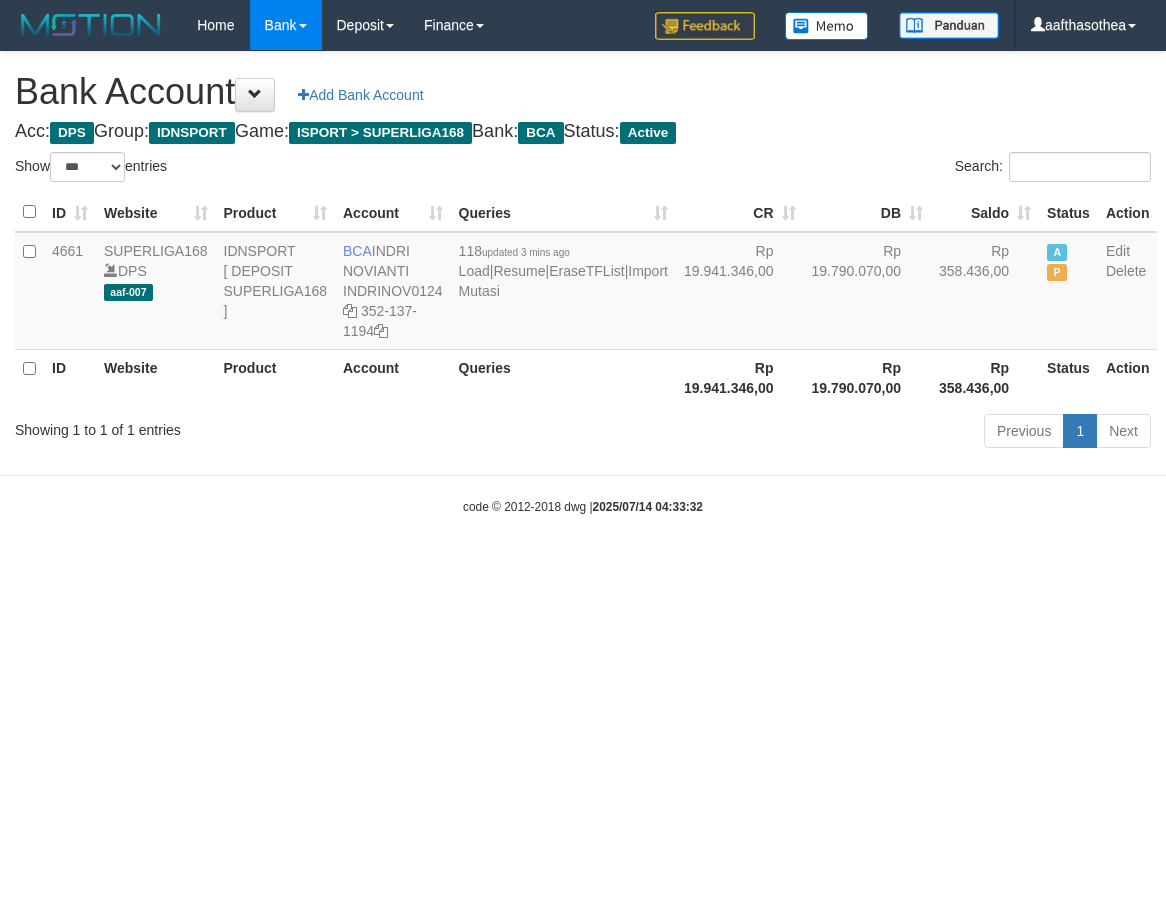 select on "***" 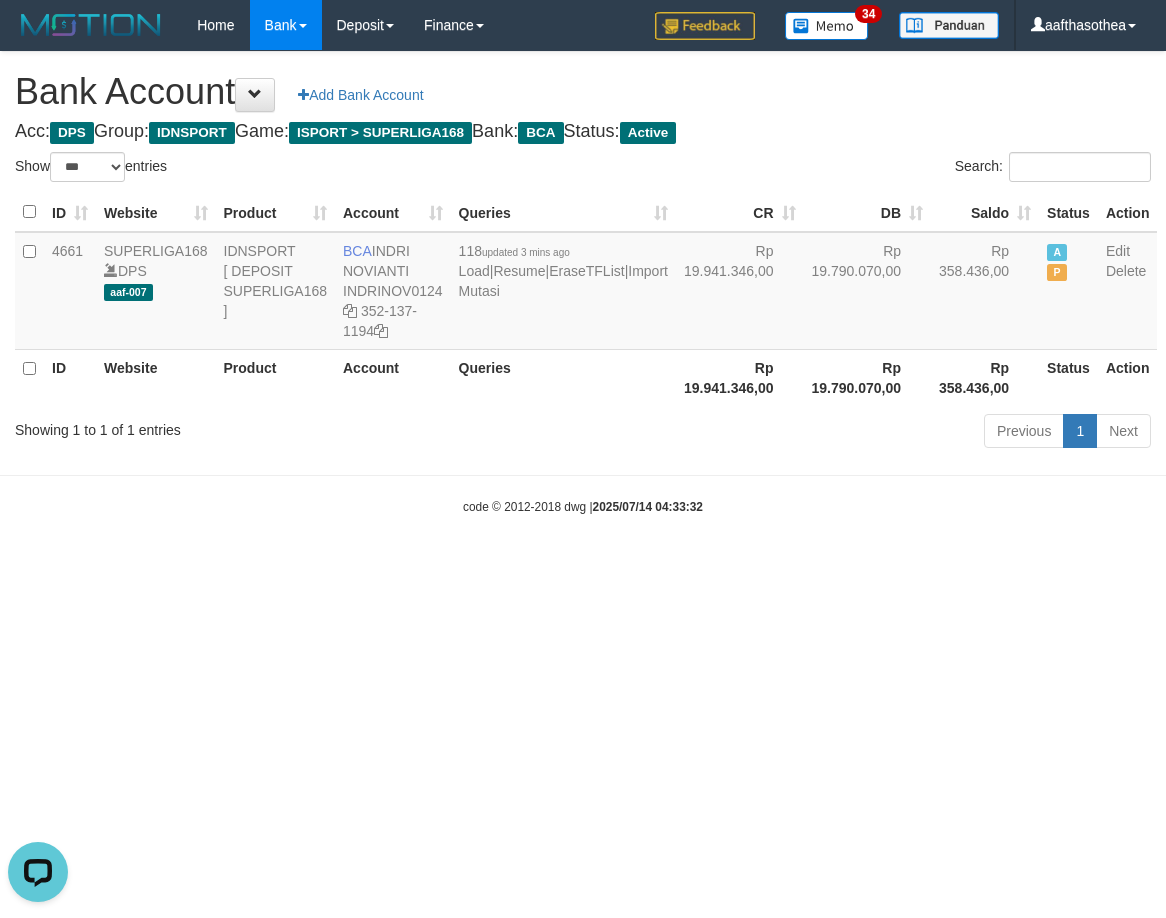 scroll, scrollTop: 0, scrollLeft: 0, axis: both 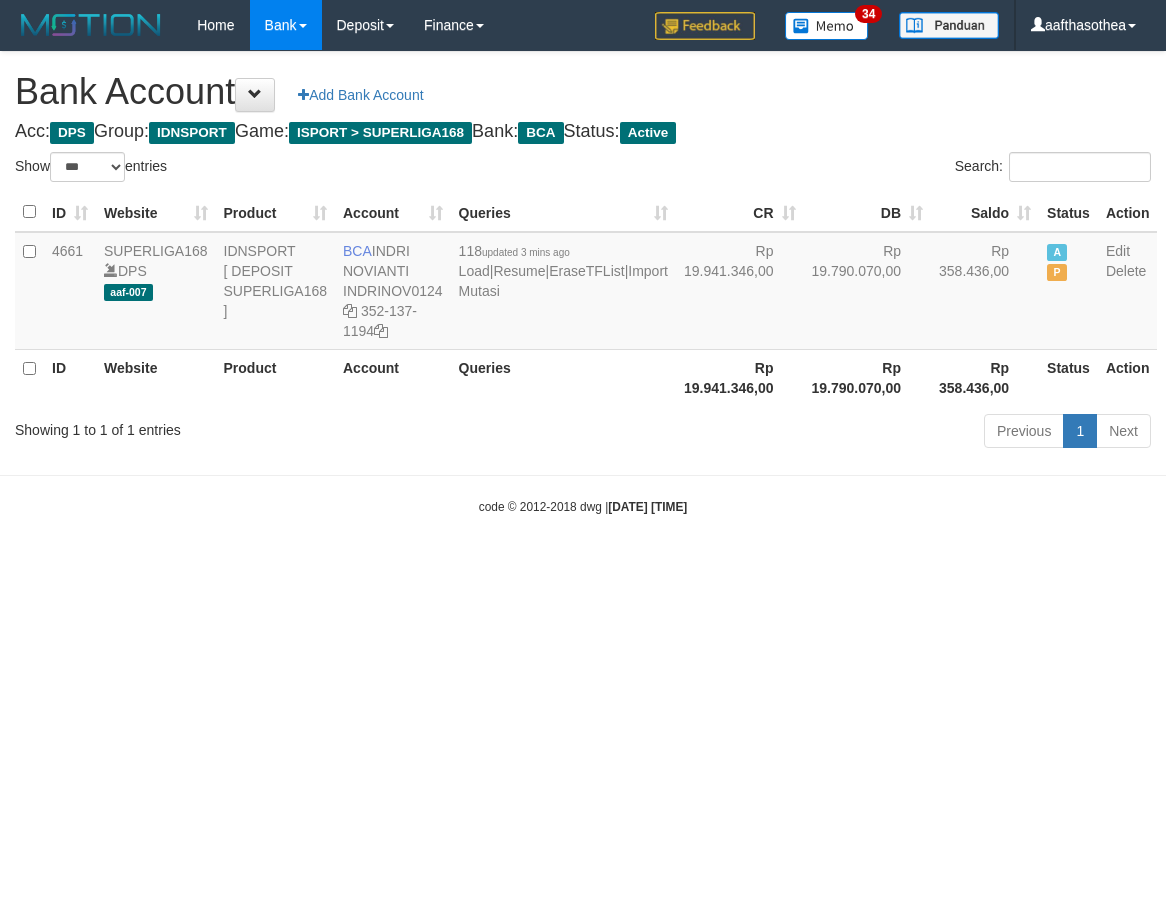 select on "***" 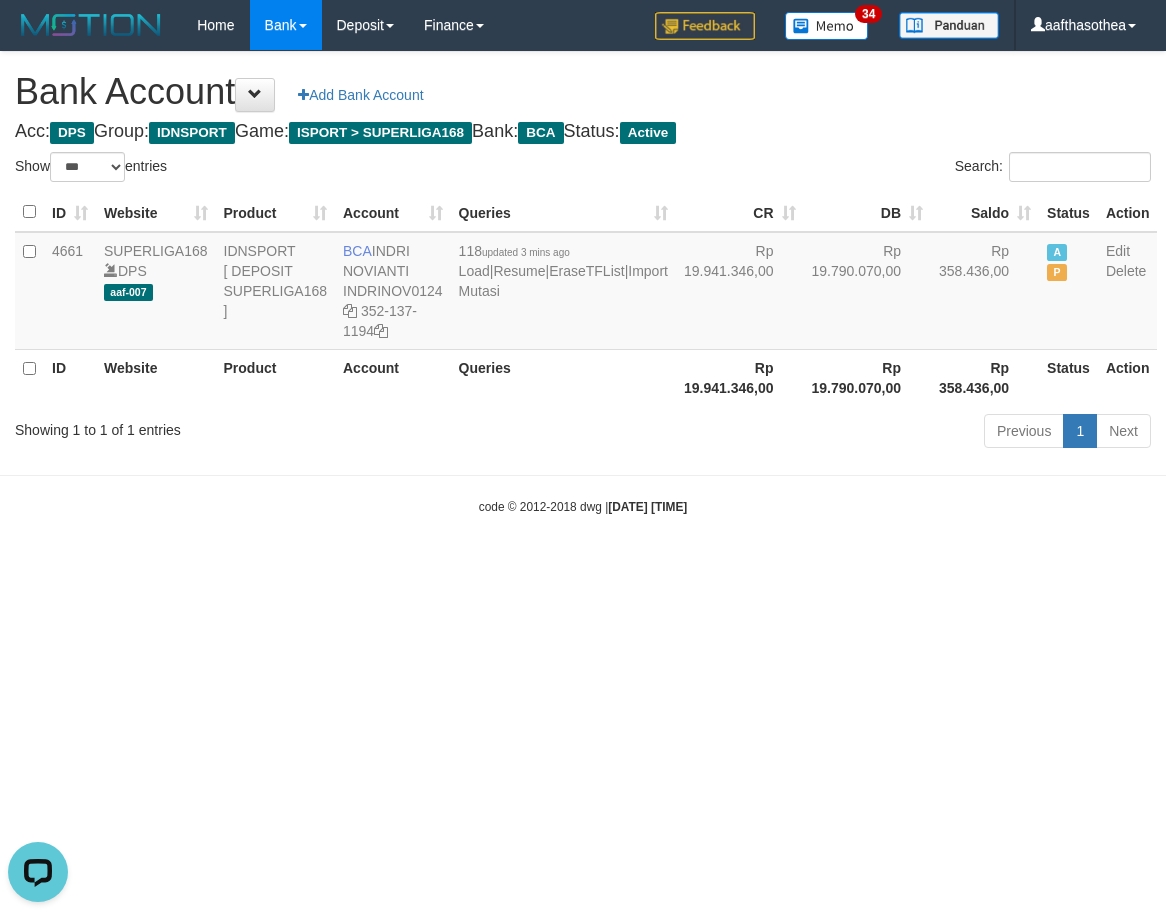 scroll, scrollTop: 0, scrollLeft: 0, axis: both 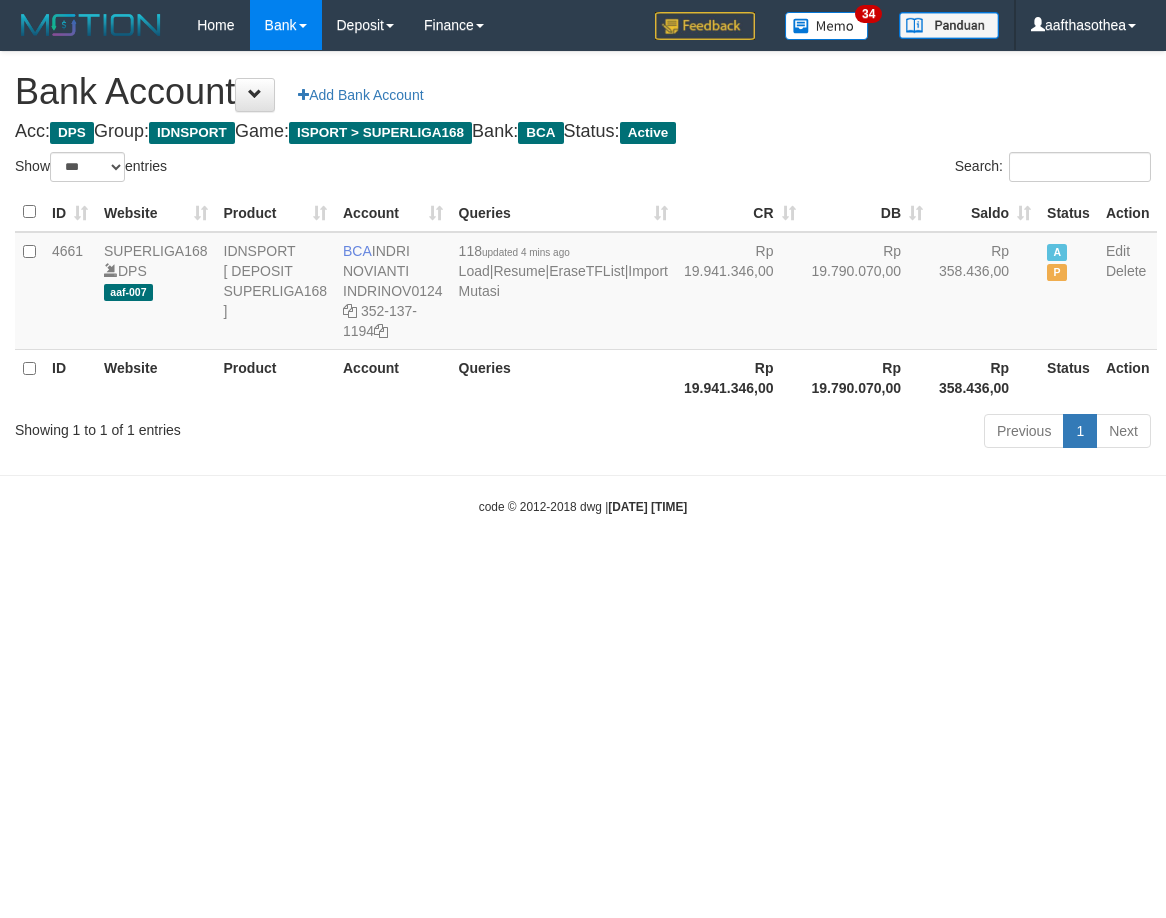 select on "***" 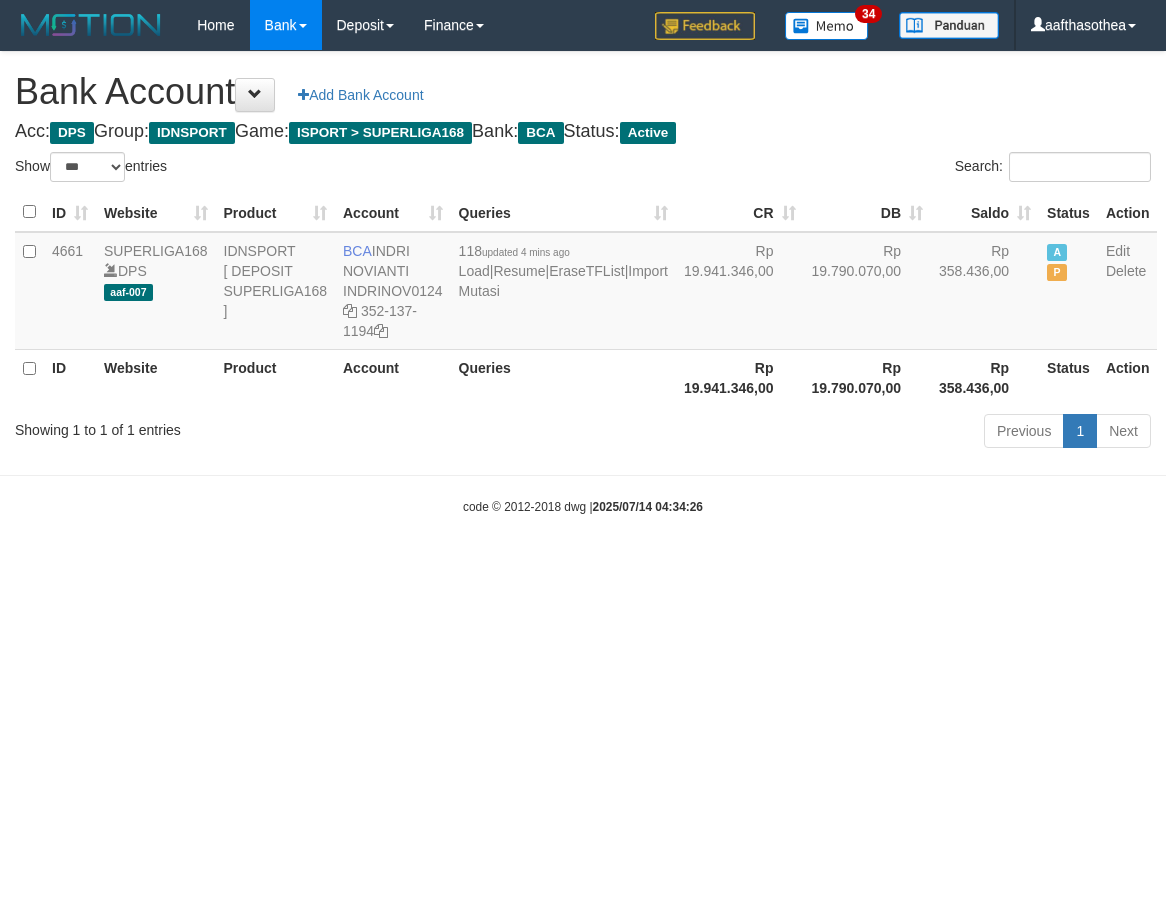 select on "***" 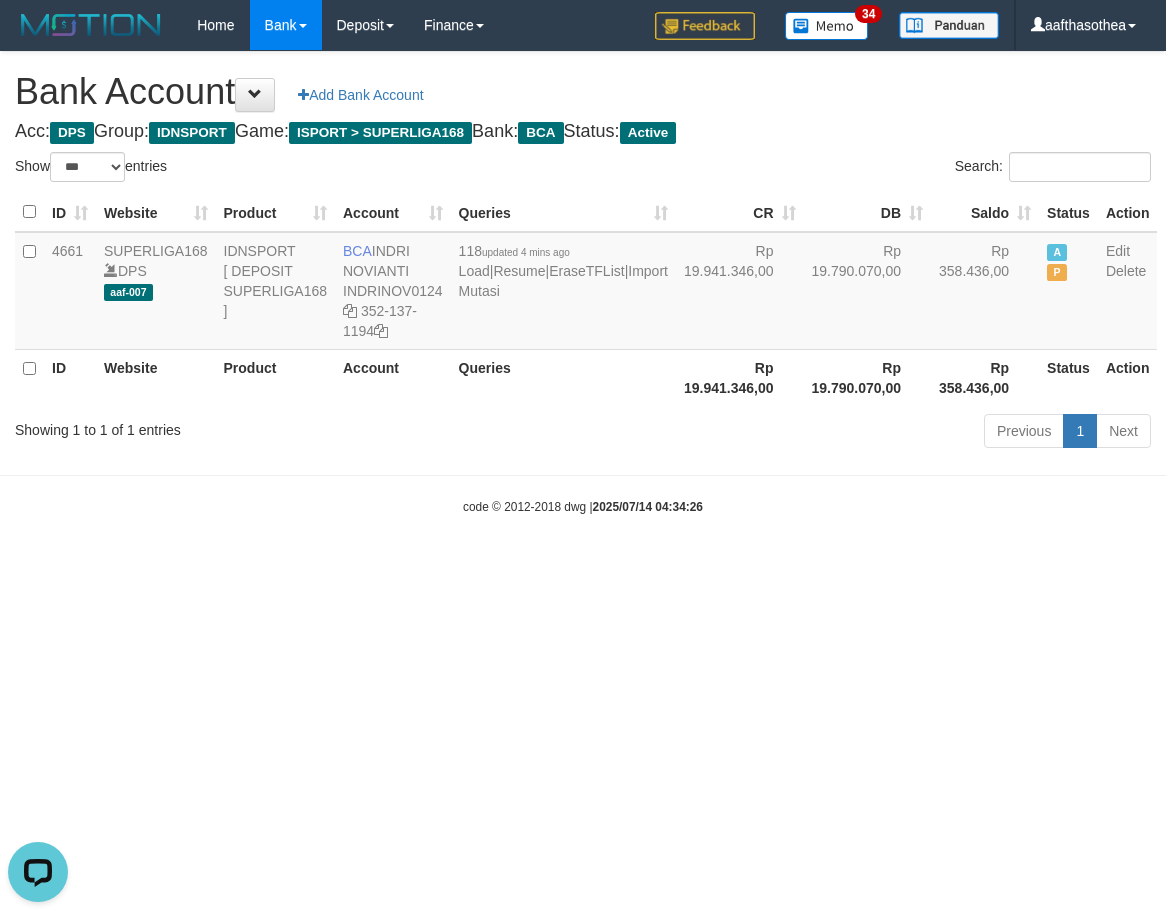 scroll, scrollTop: 0, scrollLeft: 0, axis: both 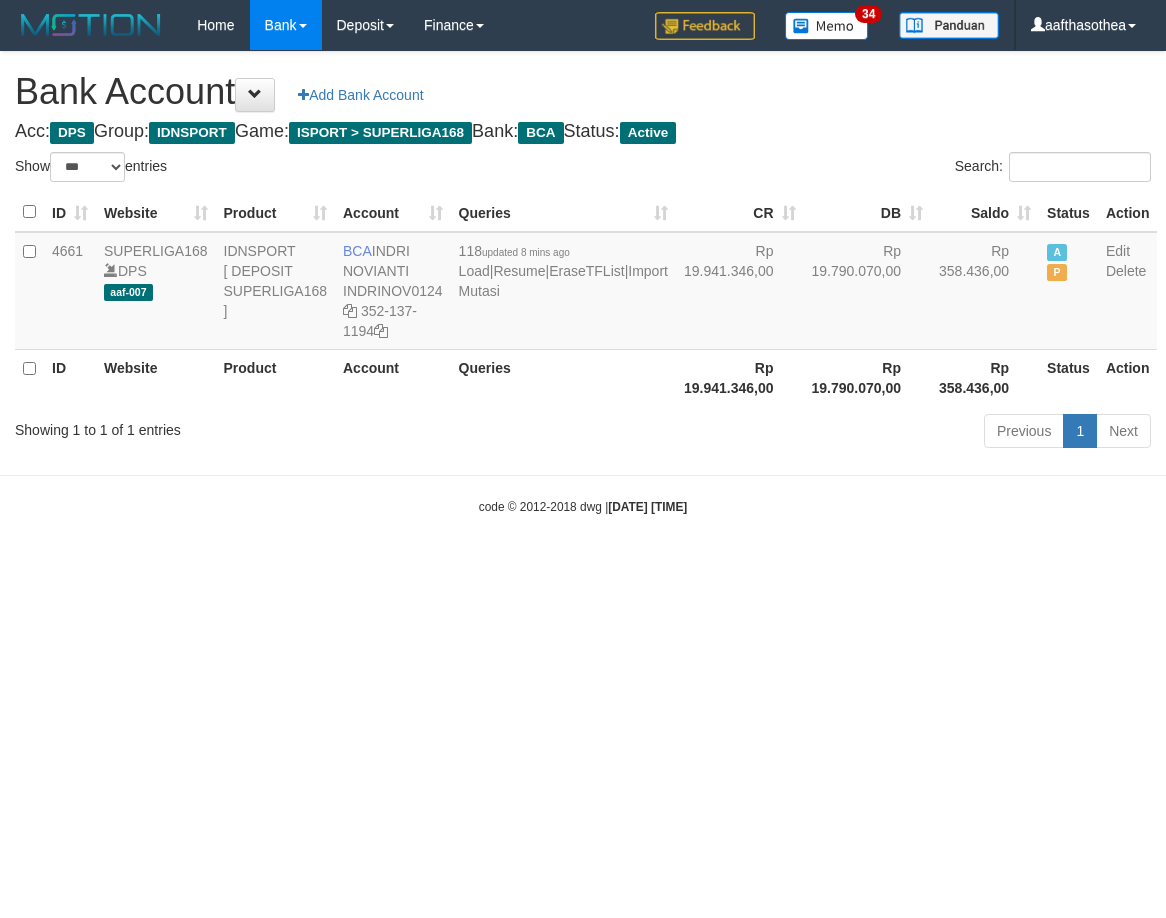 select on "***" 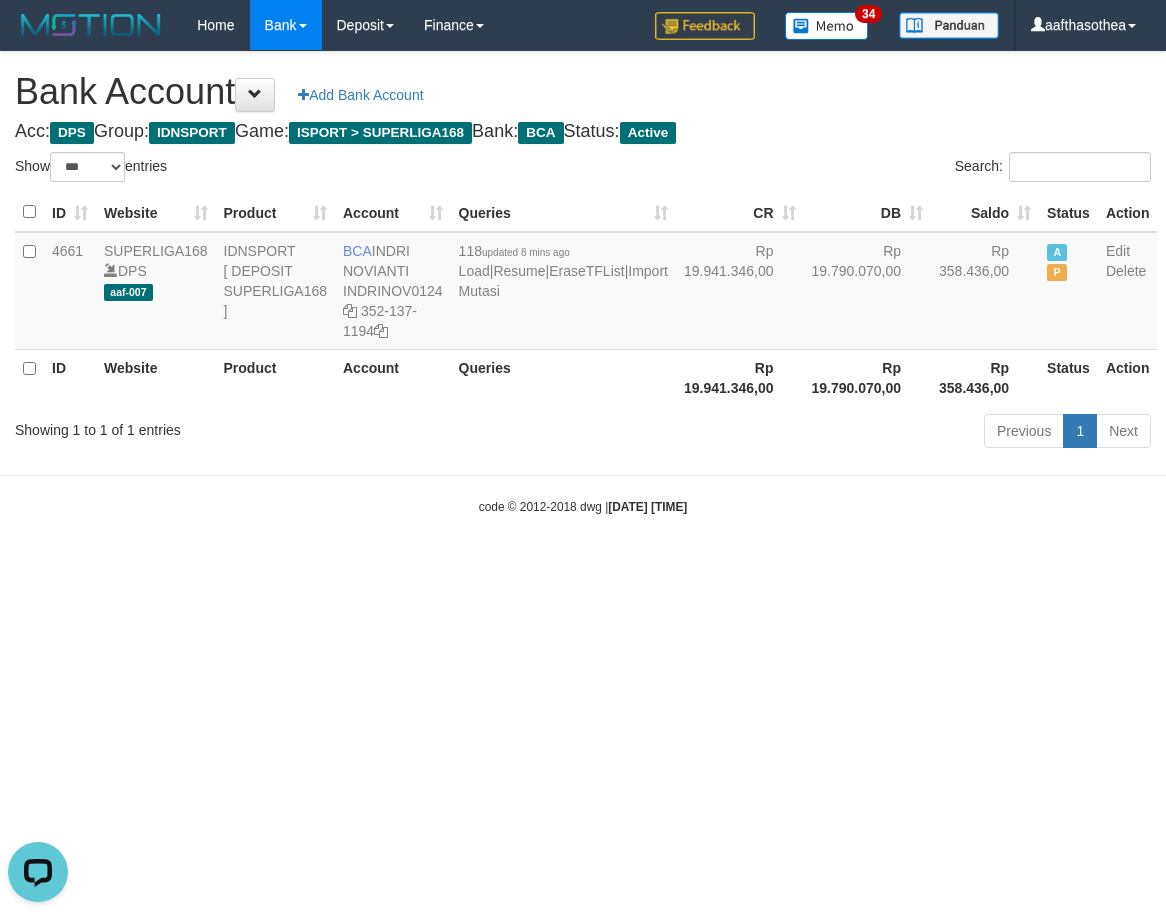 scroll, scrollTop: 0, scrollLeft: 0, axis: both 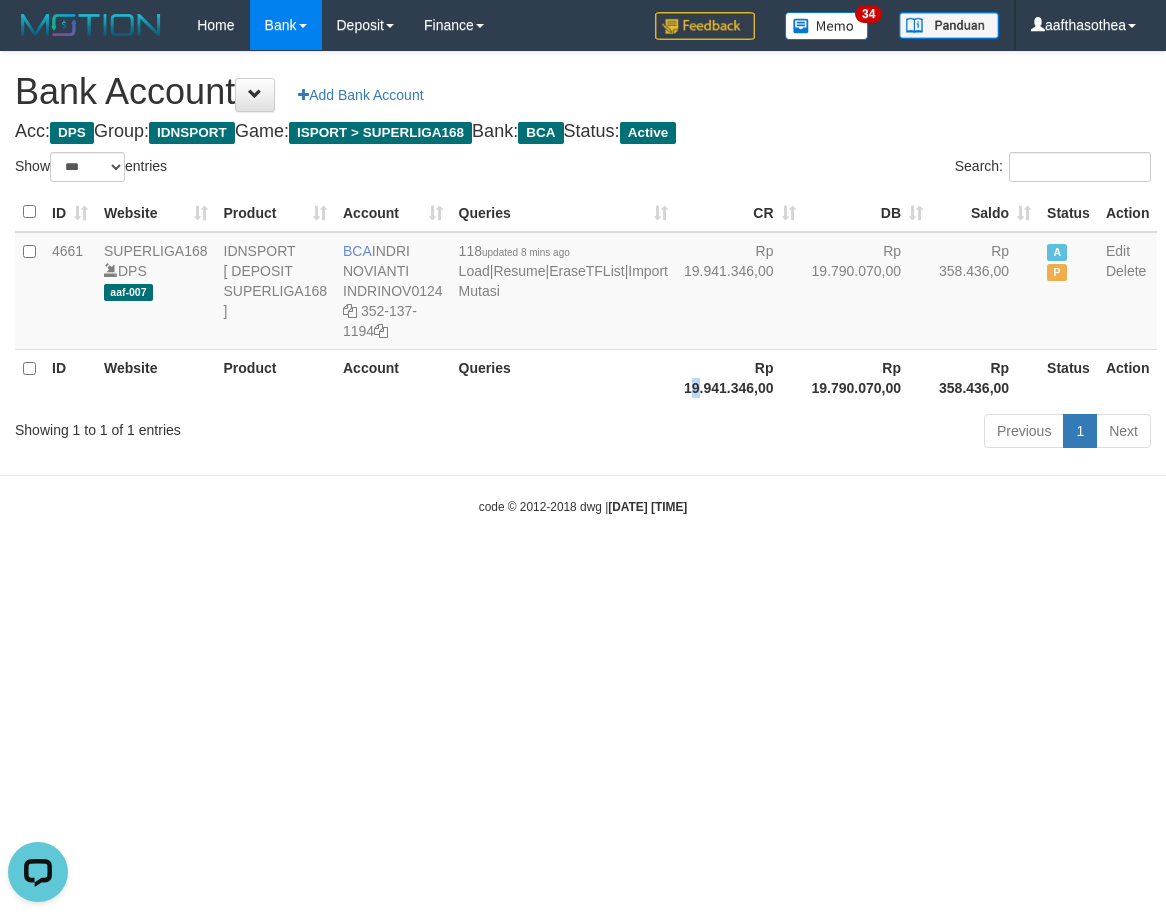 click on "Rp 19.941.346,00" at bounding box center [740, 377] 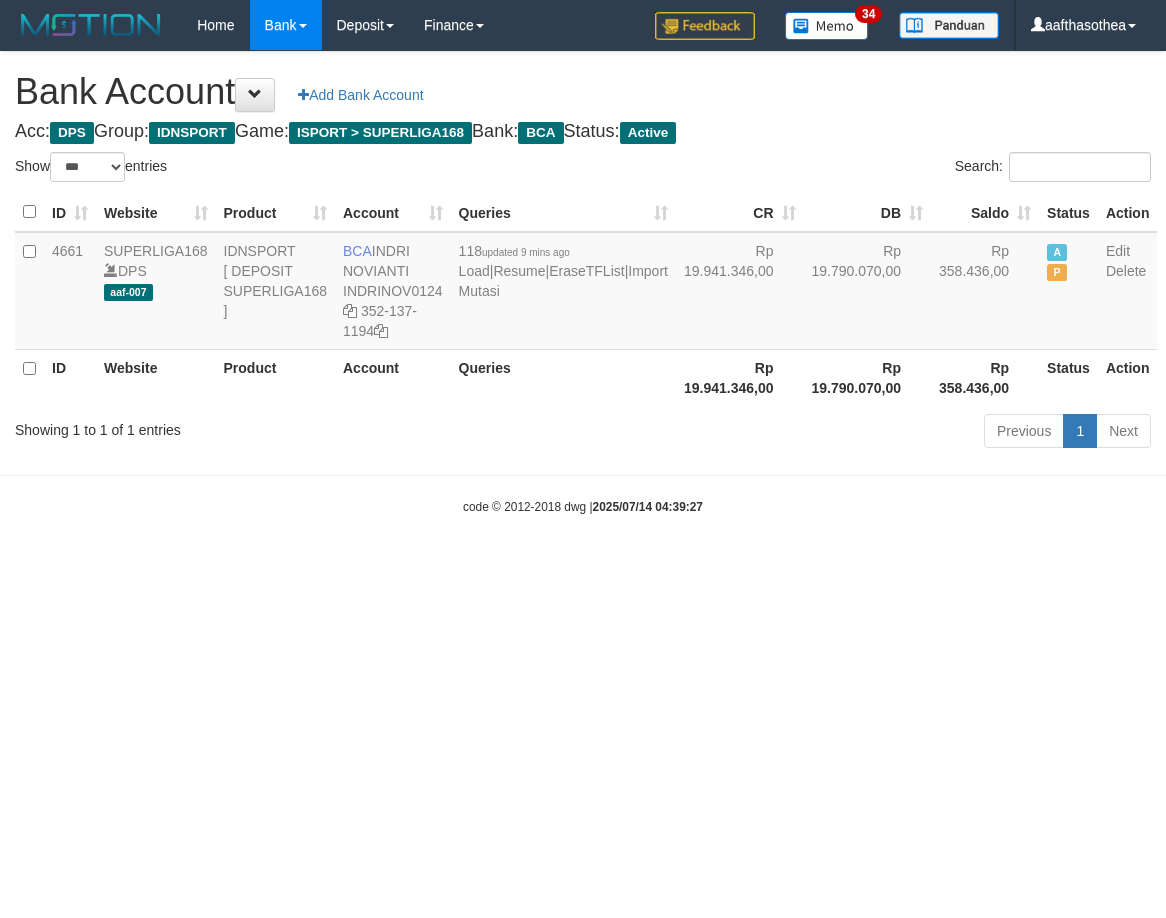 select on "***" 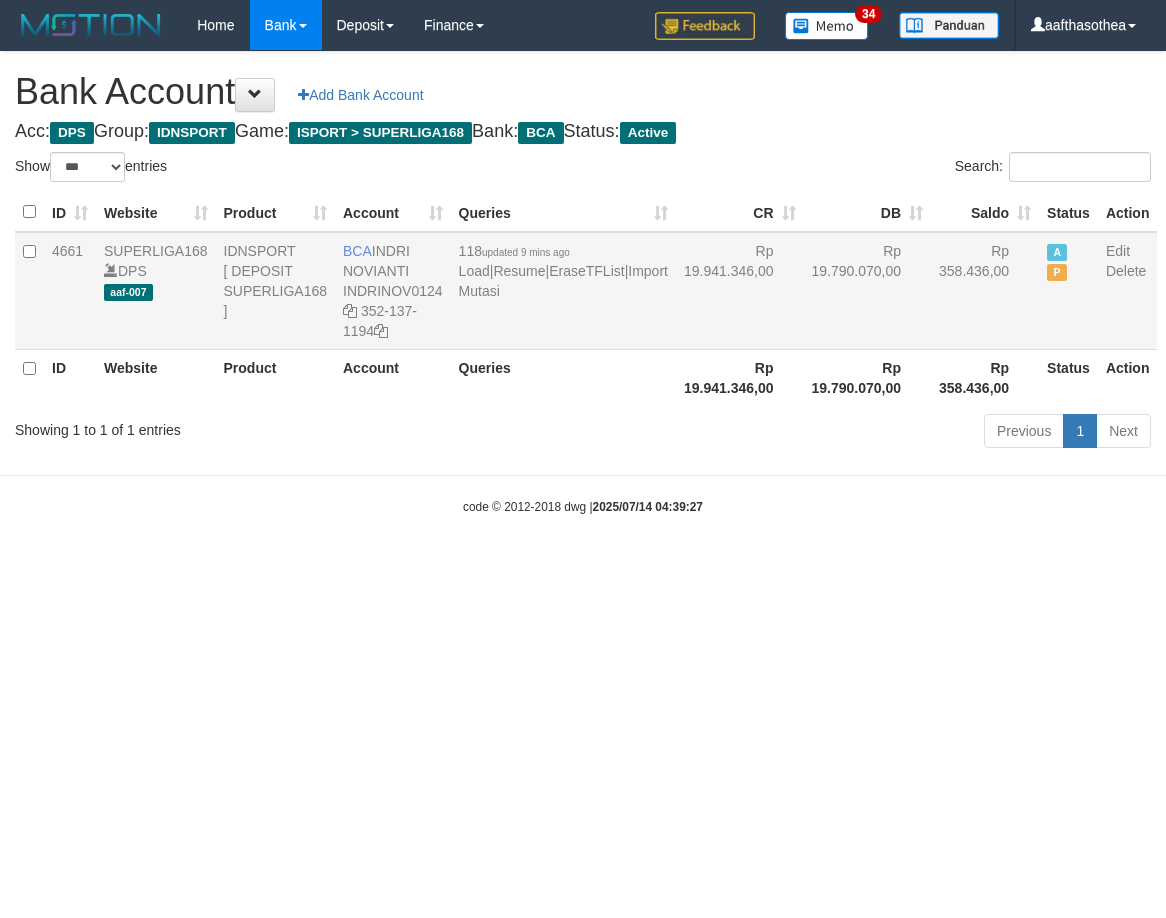scroll, scrollTop: 0, scrollLeft: 0, axis: both 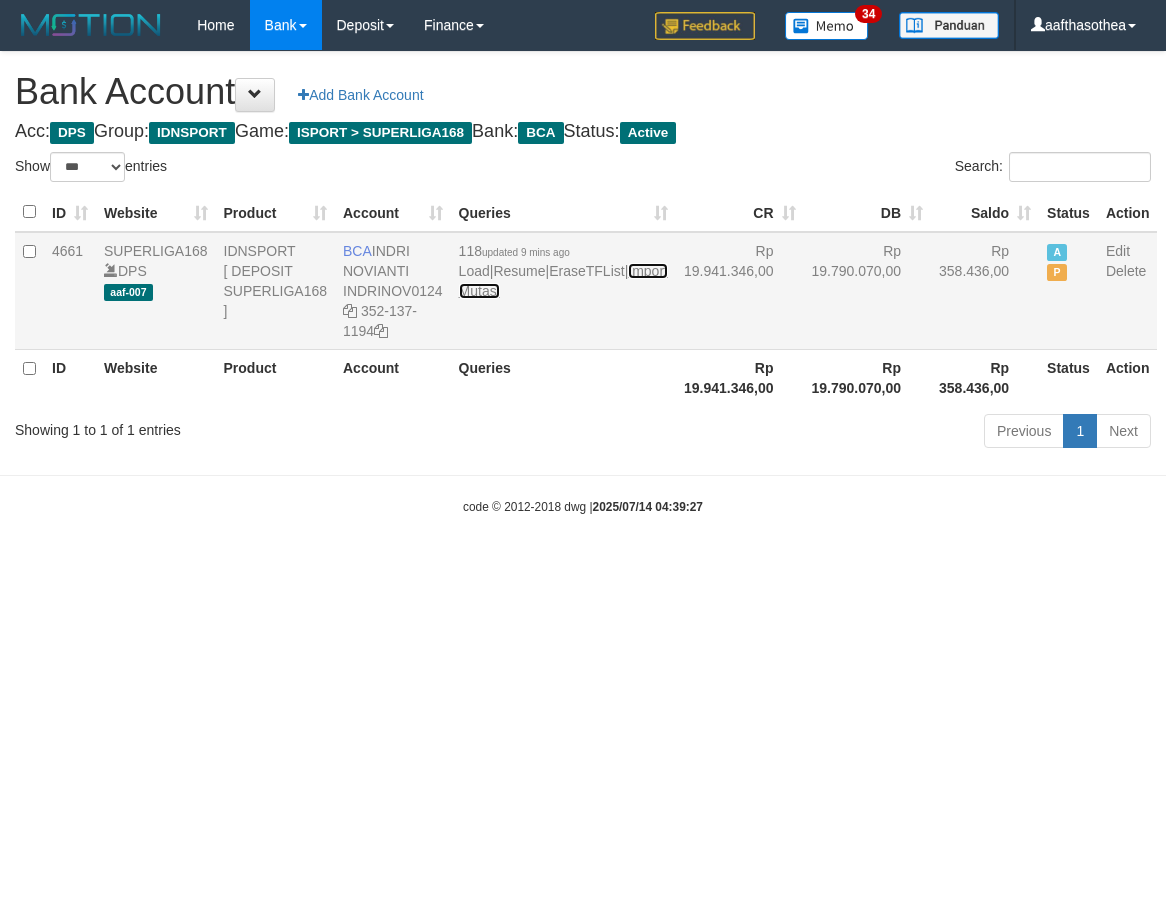 click on "Import Mutasi" at bounding box center [563, 281] 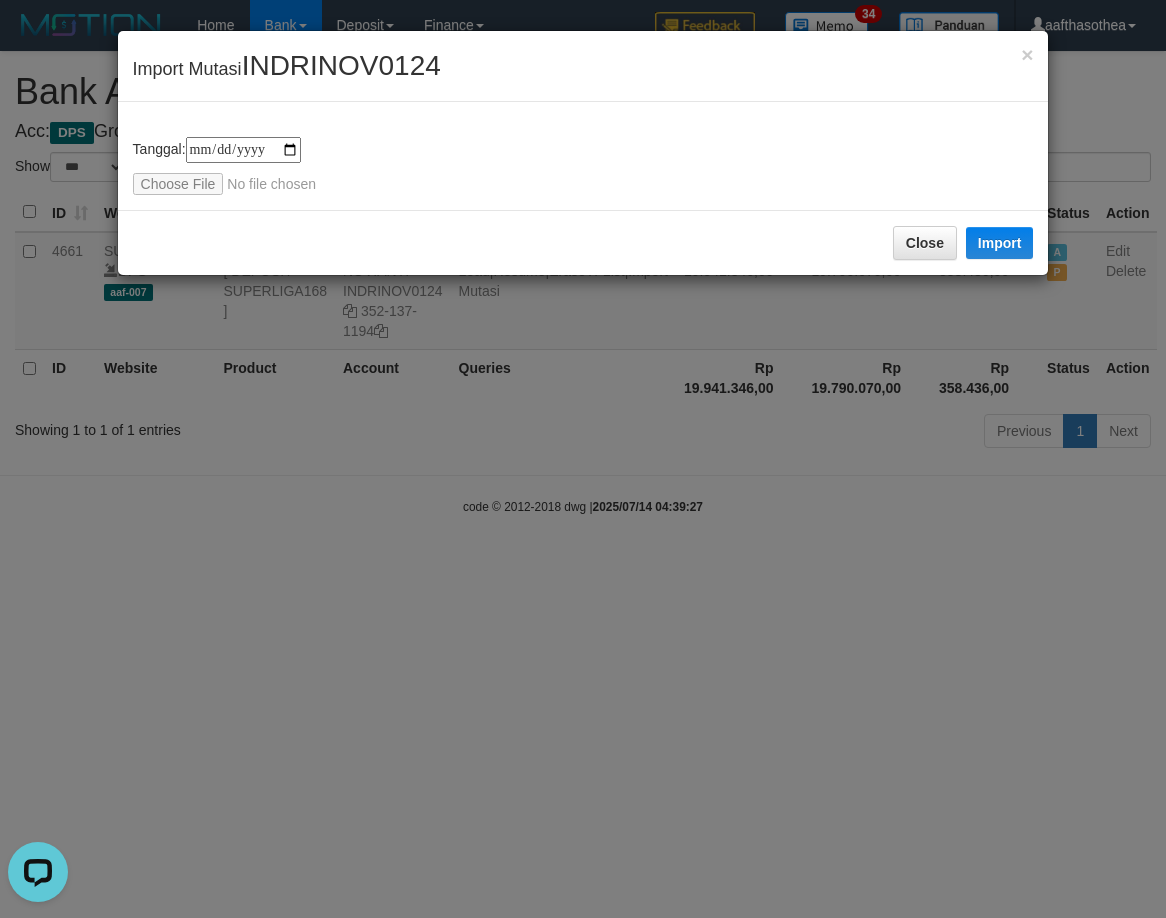 scroll, scrollTop: 0, scrollLeft: 0, axis: both 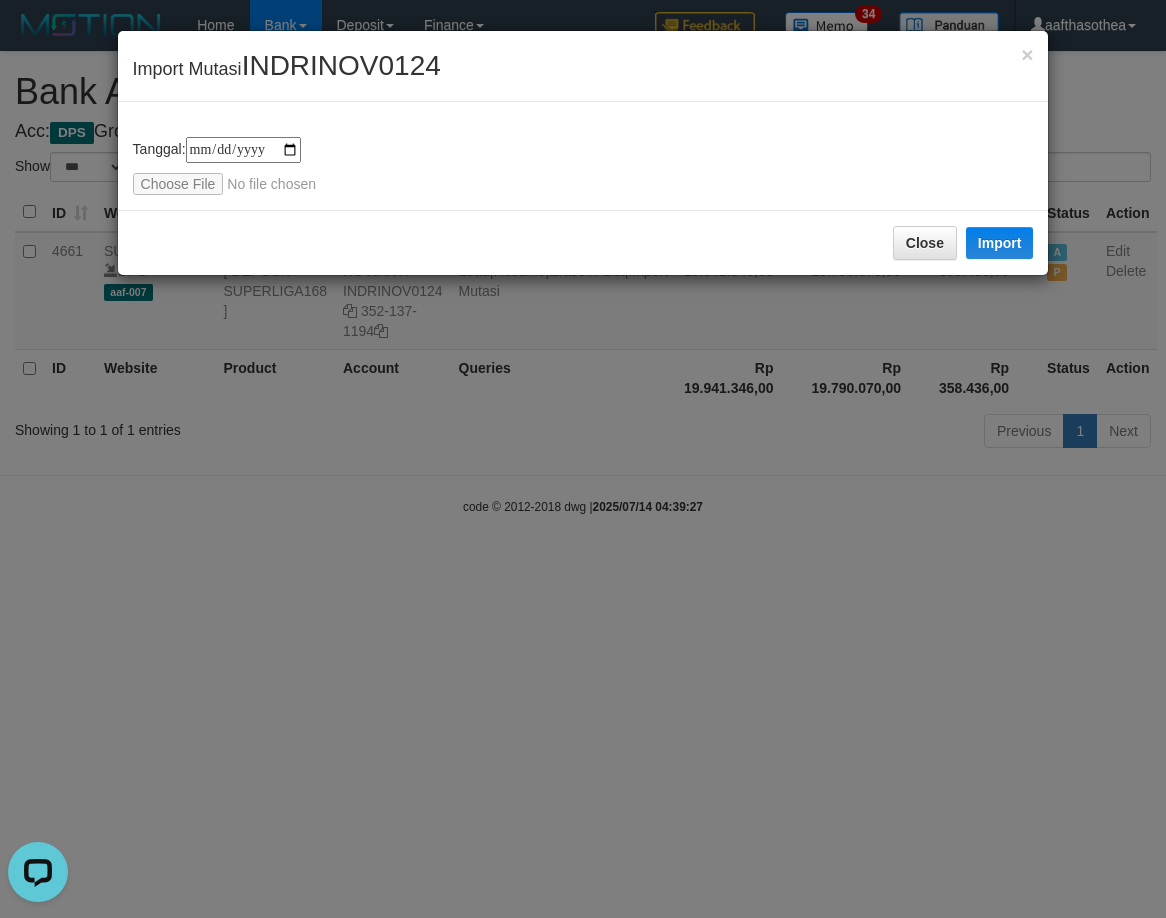 type on "**********" 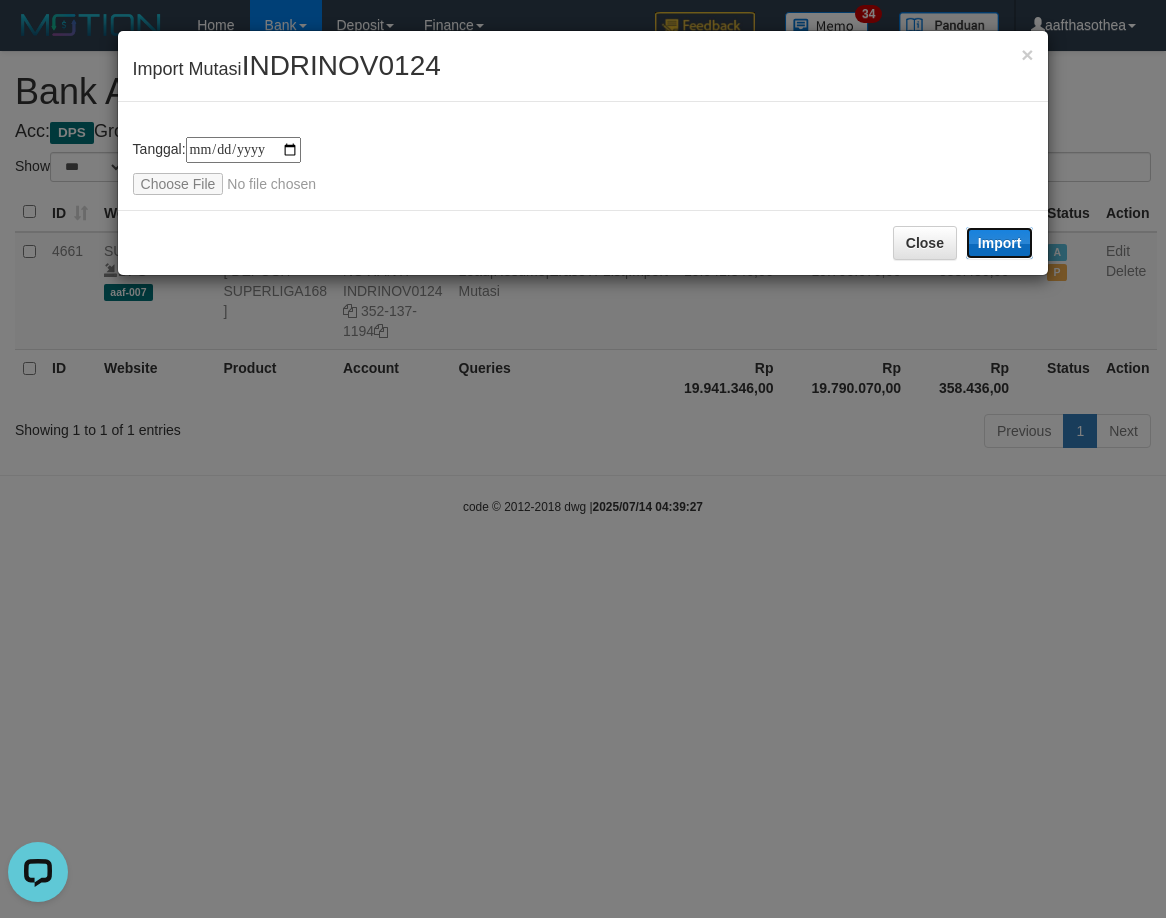 click on "Import" at bounding box center (1000, 243) 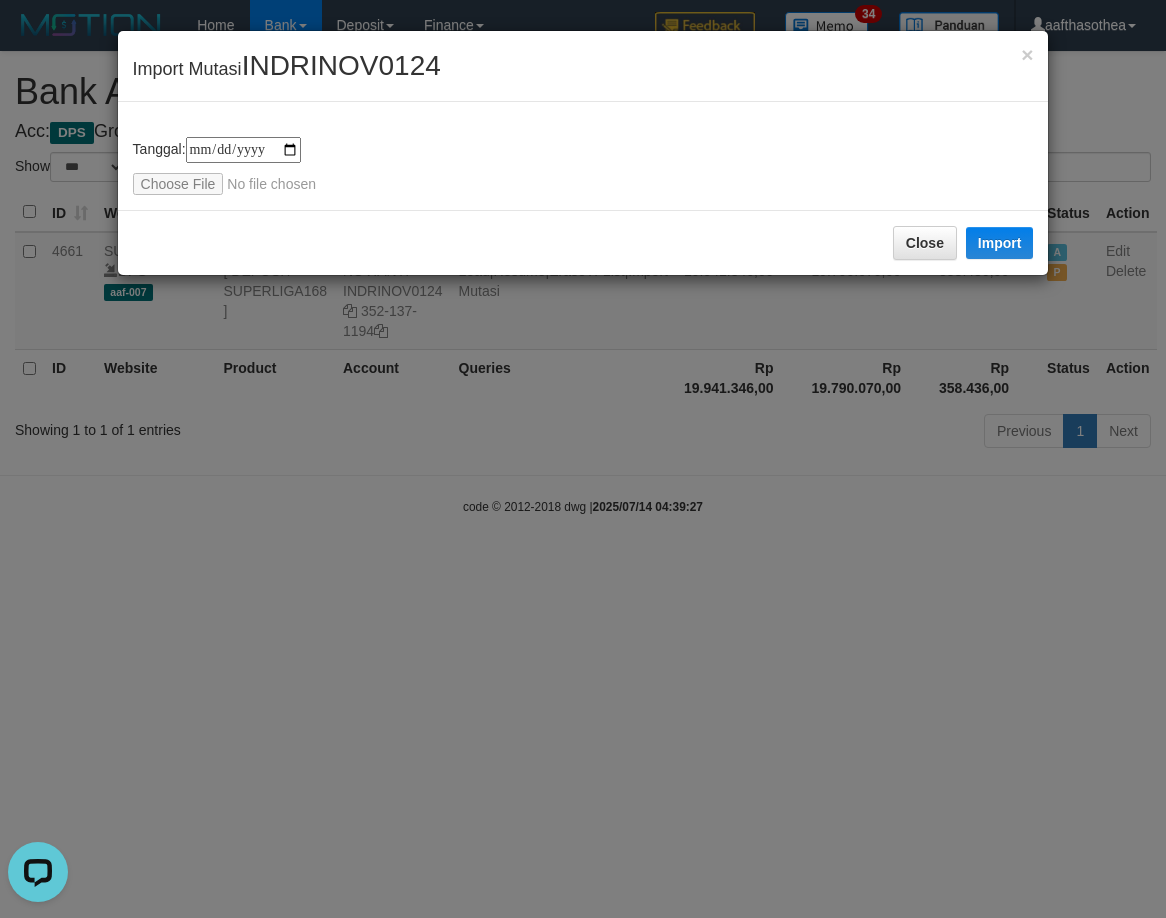 drag, startPoint x: 749, startPoint y: 384, endPoint x: 733, endPoint y: 394, distance: 18.867962 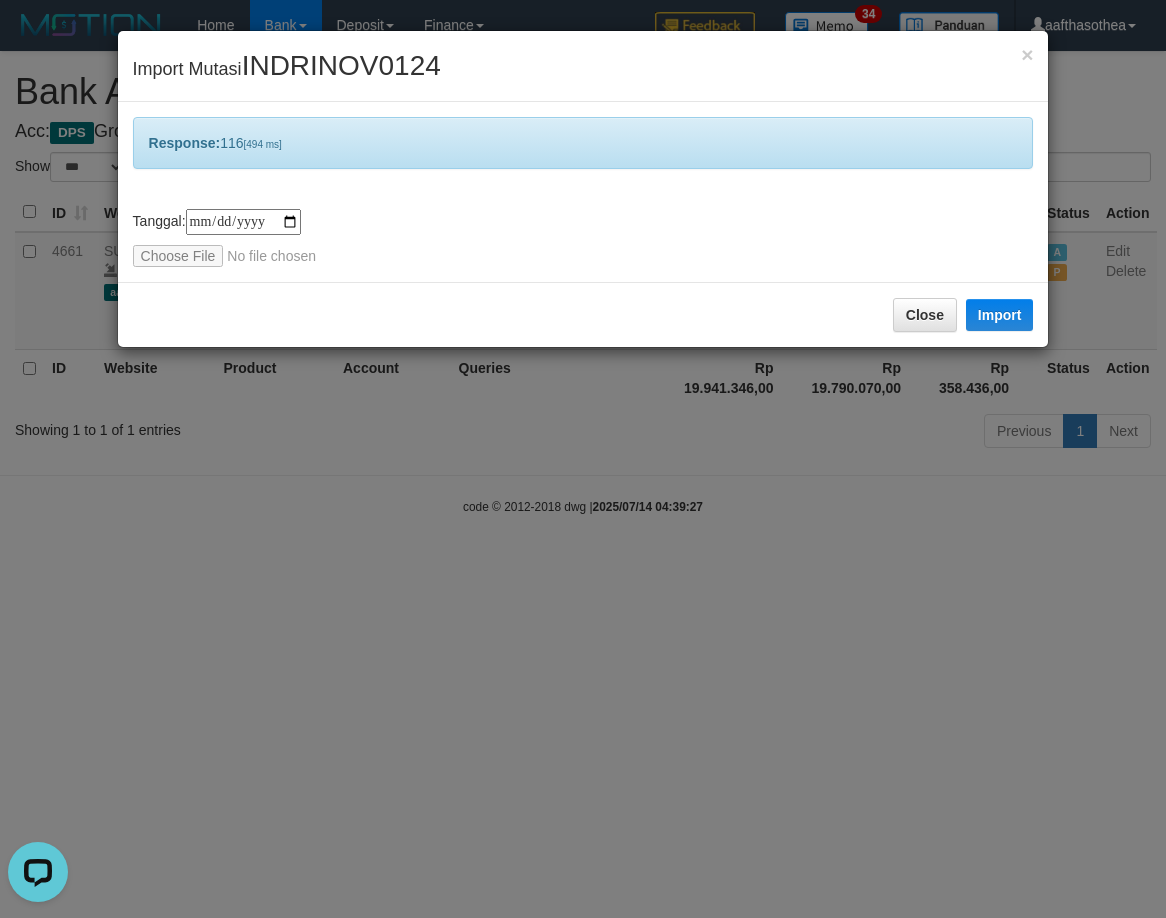 drag, startPoint x: 733, startPoint y: 394, endPoint x: 743, endPoint y: 397, distance: 10.440307 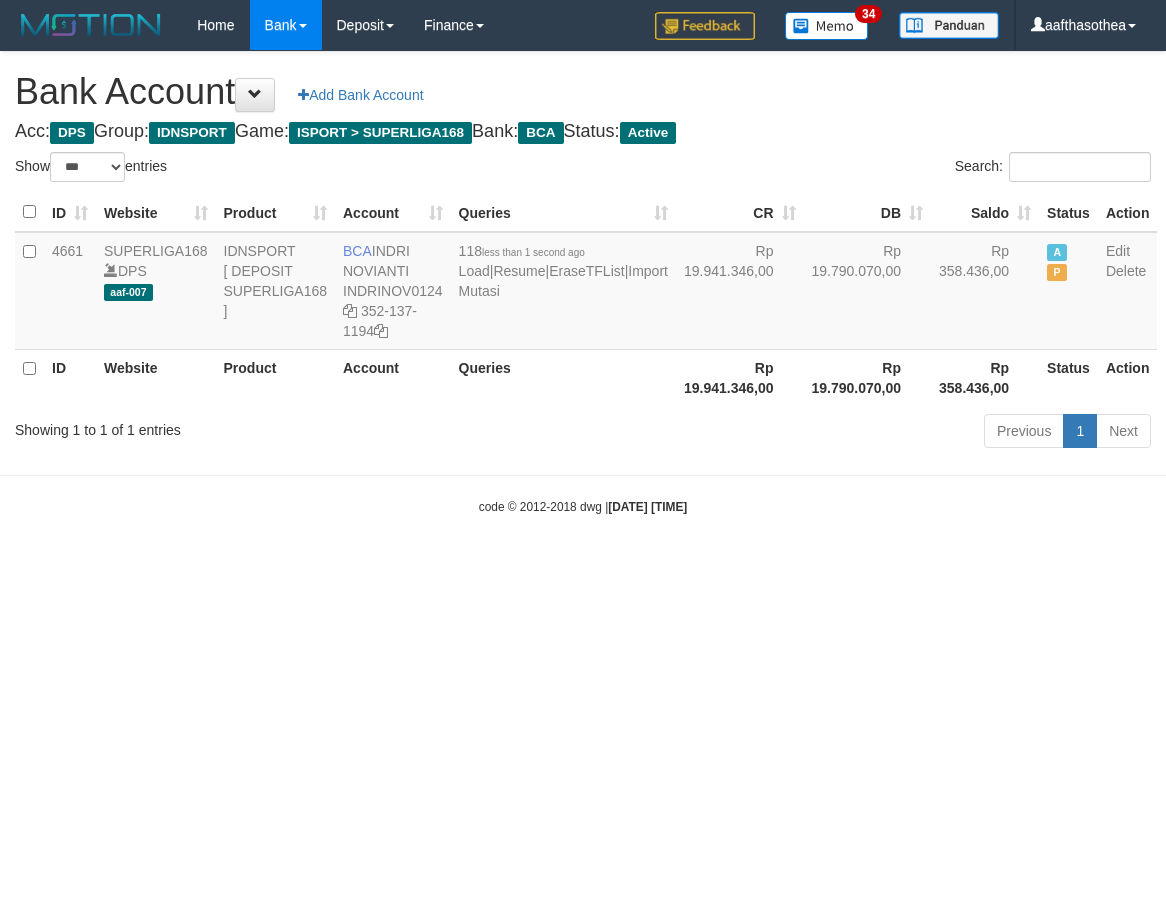select on "***" 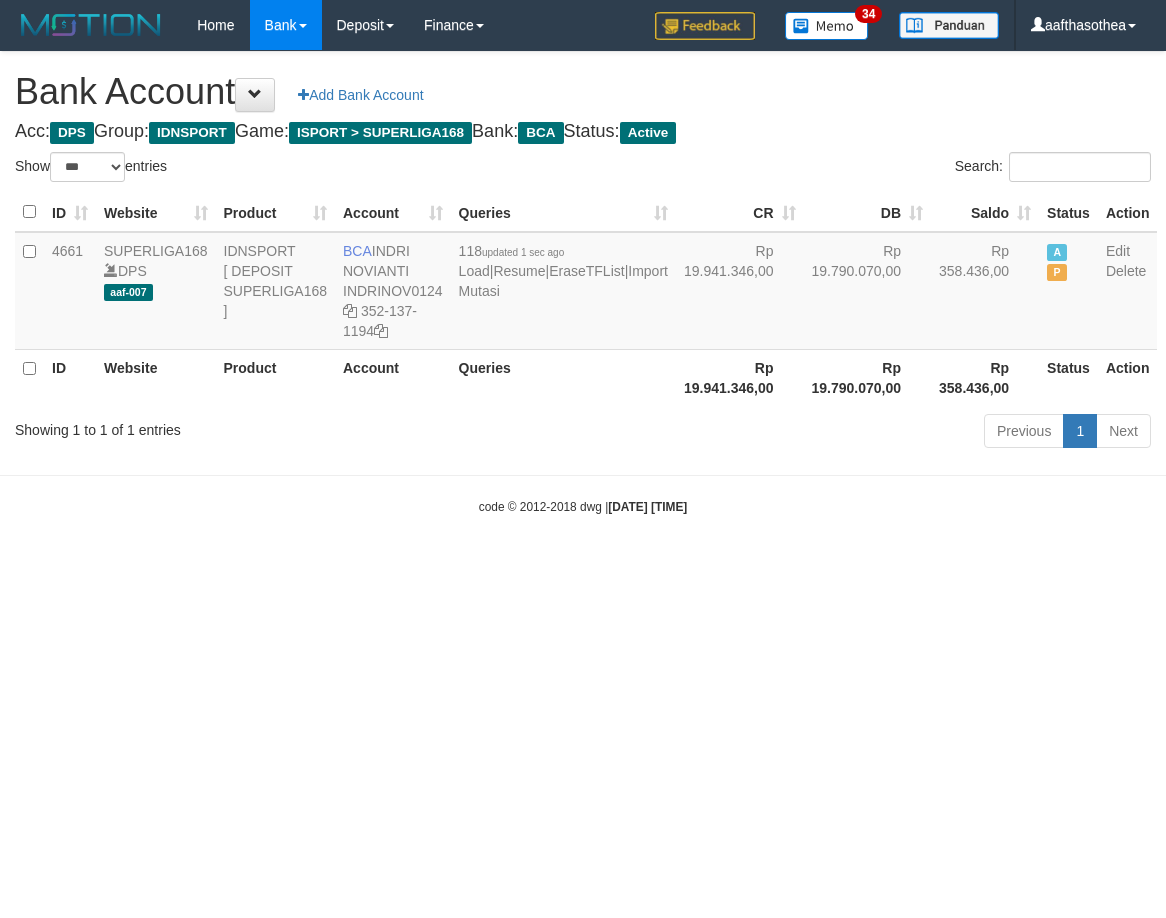 select on "***" 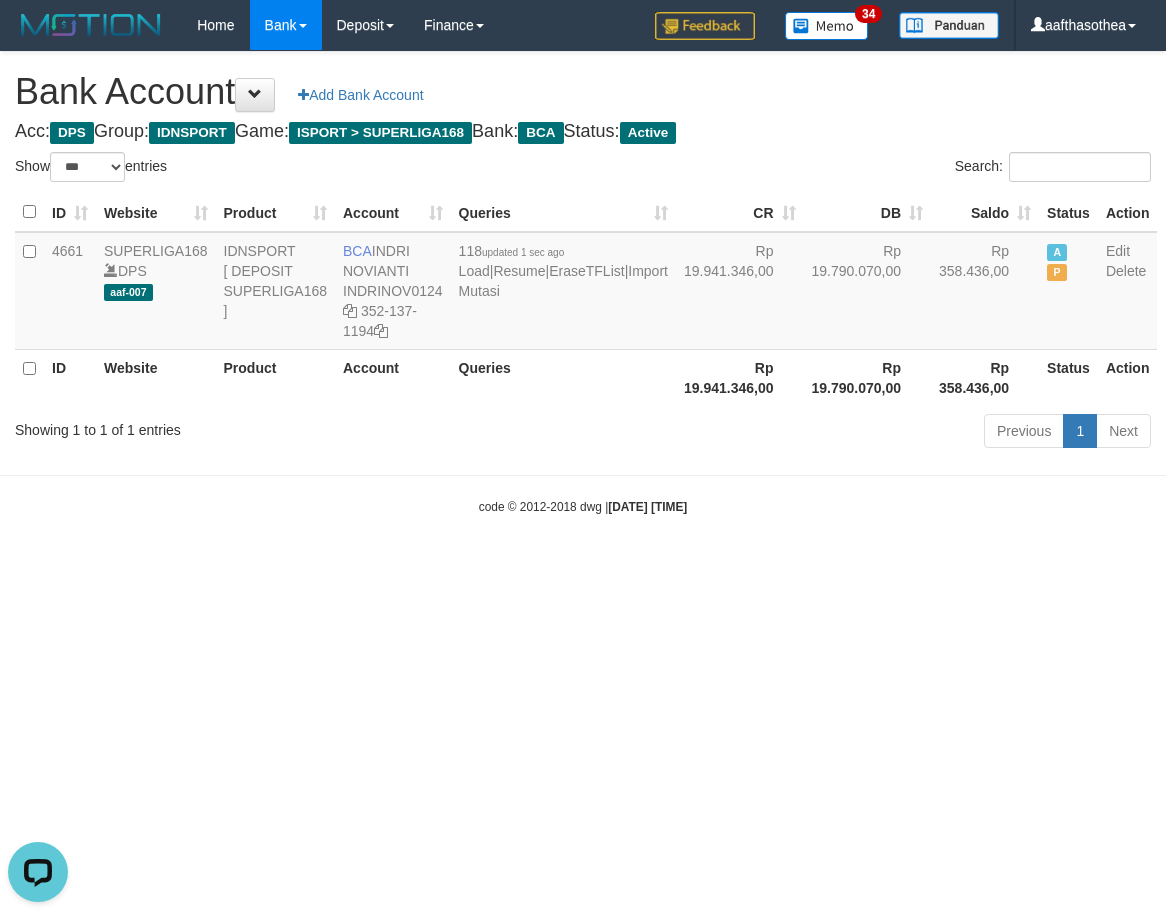 scroll, scrollTop: 0, scrollLeft: 0, axis: both 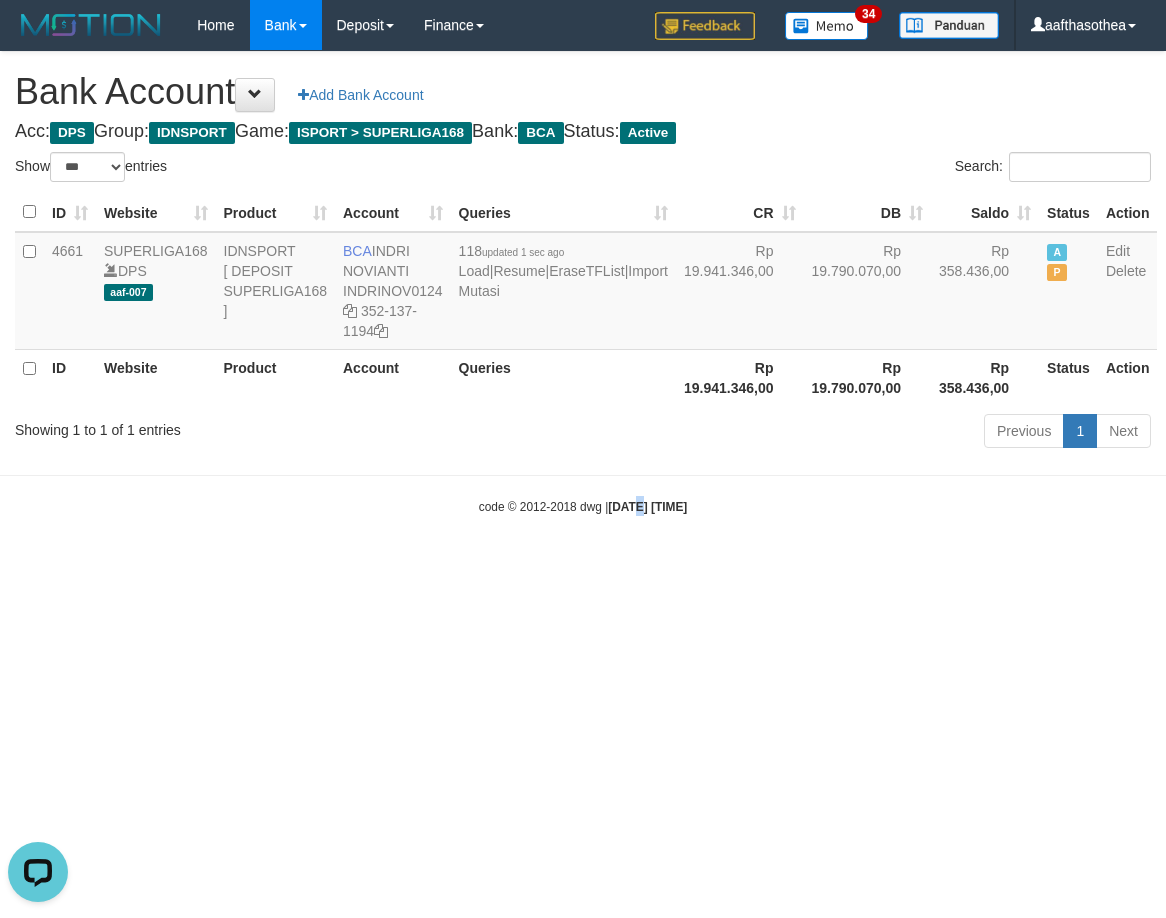 drag, startPoint x: 623, startPoint y: 667, endPoint x: 700, endPoint y: 629, distance: 85.86617 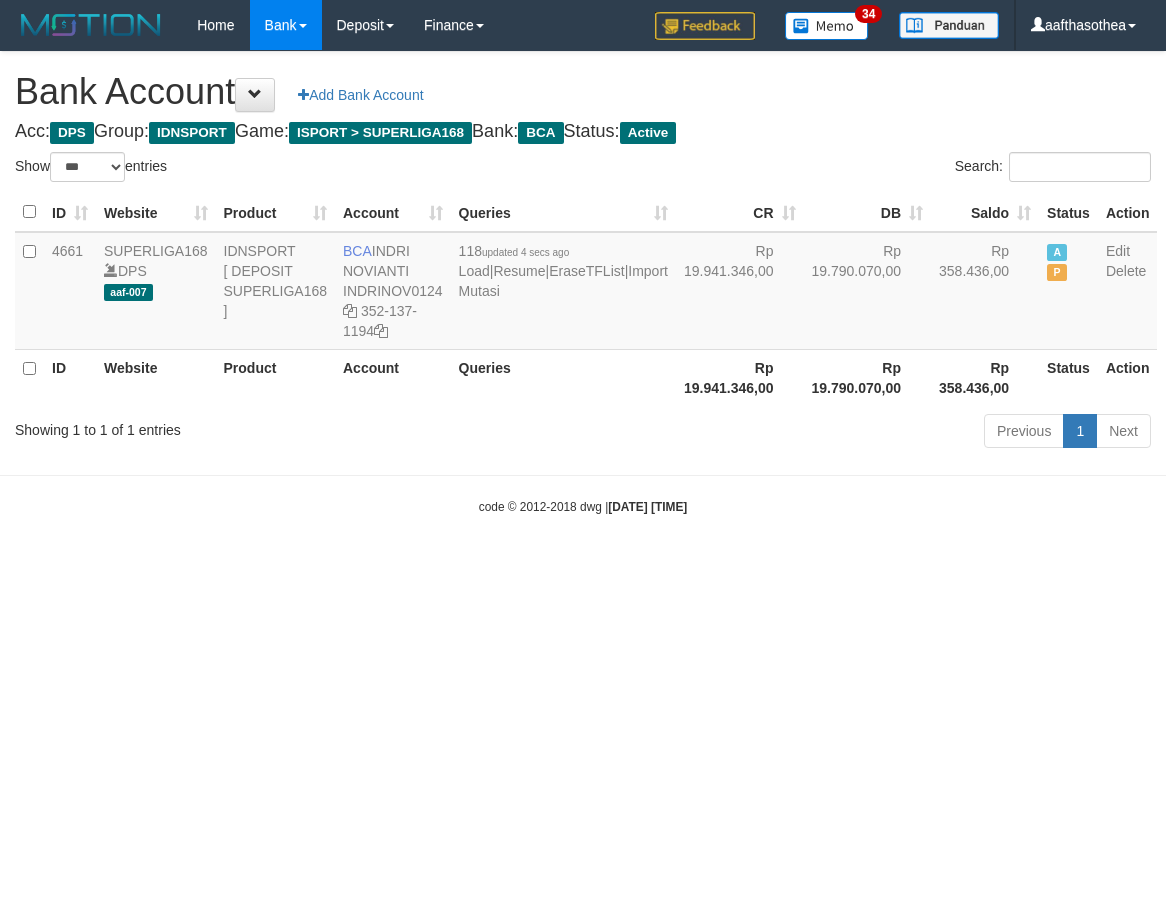 select on "***" 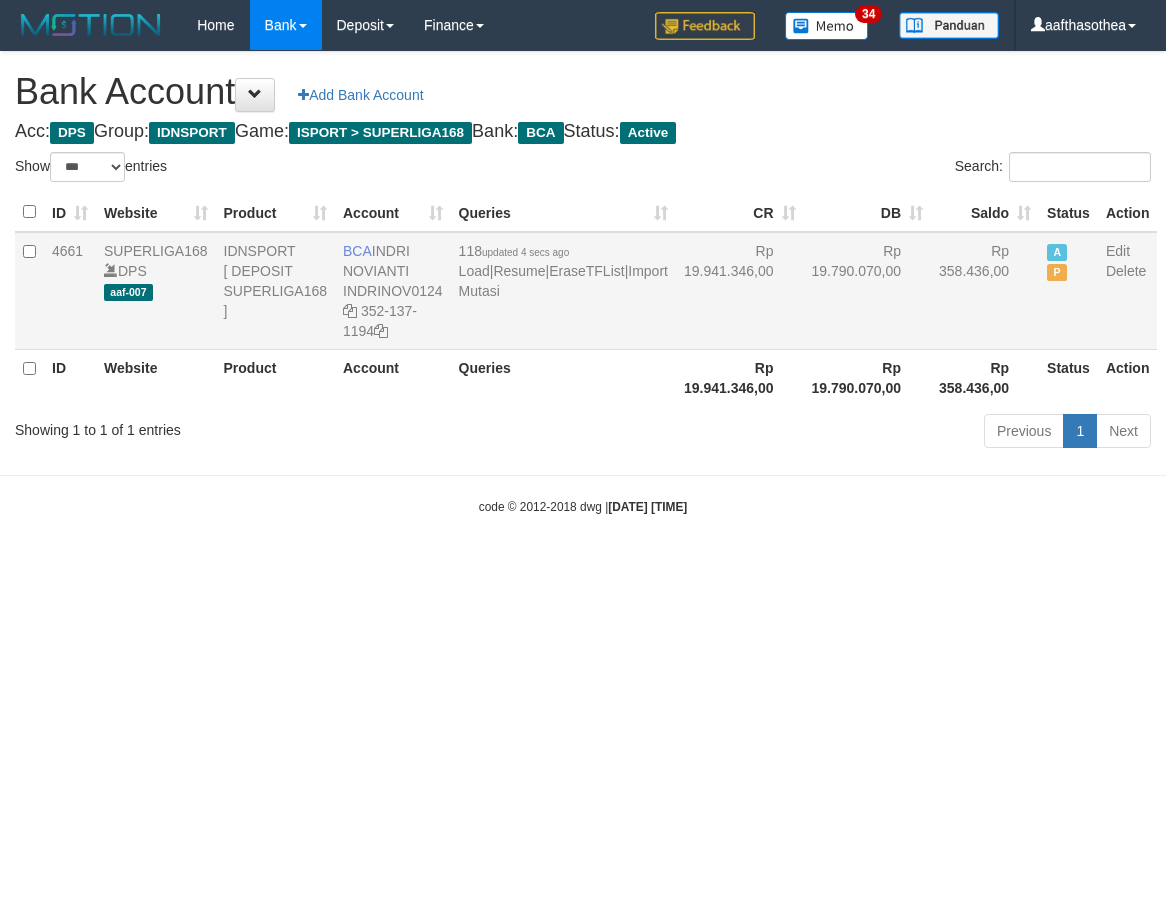 scroll, scrollTop: 0, scrollLeft: 0, axis: both 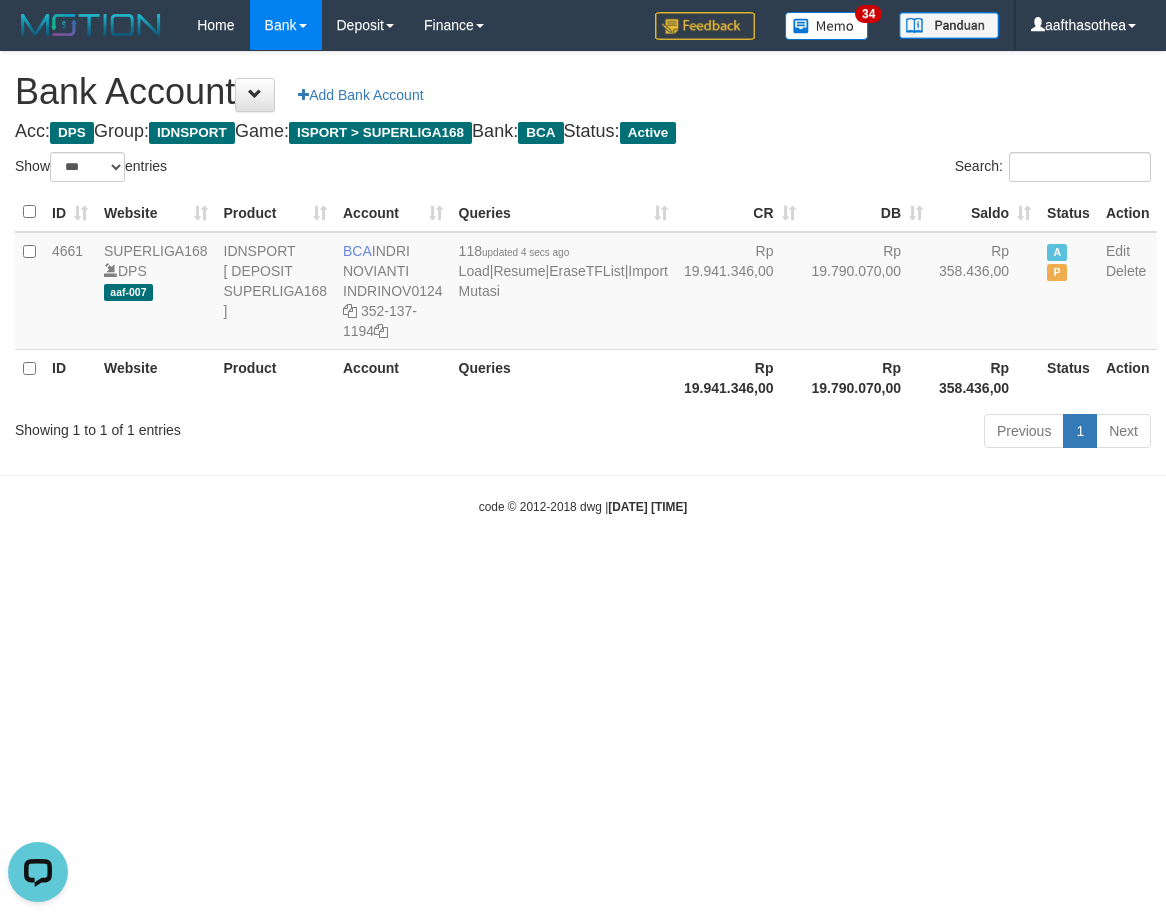 click on "Toggle navigation
Home
Bank
Account List
Load
By Website
Group
[ISPORT]													SUPERLIGA168
By Load Group (DPS)" at bounding box center (583, 283) 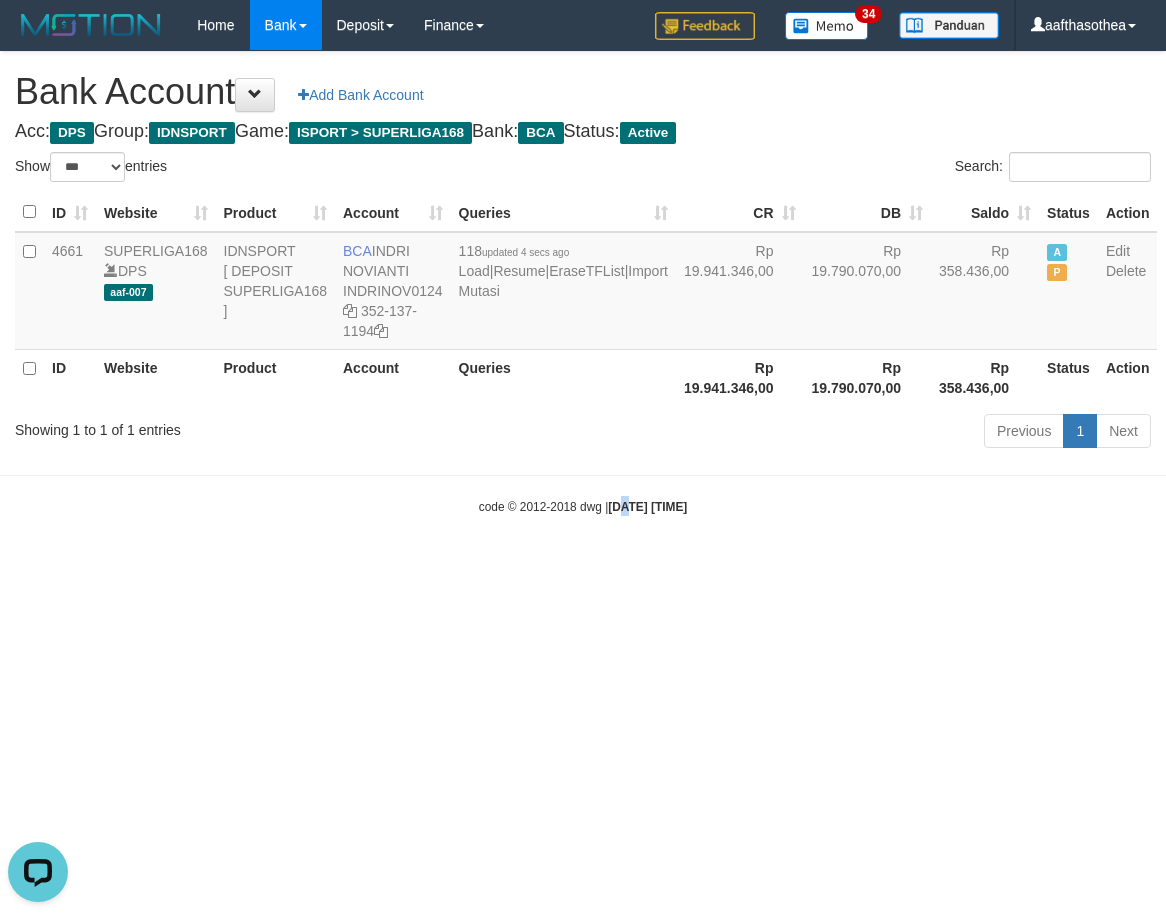 click on "Toggle navigation
Home
Bank
Account List
Load
By Website
Group
[ISPORT]													SUPERLIGA168
By Load Group (DPS)" at bounding box center [583, 283] 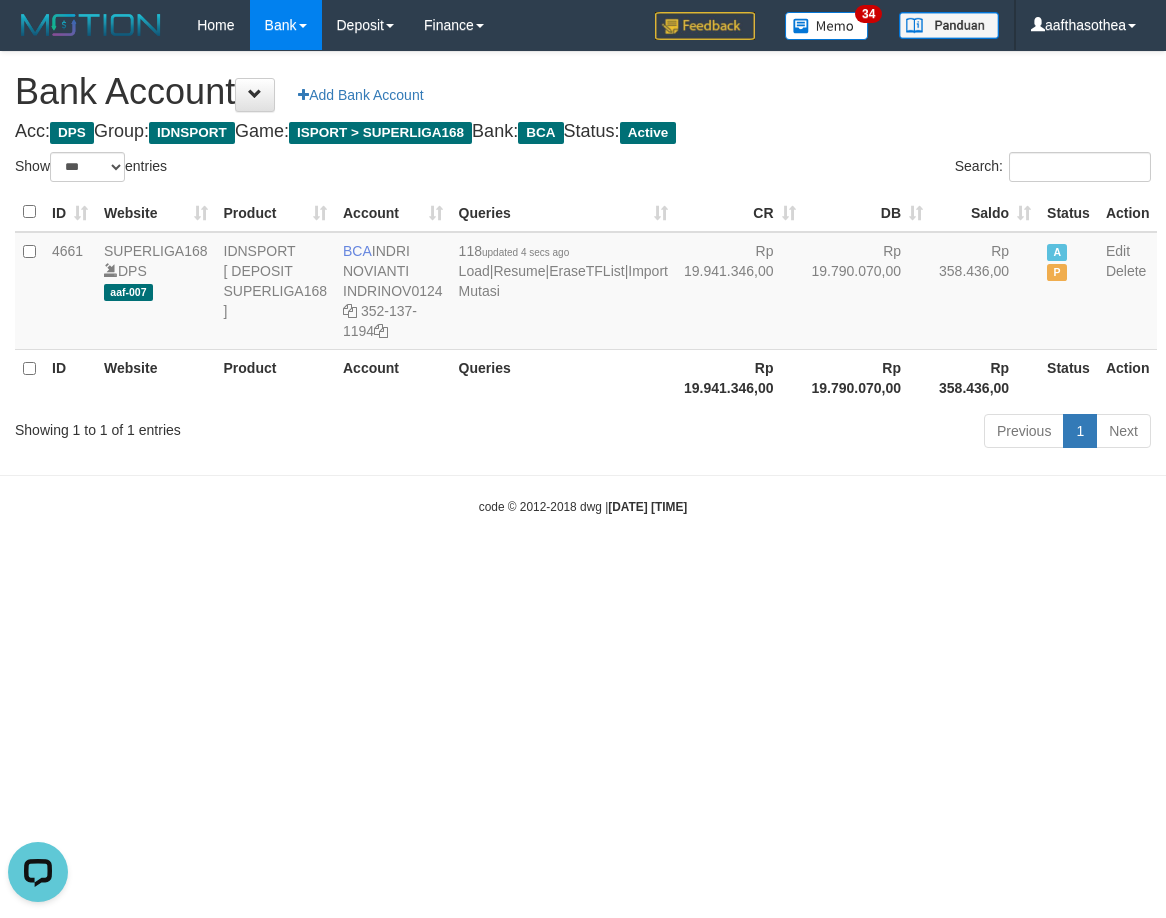 click on "Toggle navigation
Home
Bank
Account List
Load
By Website
Group
[ISPORT]													SUPERLIGA168
By Load Group (DPS)" at bounding box center (583, 283) 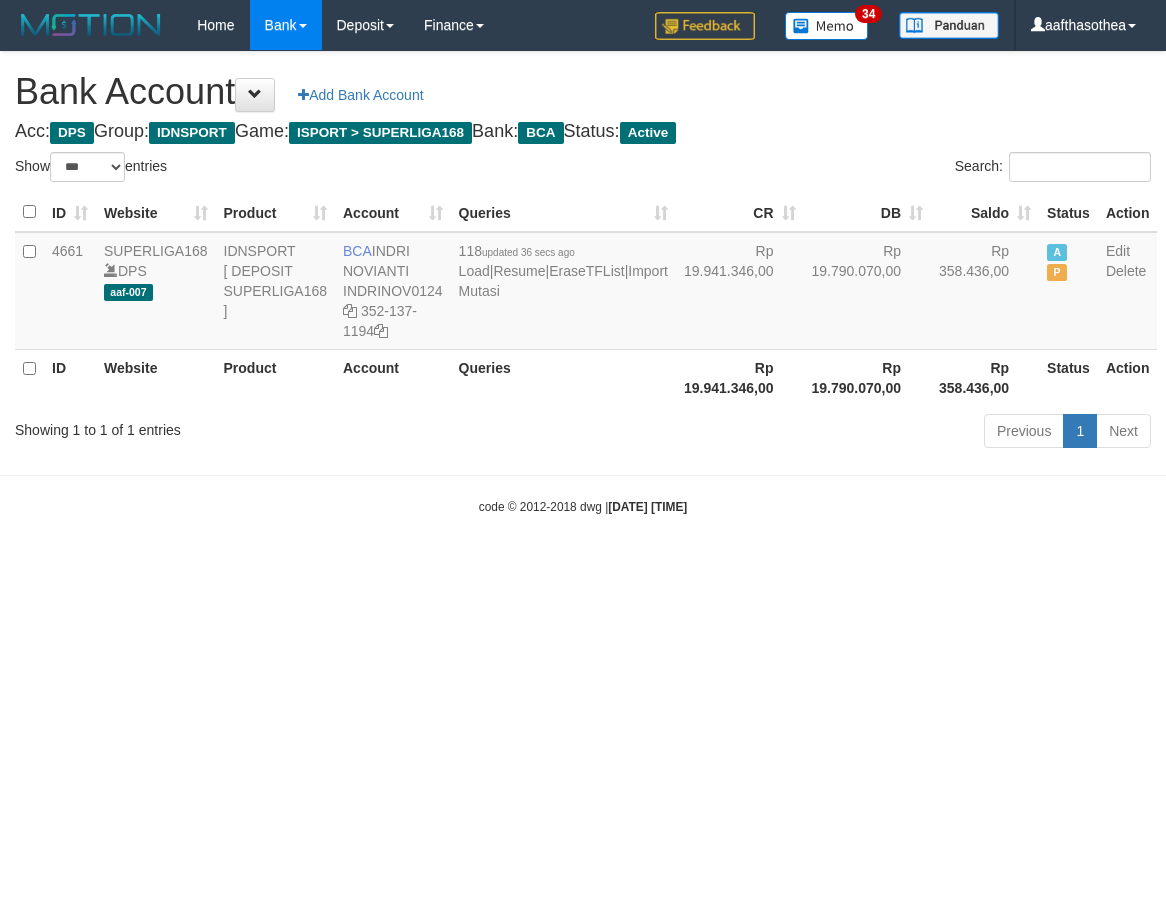 select on "***" 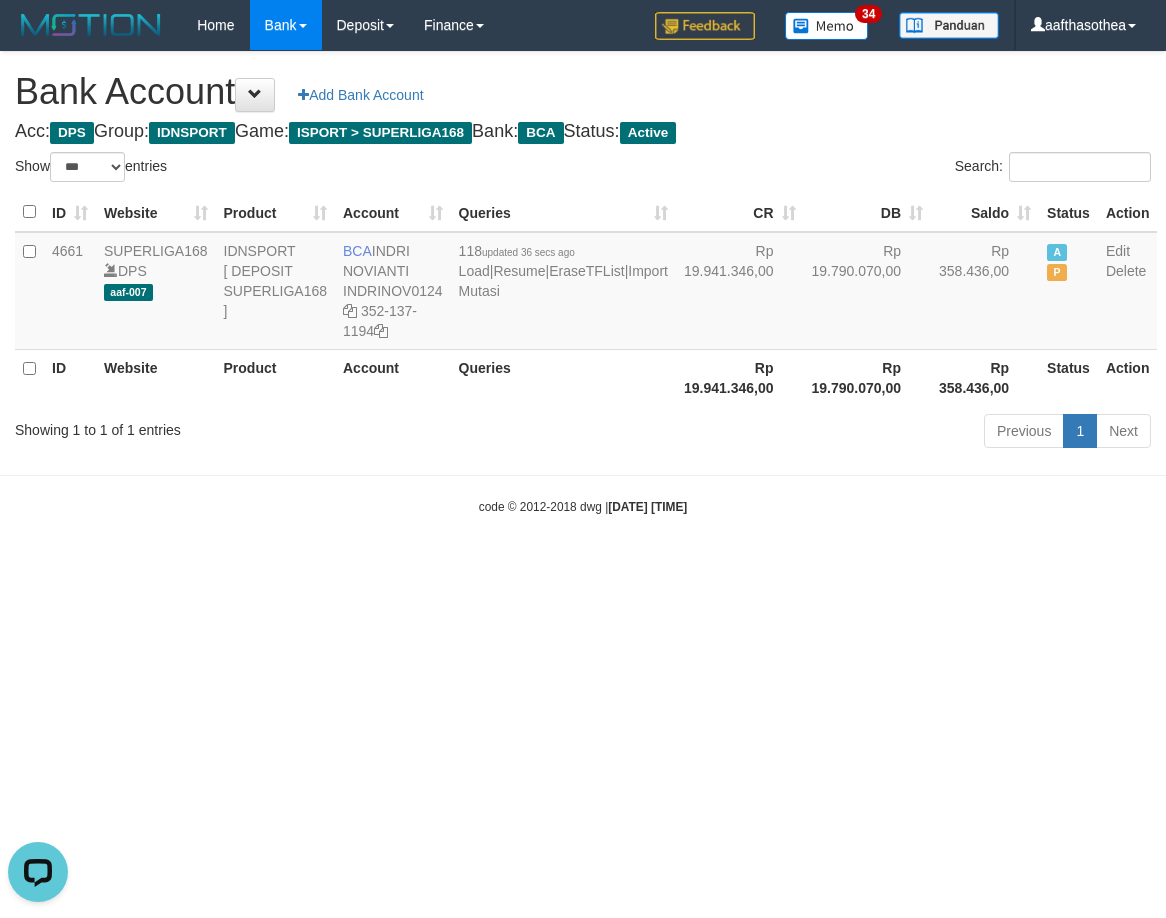 scroll, scrollTop: 0, scrollLeft: 0, axis: both 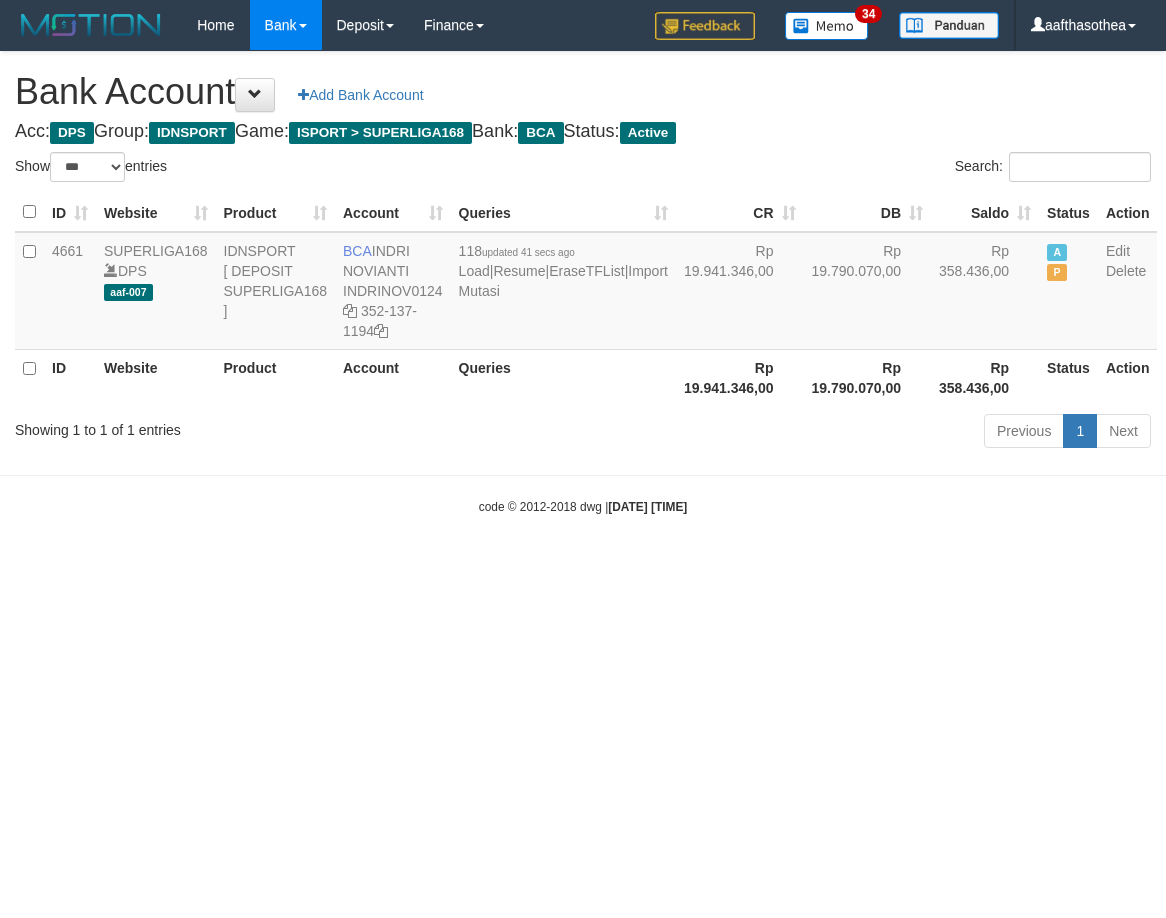 select on "***" 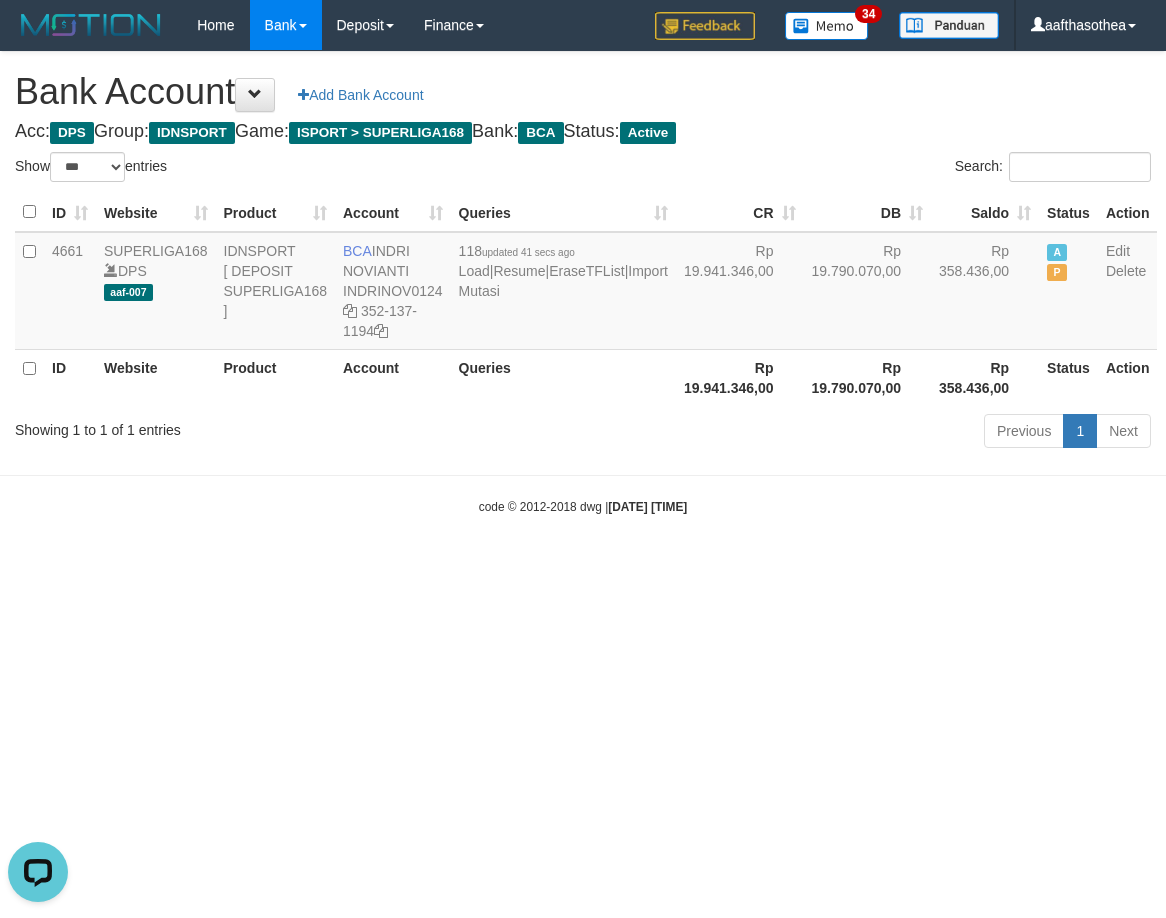 scroll, scrollTop: 0, scrollLeft: 0, axis: both 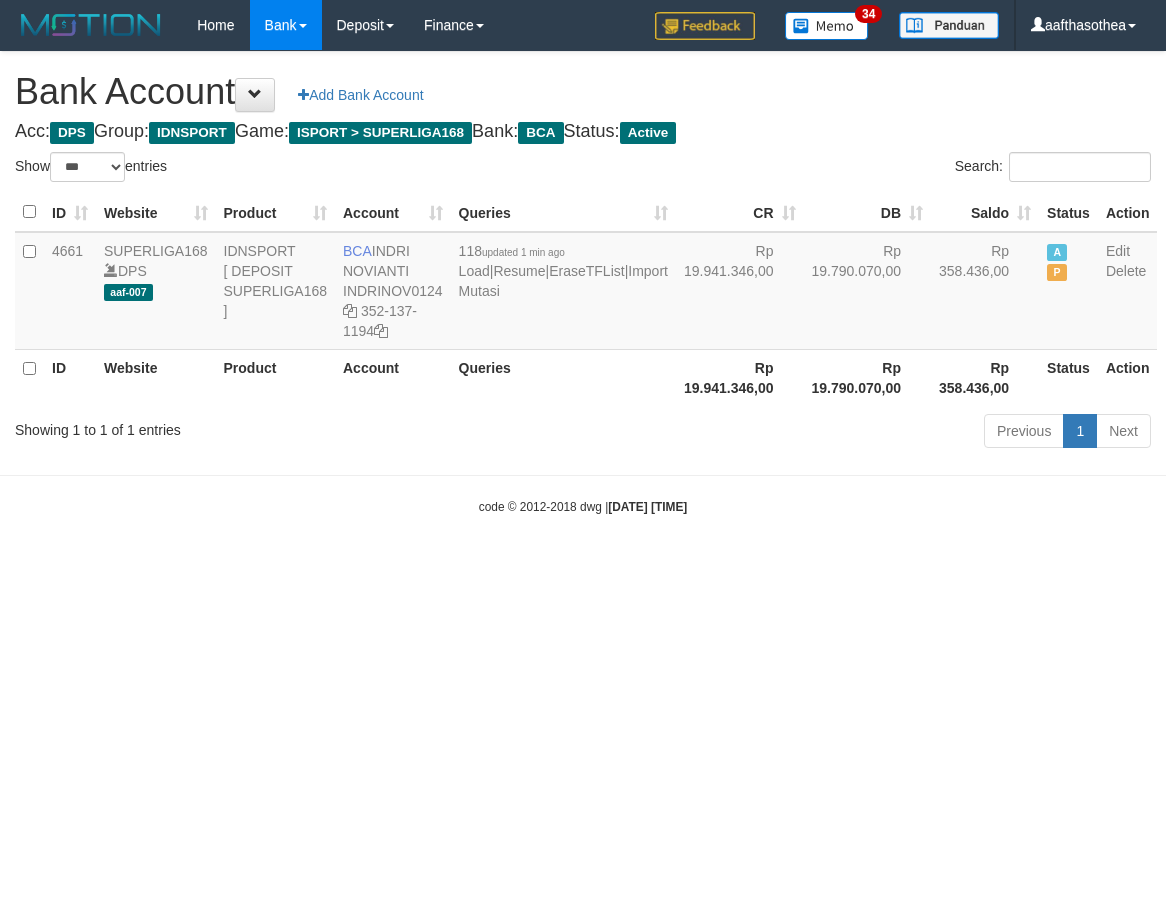 select on "***" 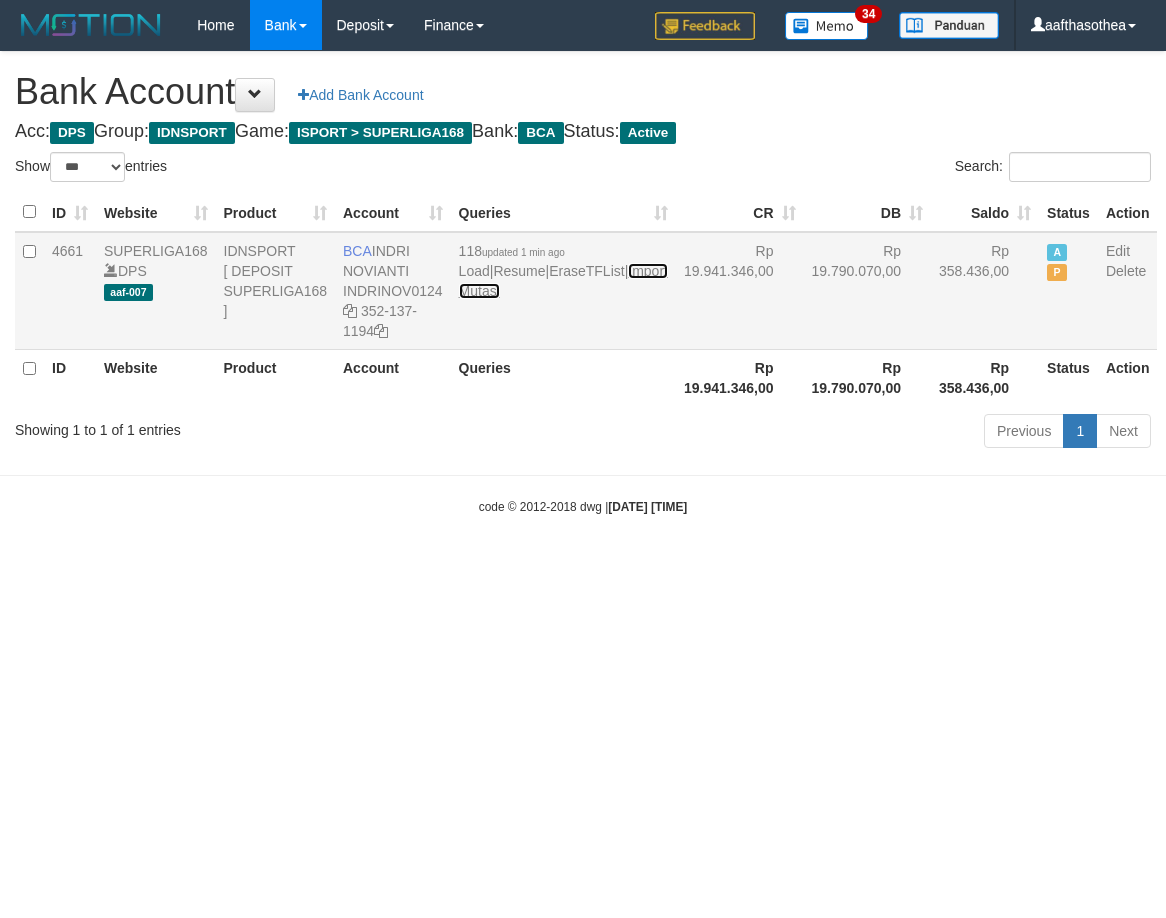 click on "Import Mutasi" at bounding box center (563, 281) 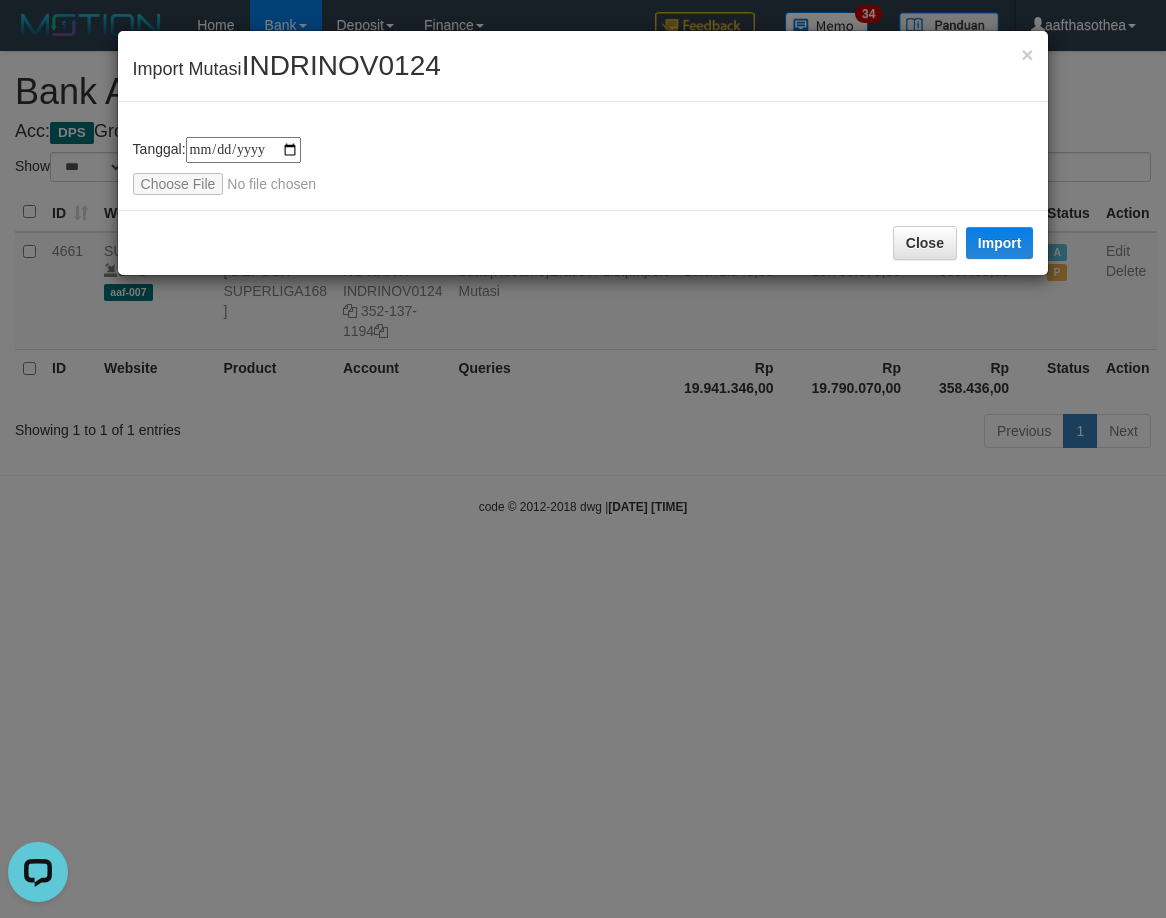 scroll, scrollTop: 0, scrollLeft: 0, axis: both 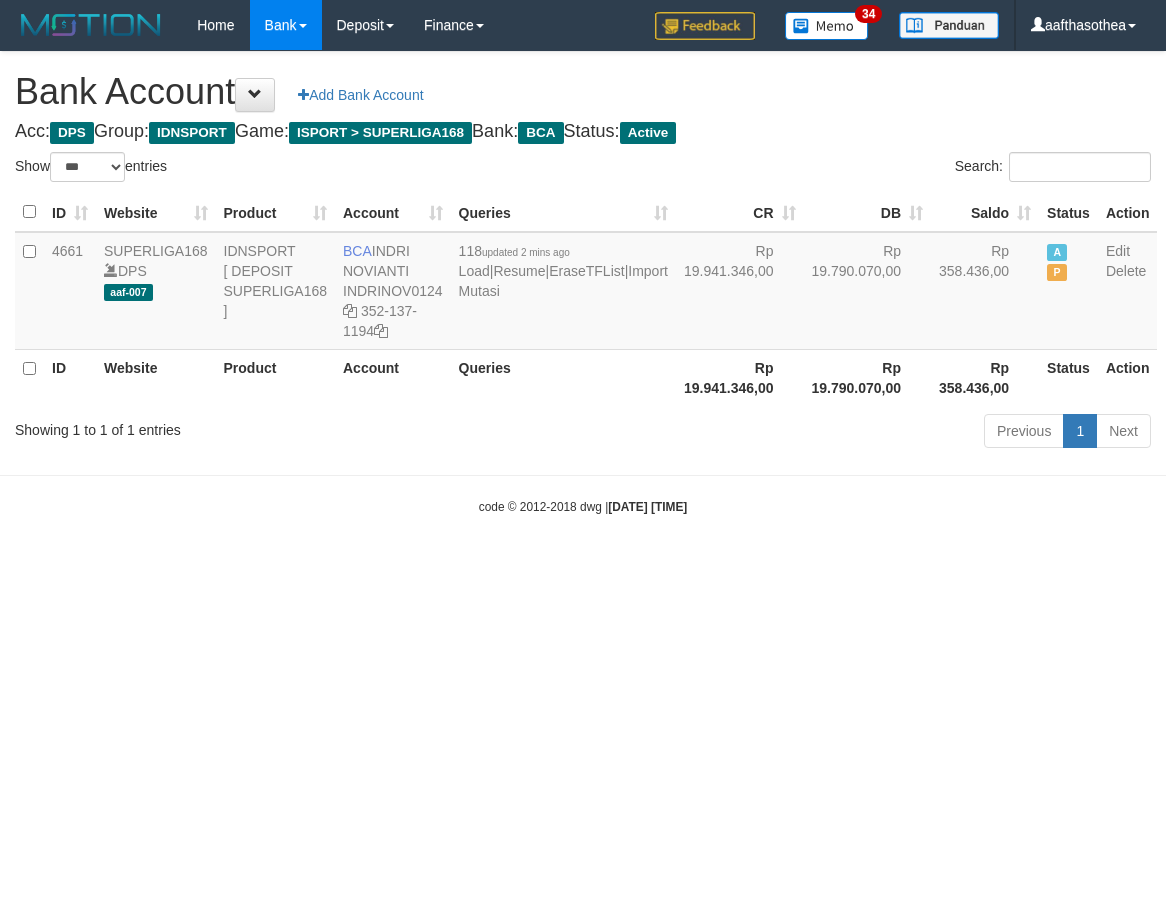 select on "***" 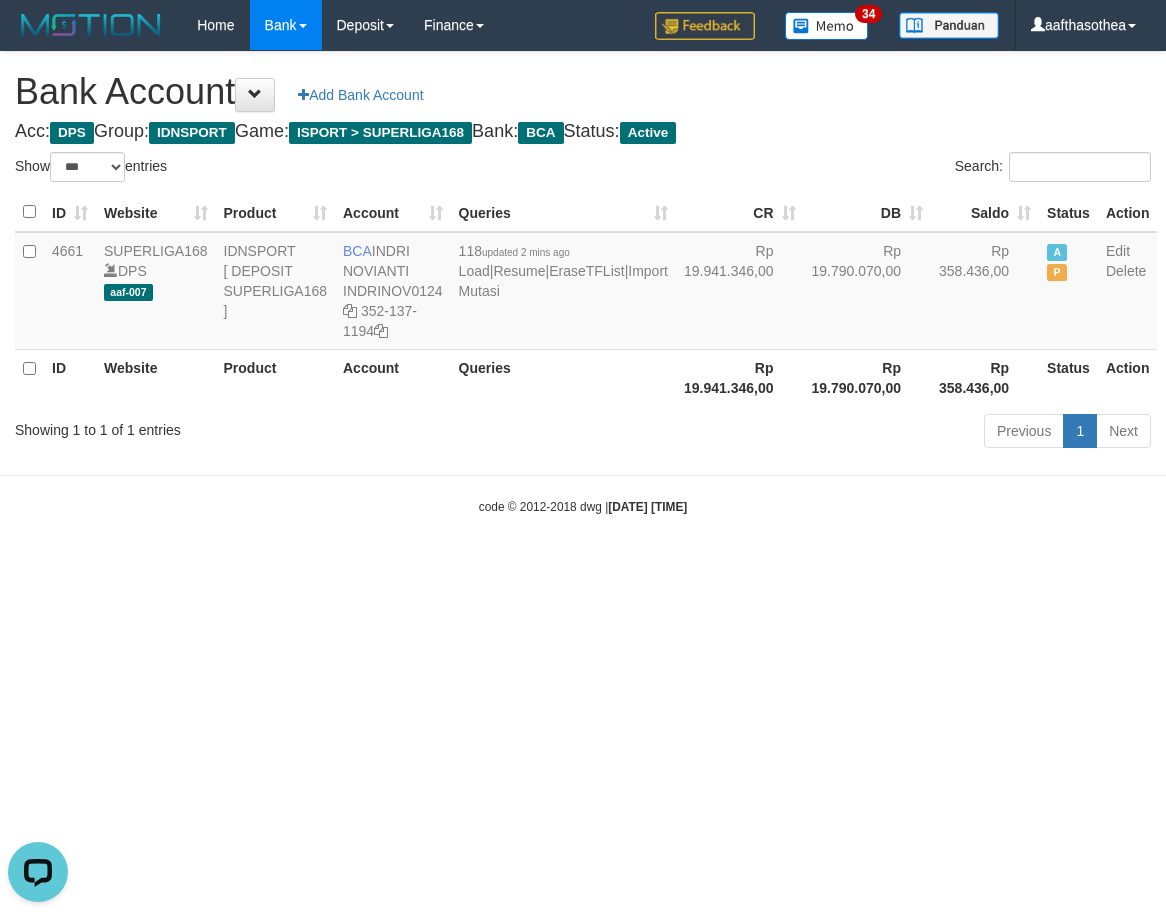 scroll, scrollTop: 0, scrollLeft: 0, axis: both 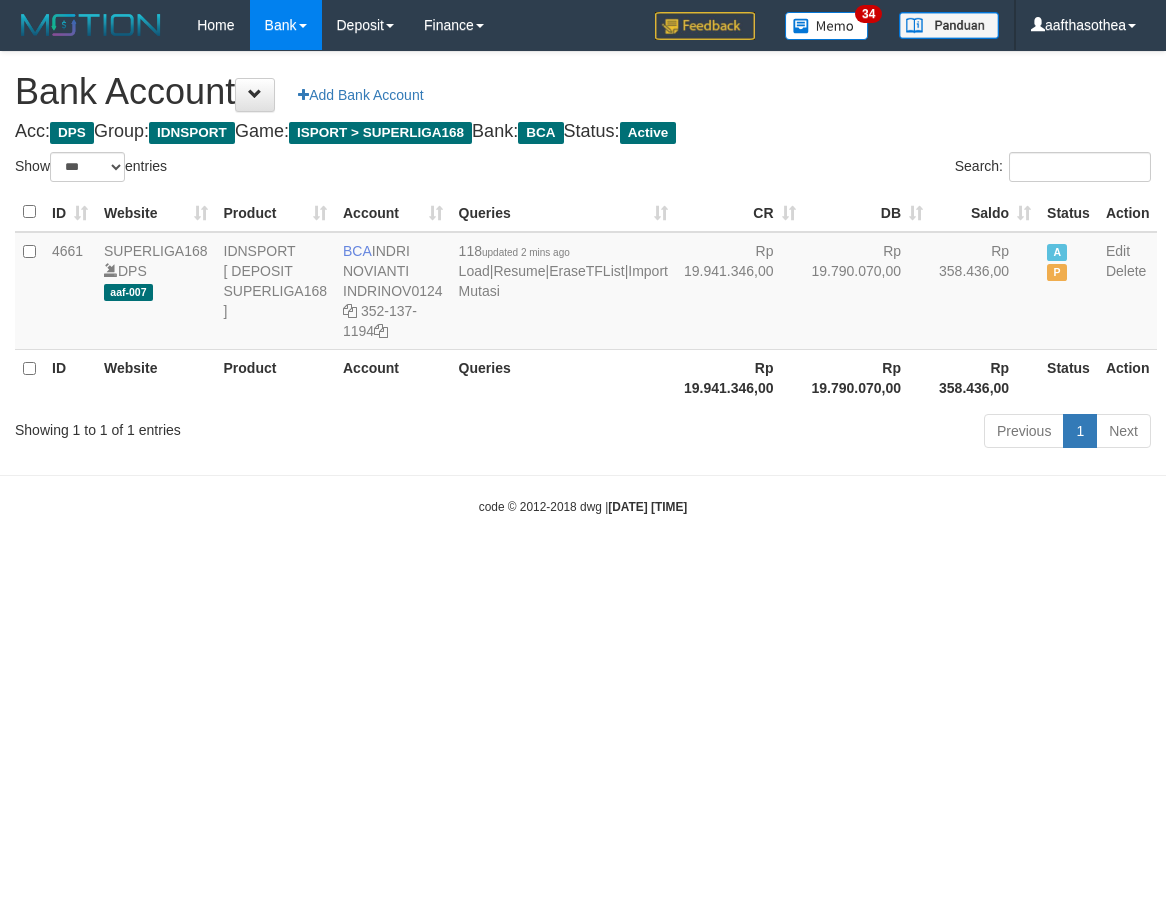 select on "***" 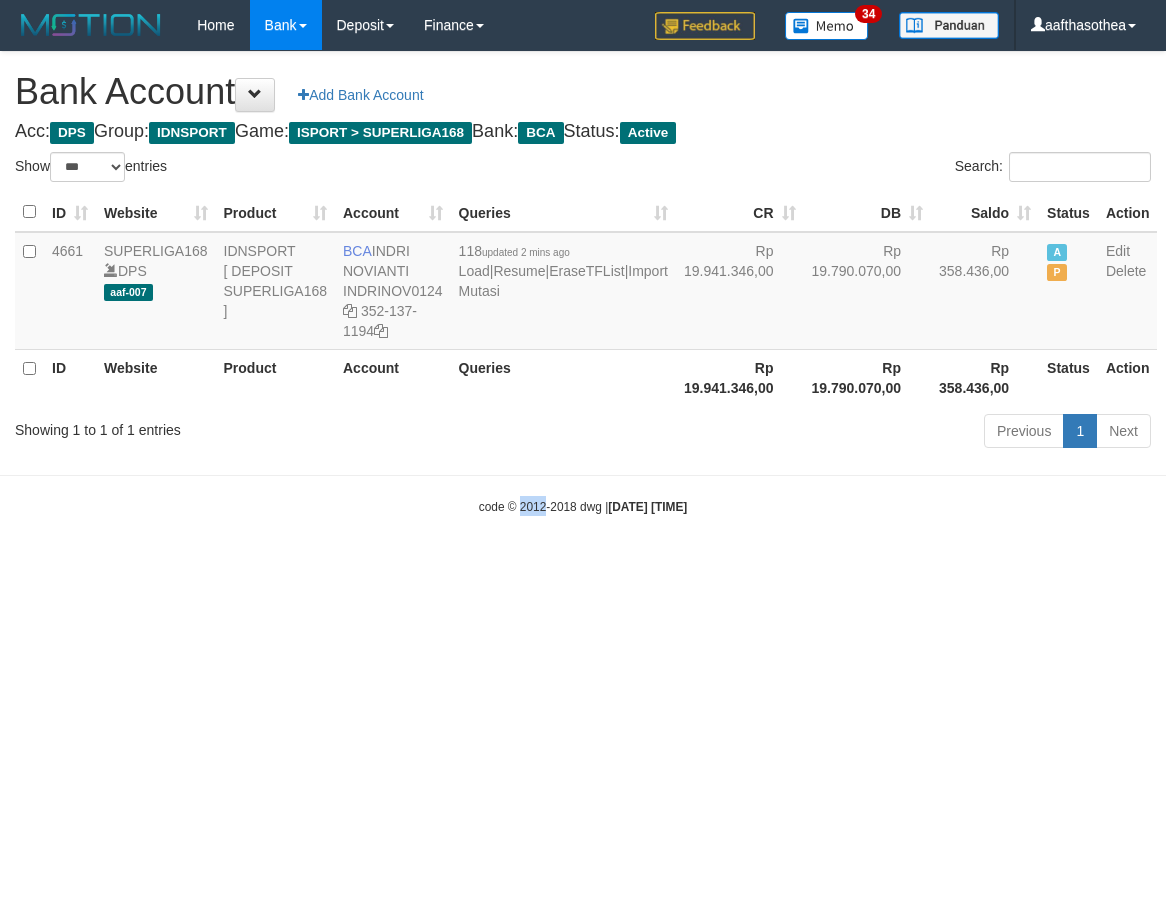 click on "Toggle navigation
Home
Bank
Account List
Load
By Website
Group
[ISPORT]													SUPERLIGA168
By Load Group (DPS)" at bounding box center (583, 283) 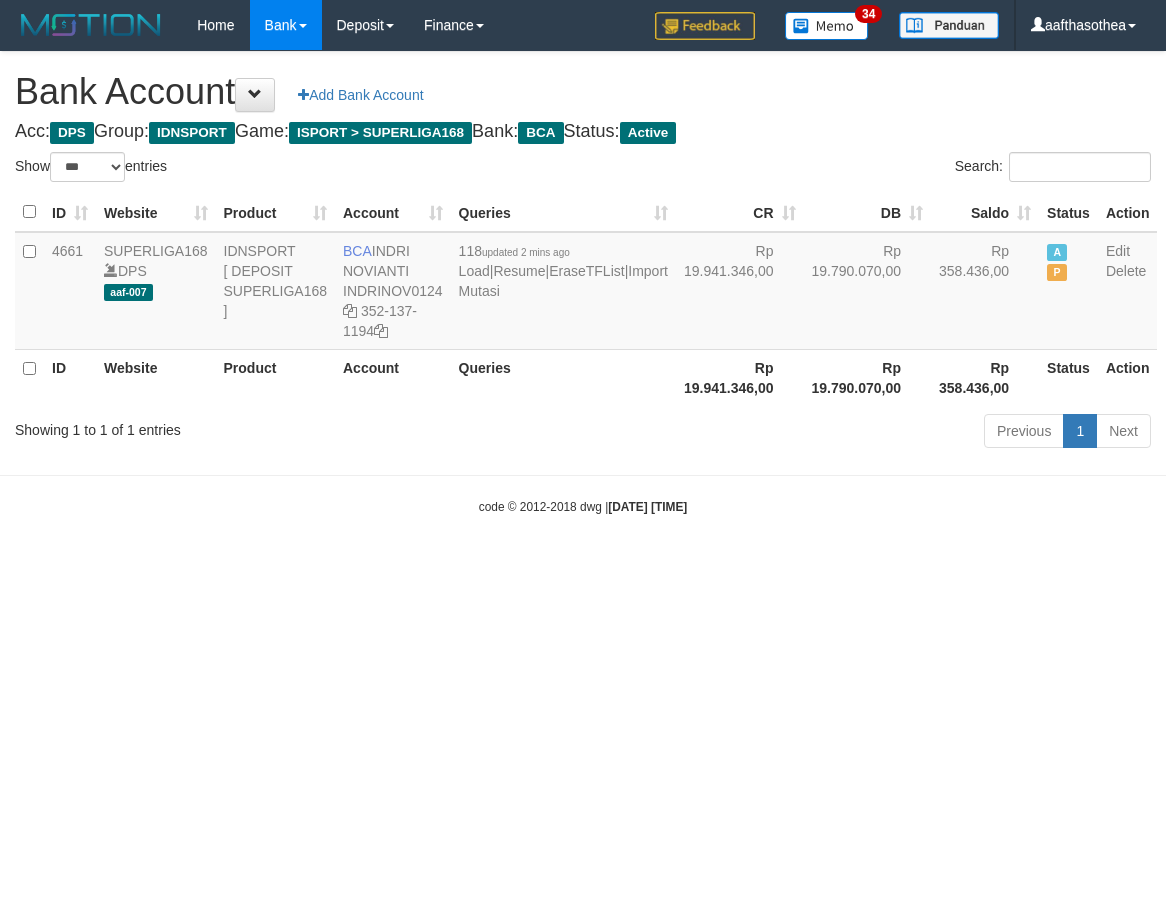 select on "***" 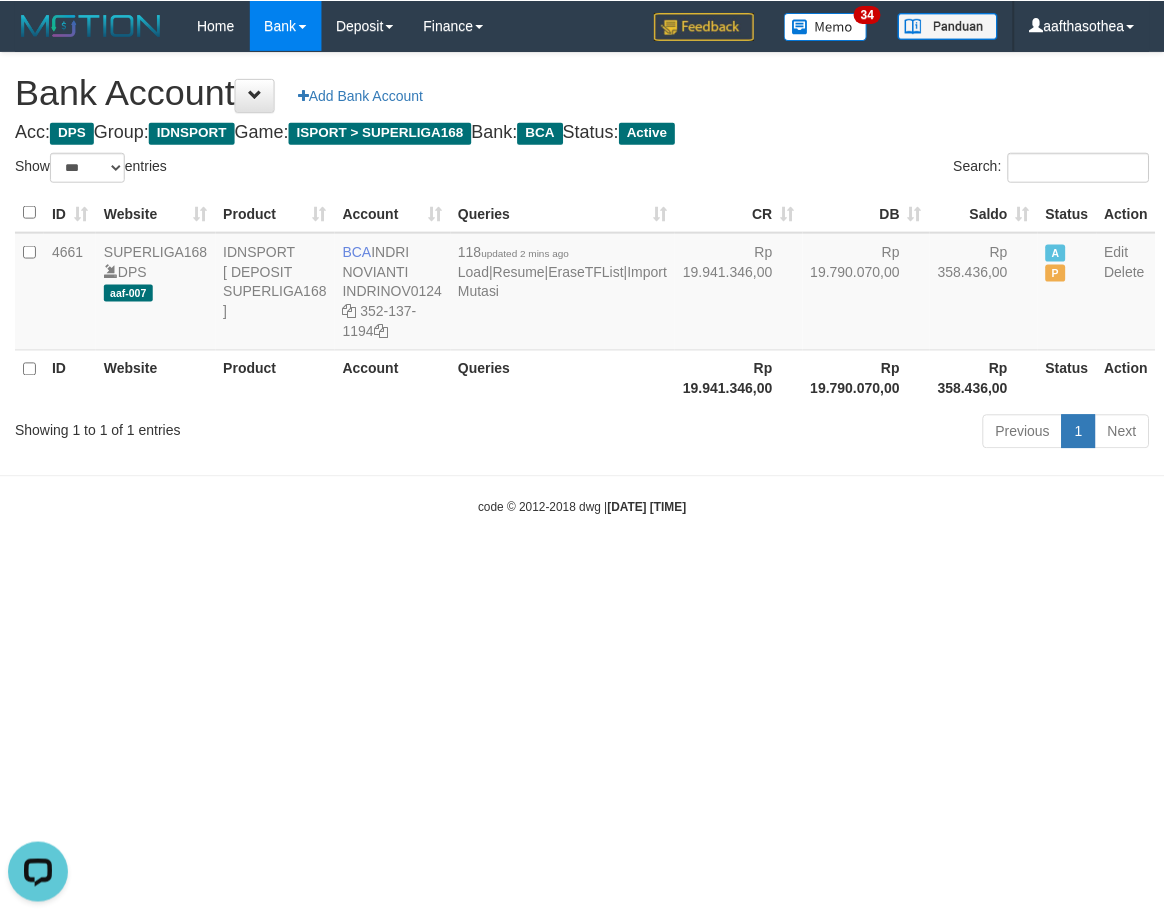 scroll, scrollTop: 0, scrollLeft: 0, axis: both 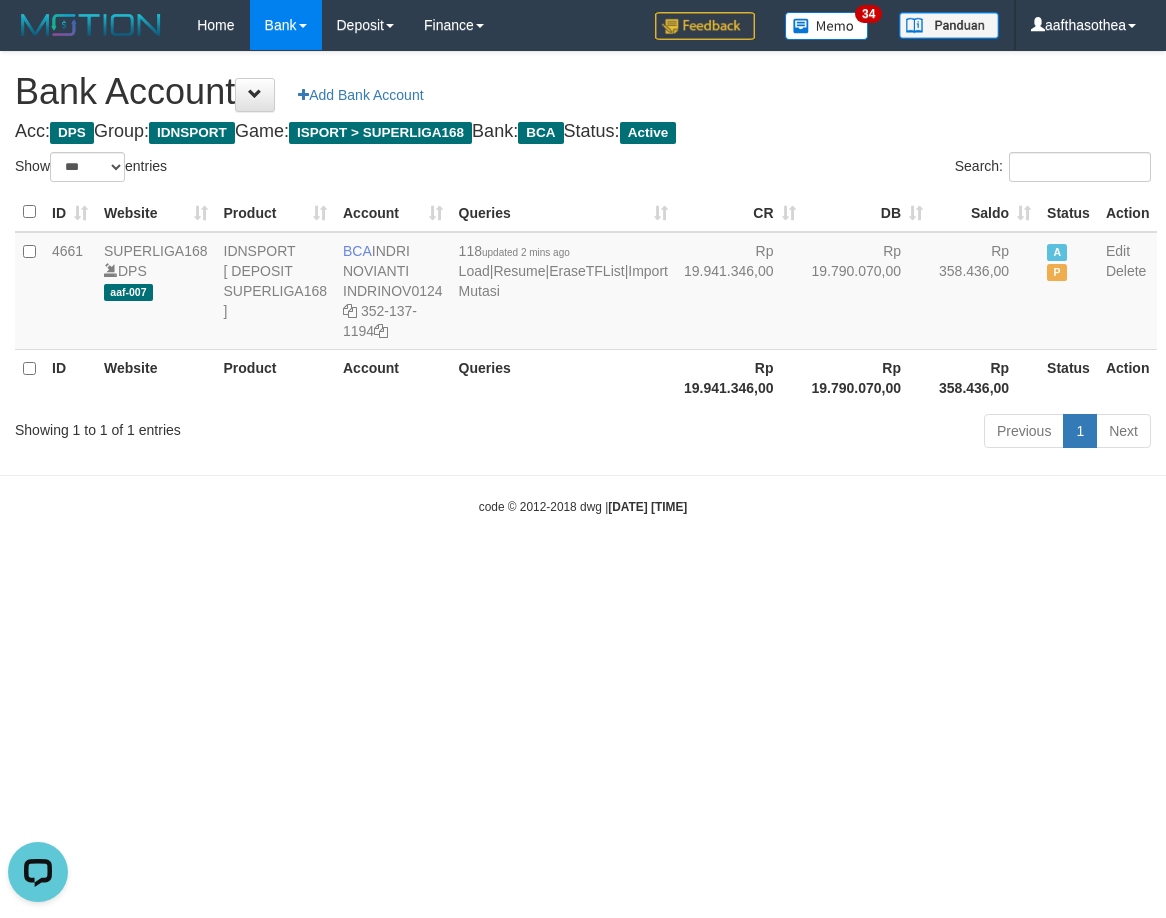 drag, startPoint x: 983, startPoint y: 710, endPoint x: 1022, endPoint y: 711, distance: 39.012817 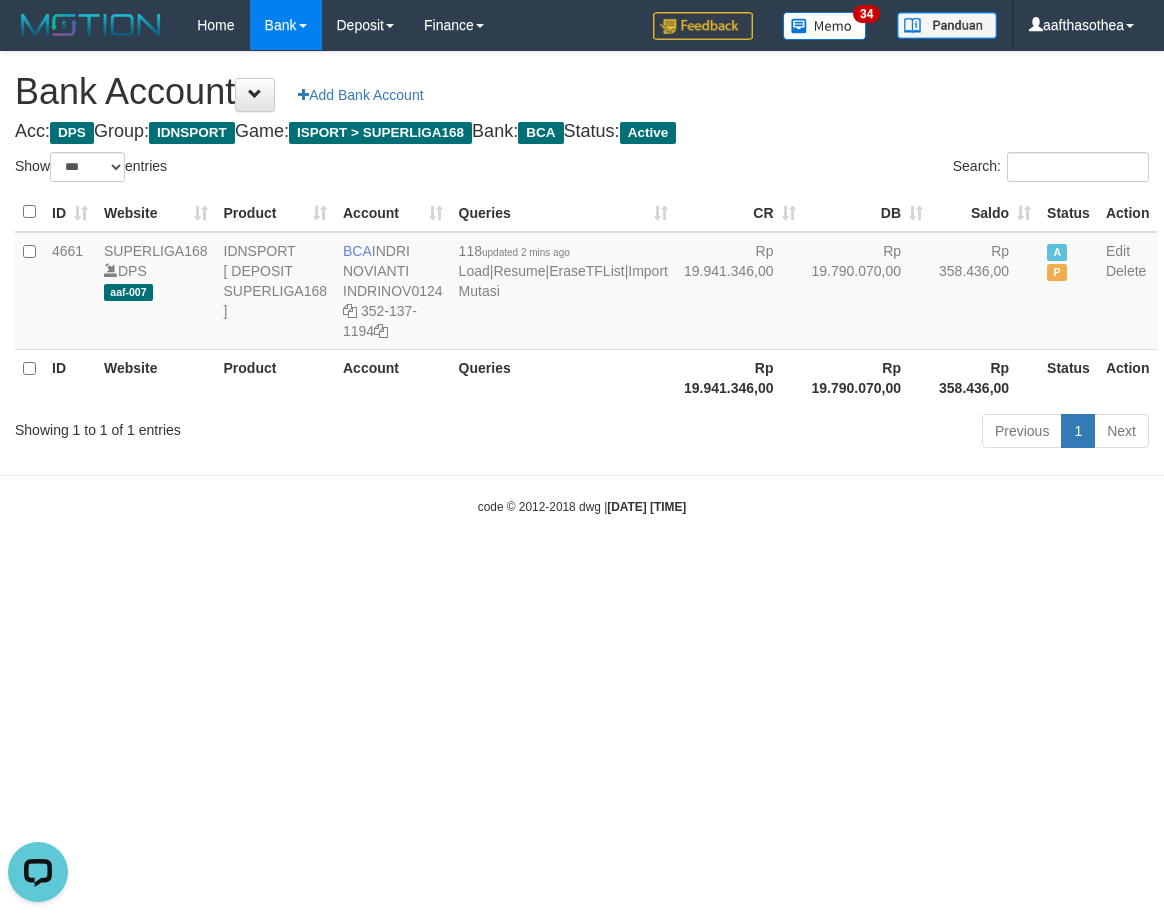drag, startPoint x: 925, startPoint y: 707, endPoint x: 915, endPoint y: 709, distance: 10.198039 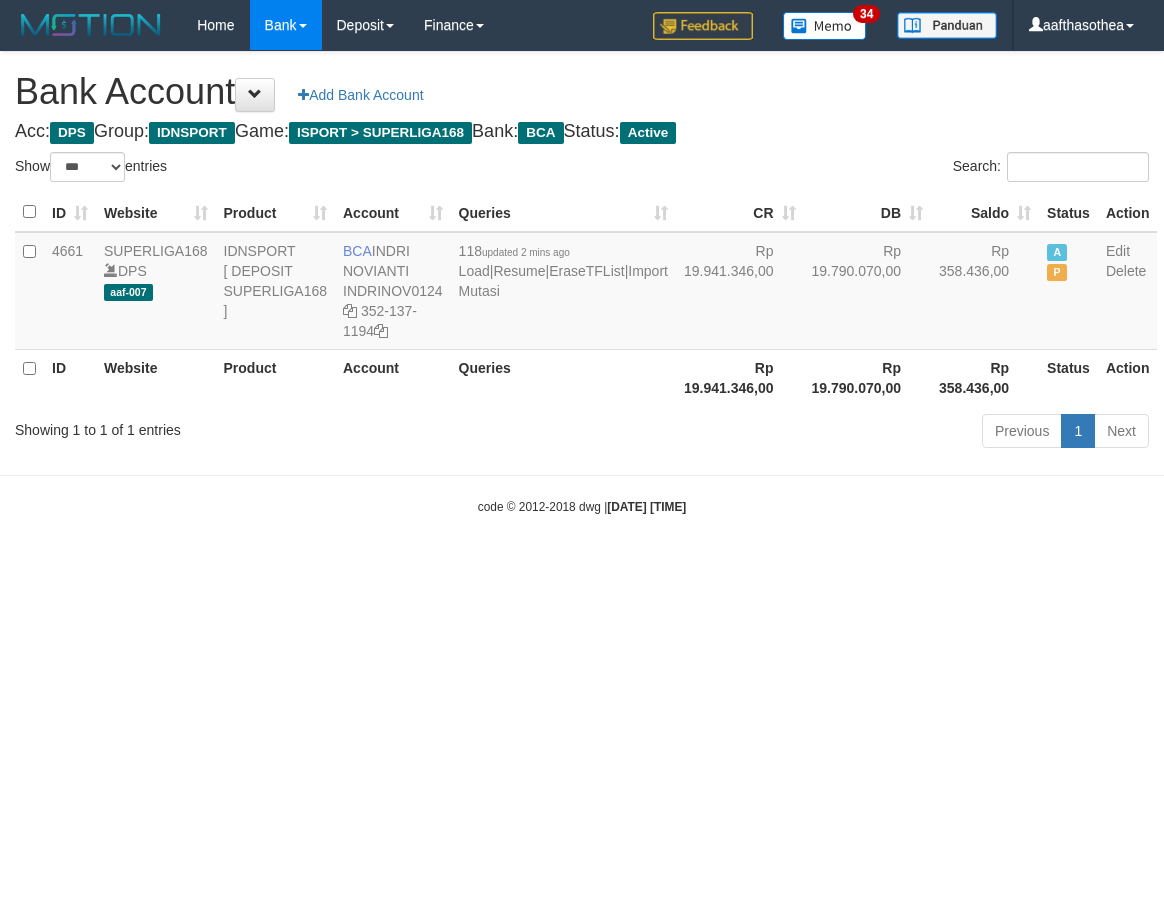 select on "***" 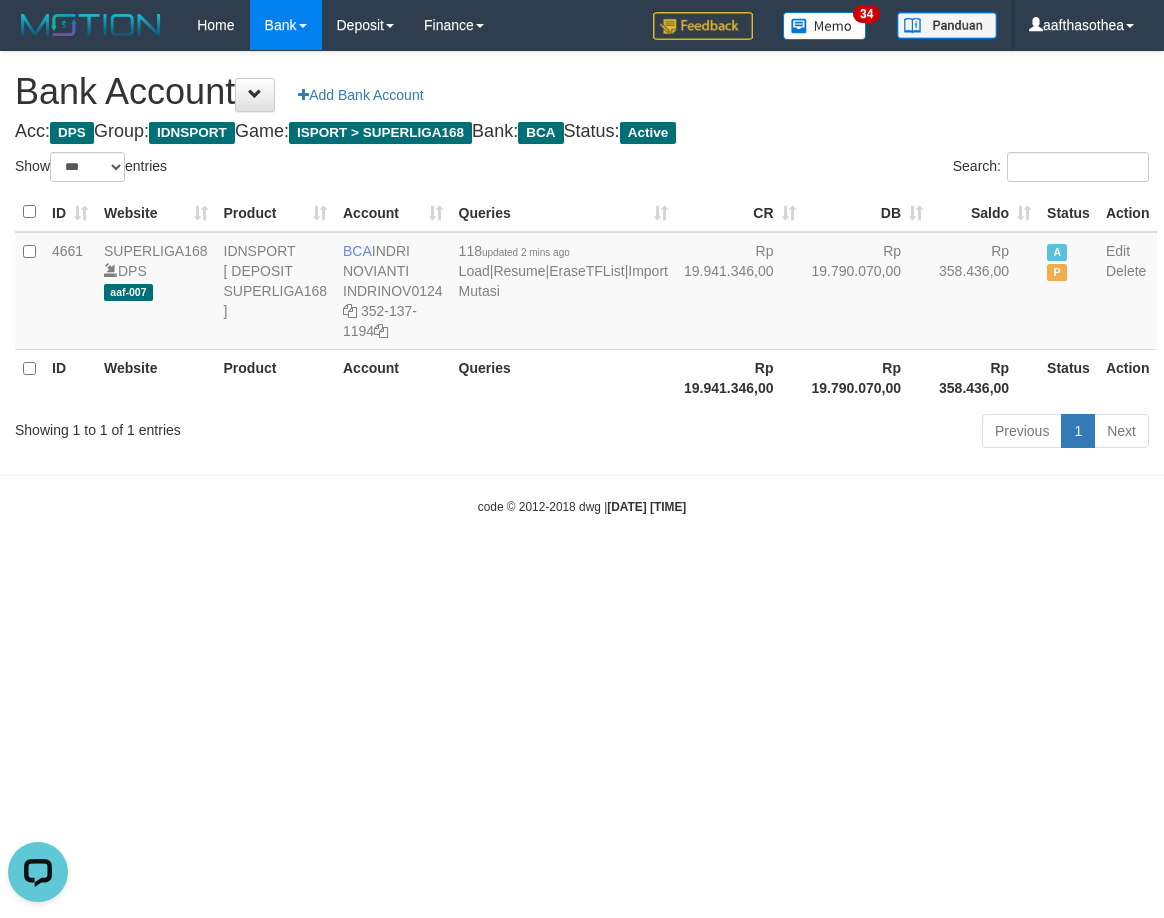 scroll, scrollTop: 0, scrollLeft: 0, axis: both 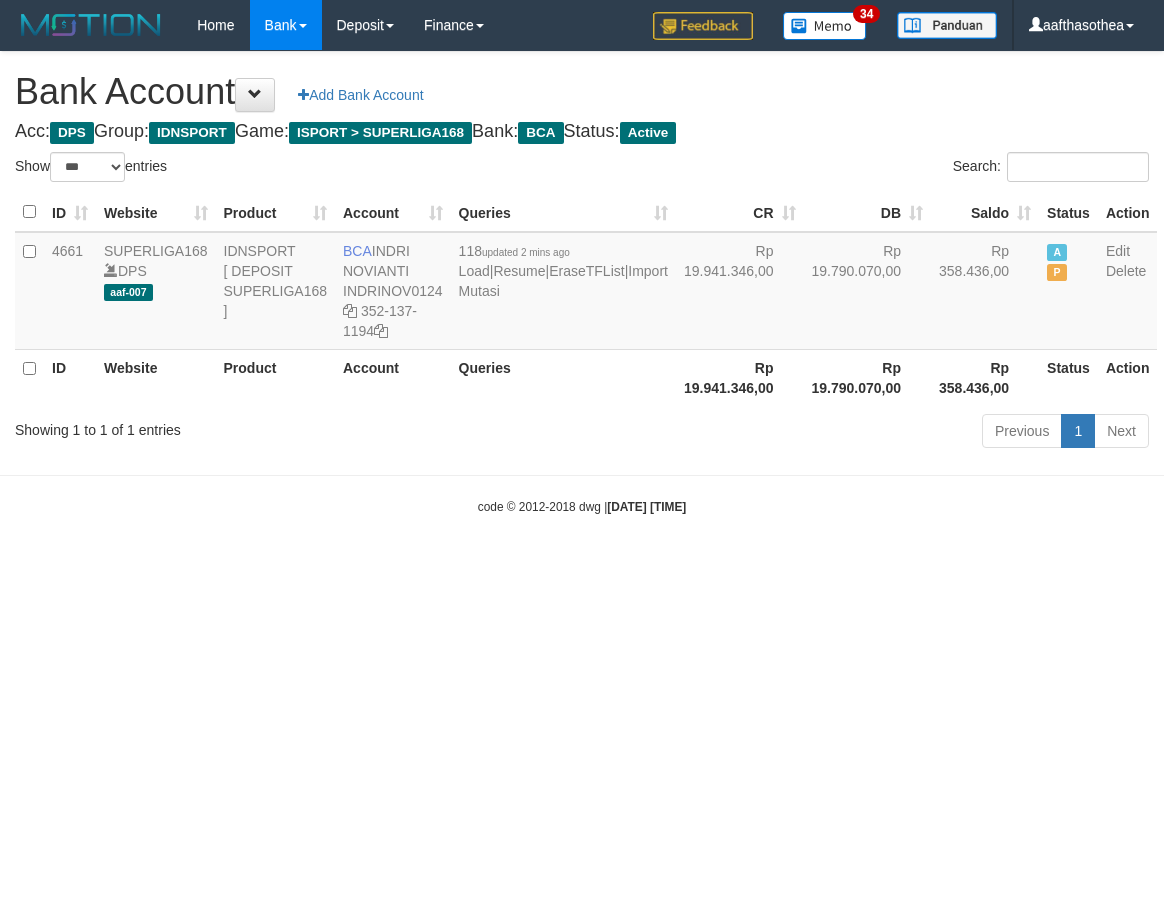 select on "***" 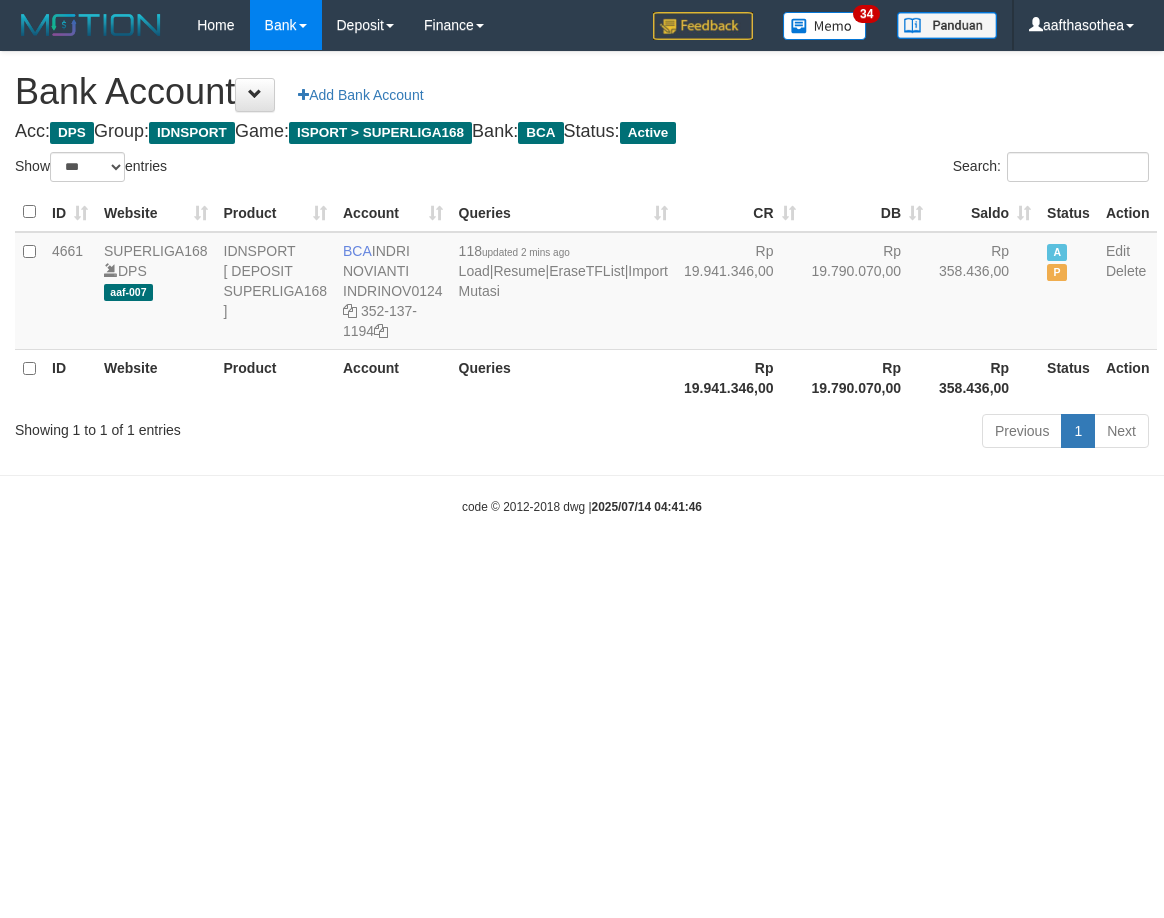 select on "***" 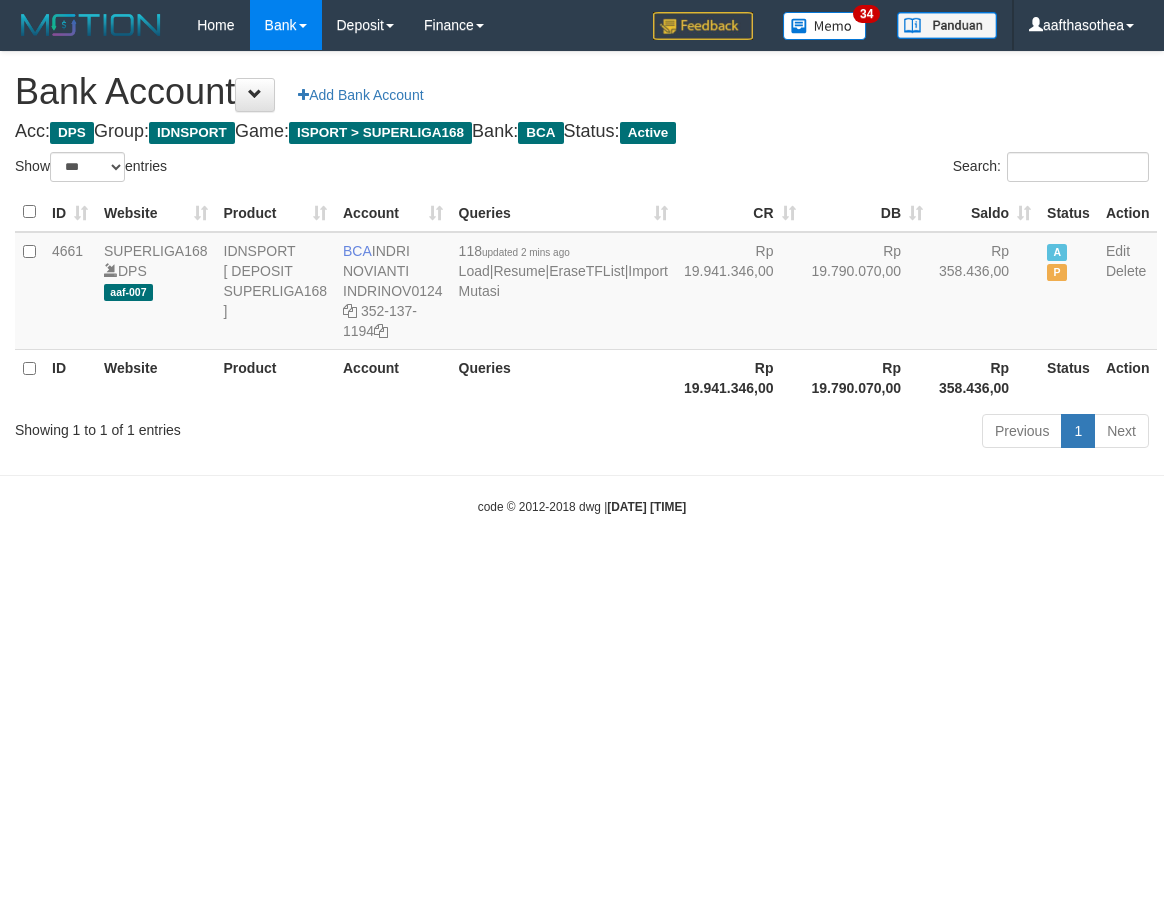 select on "***" 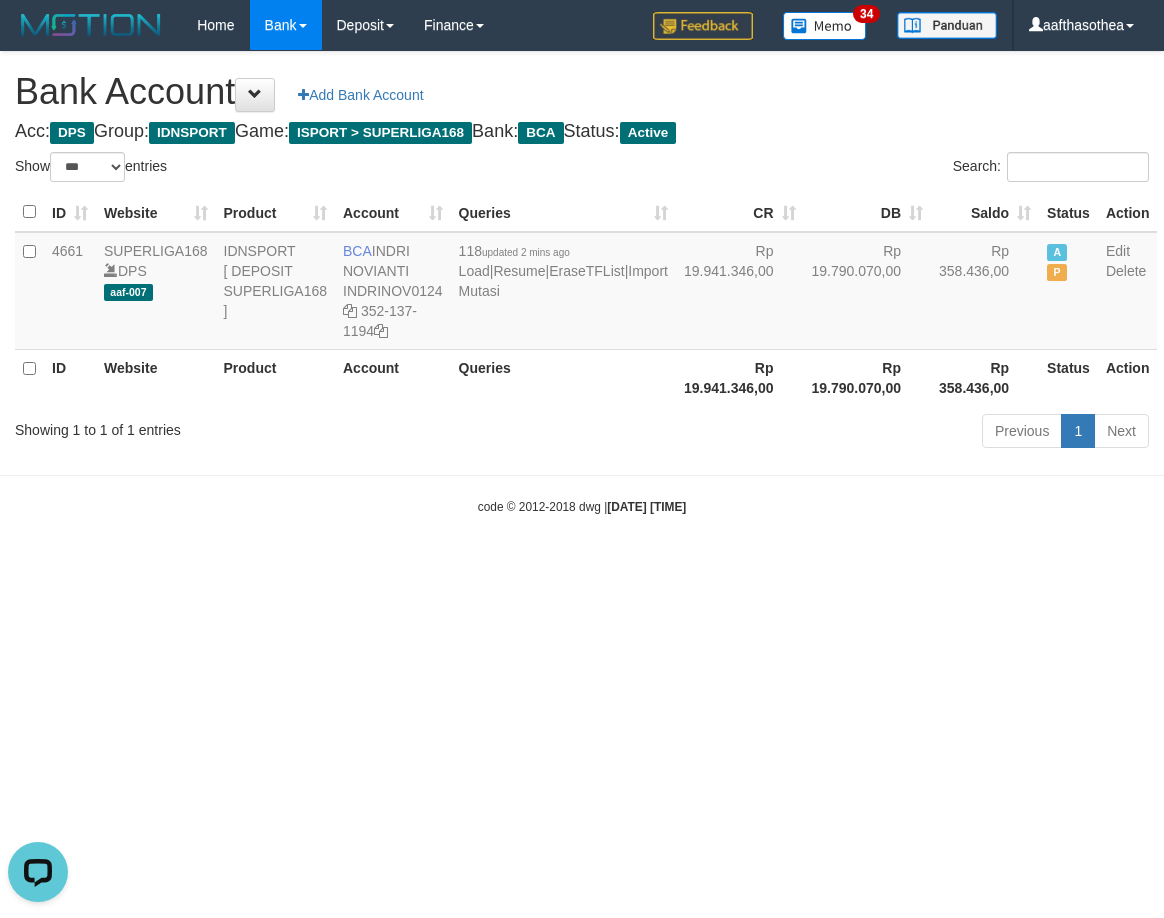scroll, scrollTop: 0, scrollLeft: 0, axis: both 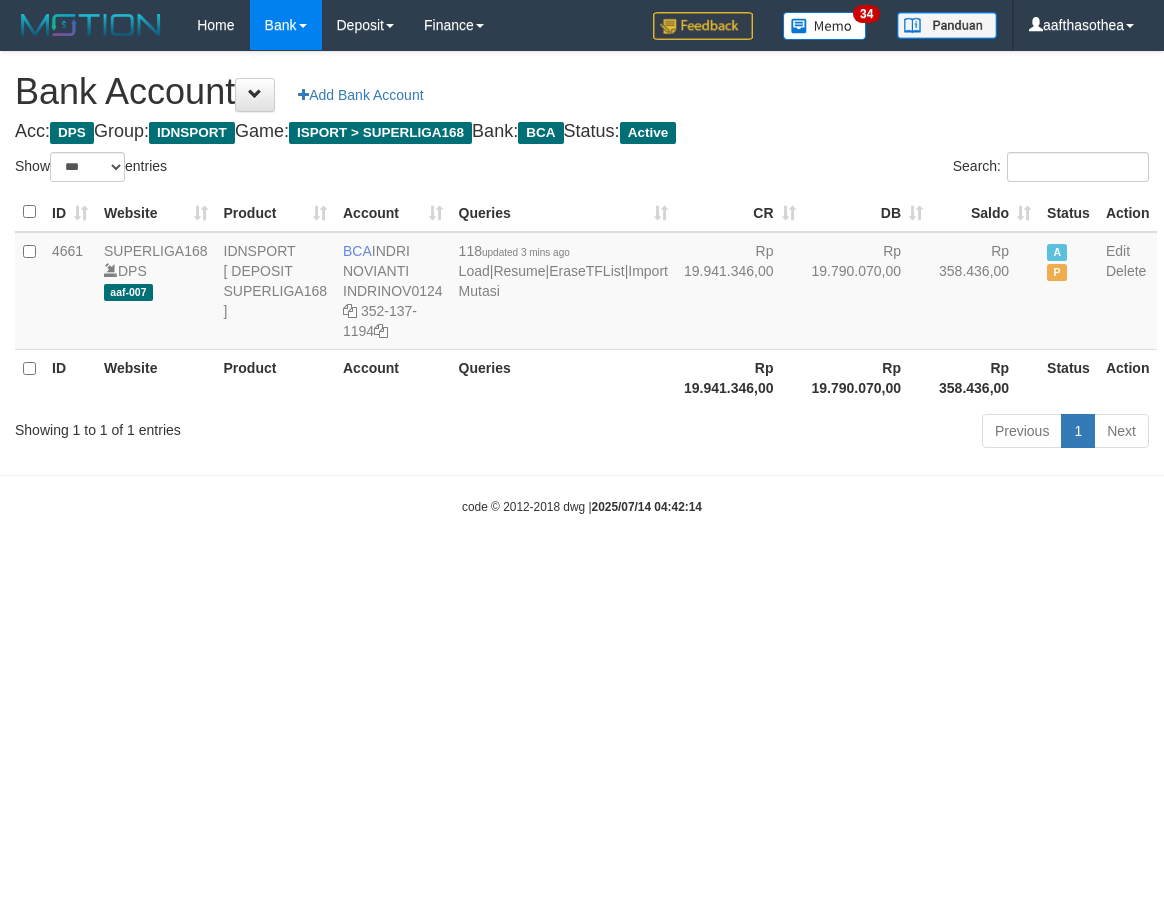 select on "***" 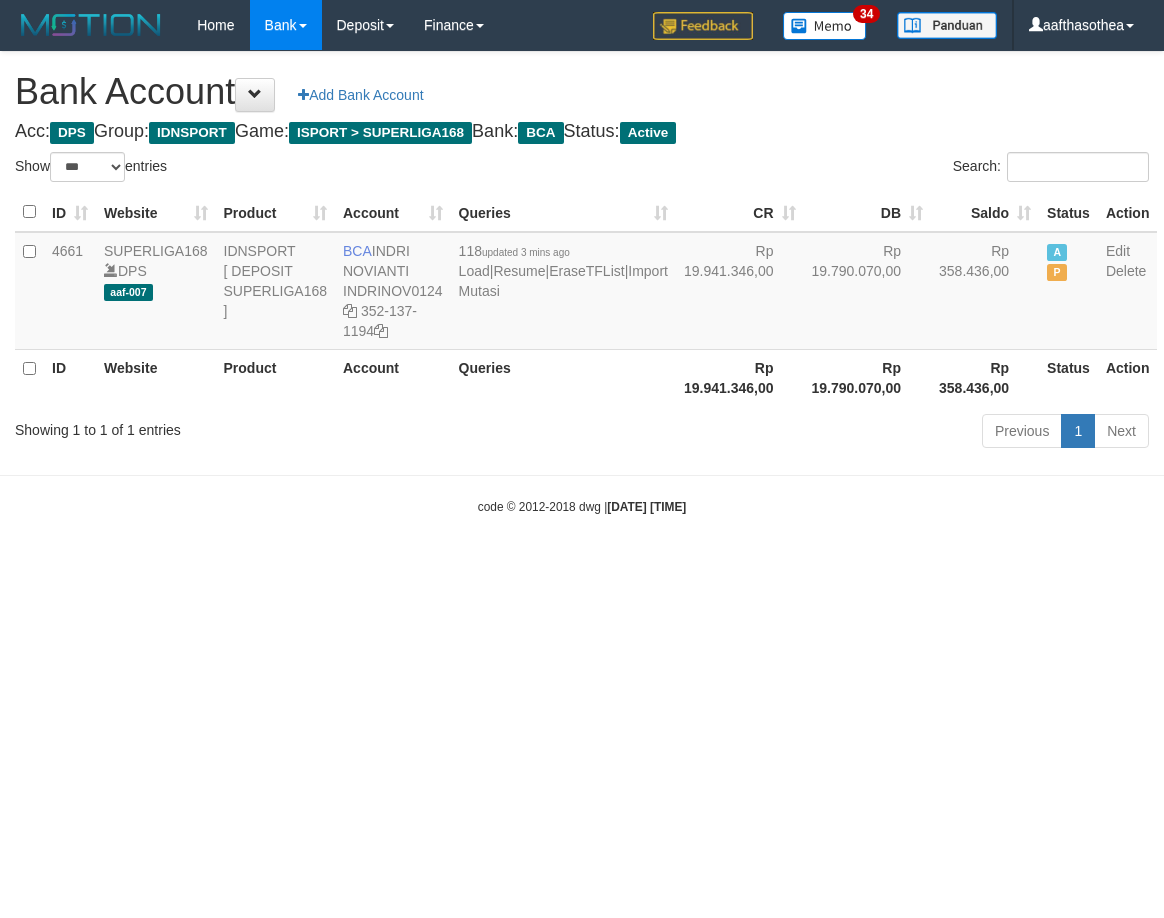 select on "***" 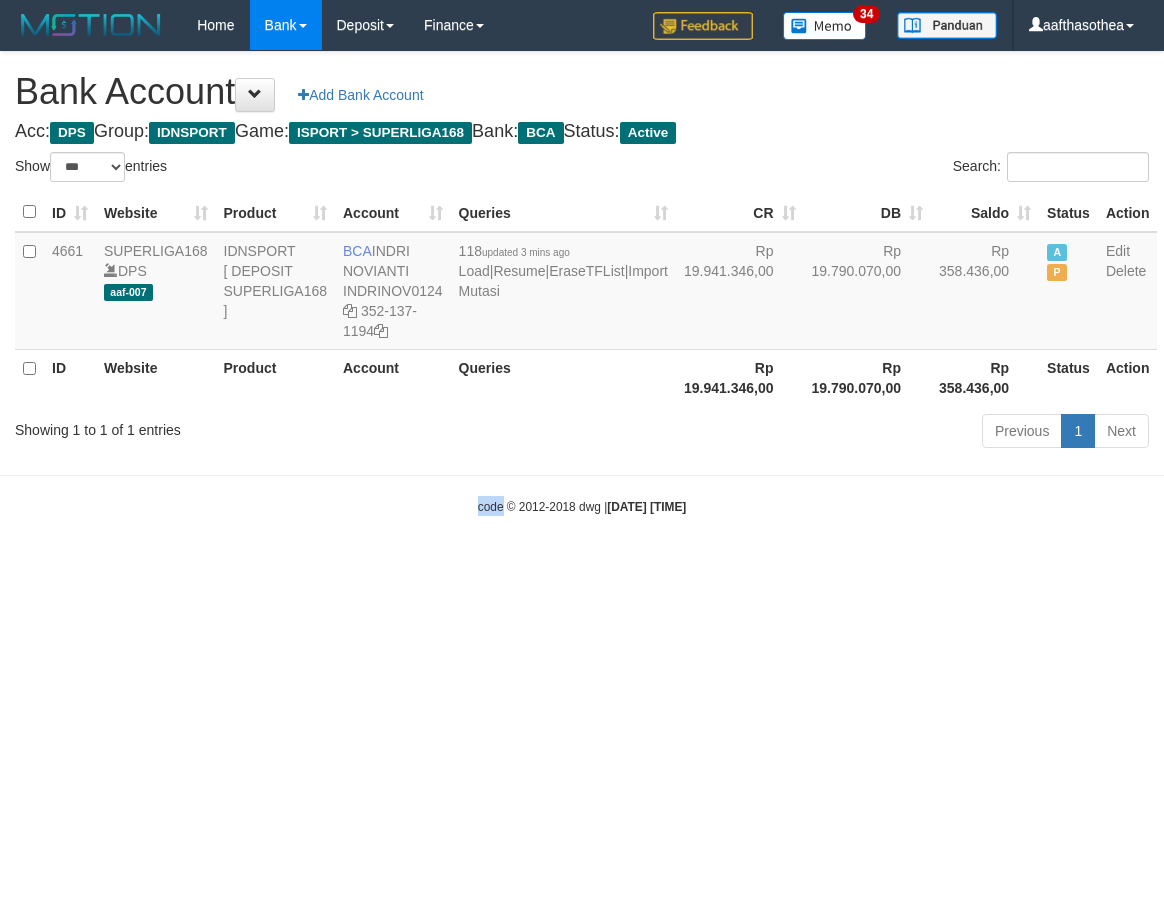 click on "Toggle navigation
Home
Bank
Account List
Load
By Website
Group
[ISPORT]													SUPERLIGA168
By Load Group (DPS)" at bounding box center (582, 283) 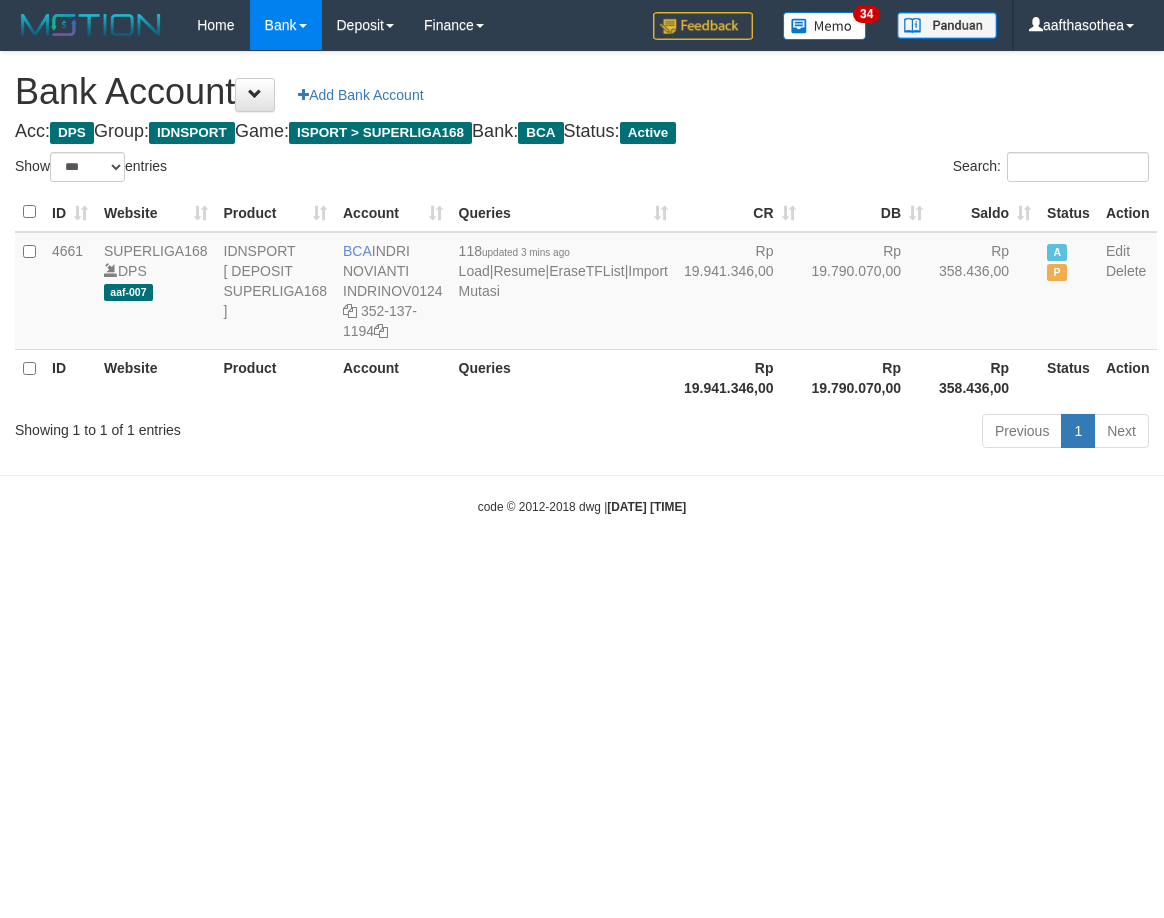 select on "***" 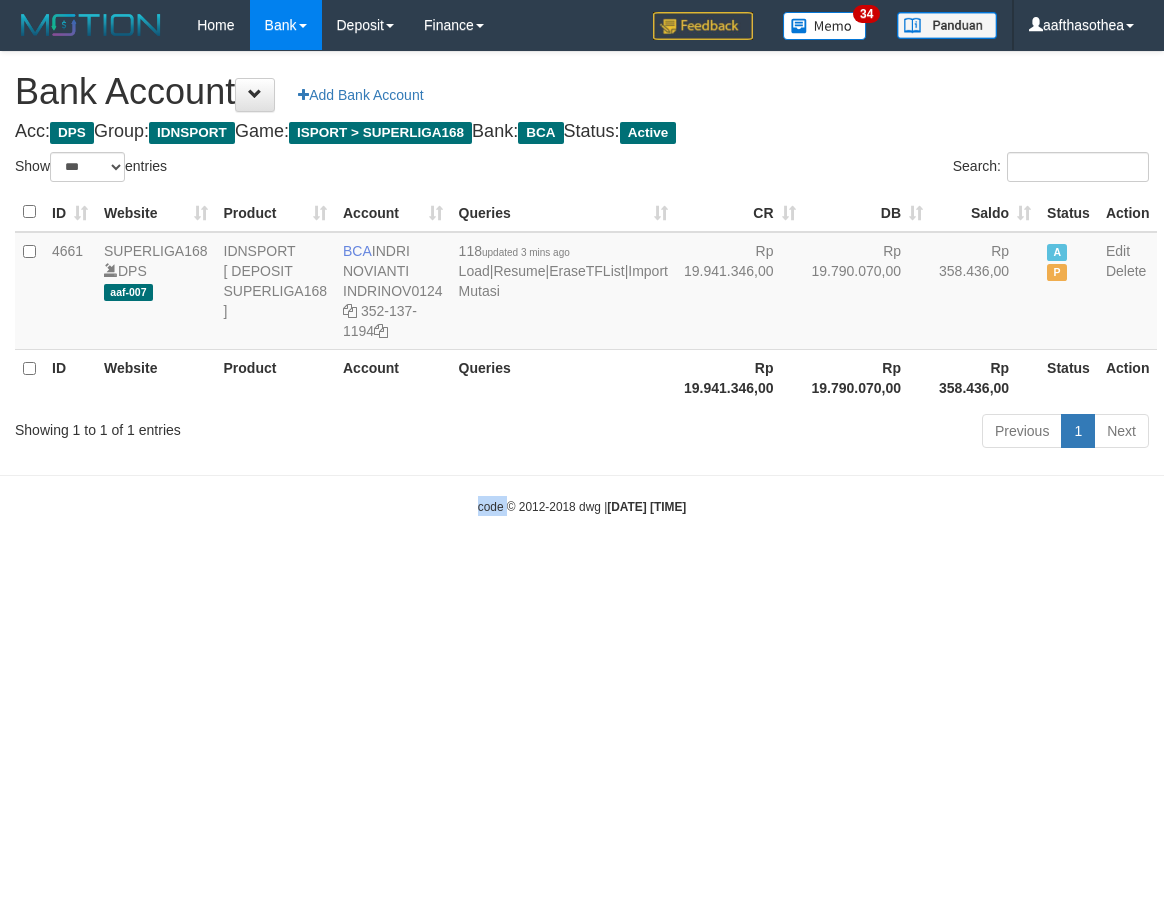 click on "Toggle navigation
Home
Bank
Account List
Load
By Website
Group
[ISPORT]													SUPERLIGA168
By Load Group (DPS)" at bounding box center (582, 283) 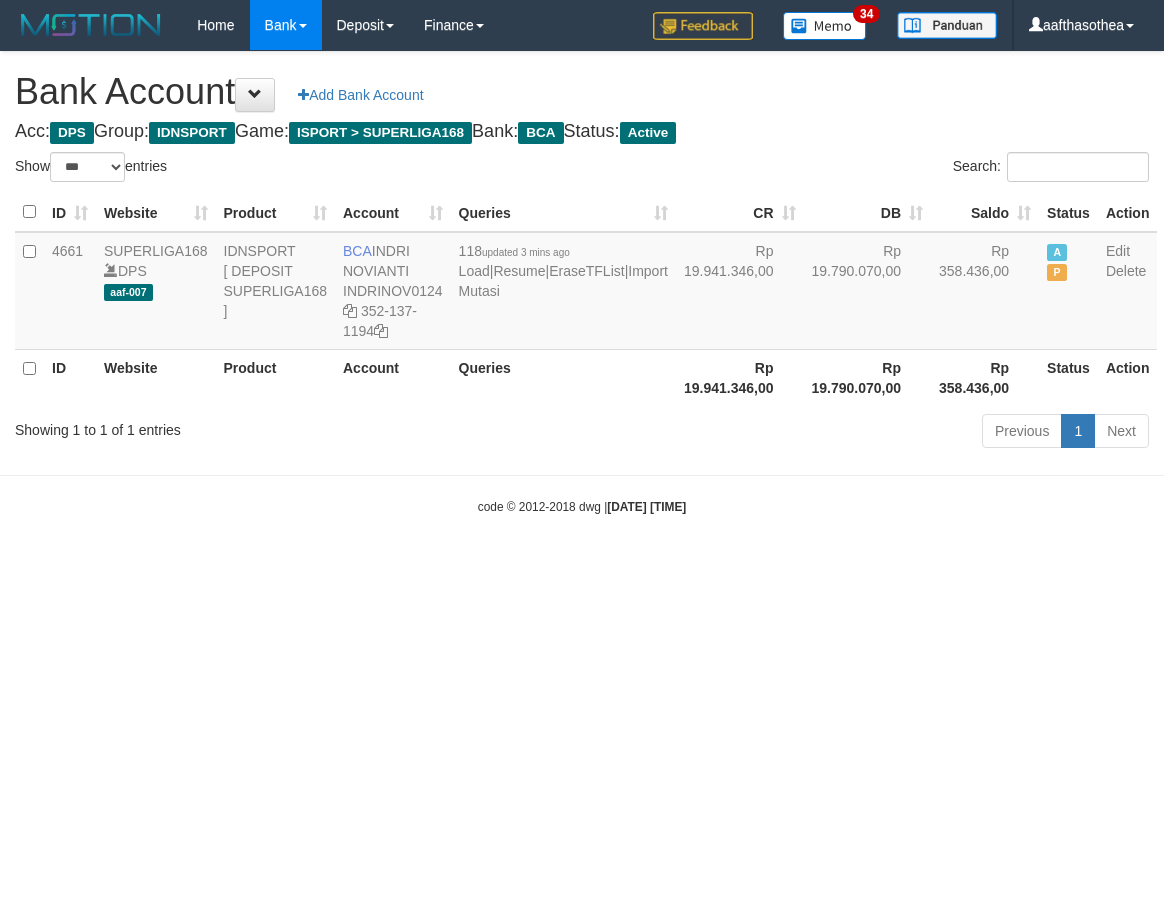 select on "***" 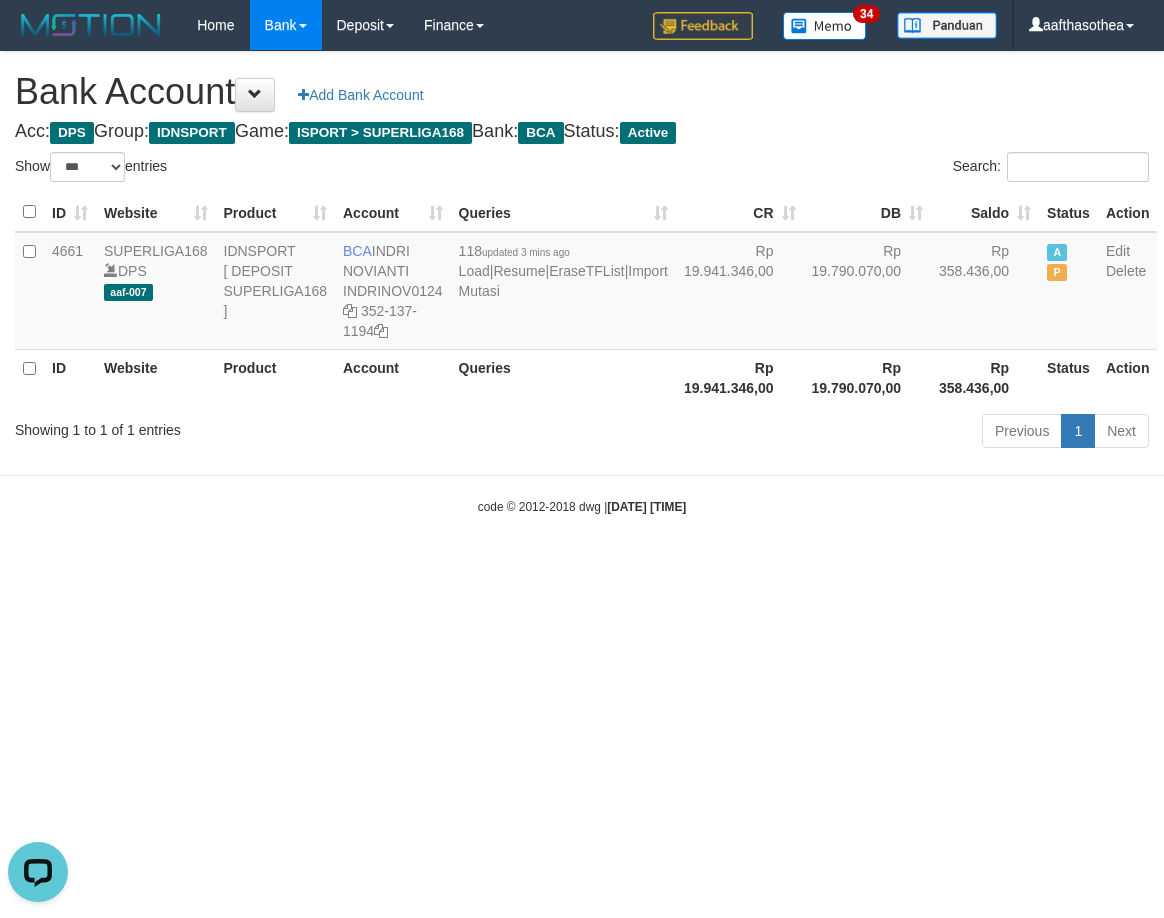 scroll, scrollTop: 0, scrollLeft: 0, axis: both 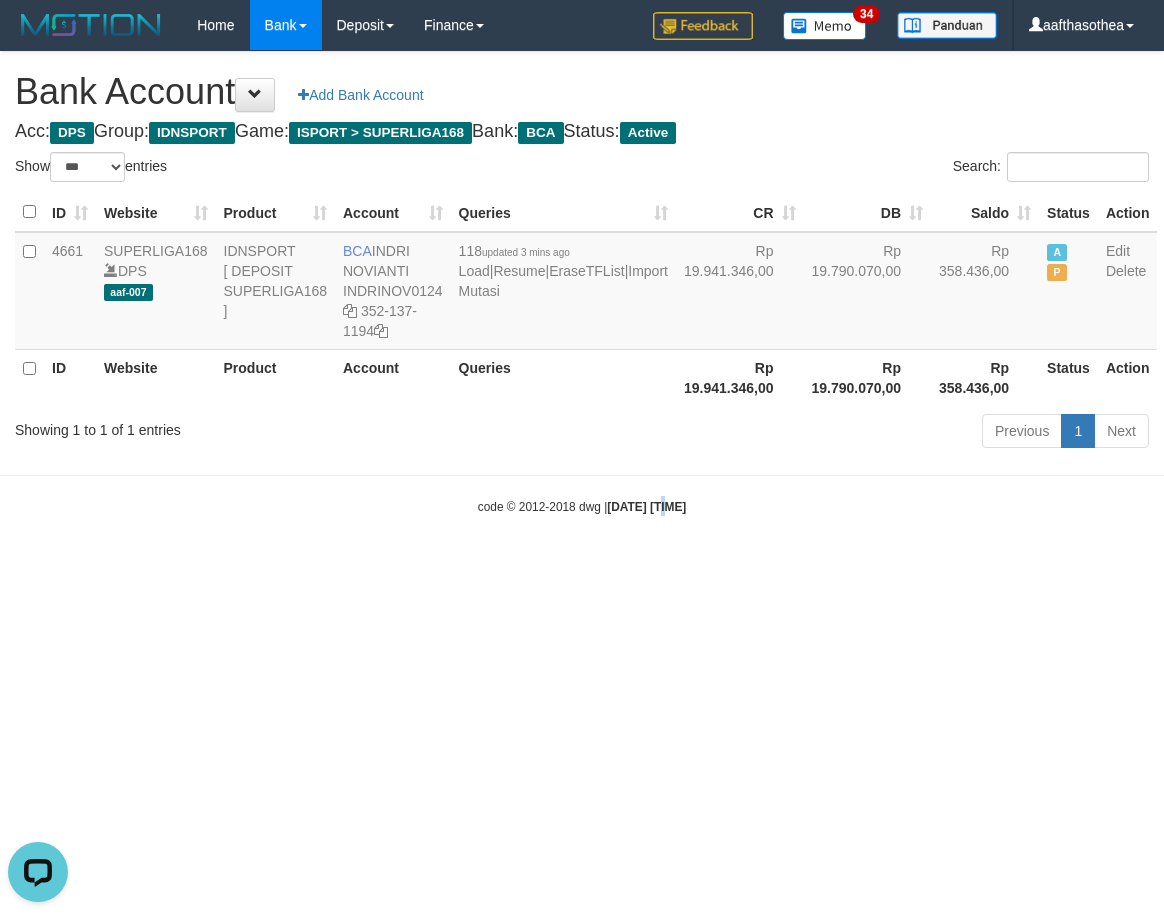 drag, startPoint x: 637, startPoint y: 627, endPoint x: 661, endPoint y: 618, distance: 25.632011 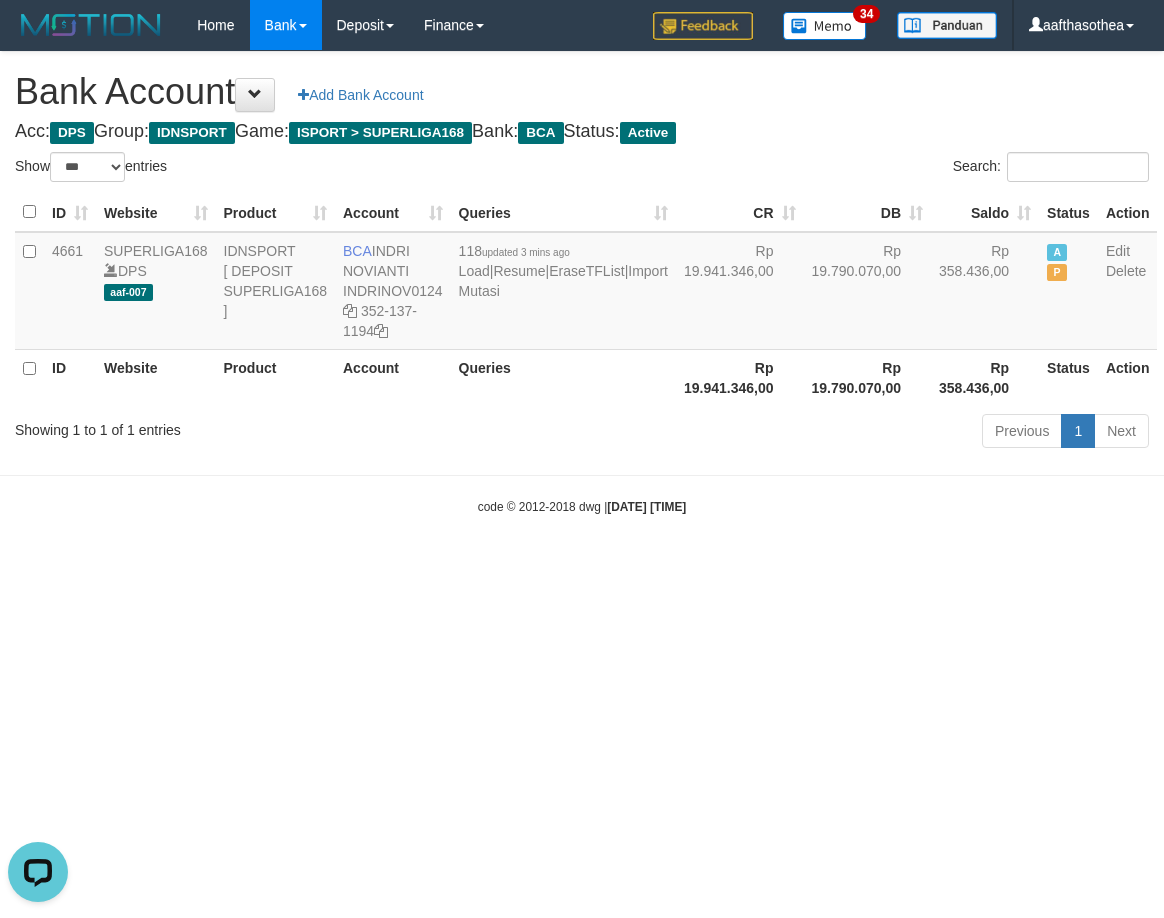 click on "Toggle navigation
Home
Bank
Account List
Load
By Website
Group
[ISPORT]													SUPERLIGA168
By Load Group (DPS)" at bounding box center [582, 283] 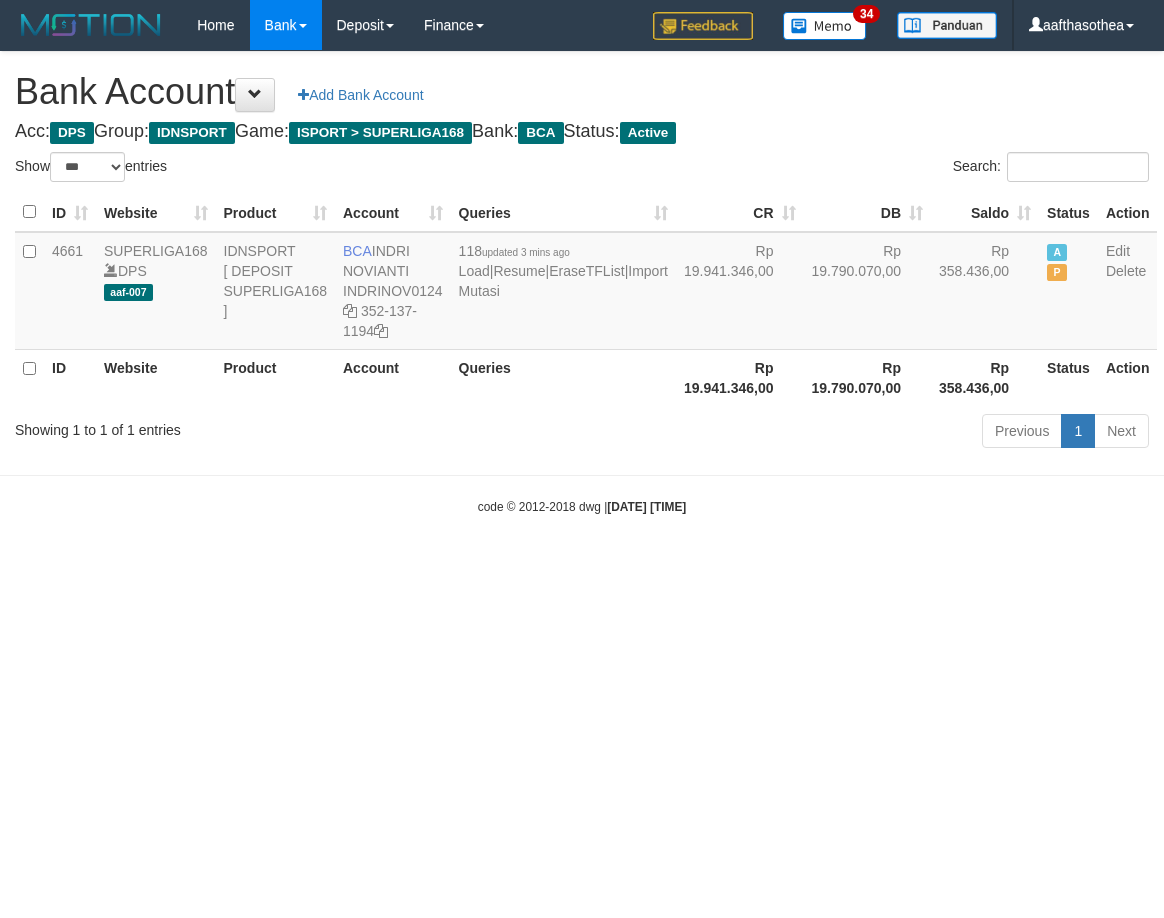 select on "***" 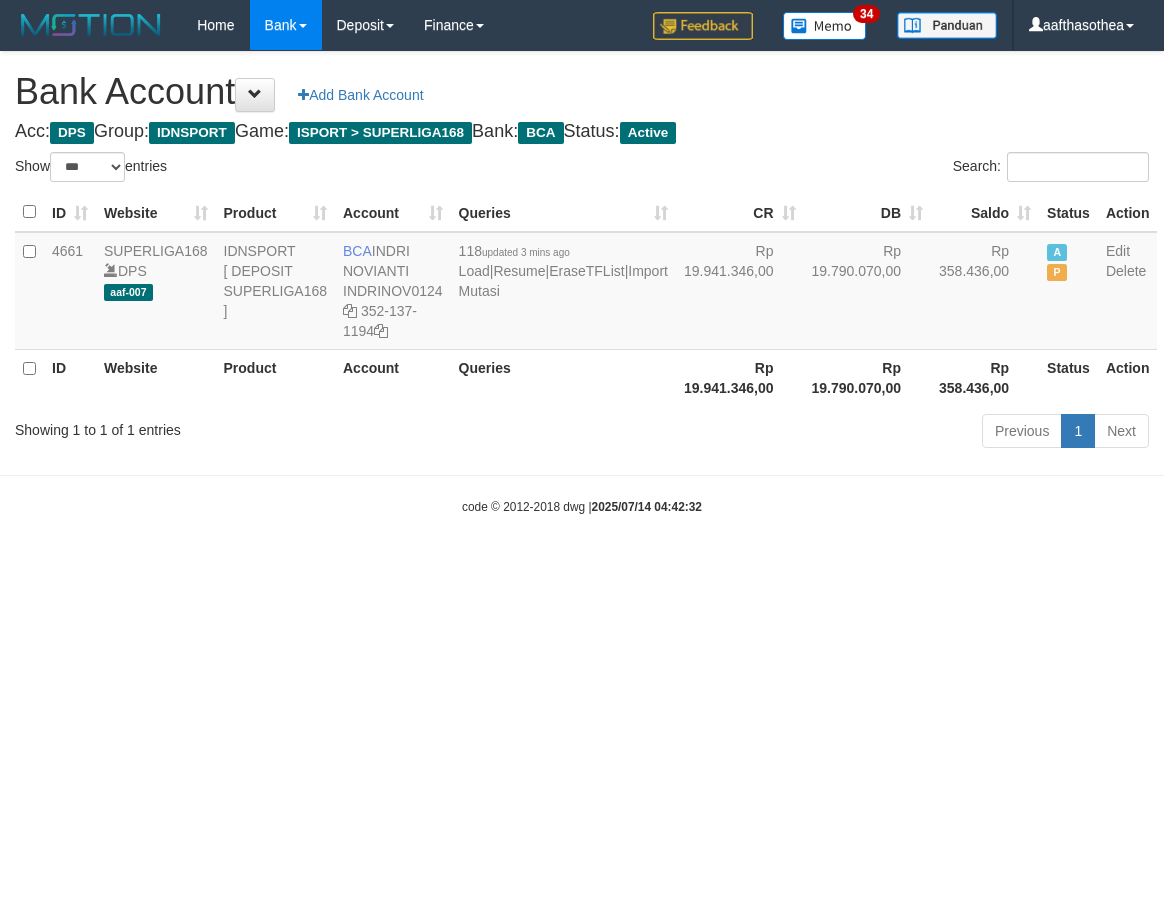 select on "***" 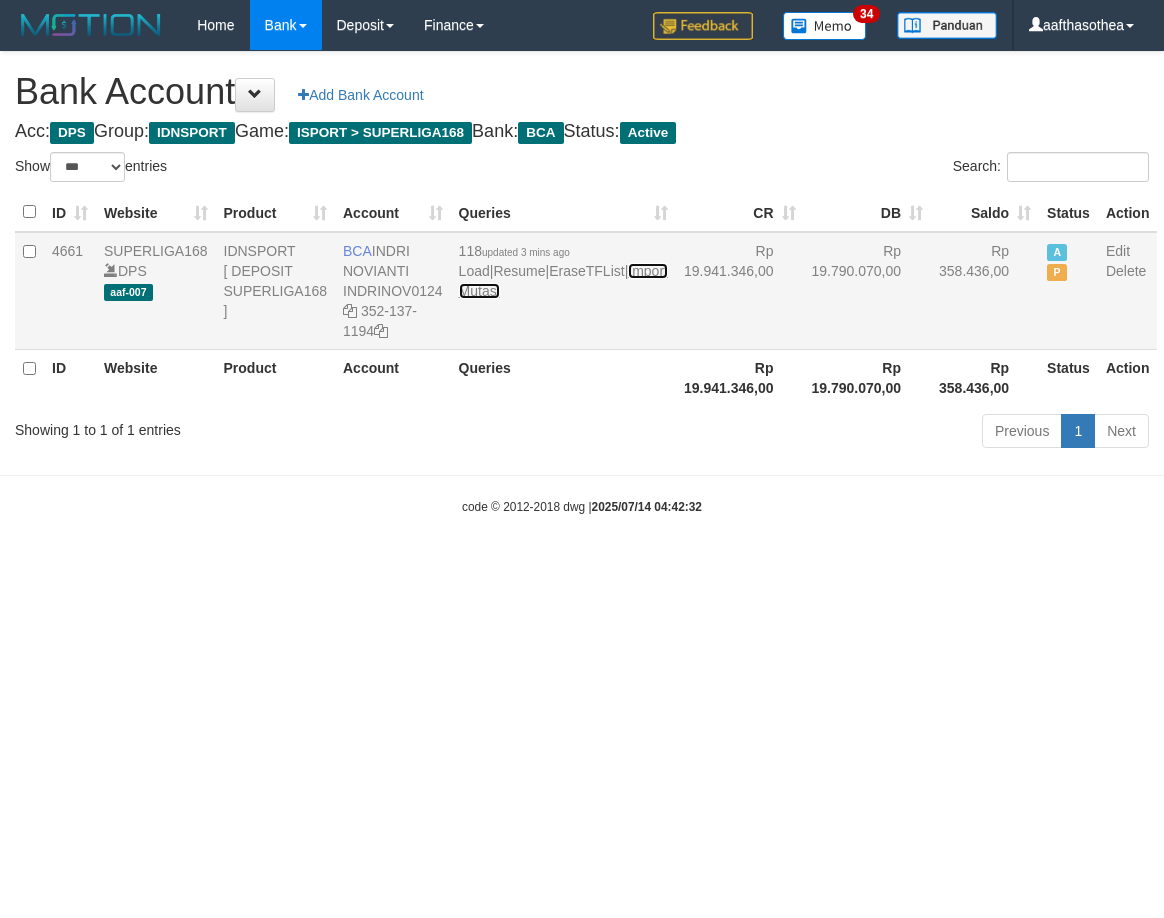 click on "Import Mutasi" at bounding box center (563, 281) 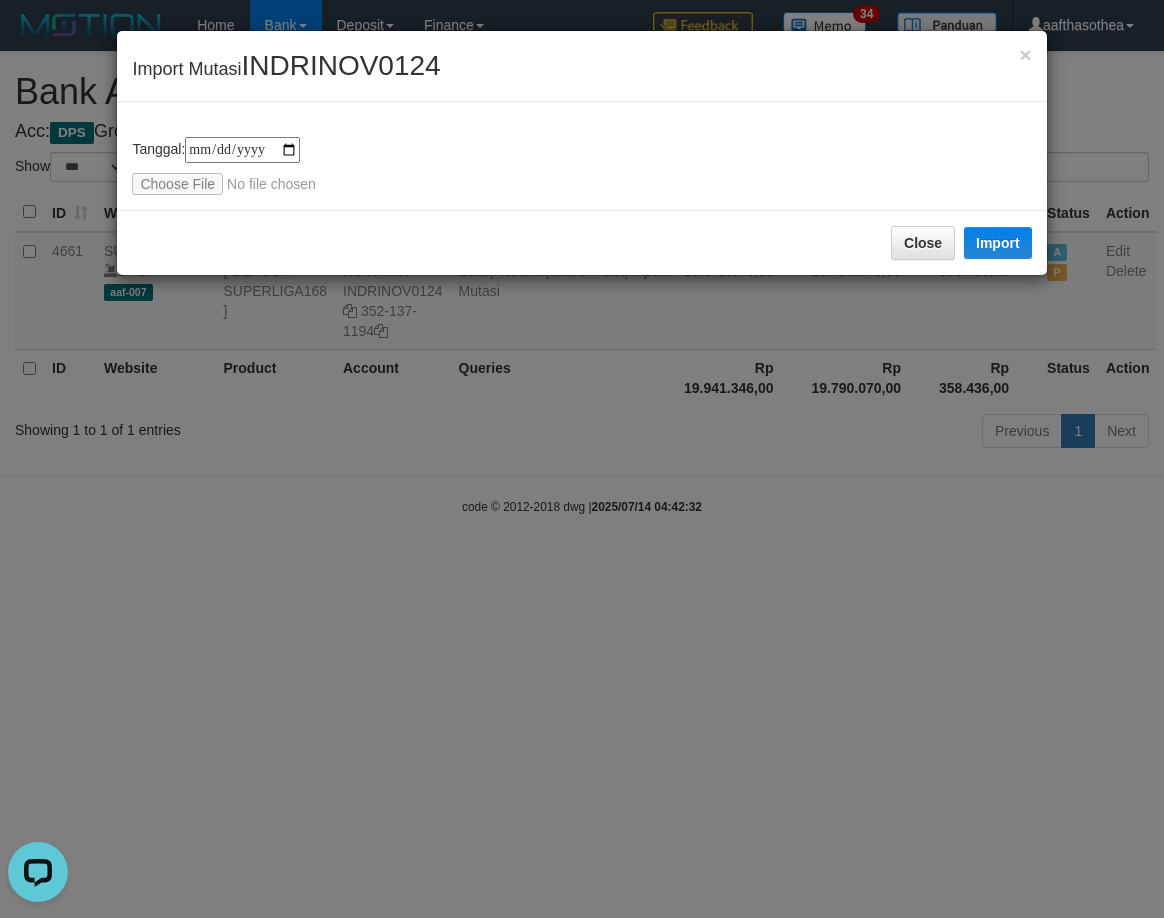 scroll, scrollTop: 0, scrollLeft: 0, axis: both 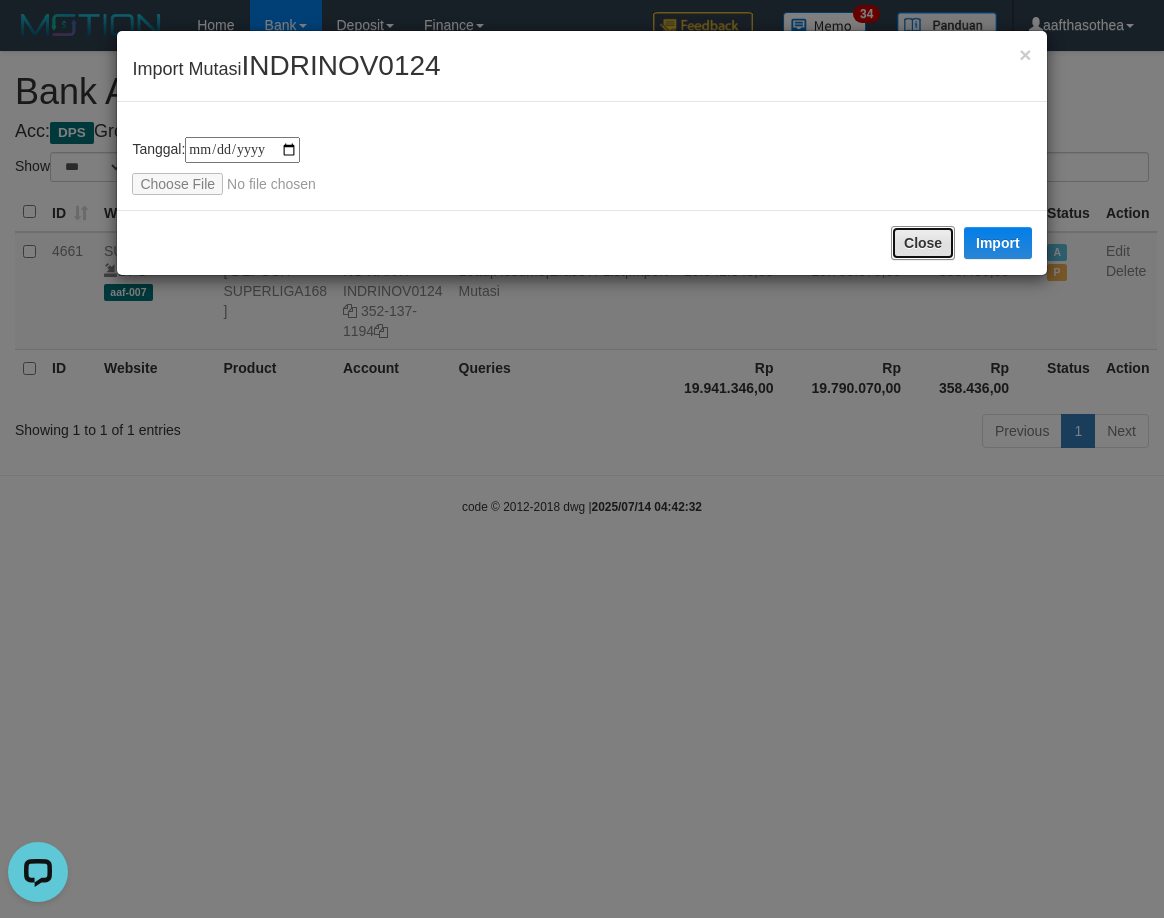 click on "Close" at bounding box center [923, 243] 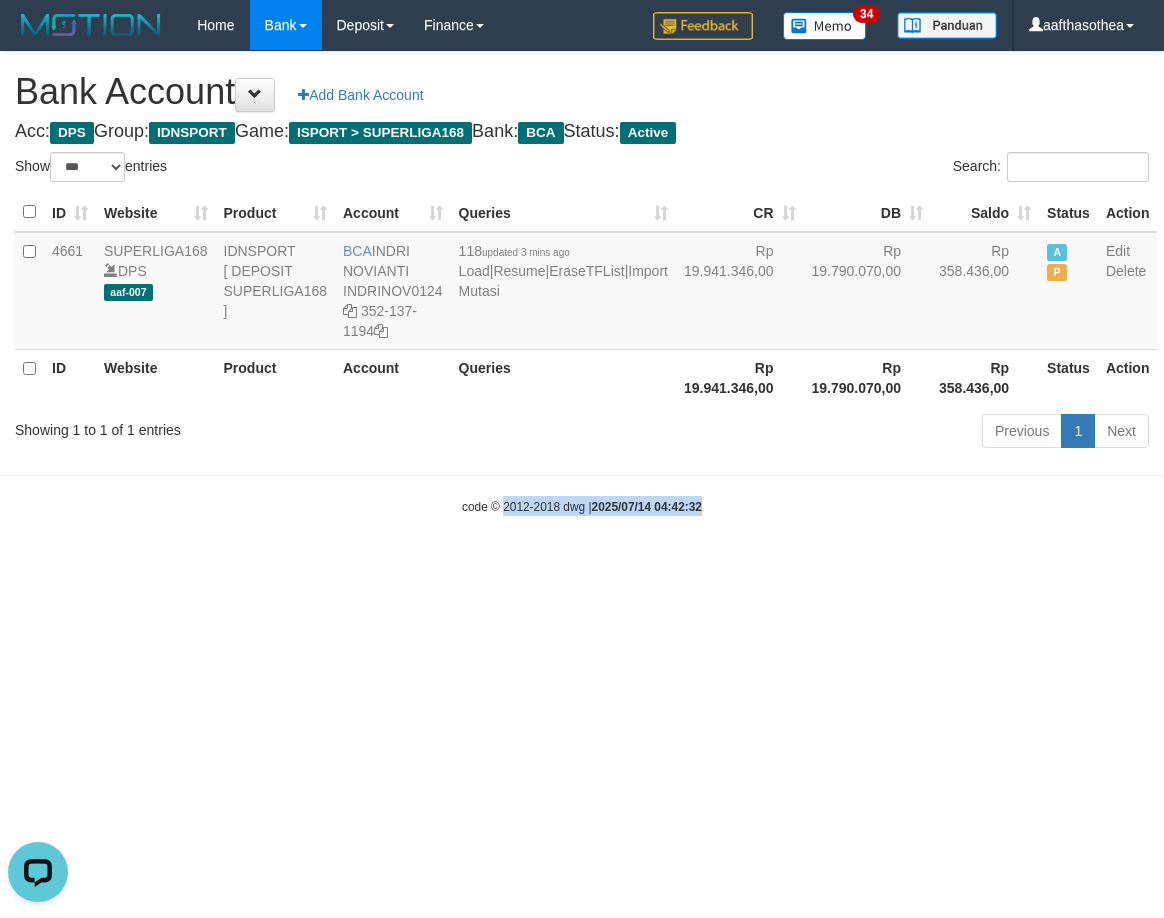 drag, startPoint x: 463, startPoint y: 683, endPoint x: 528, endPoint y: 674, distance: 65.62012 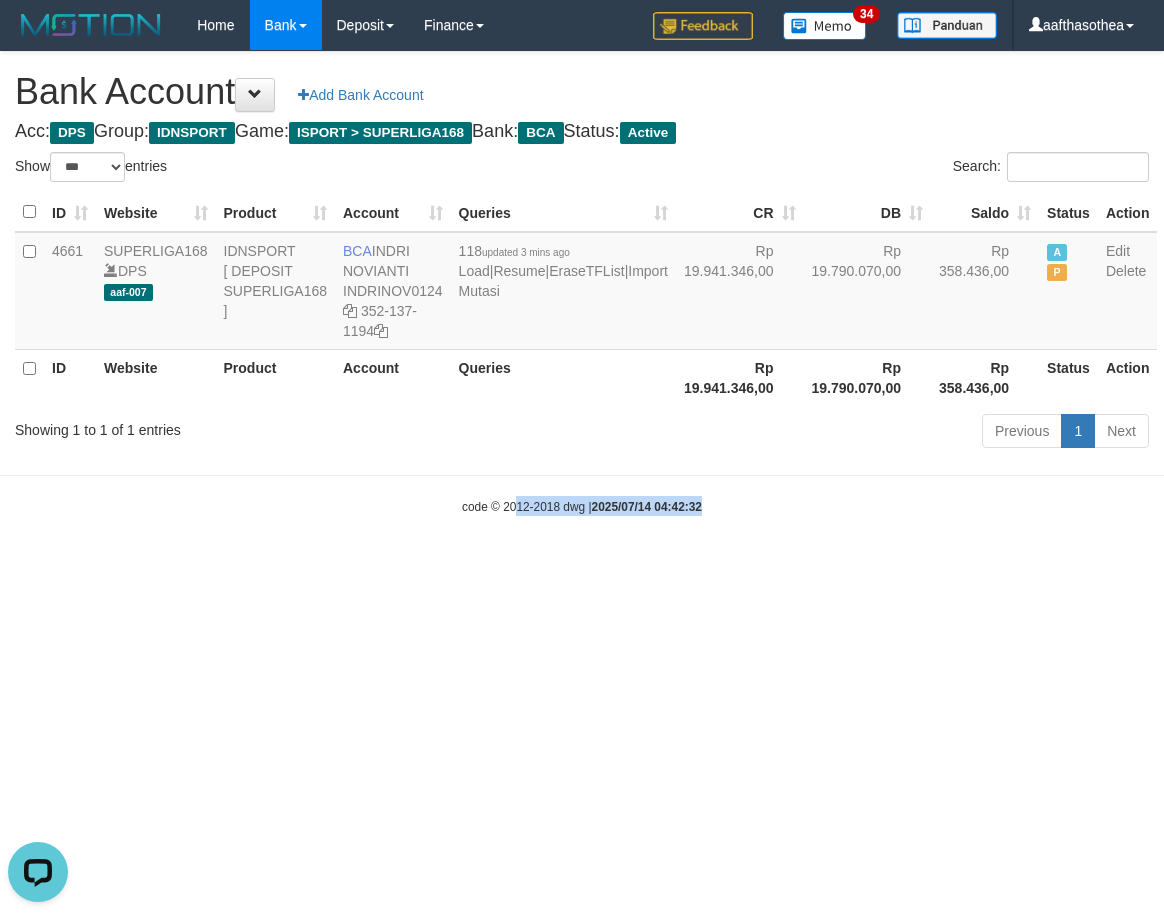 click on "Toggle navigation
Home
Bank
Account List
Load
By Website
Group
[ISPORT]													SUPERLIGA168
By Load Group (DPS)" at bounding box center (582, 283) 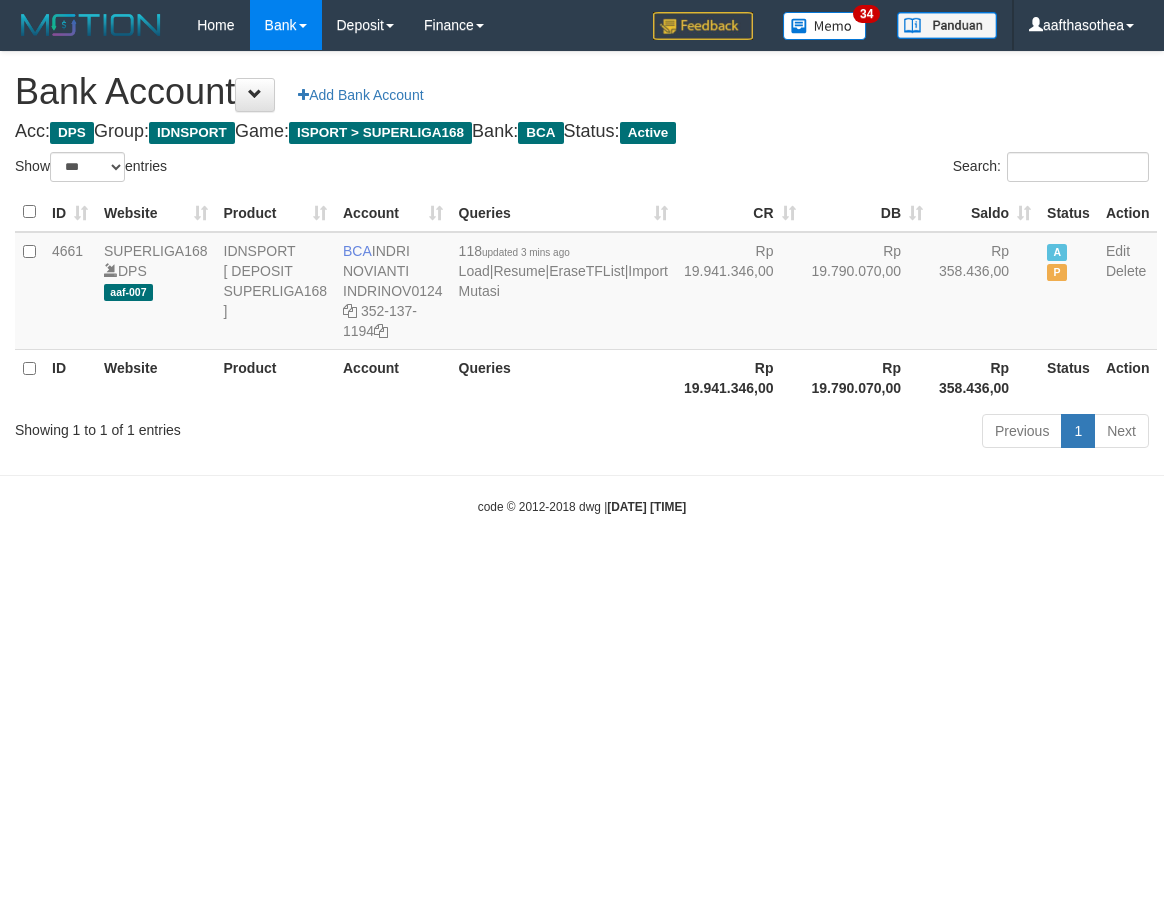 select on "***" 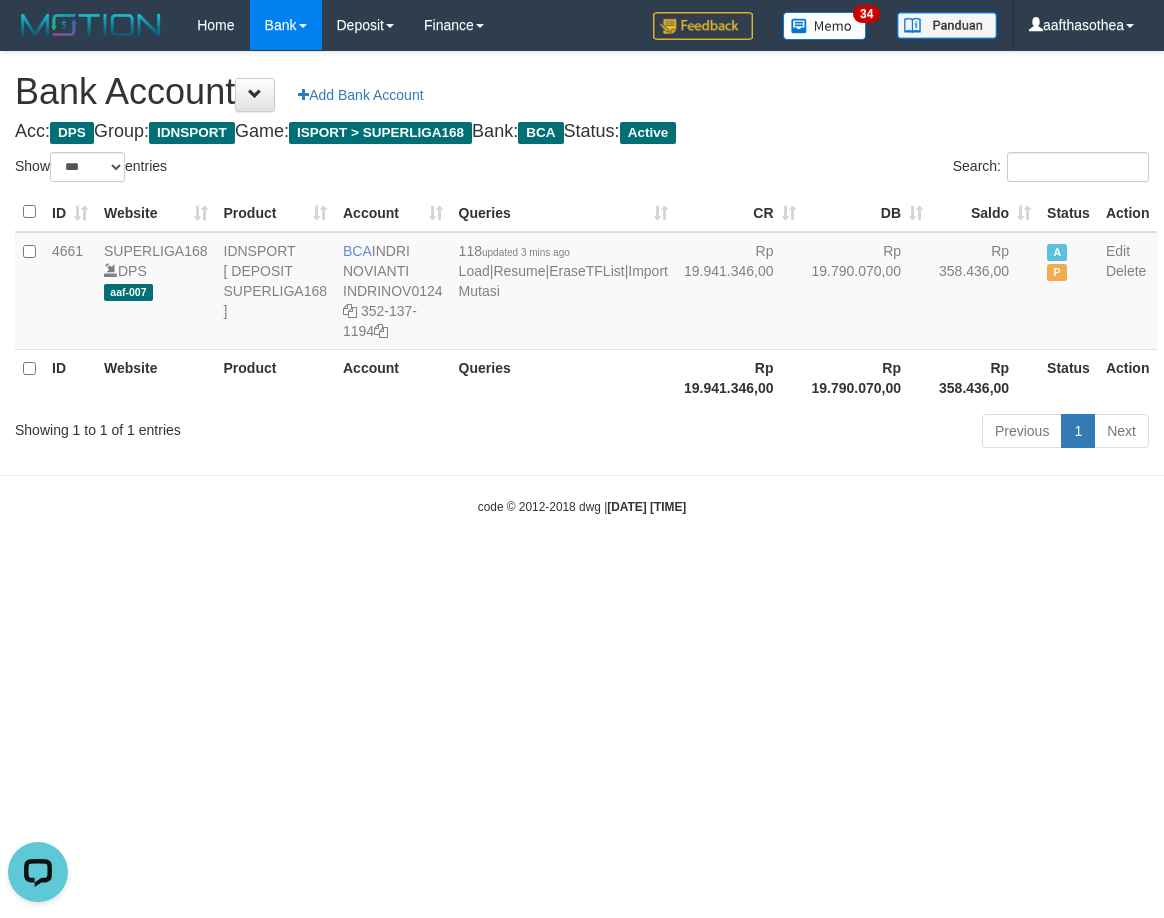 scroll, scrollTop: 0, scrollLeft: 0, axis: both 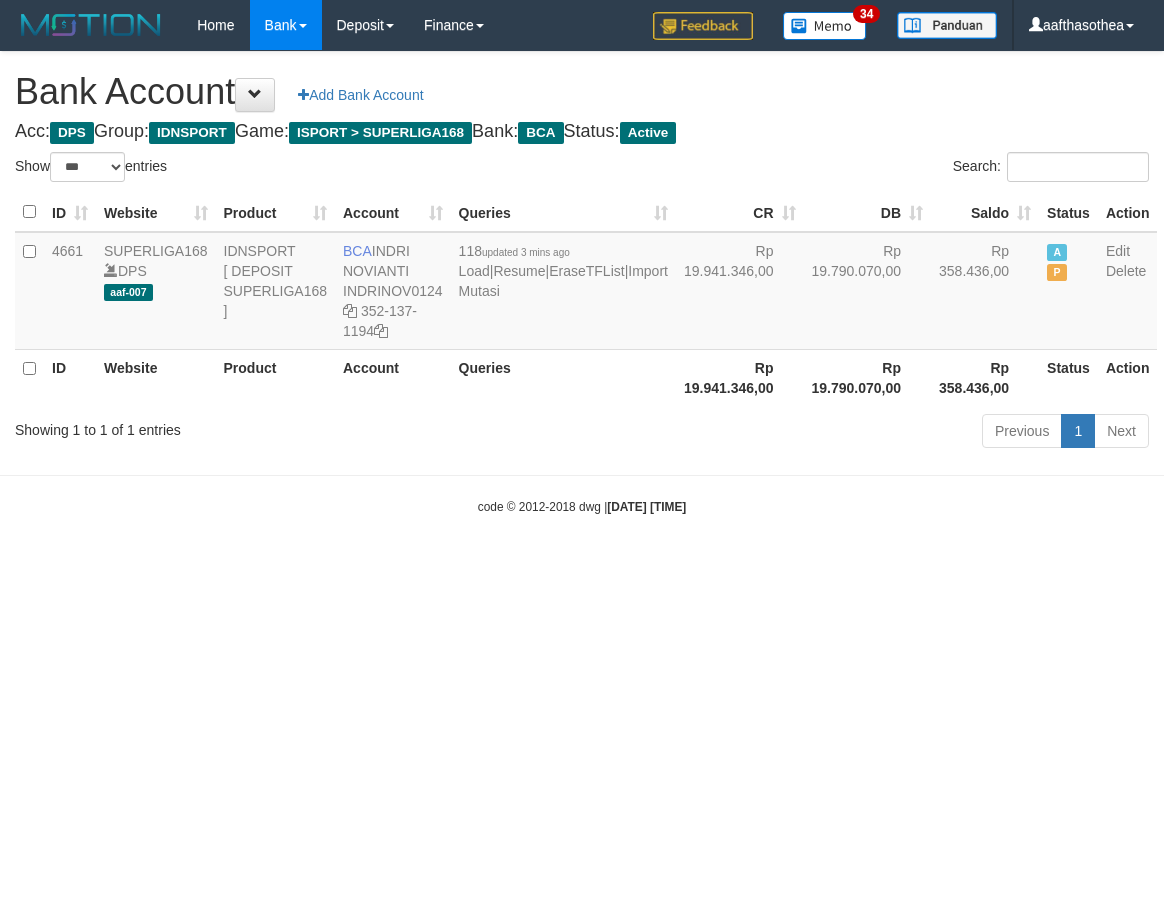 select on "***" 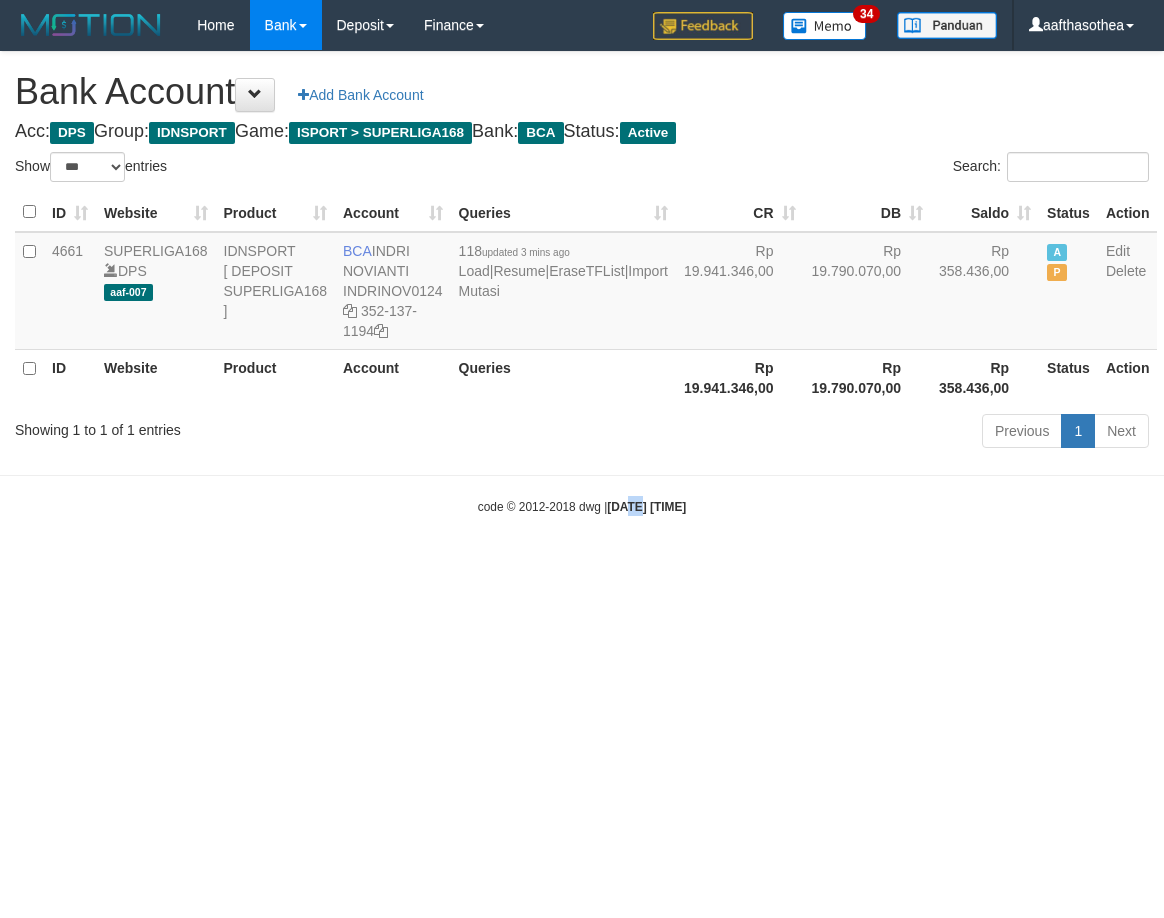 drag, startPoint x: 622, startPoint y: 771, endPoint x: 626, endPoint y: 750, distance: 21.377558 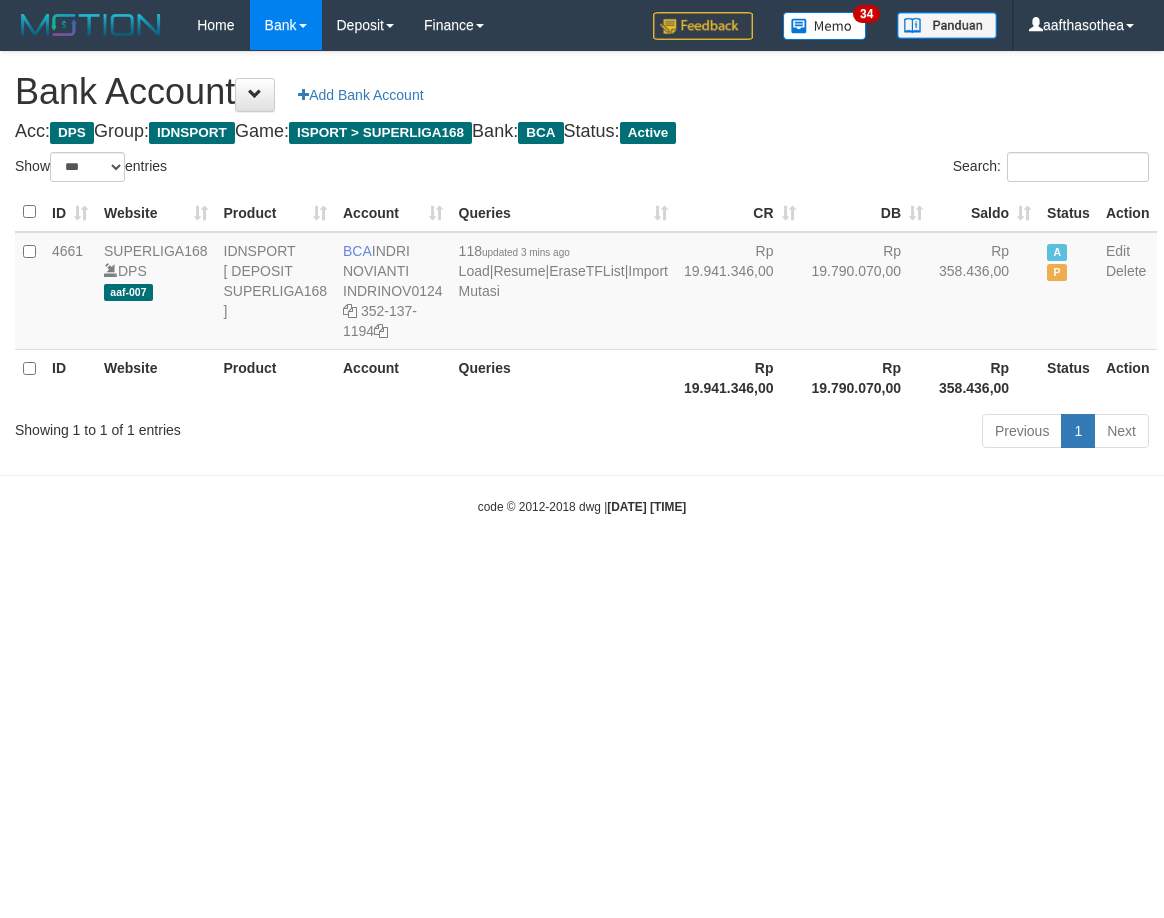 select on "***" 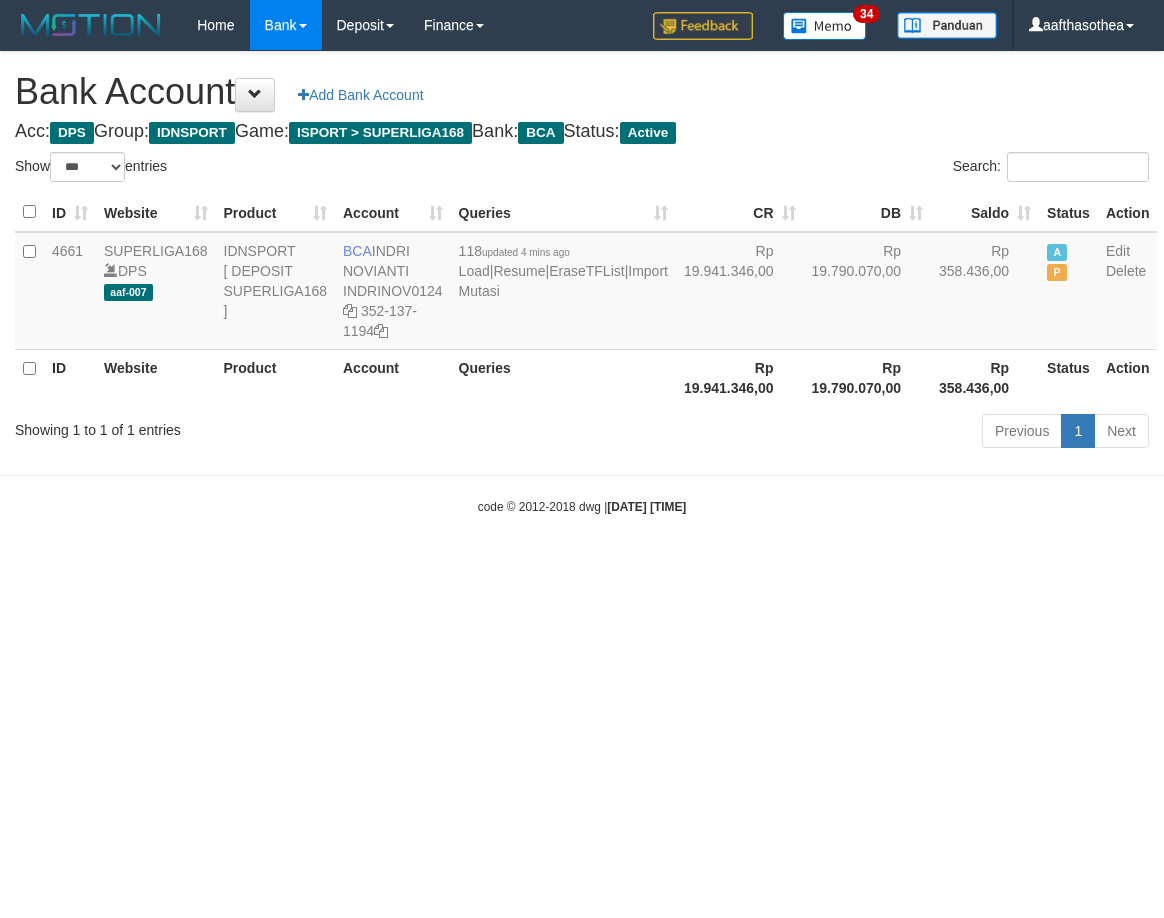 select on "***" 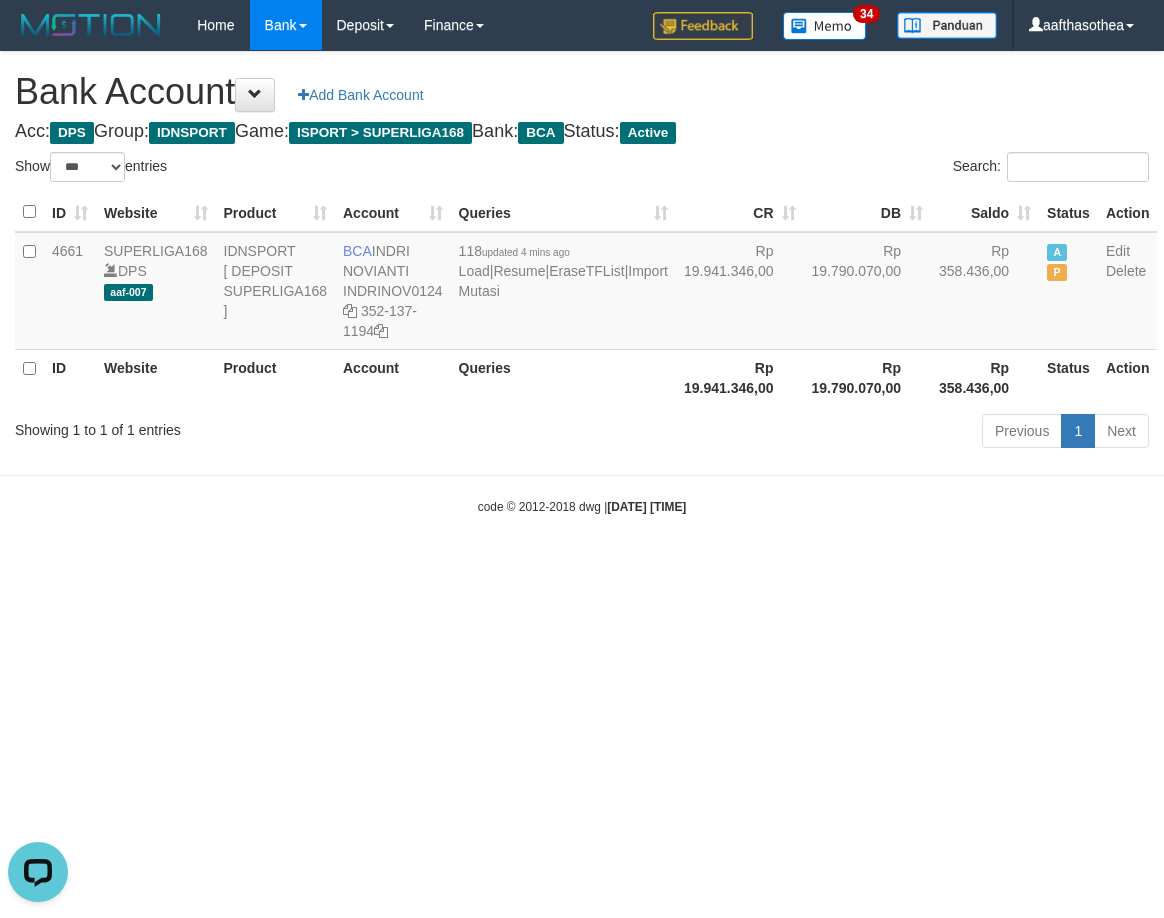 scroll, scrollTop: 0, scrollLeft: 0, axis: both 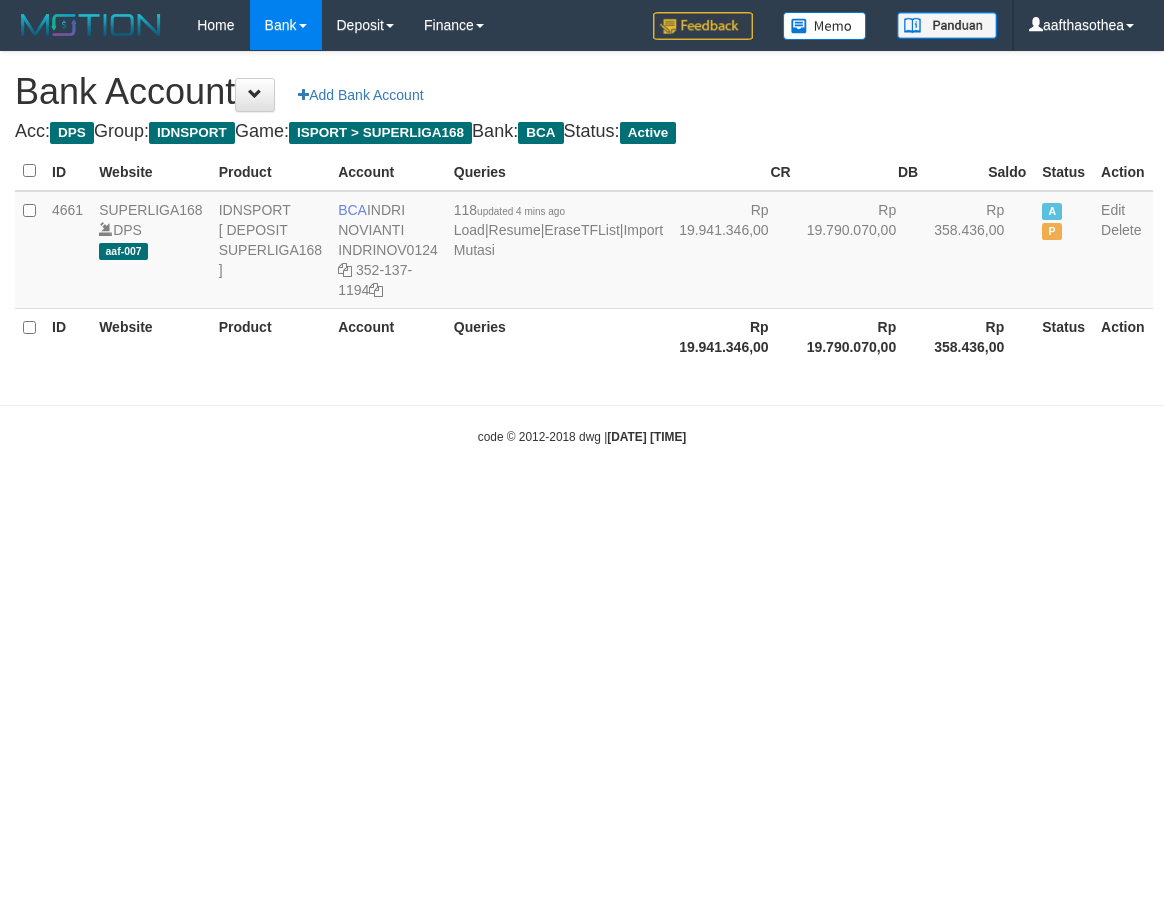select on "***" 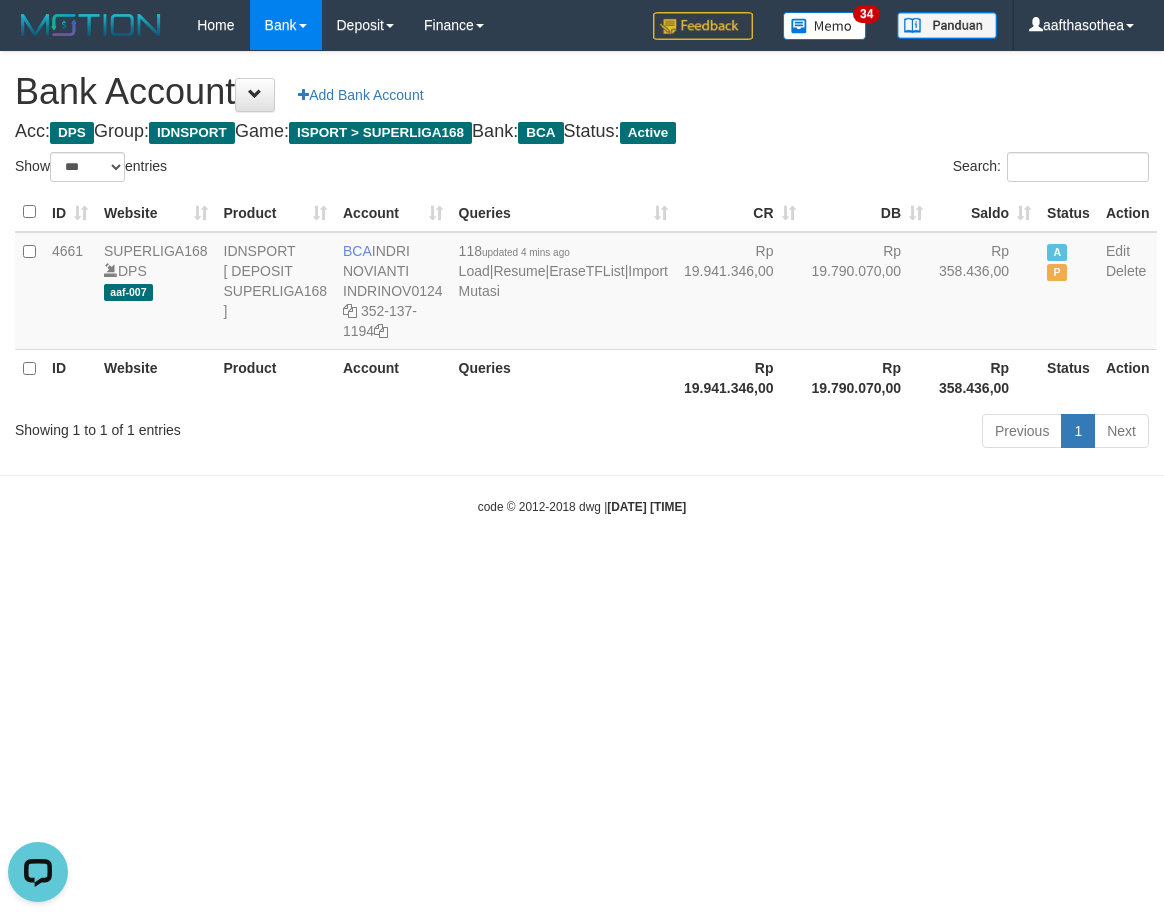scroll, scrollTop: 0, scrollLeft: 0, axis: both 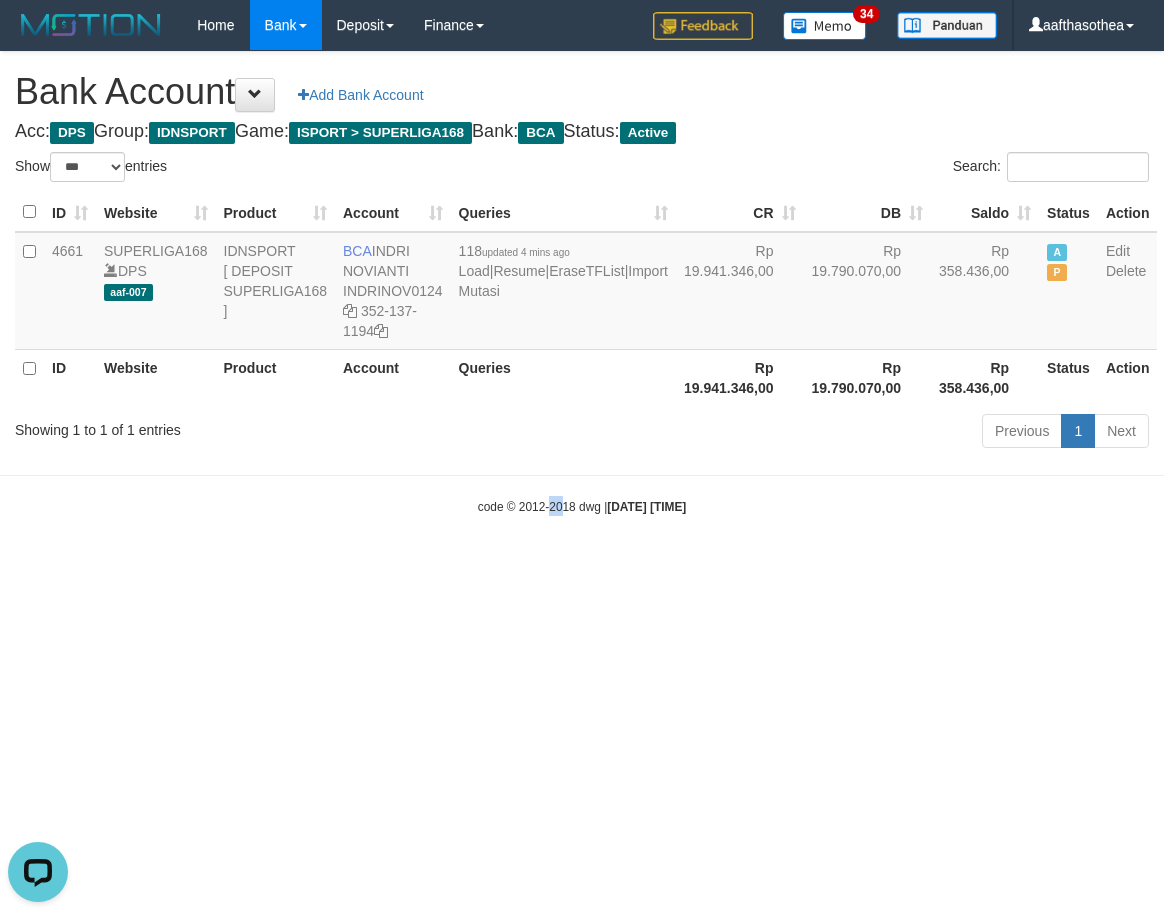 drag, startPoint x: 533, startPoint y: 632, endPoint x: 547, endPoint y: 653, distance: 25.23886 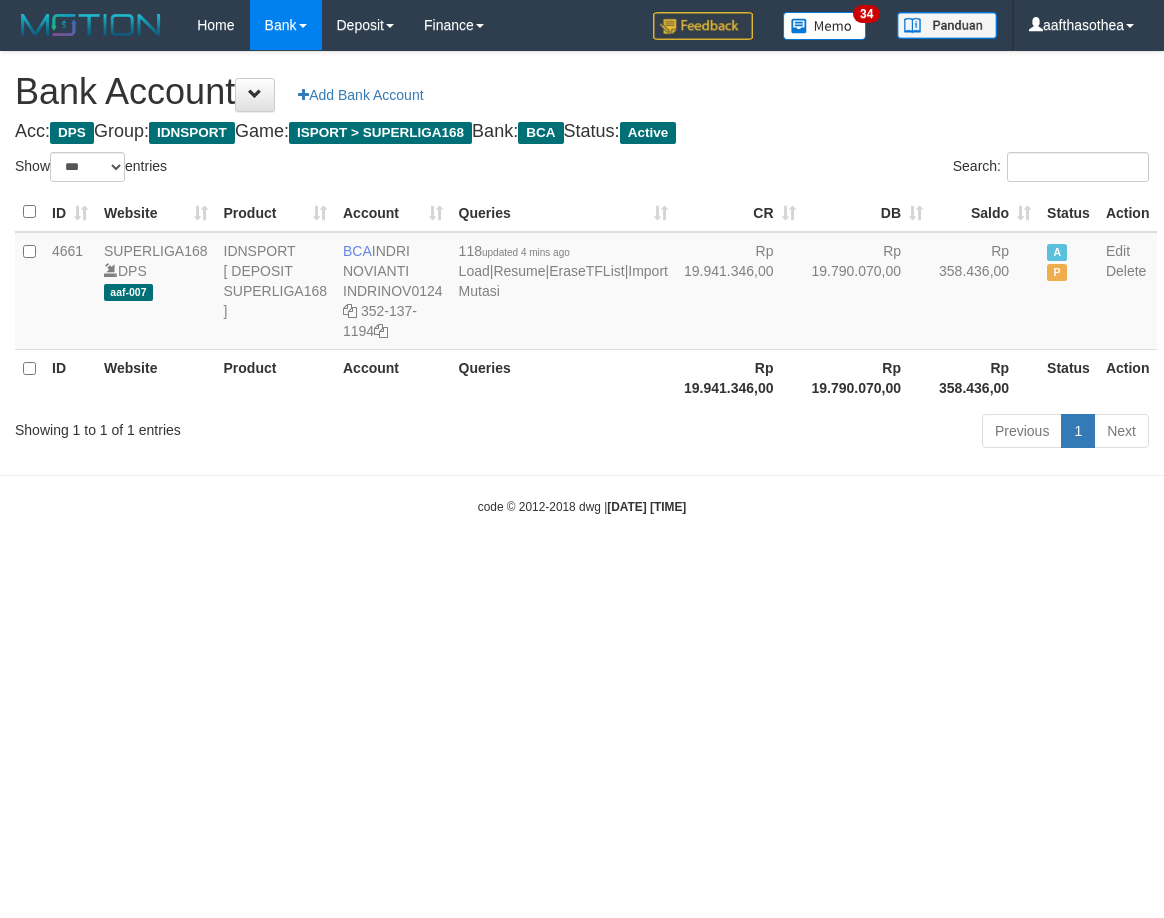 select on "***" 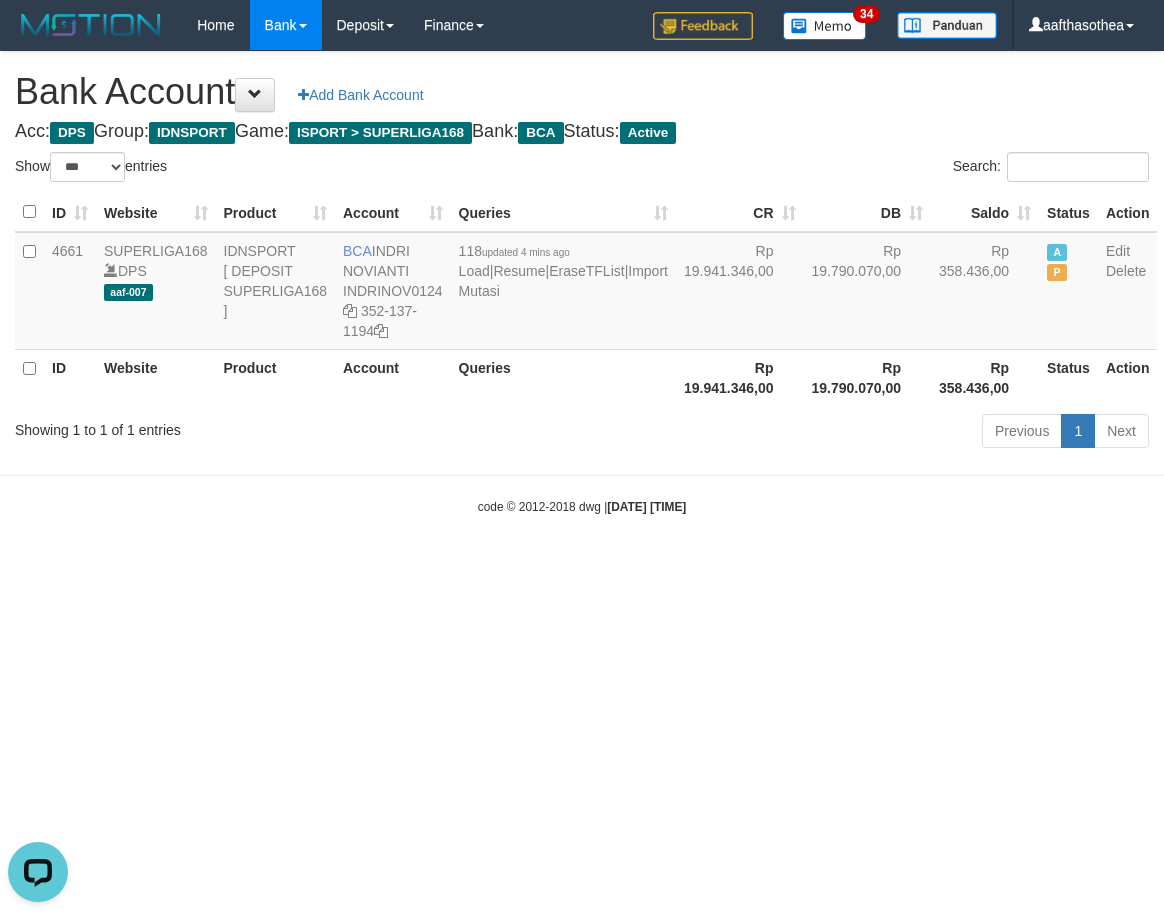scroll, scrollTop: 0, scrollLeft: 0, axis: both 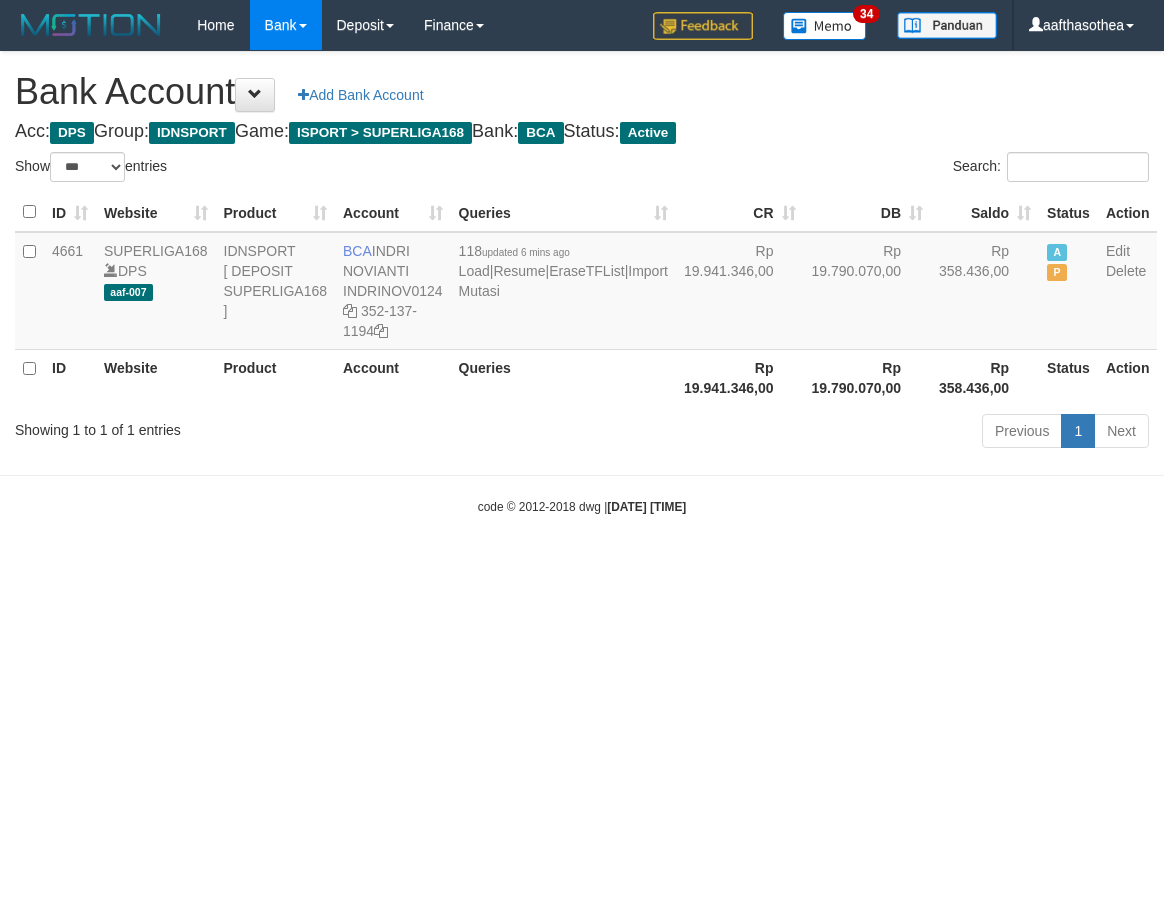 select on "***" 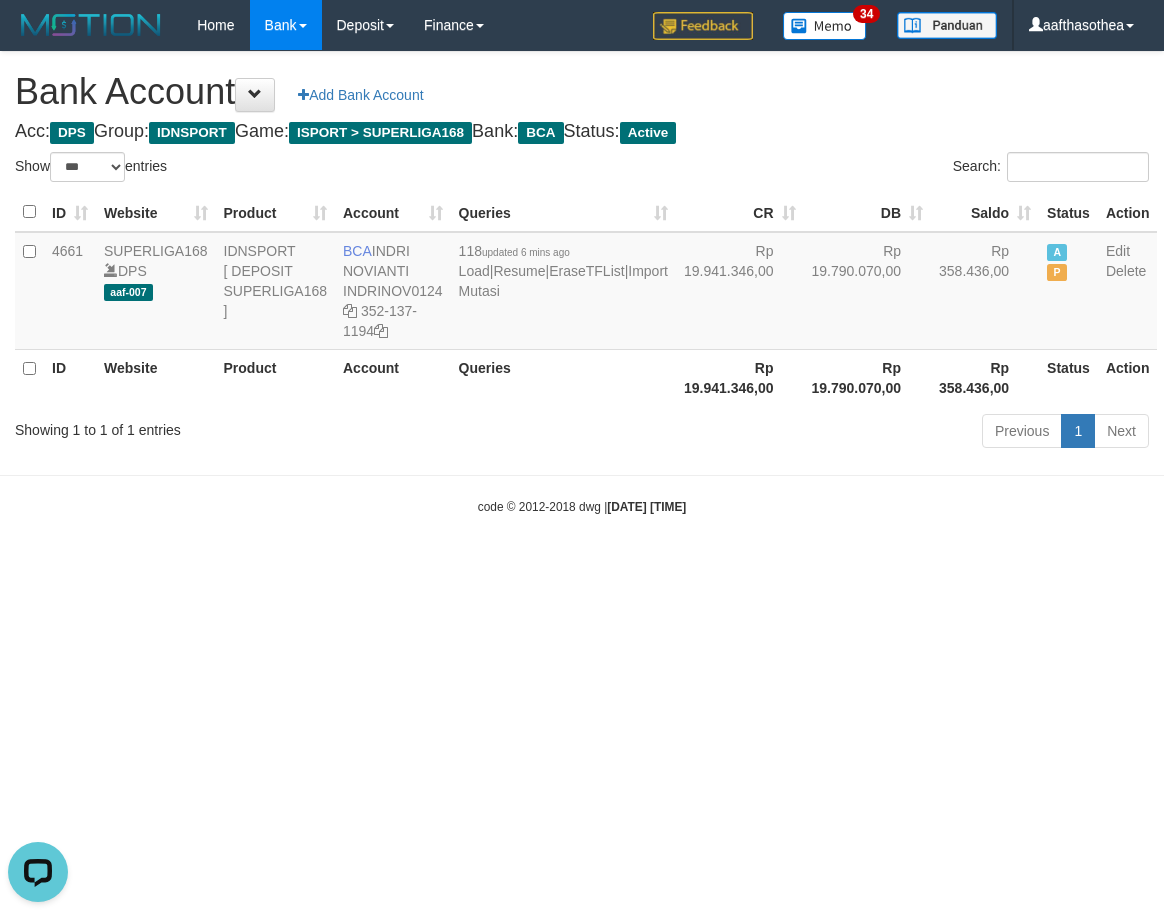 scroll, scrollTop: 0, scrollLeft: 0, axis: both 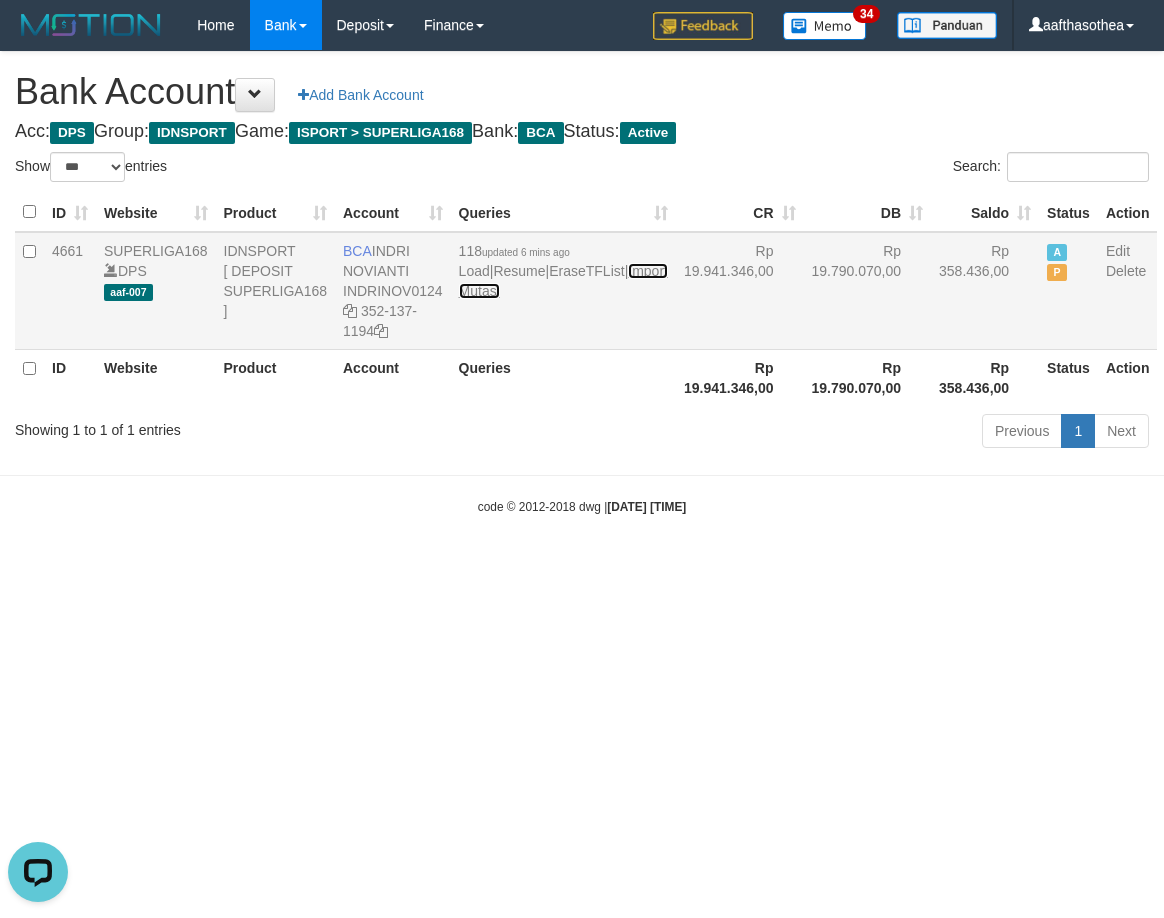 click on "Import Mutasi" at bounding box center (563, 281) 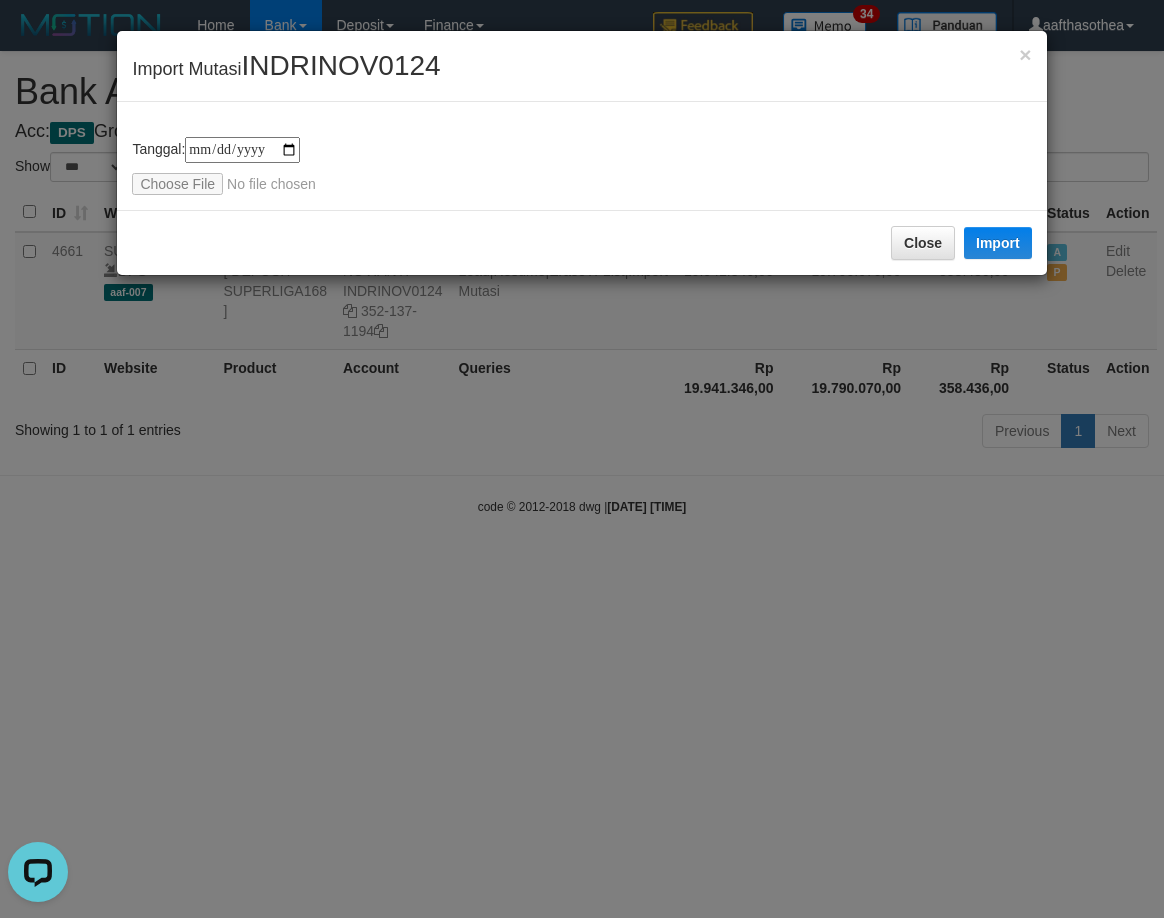 type on "**********" 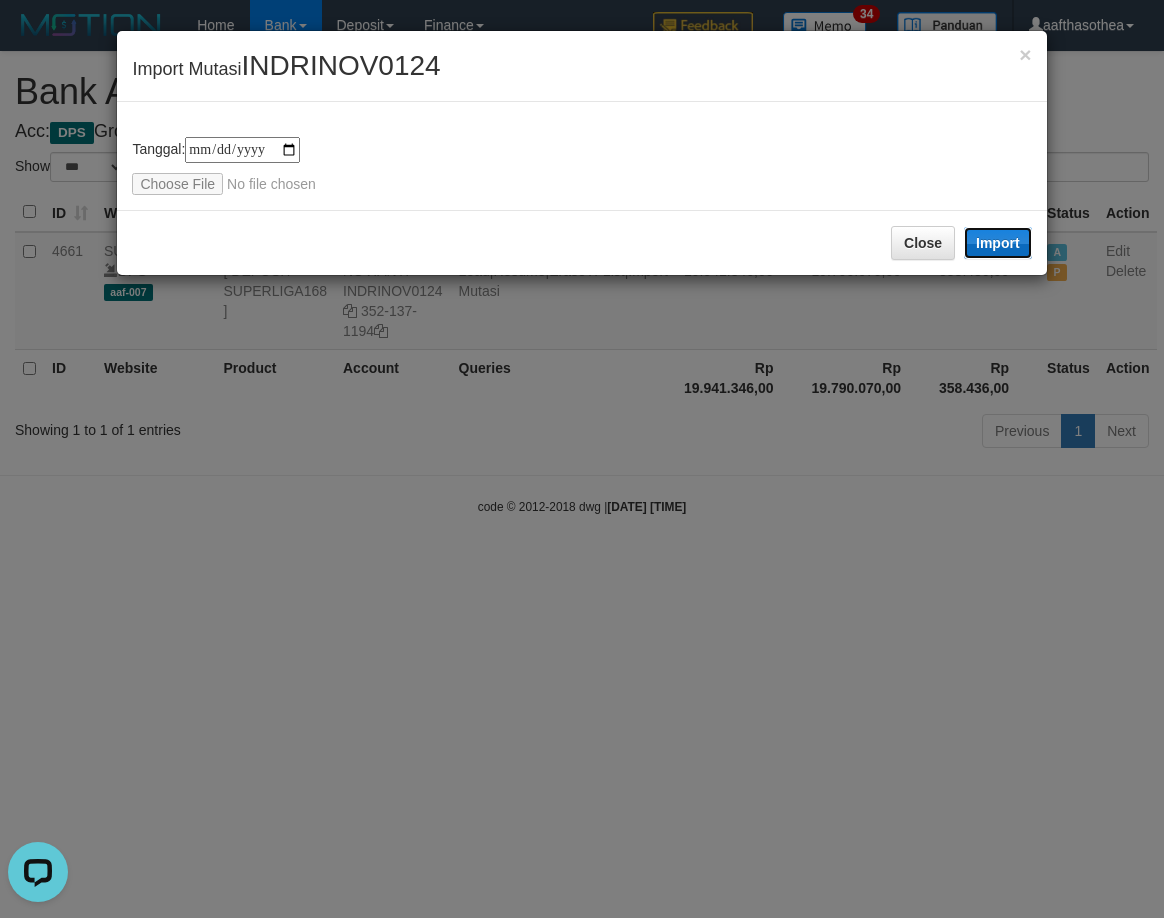 click on "Import" at bounding box center (998, 243) 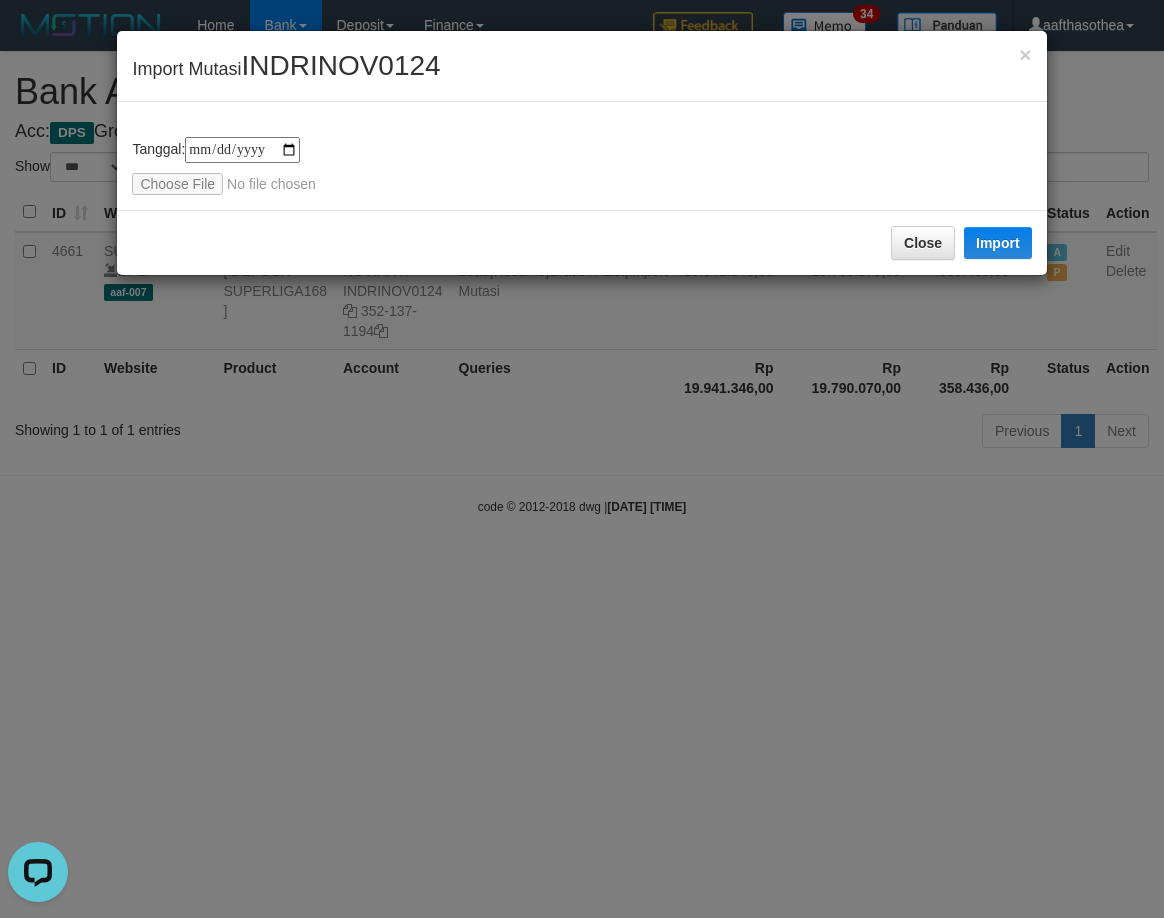 click on "**********" at bounding box center [582, 459] 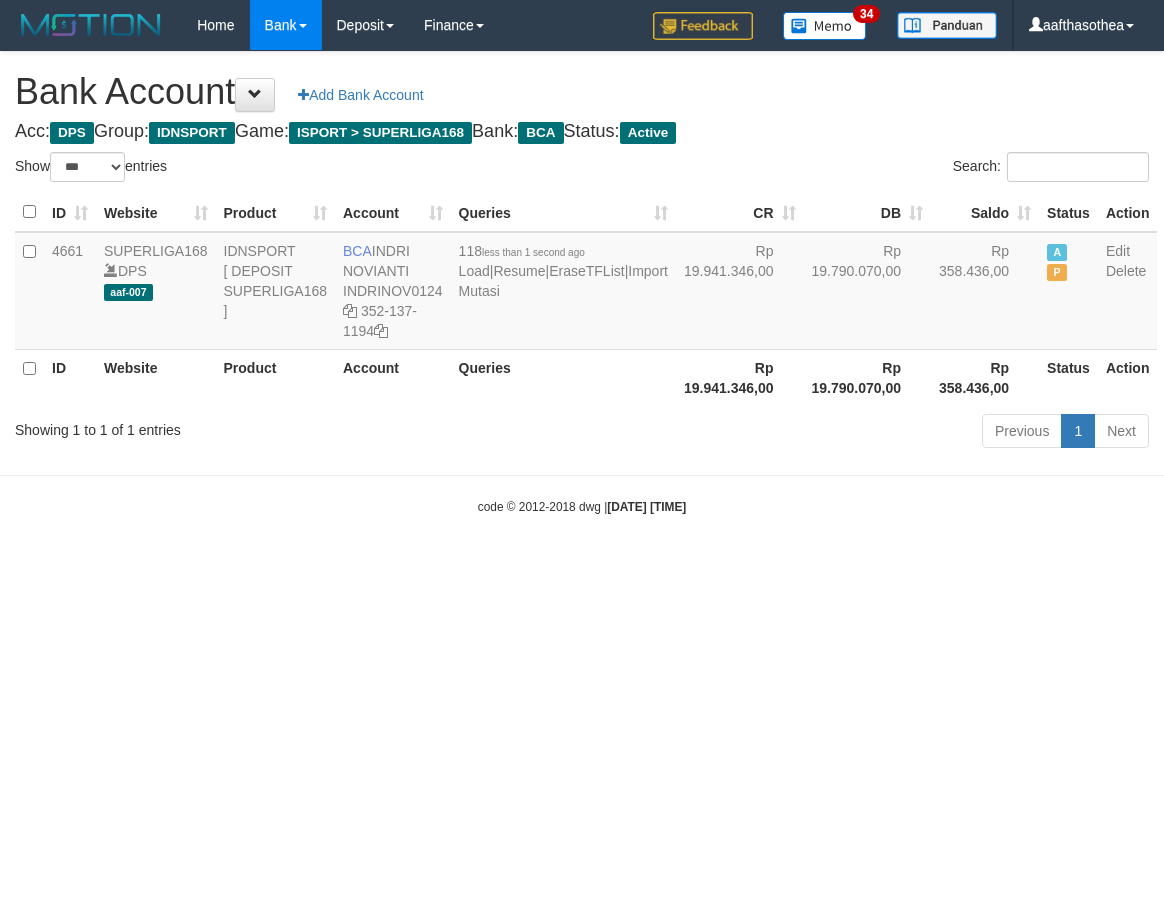 select on "***" 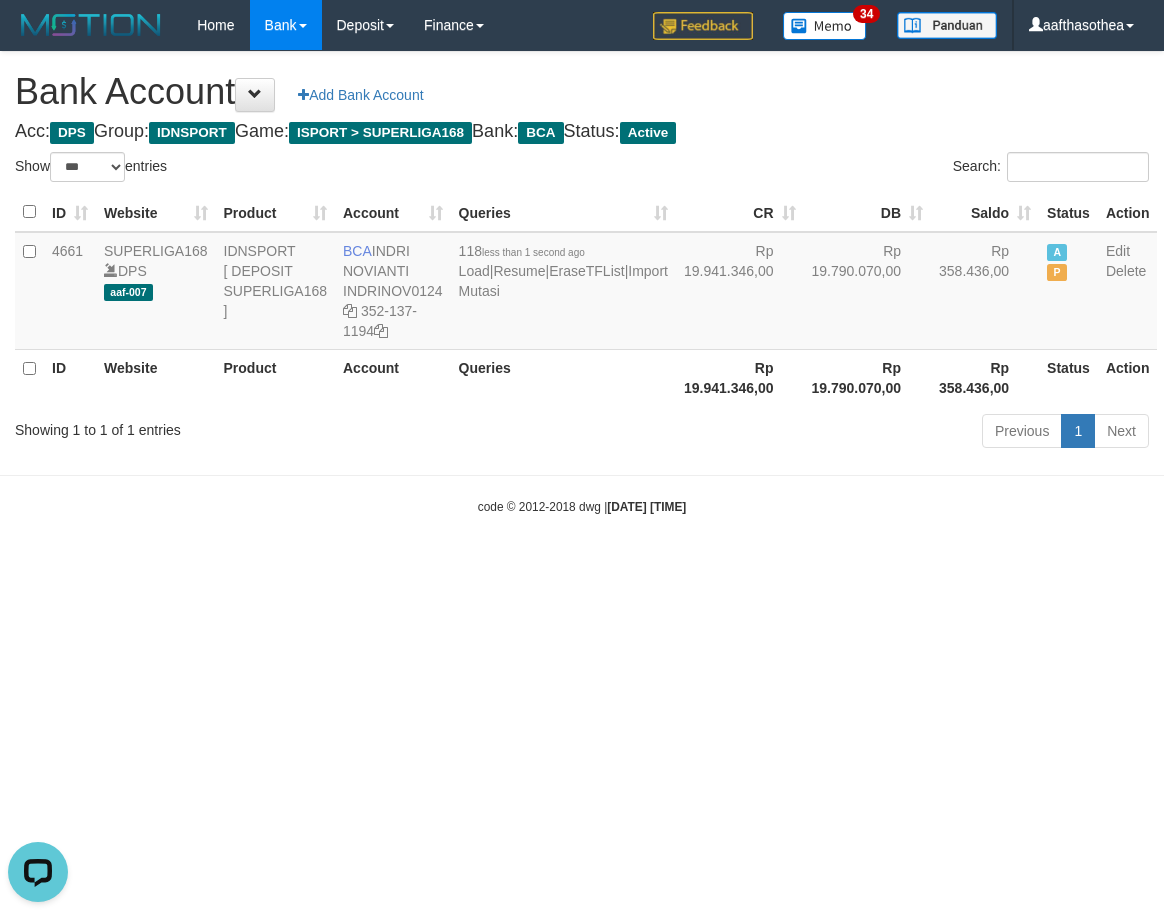 scroll, scrollTop: 0, scrollLeft: 0, axis: both 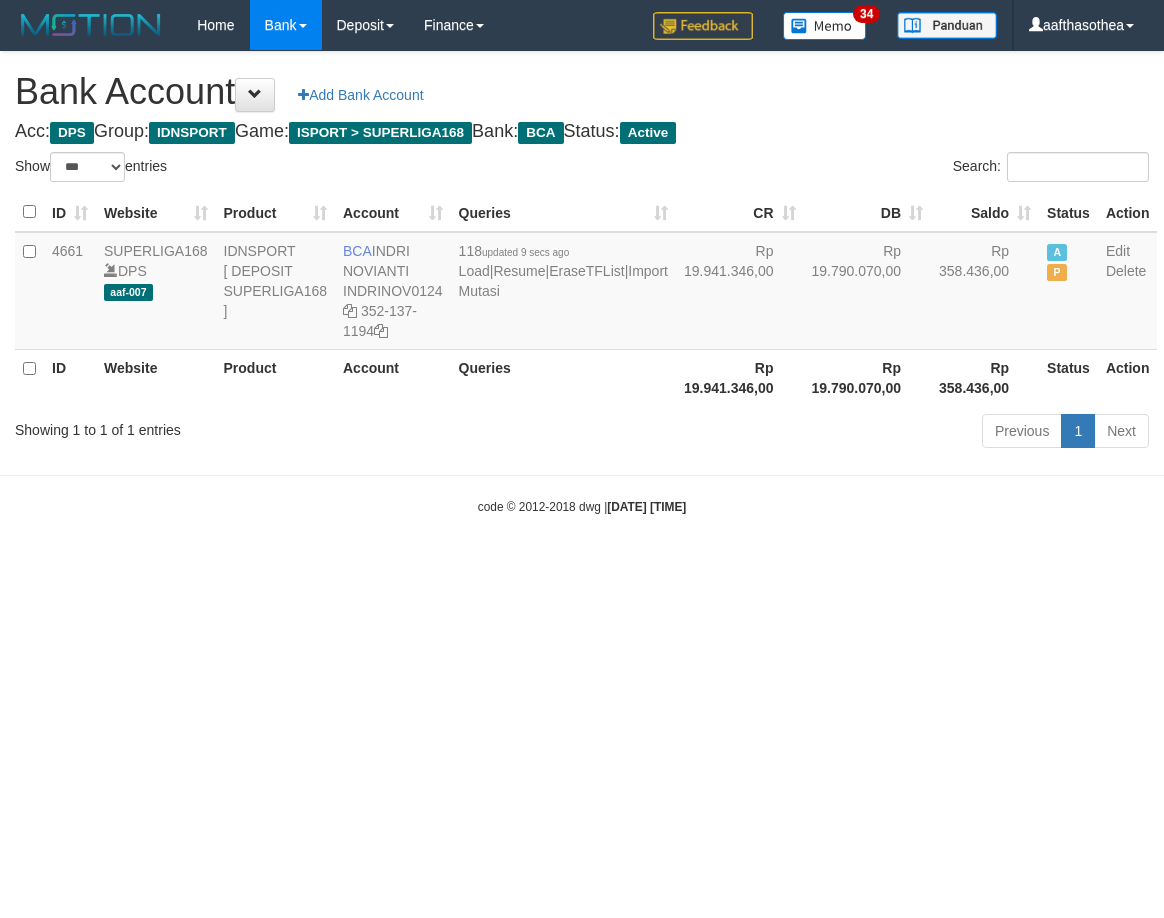 select on "***" 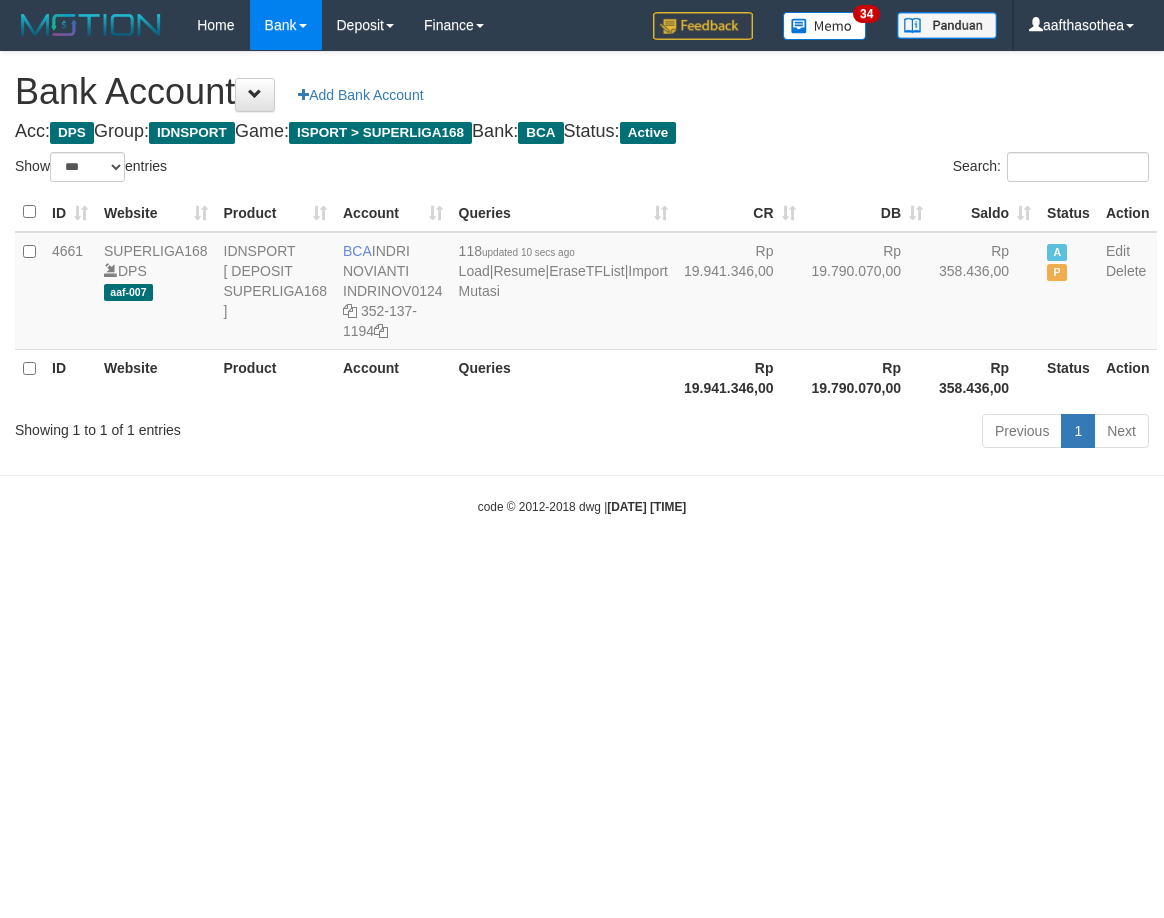 select on "***" 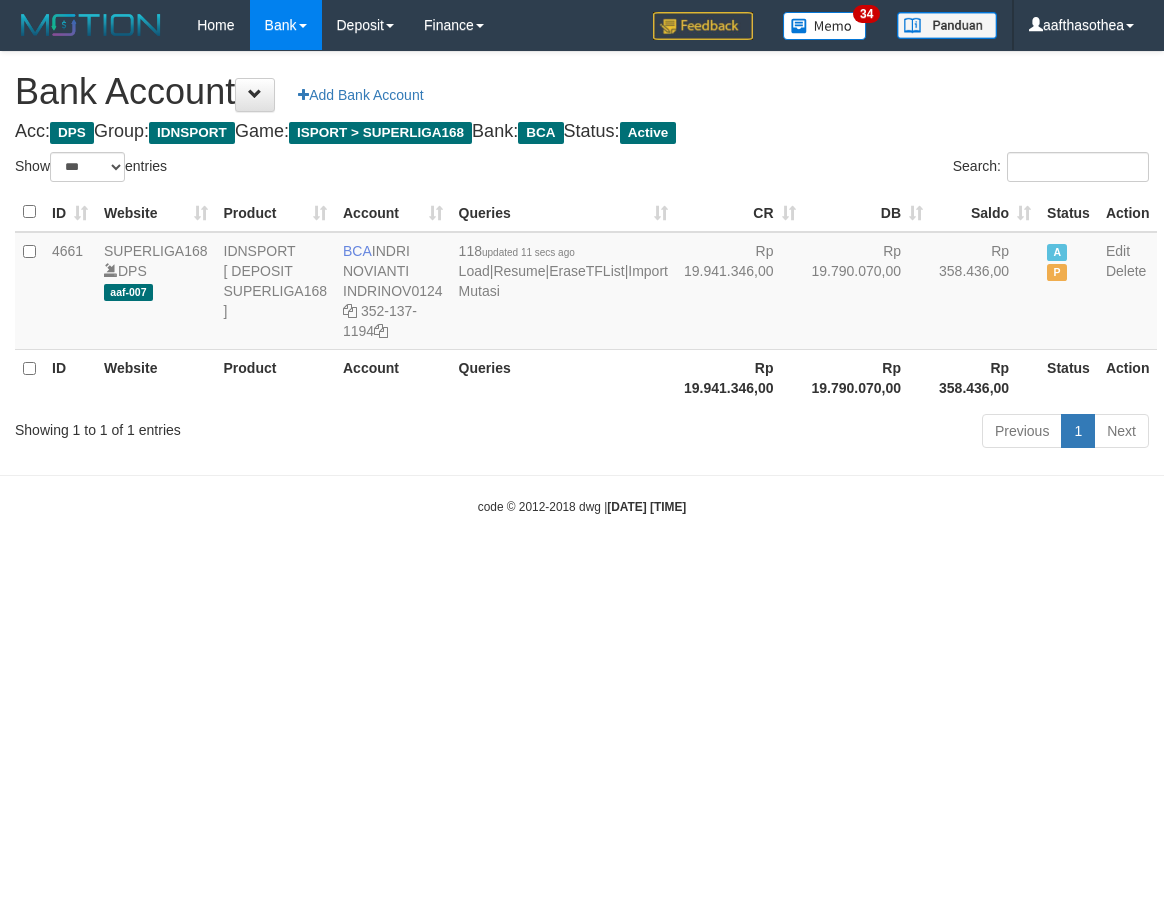 select on "***" 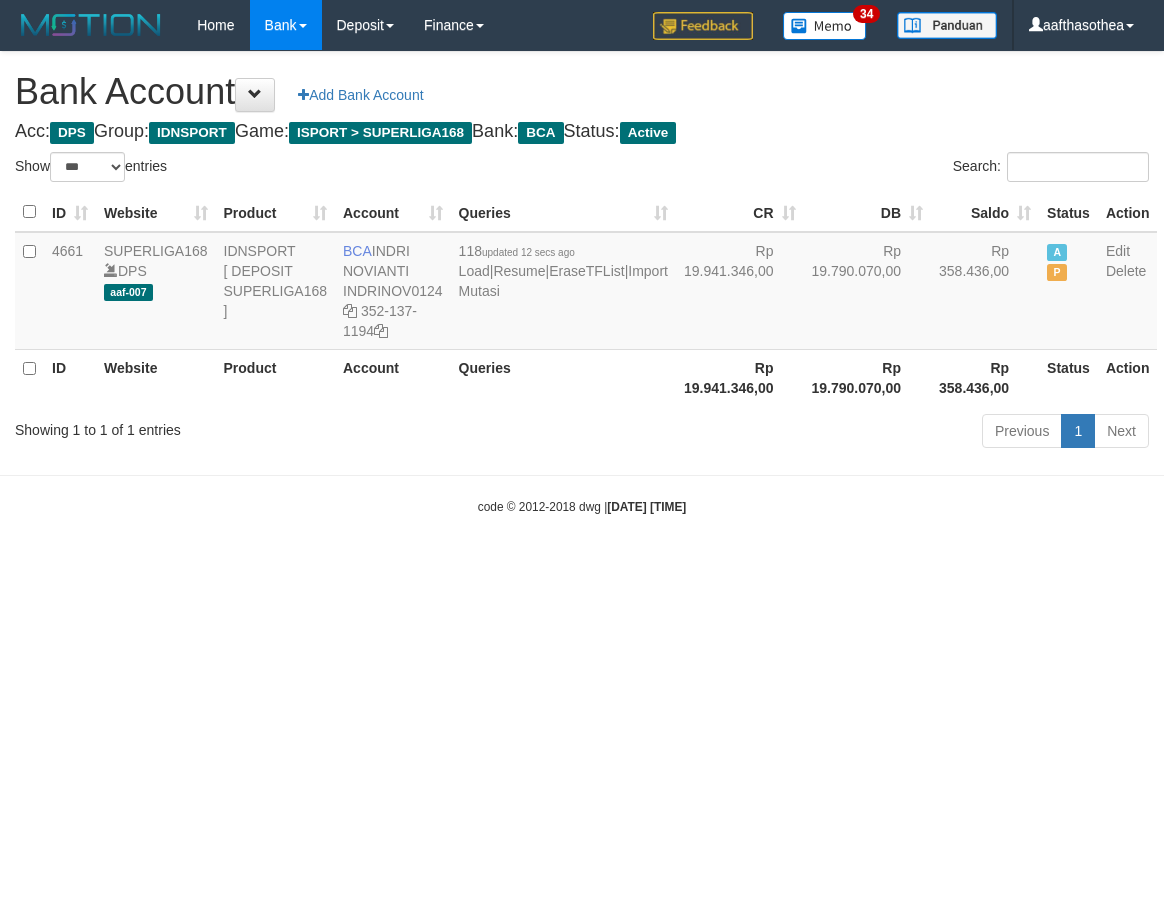 select on "***" 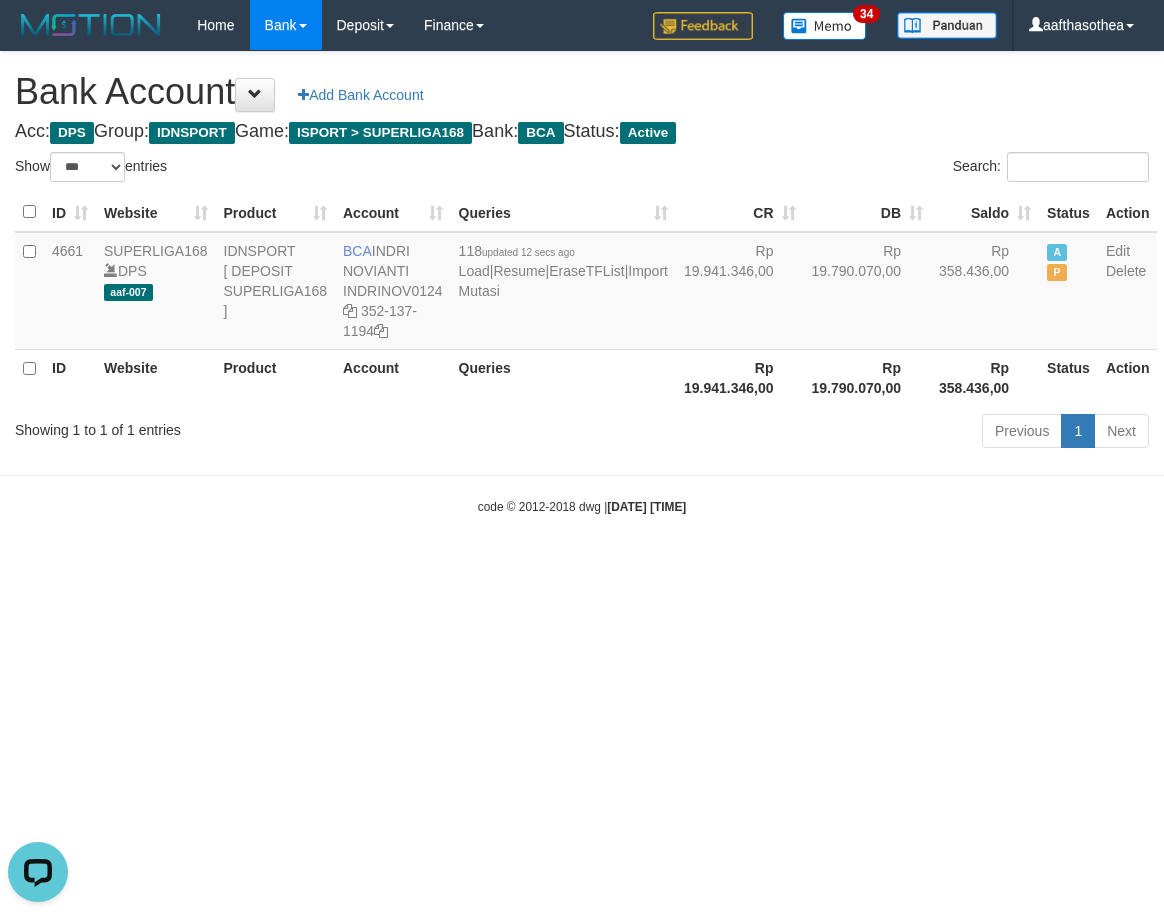 scroll, scrollTop: 0, scrollLeft: 0, axis: both 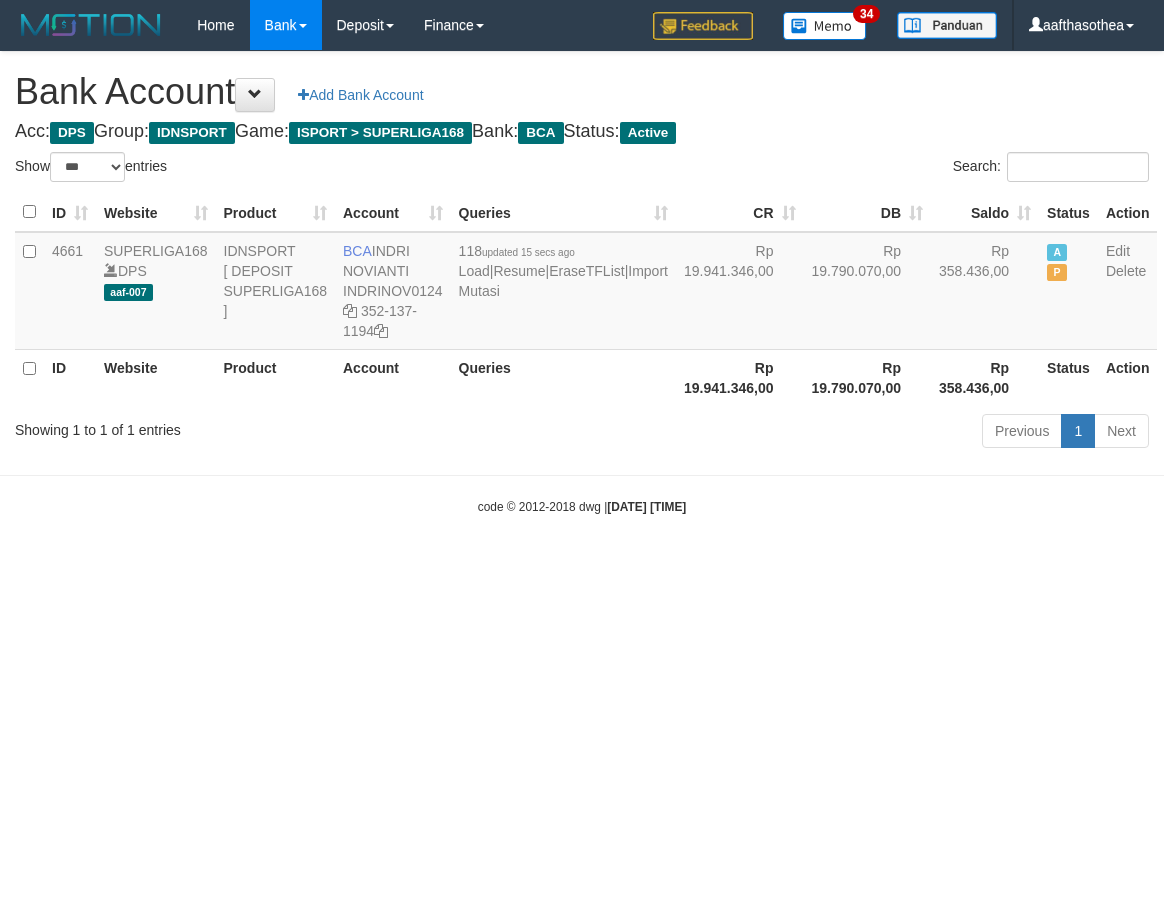 select on "***" 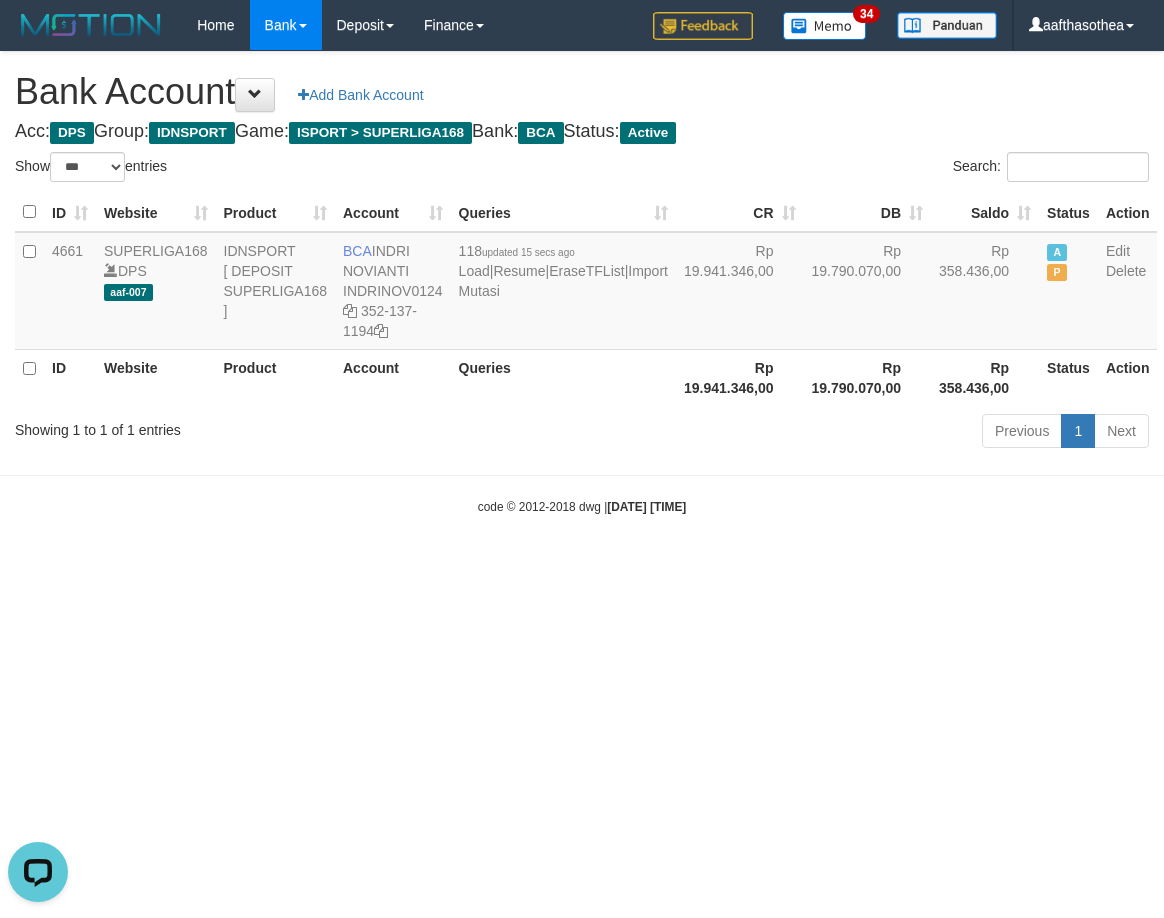 scroll, scrollTop: 0, scrollLeft: 0, axis: both 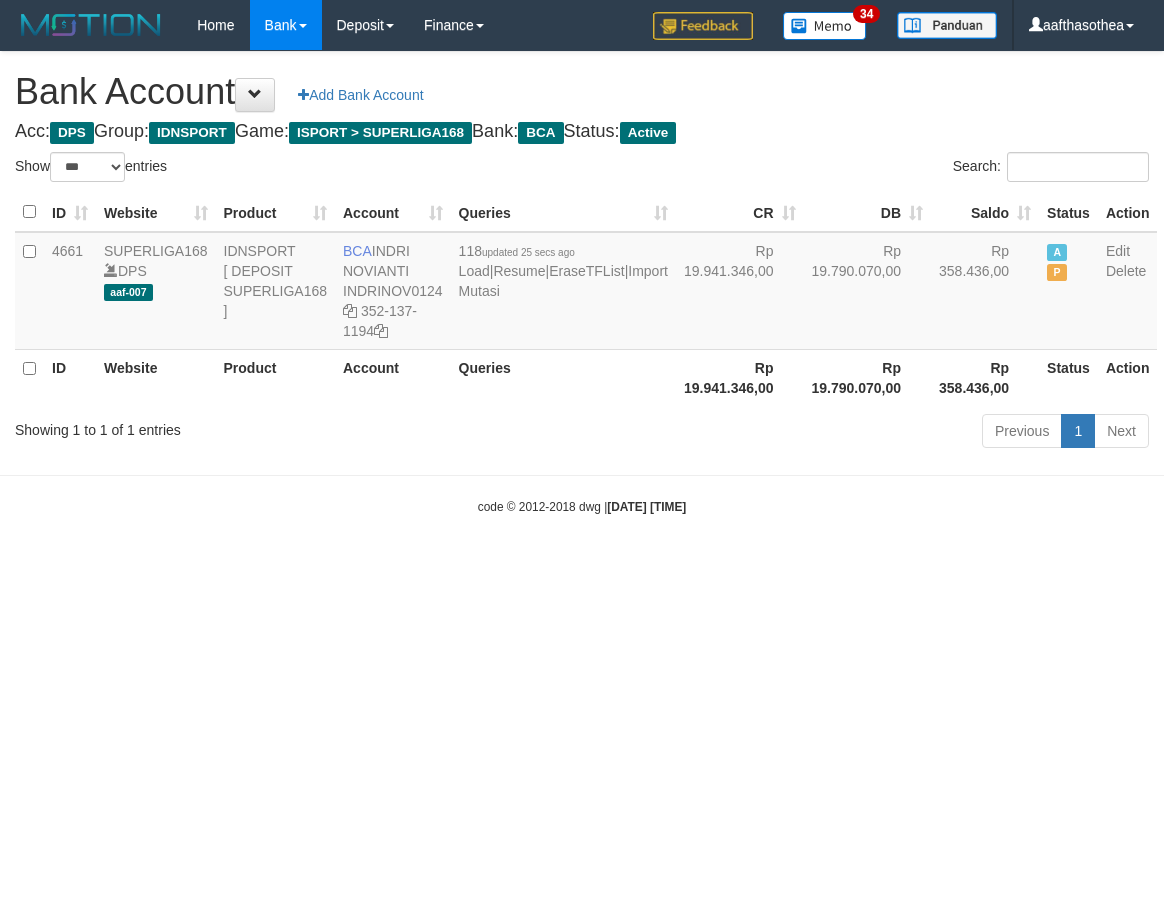 select on "***" 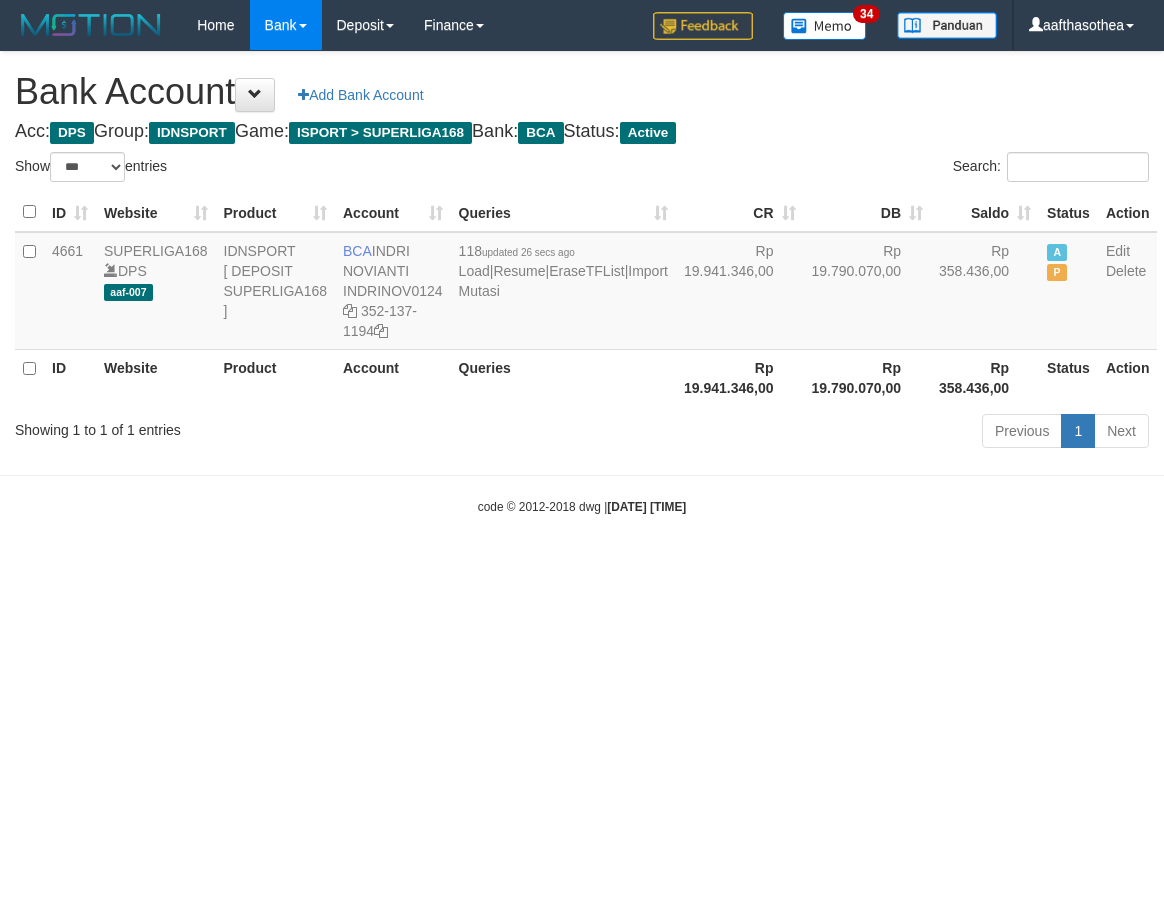 select on "***" 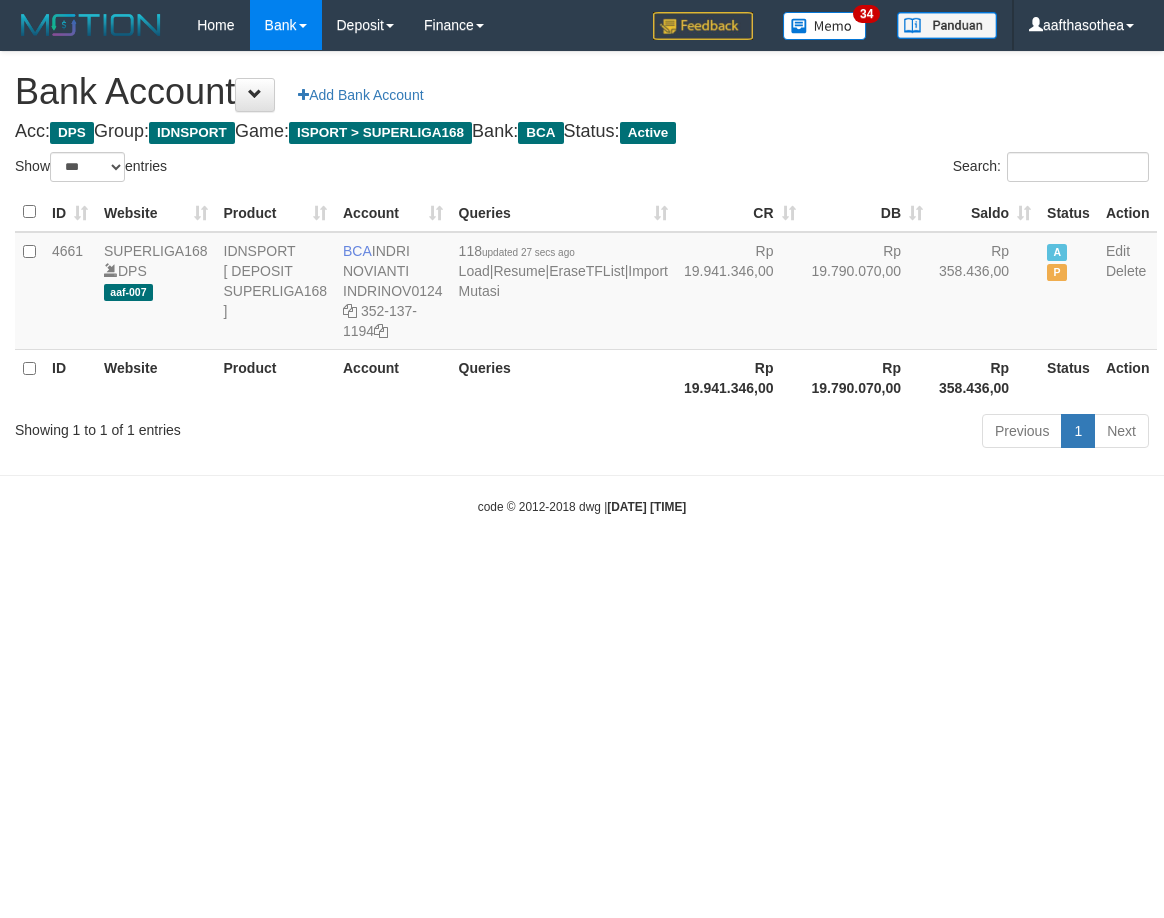 select on "***" 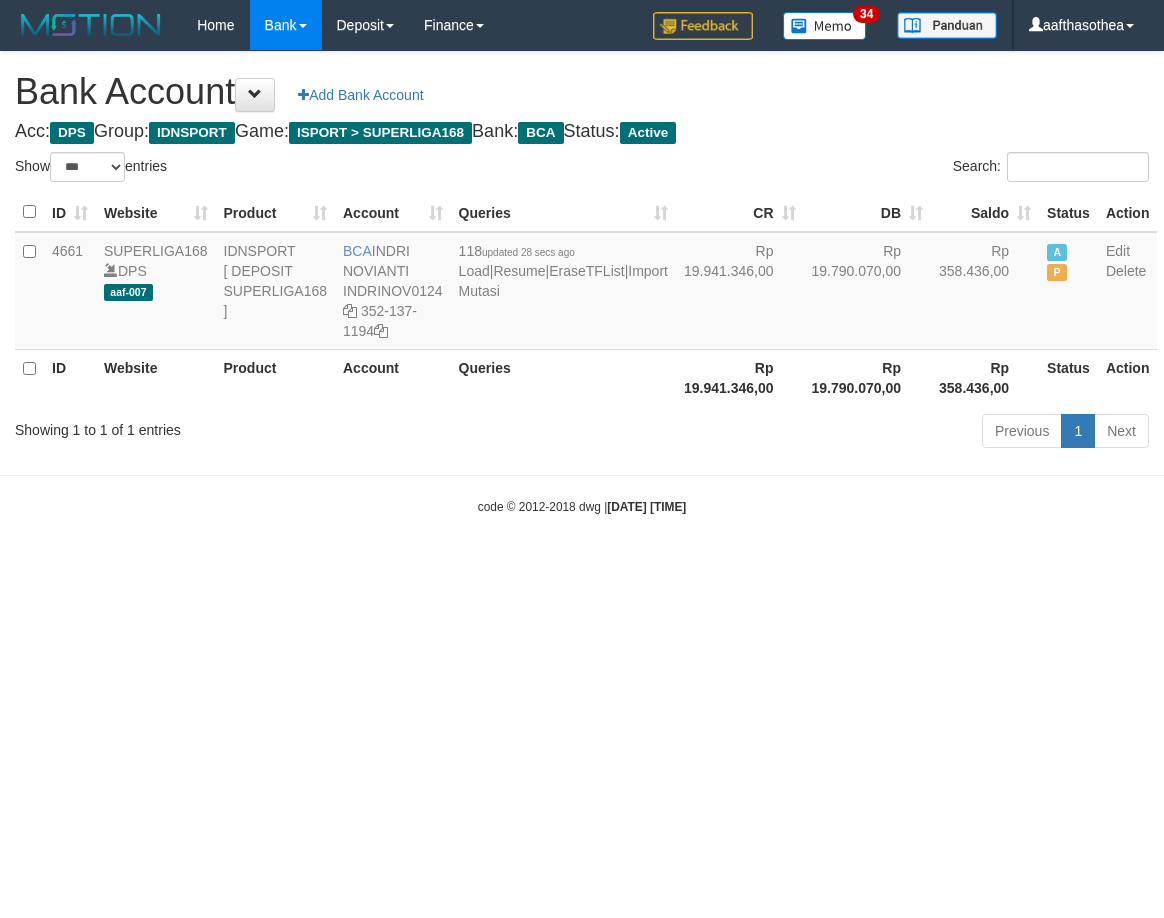 select on "***" 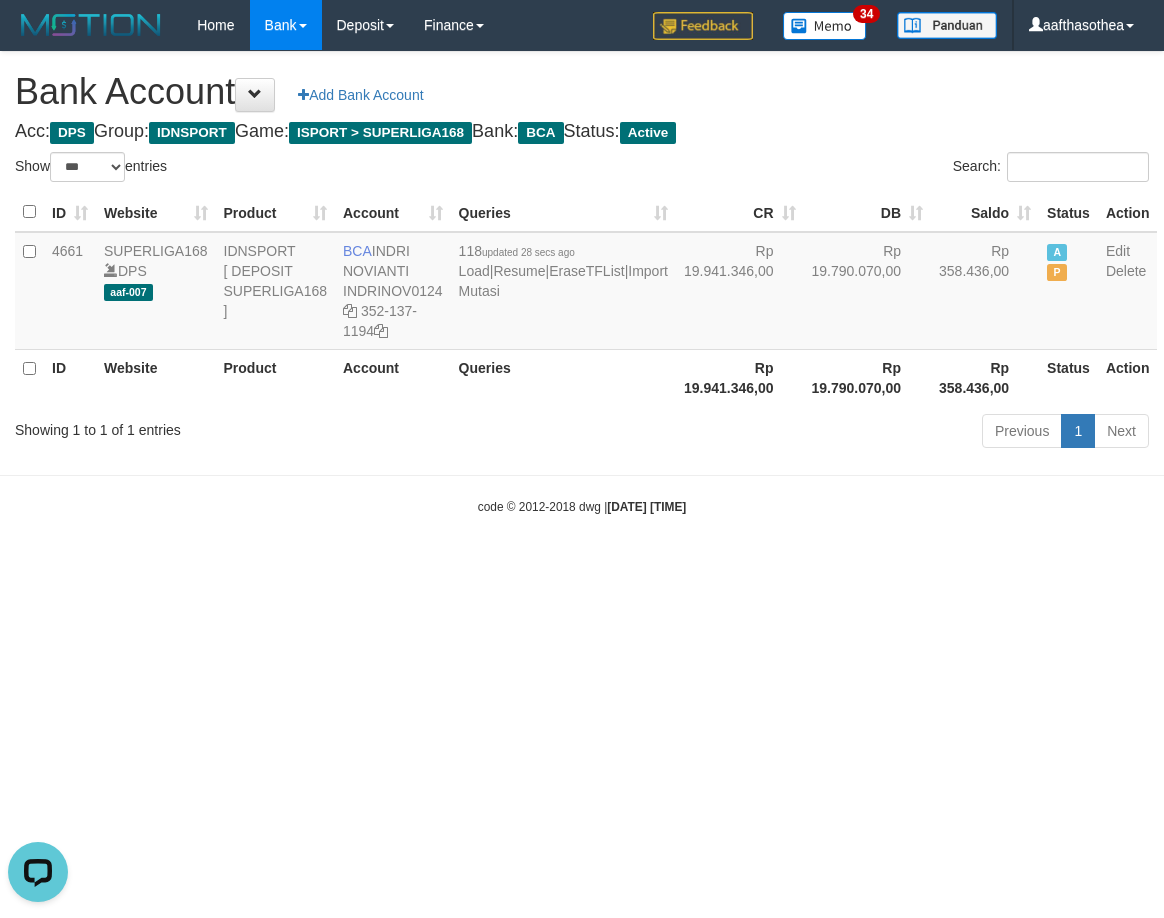 scroll, scrollTop: 0, scrollLeft: 0, axis: both 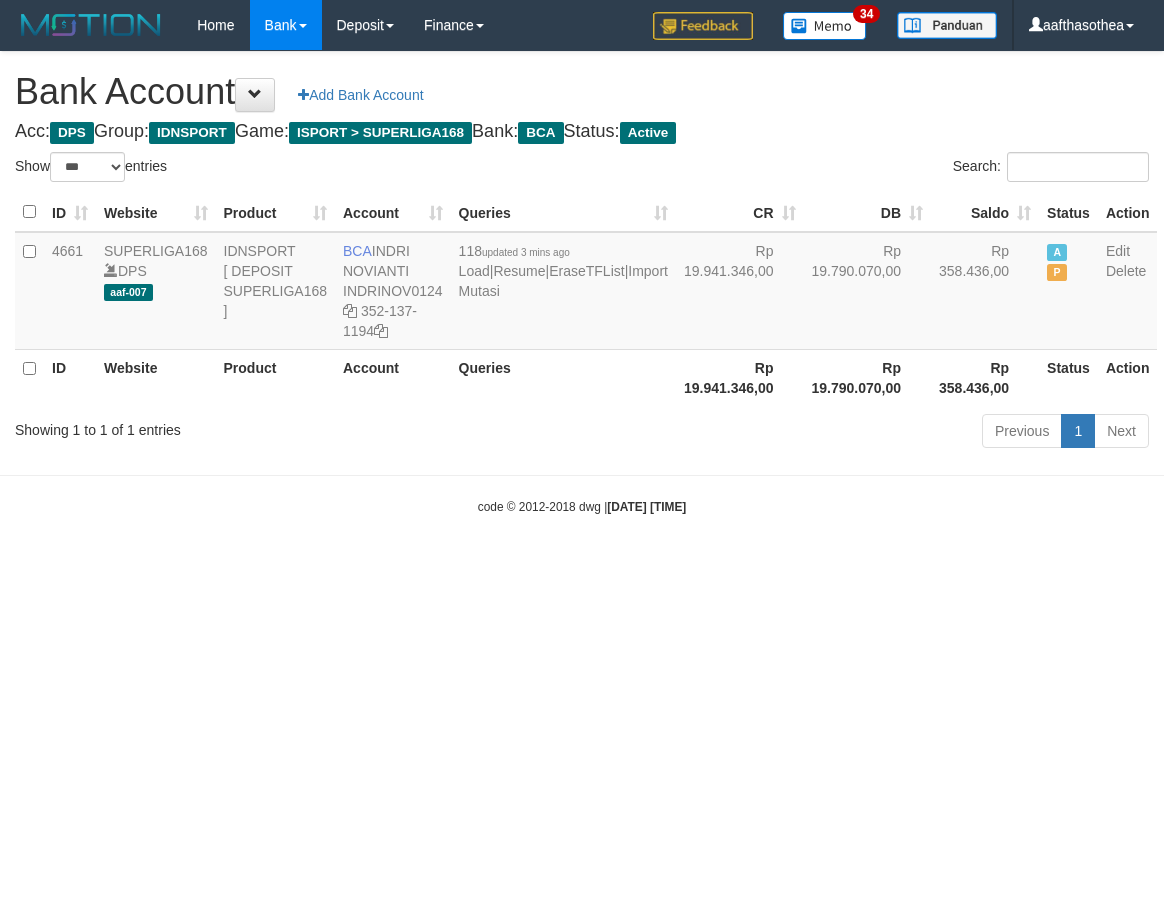 select on "***" 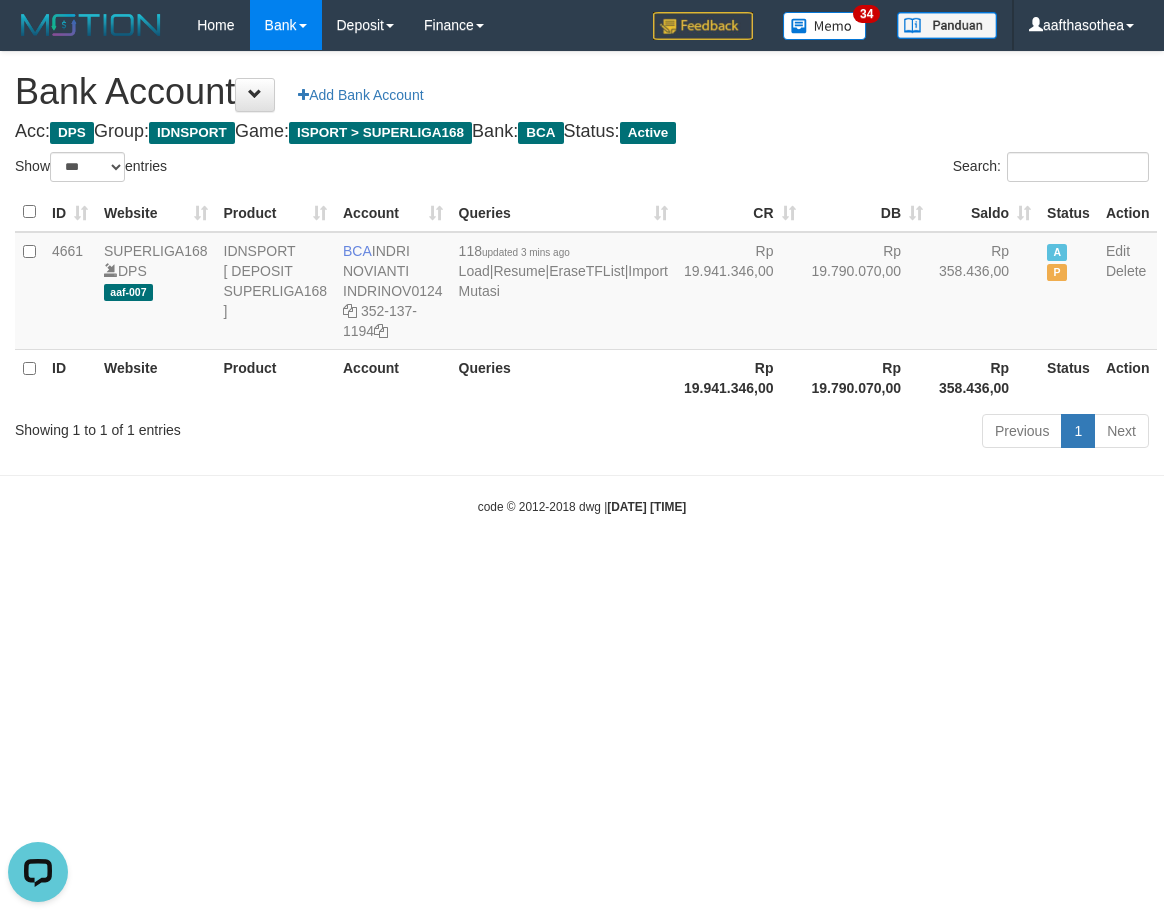 scroll, scrollTop: 0, scrollLeft: 0, axis: both 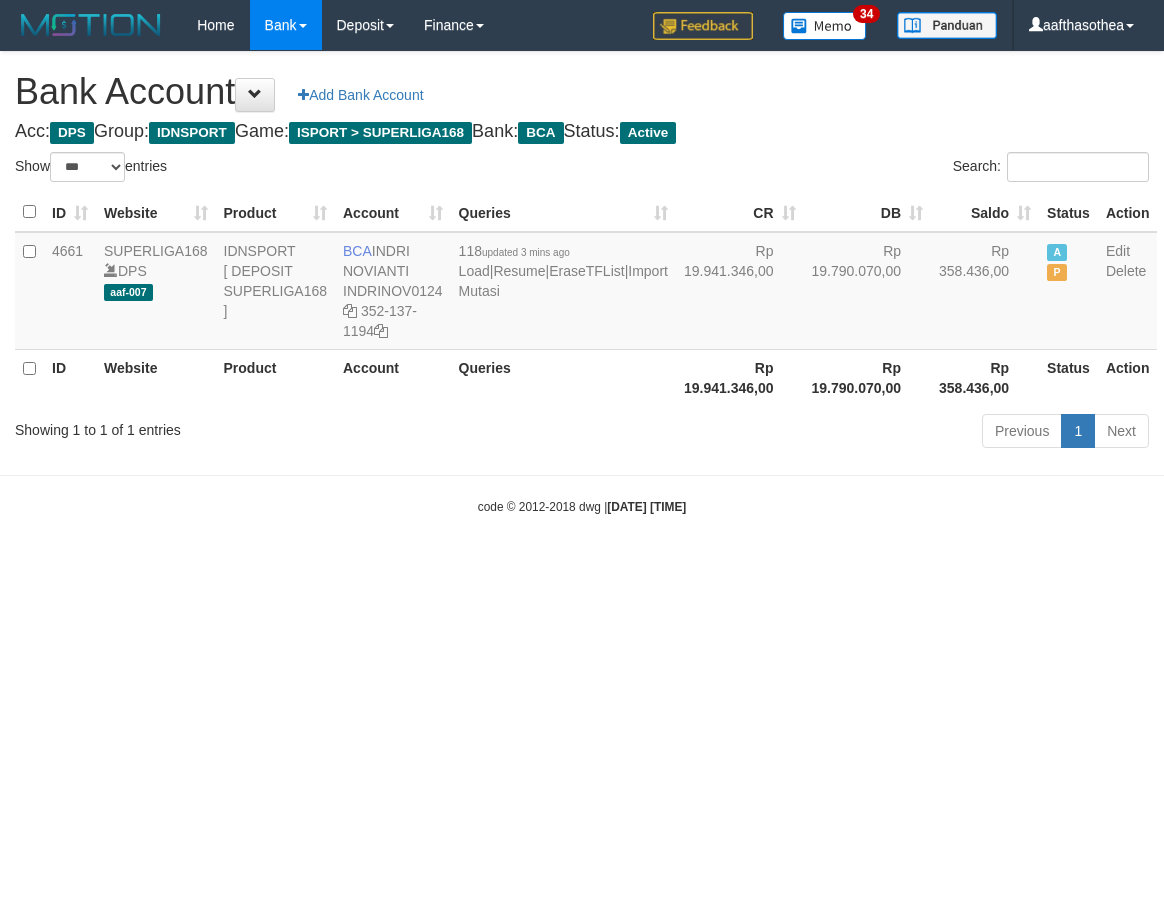 select on "***" 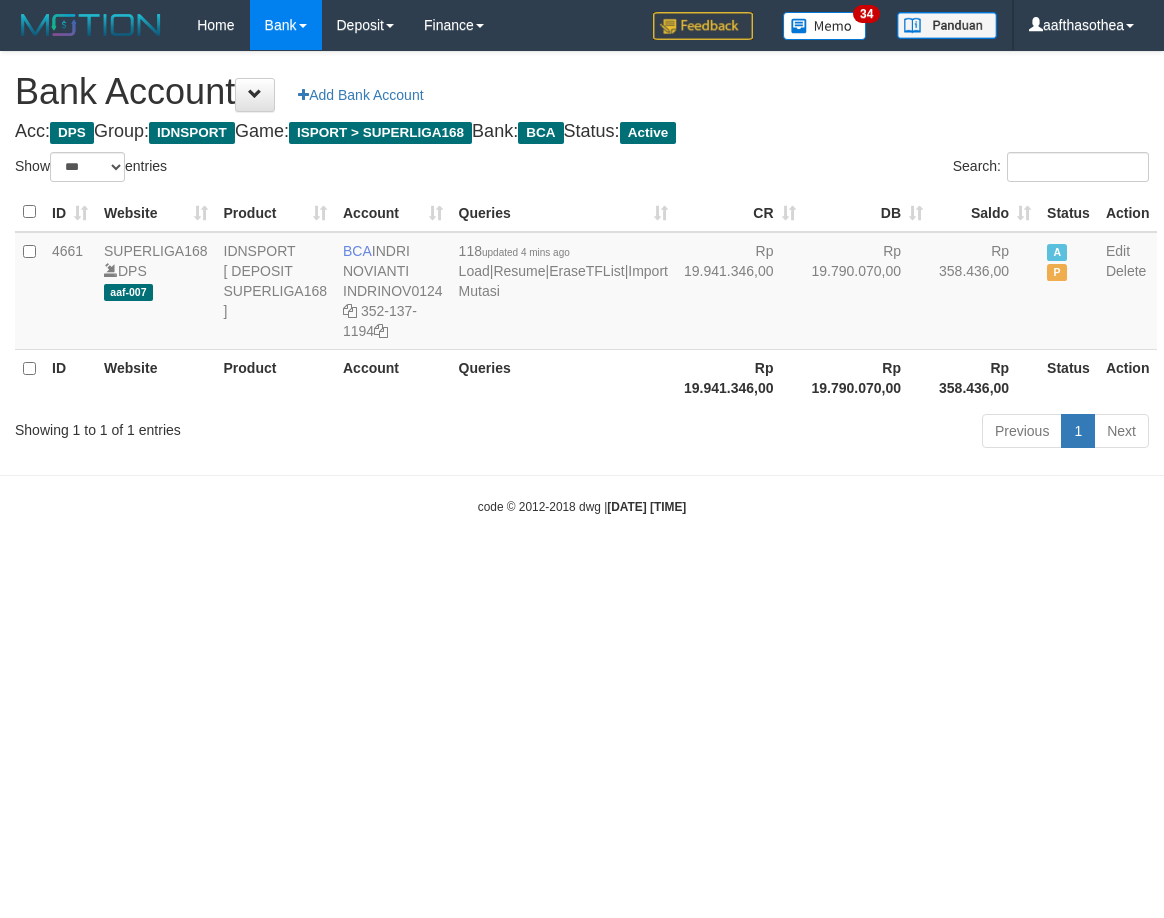 select on "***" 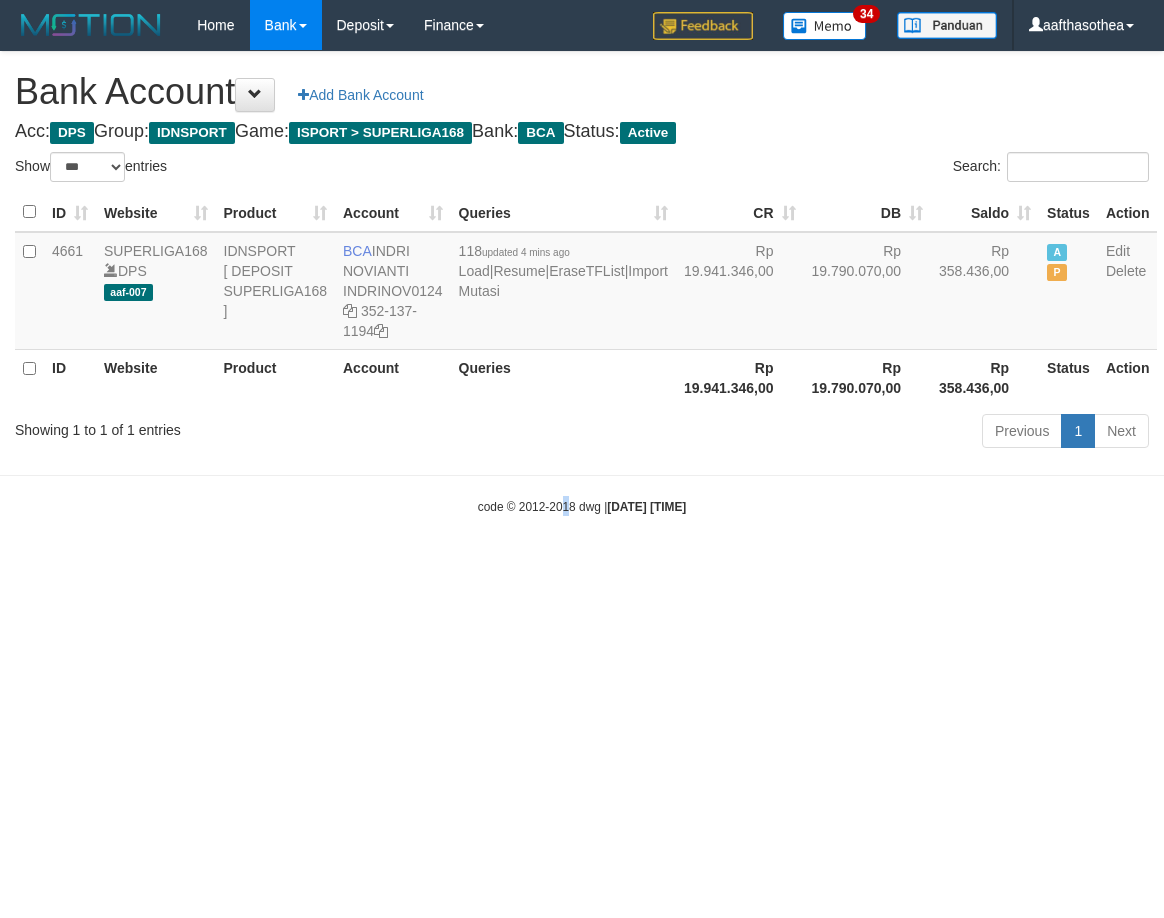 click on "Toggle navigation
Home
Bank
Account List
Load
By Website
Group
[ISPORT]													SUPERLIGA168
By Load Group (DPS)" at bounding box center [582, 283] 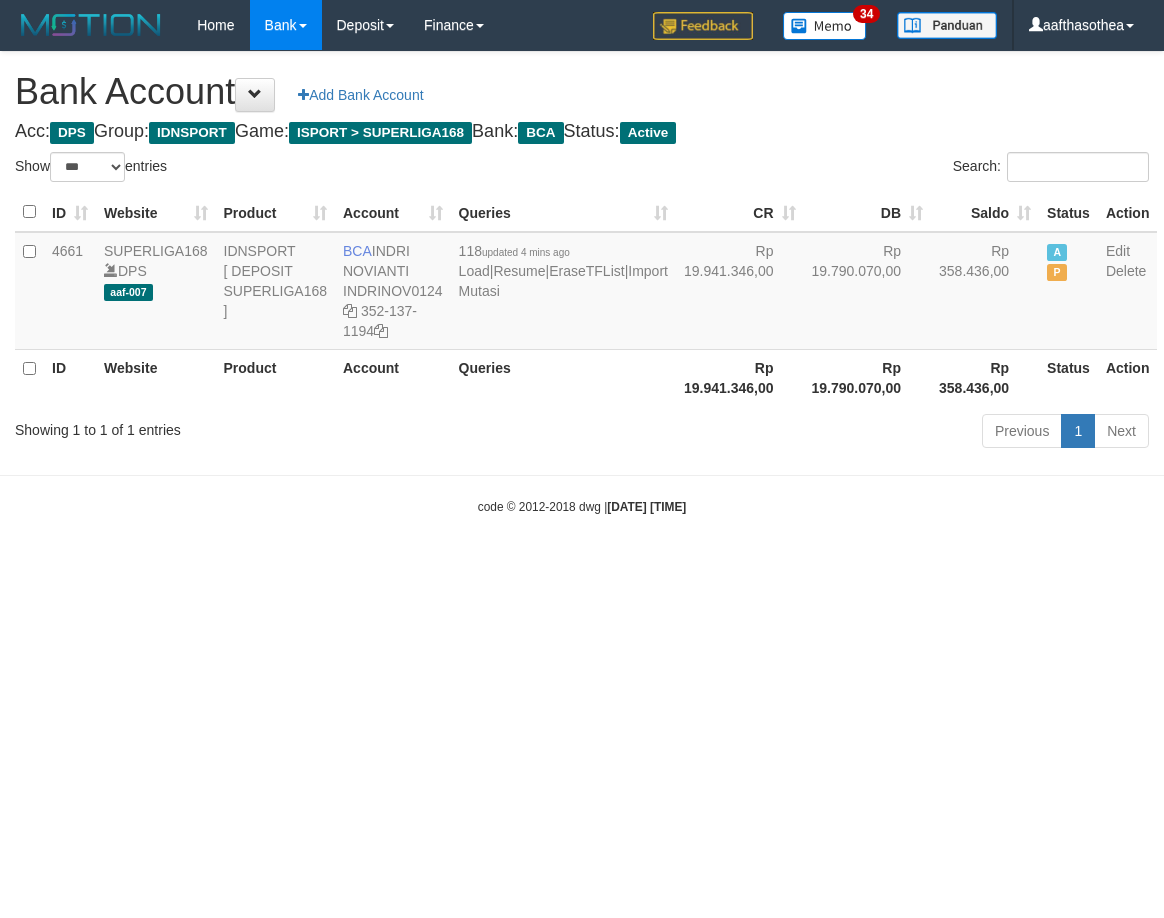 select on "***" 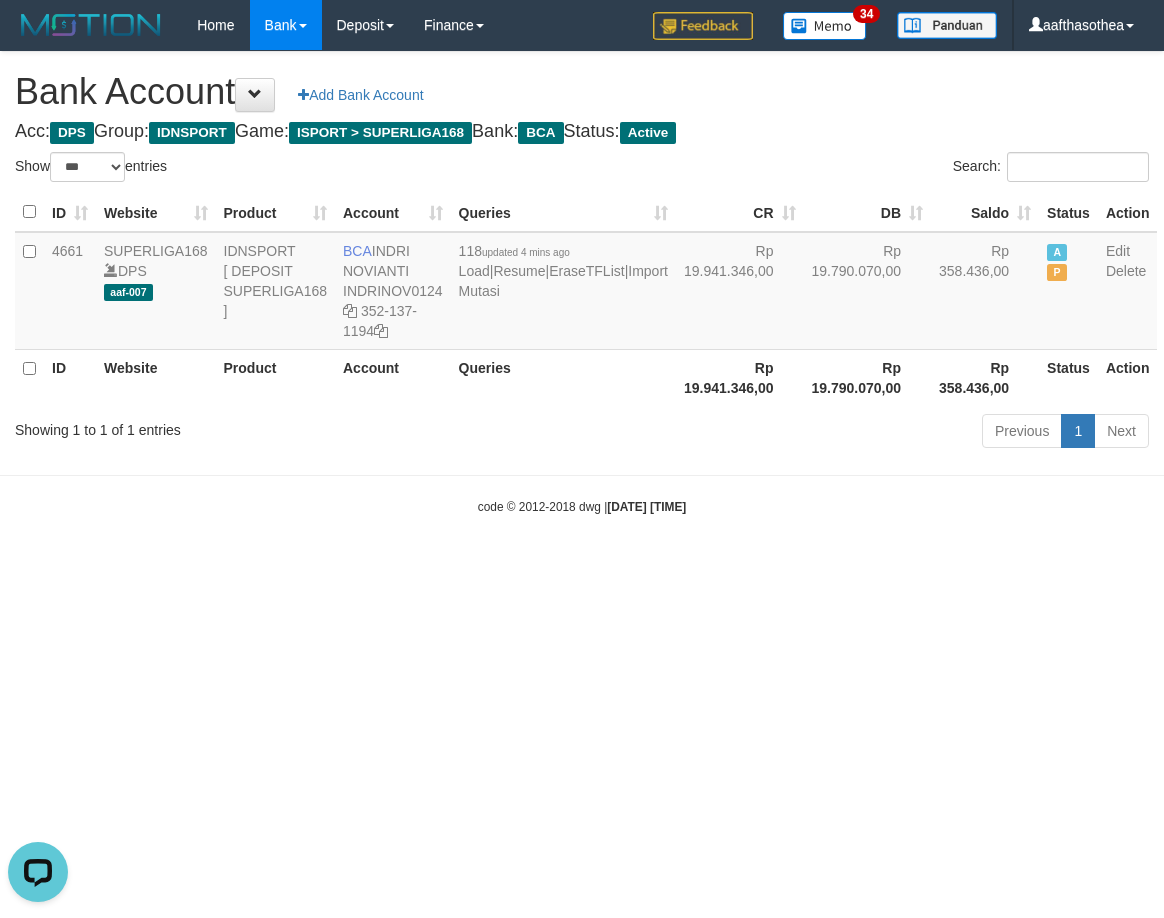 scroll, scrollTop: 0, scrollLeft: 0, axis: both 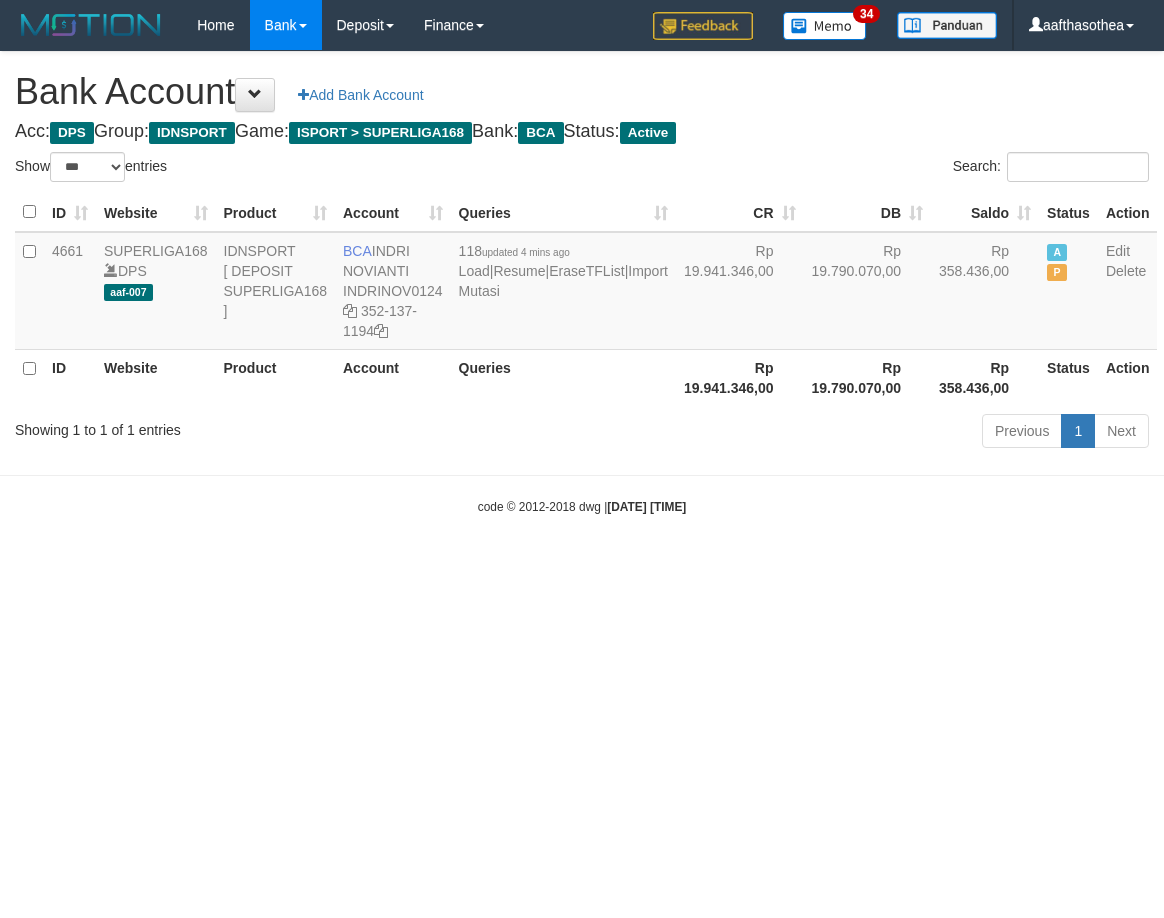 select on "***" 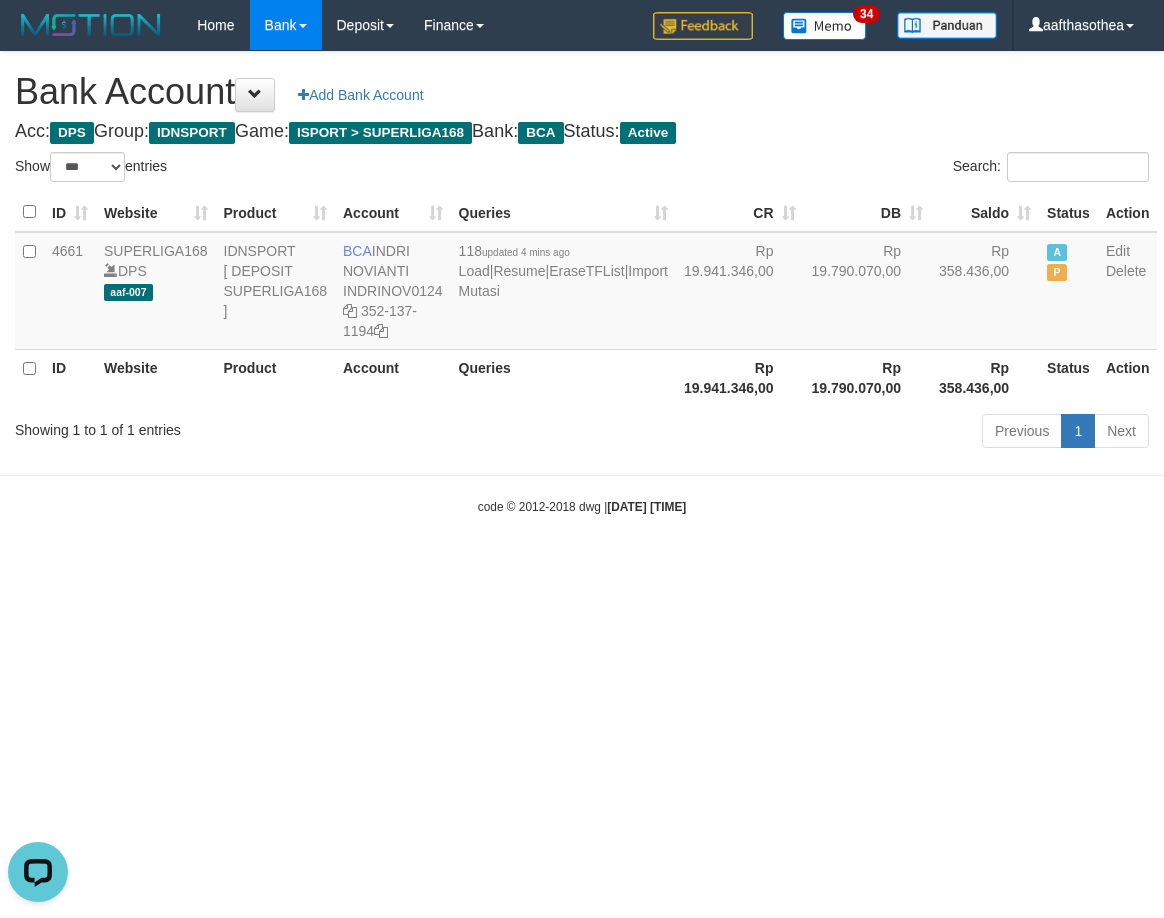 scroll, scrollTop: 0, scrollLeft: 0, axis: both 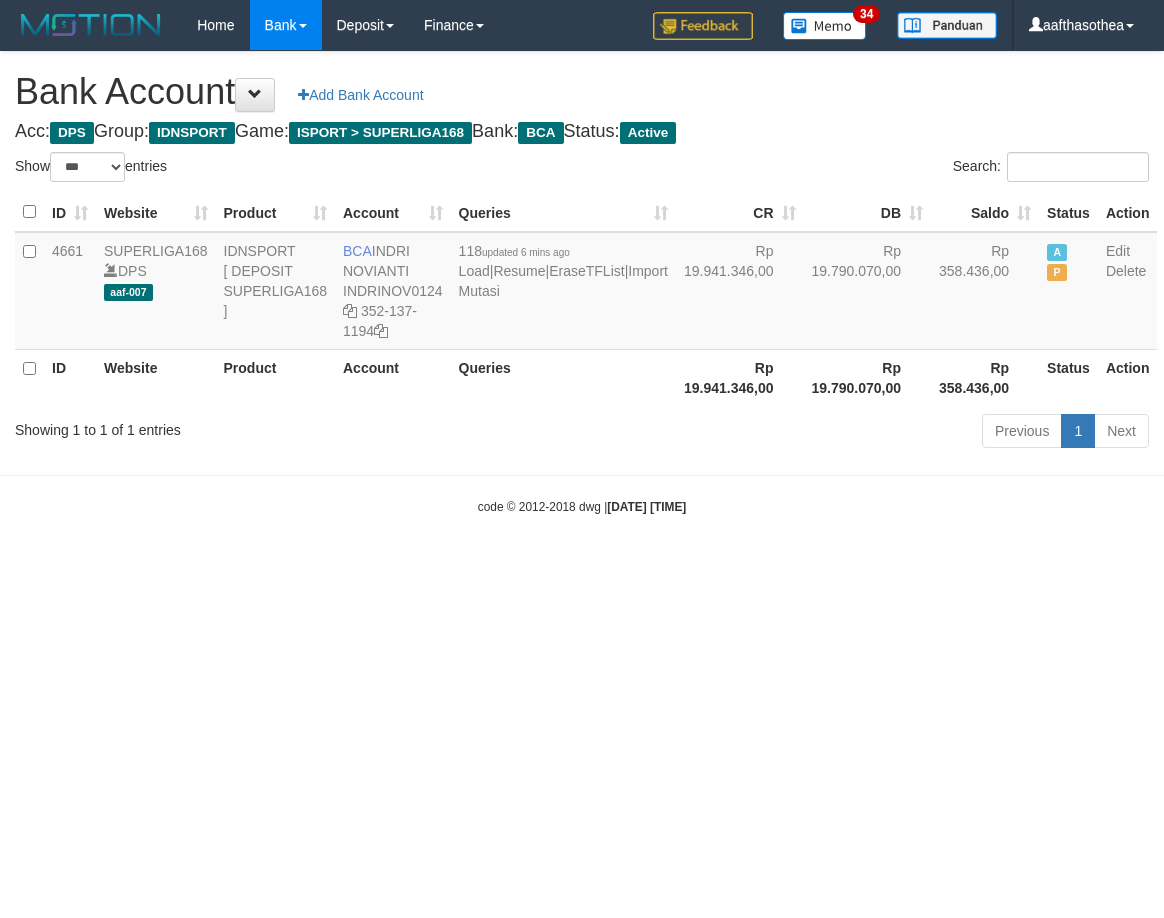 select on "***" 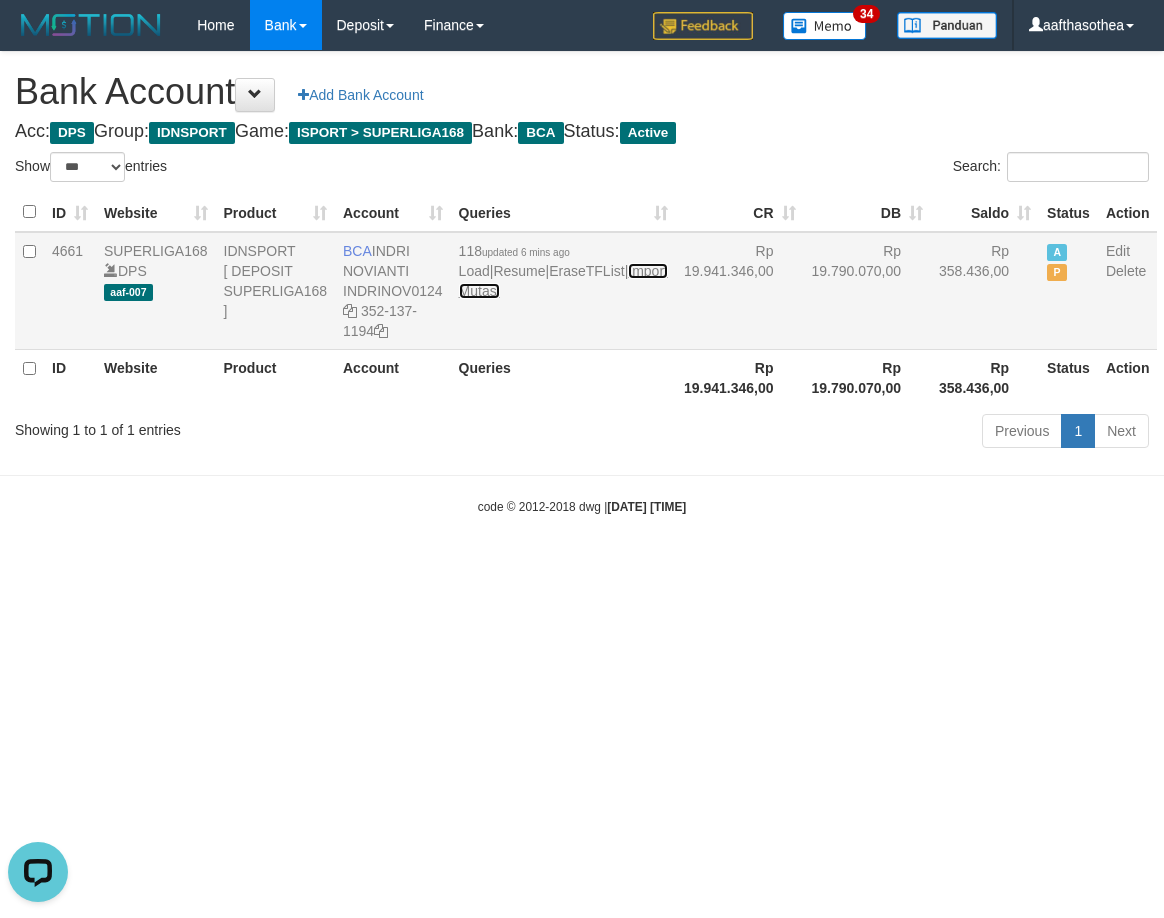 scroll, scrollTop: 0, scrollLeft: 0, axis: both 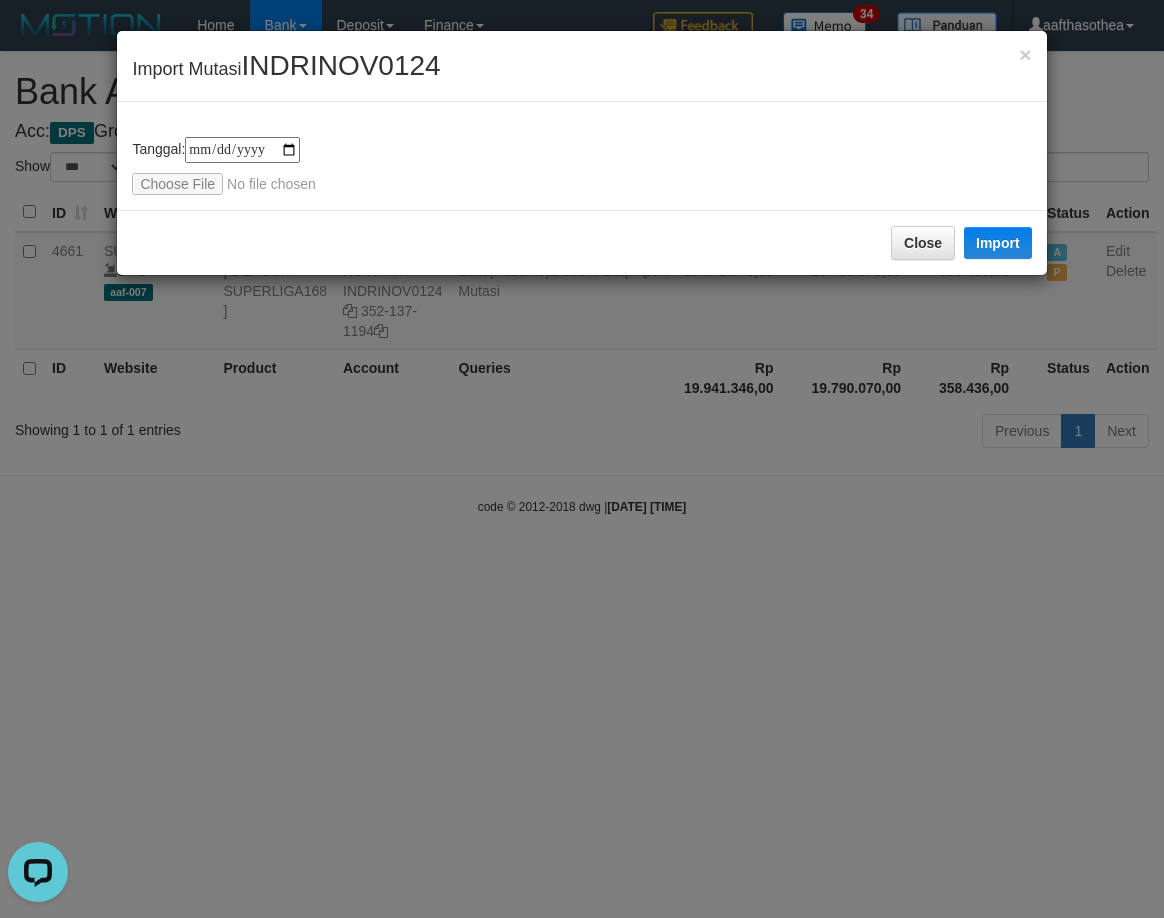 type on "**********" 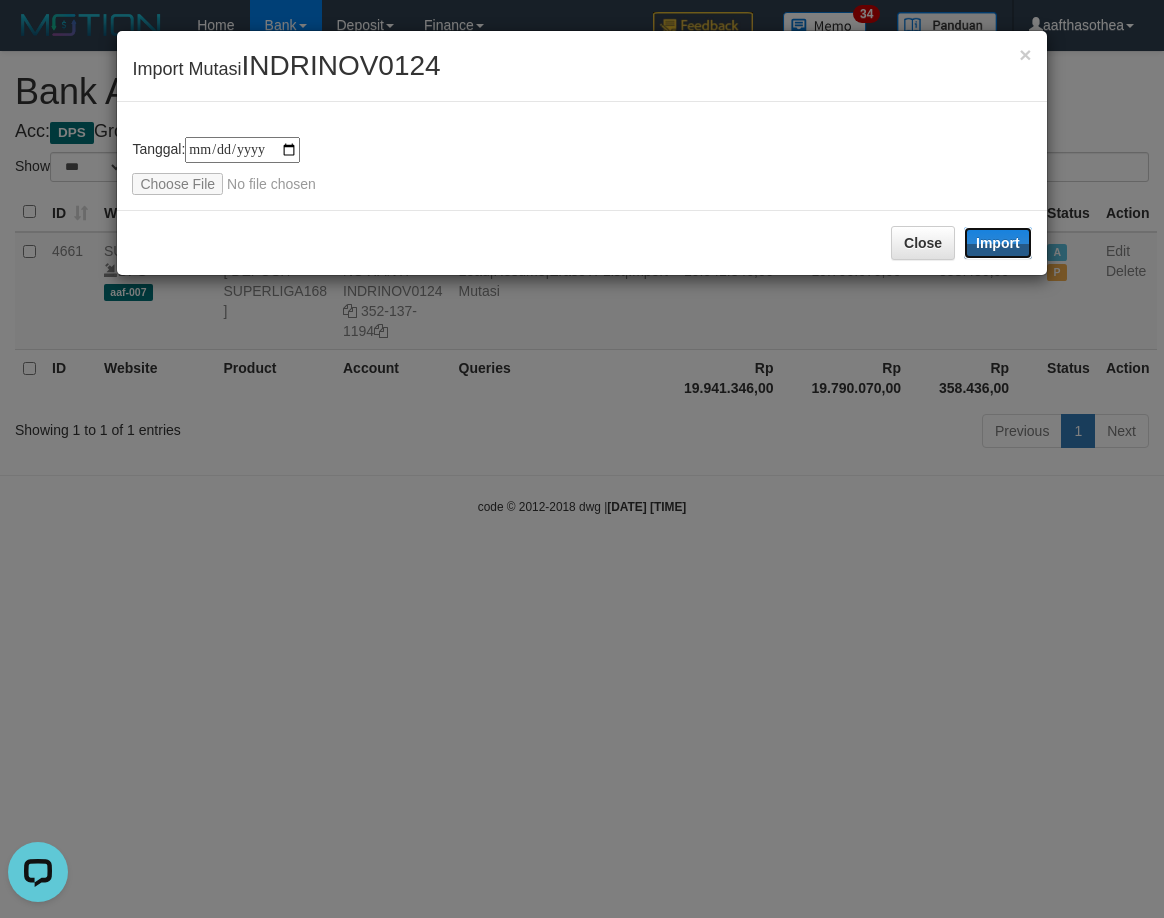 drag, startPoint x: 997, startPoint y: 232, endPoint x: 389, endPoint y: 421, distance: 636.6985 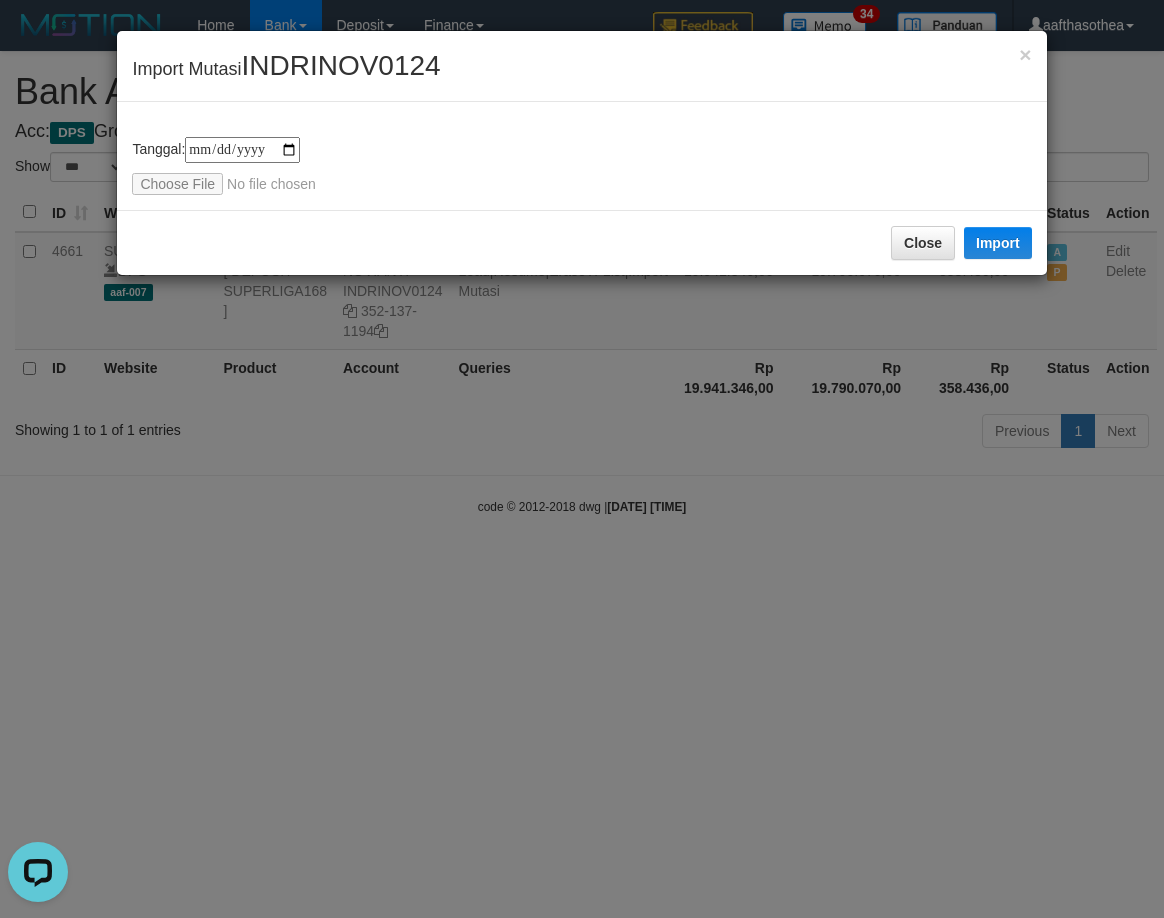click on "**********" at bounding box center [582, 459] 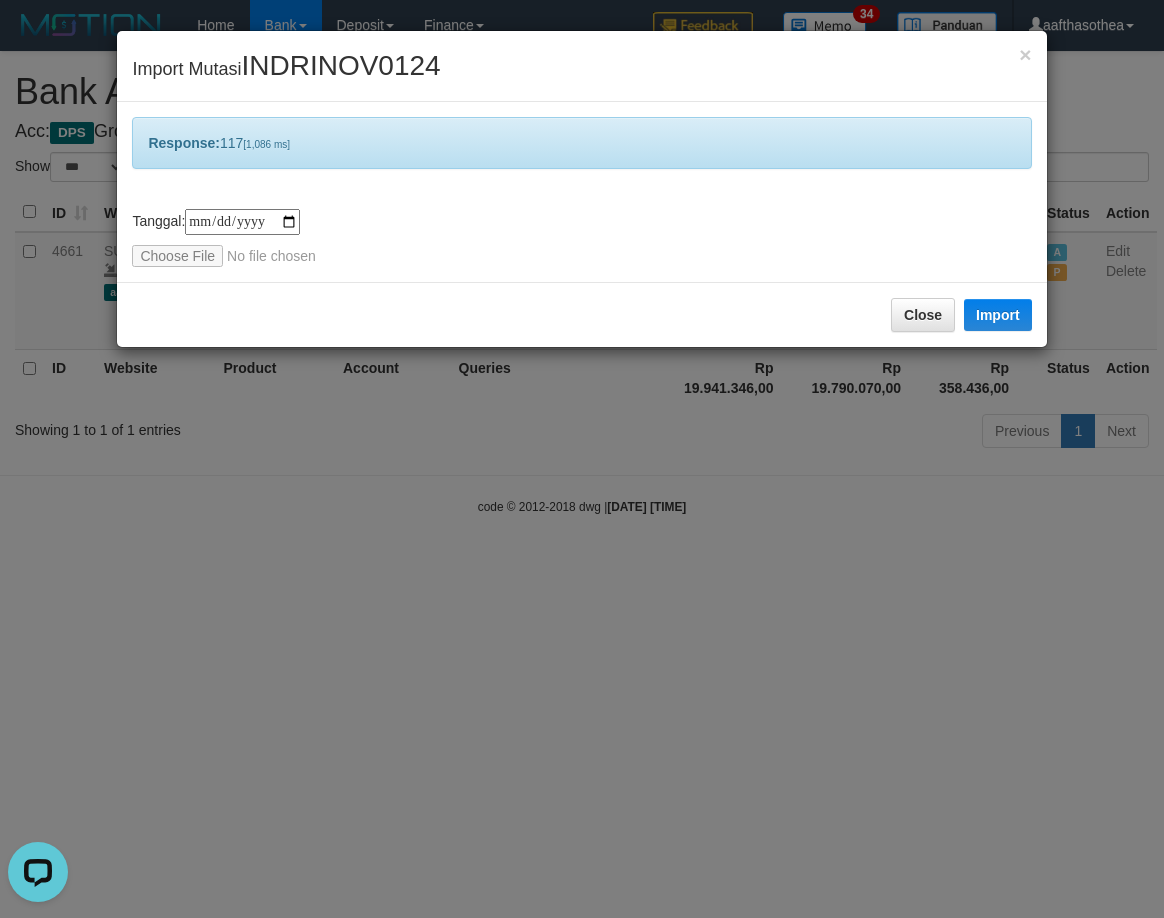 click on "**********" at bounding box center (582, 459) 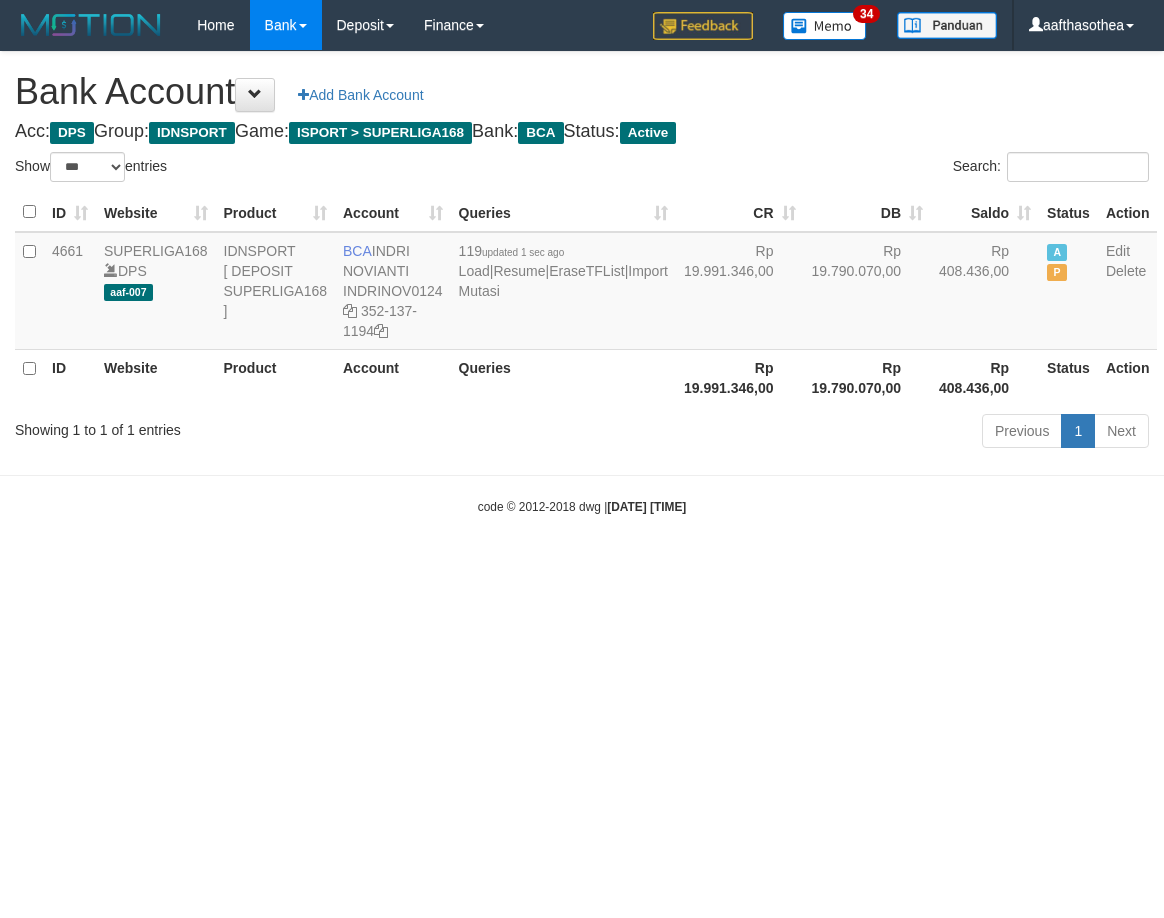 select on "***" 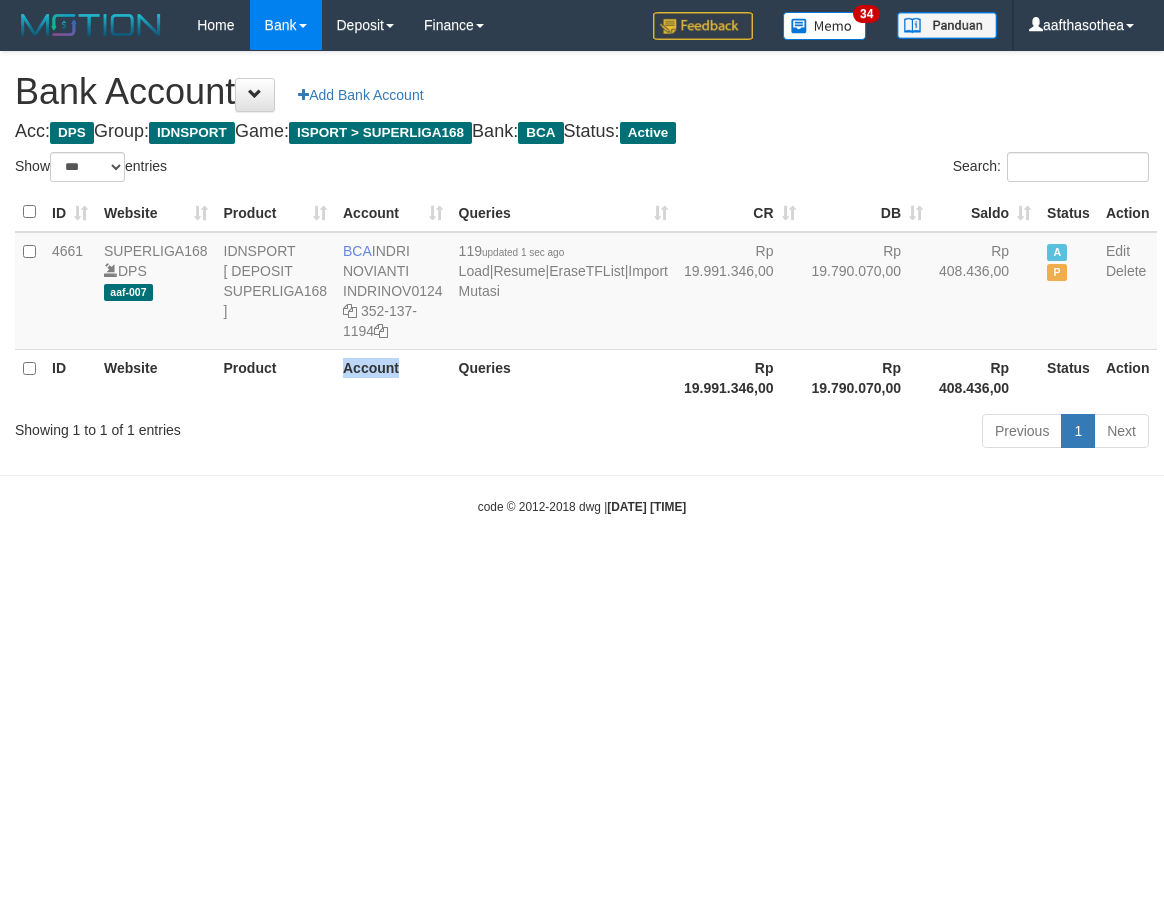 drag, startPoint x: 0, startPoint y: 0, endPoint x: 365, endPoint y: 435, distance: 567.8468 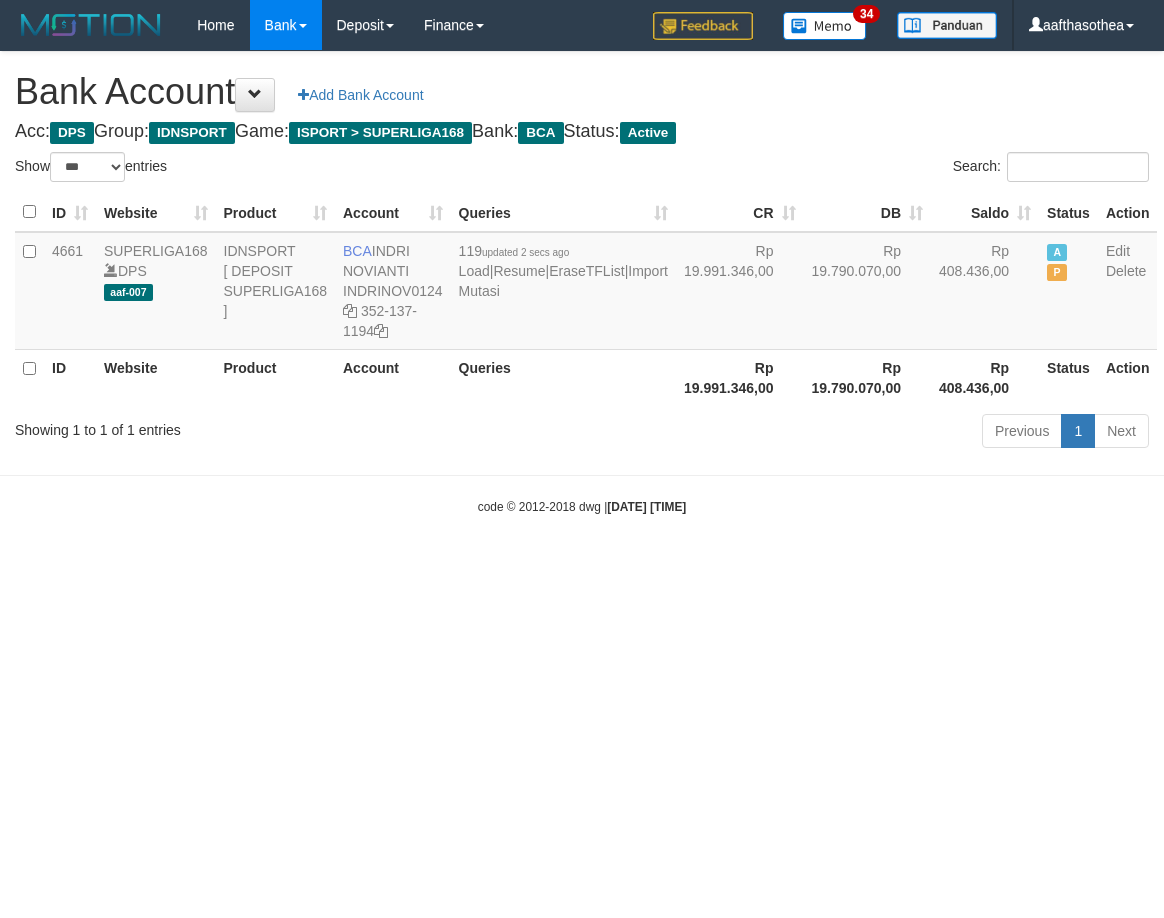 select on "***" 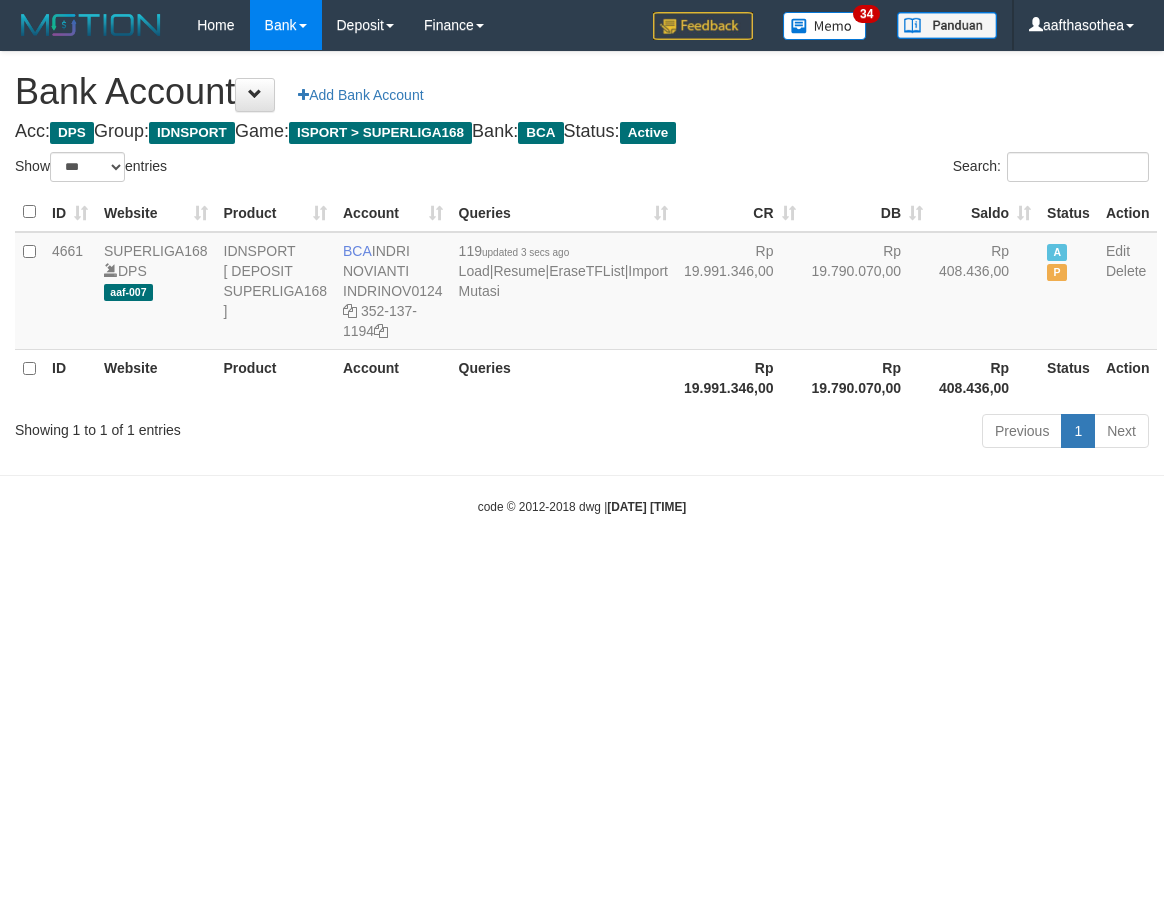 select on "***" 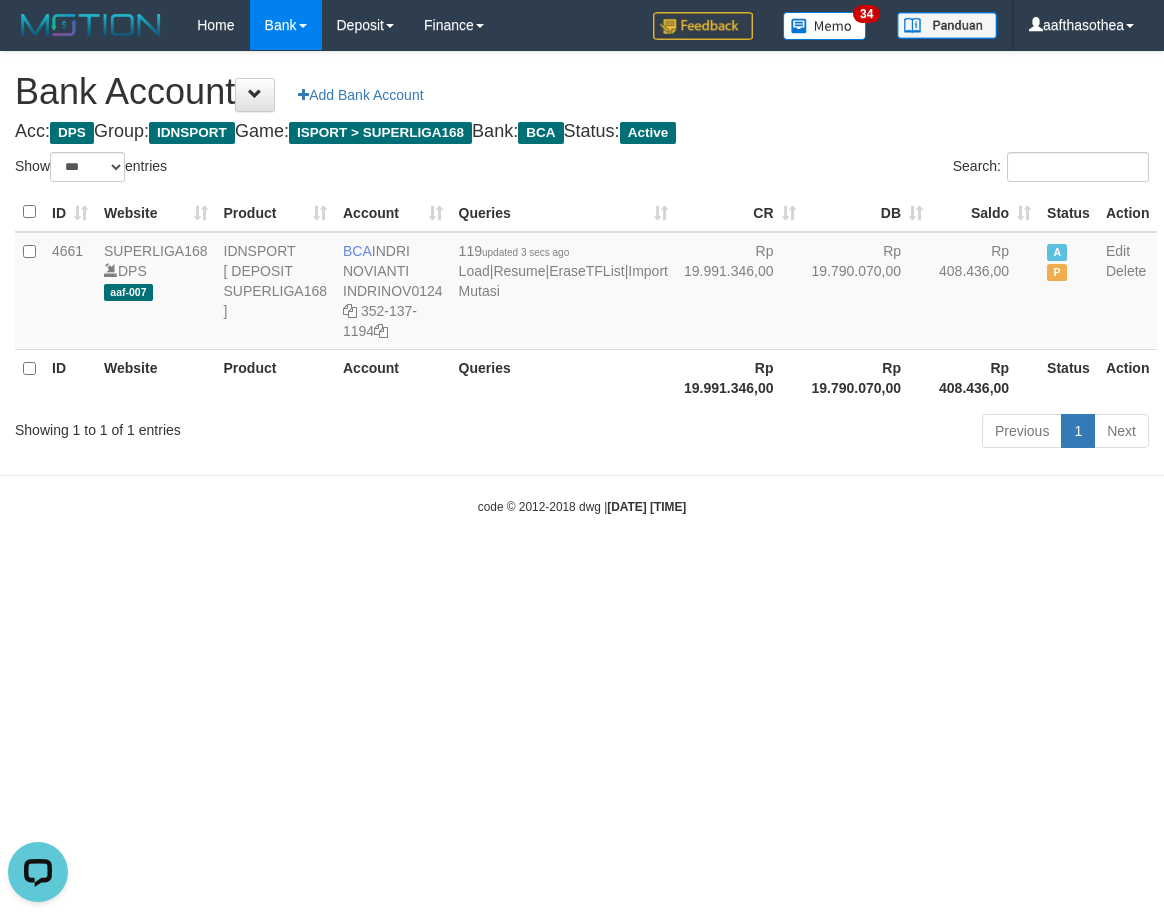scroll, scrollTop: 0, scrollLeft: 0, axis: both 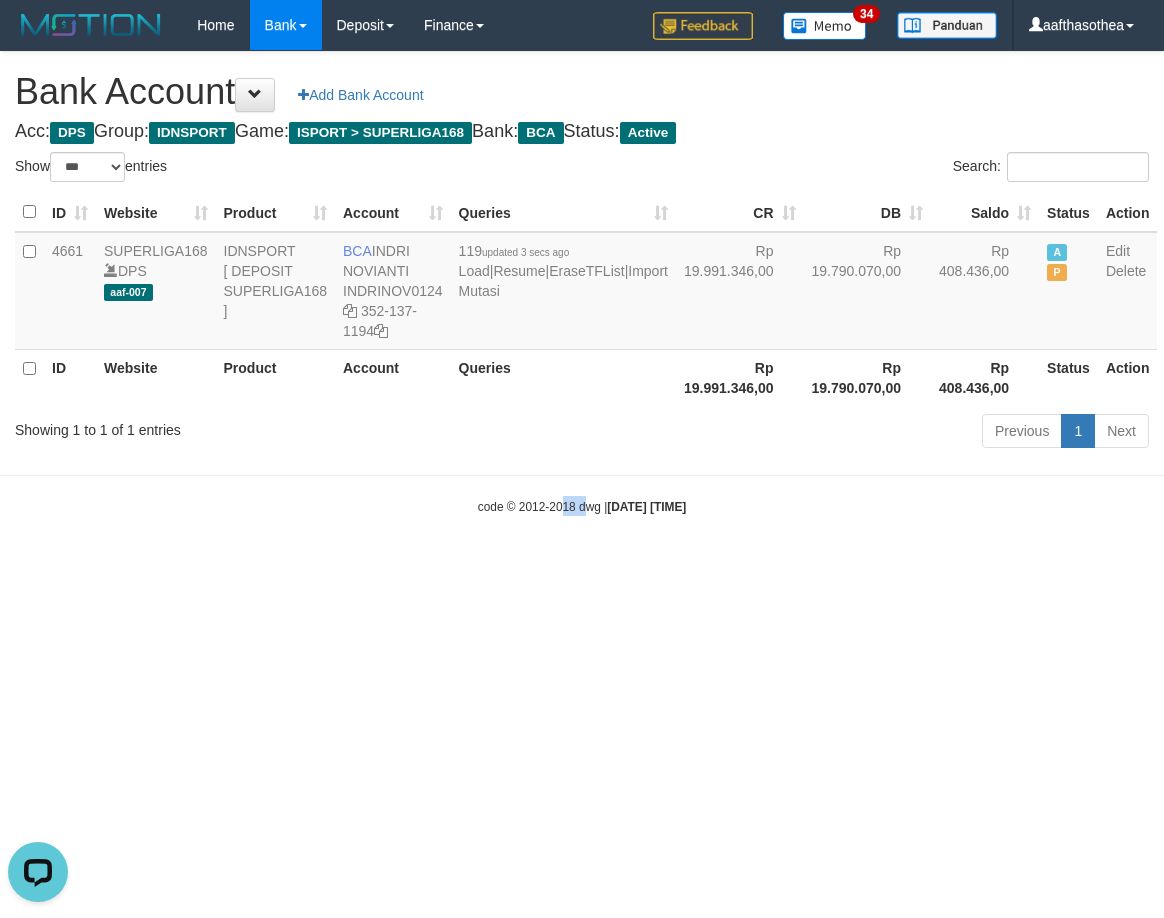 drag, startPoint x: 544, startPoint y: 610, endPoint x: 569, endPoint y: 608, distance: 25.079872 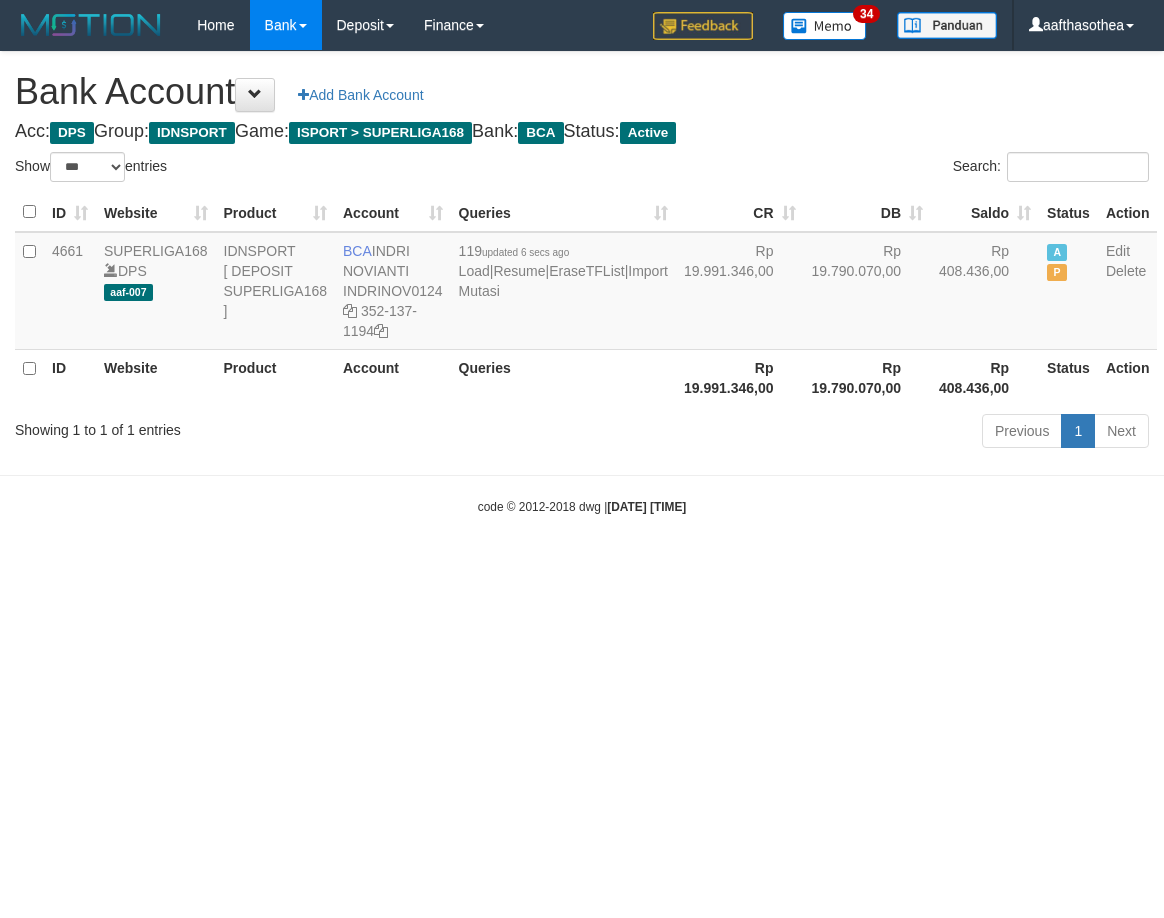 select on "***" 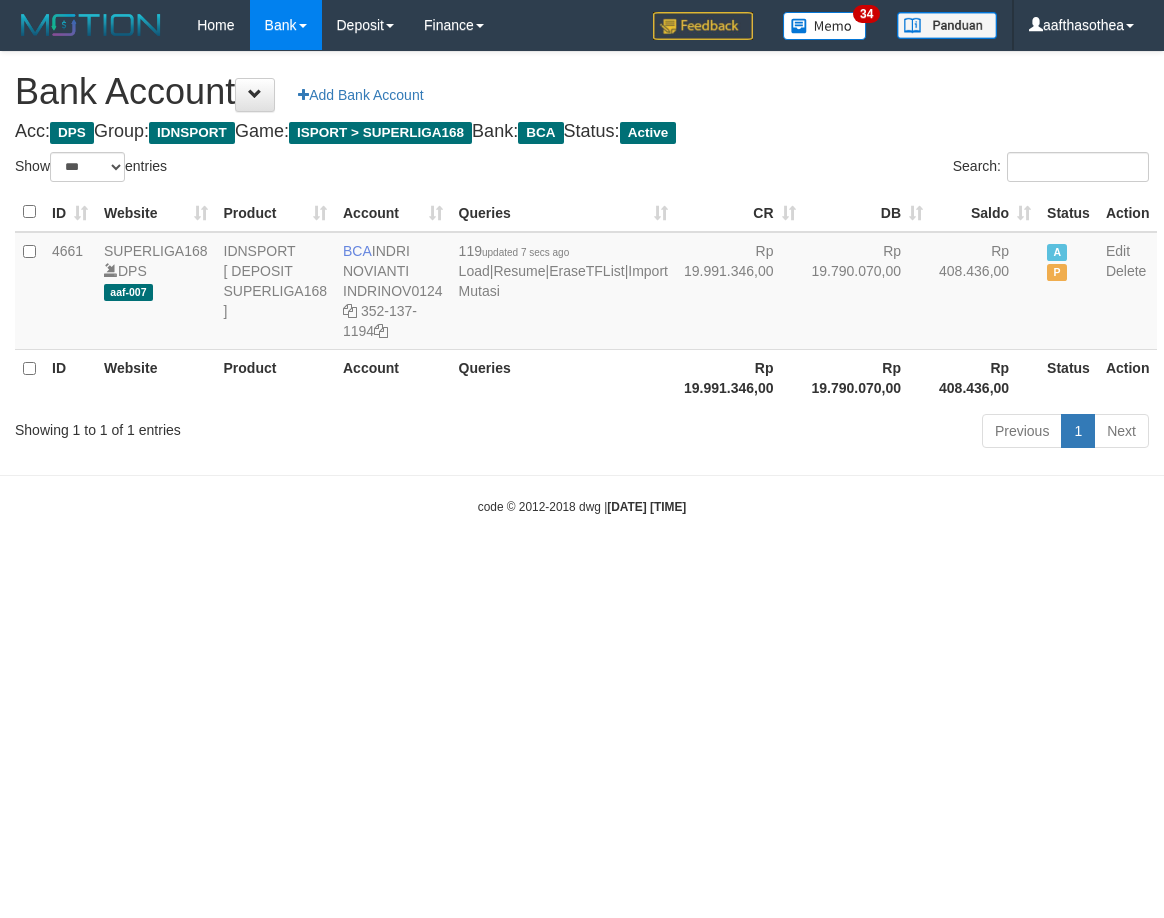 select on "***" 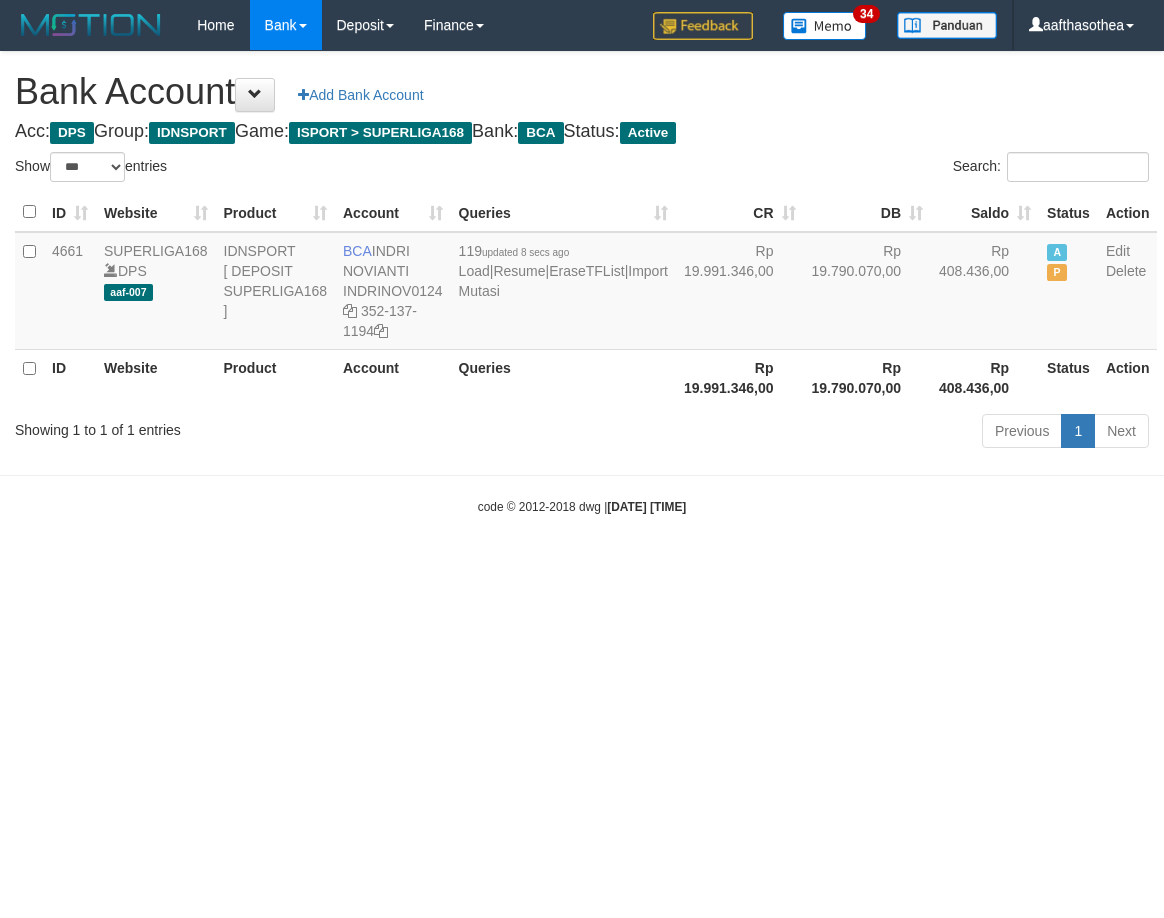 select on "***" 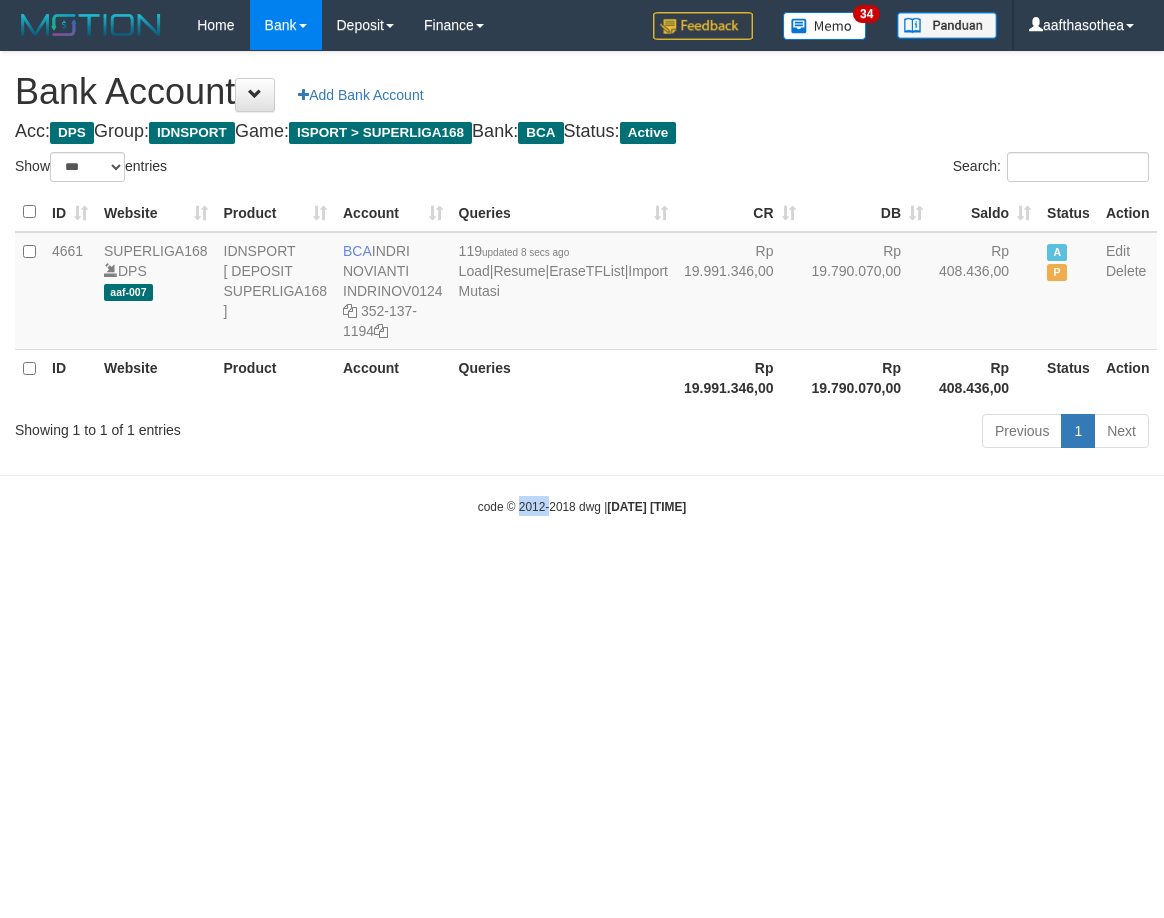 drag, startPoint x: 503, startPoint y: 585, endPoint x: 534, endPoint y: 582, distance: 31.144823 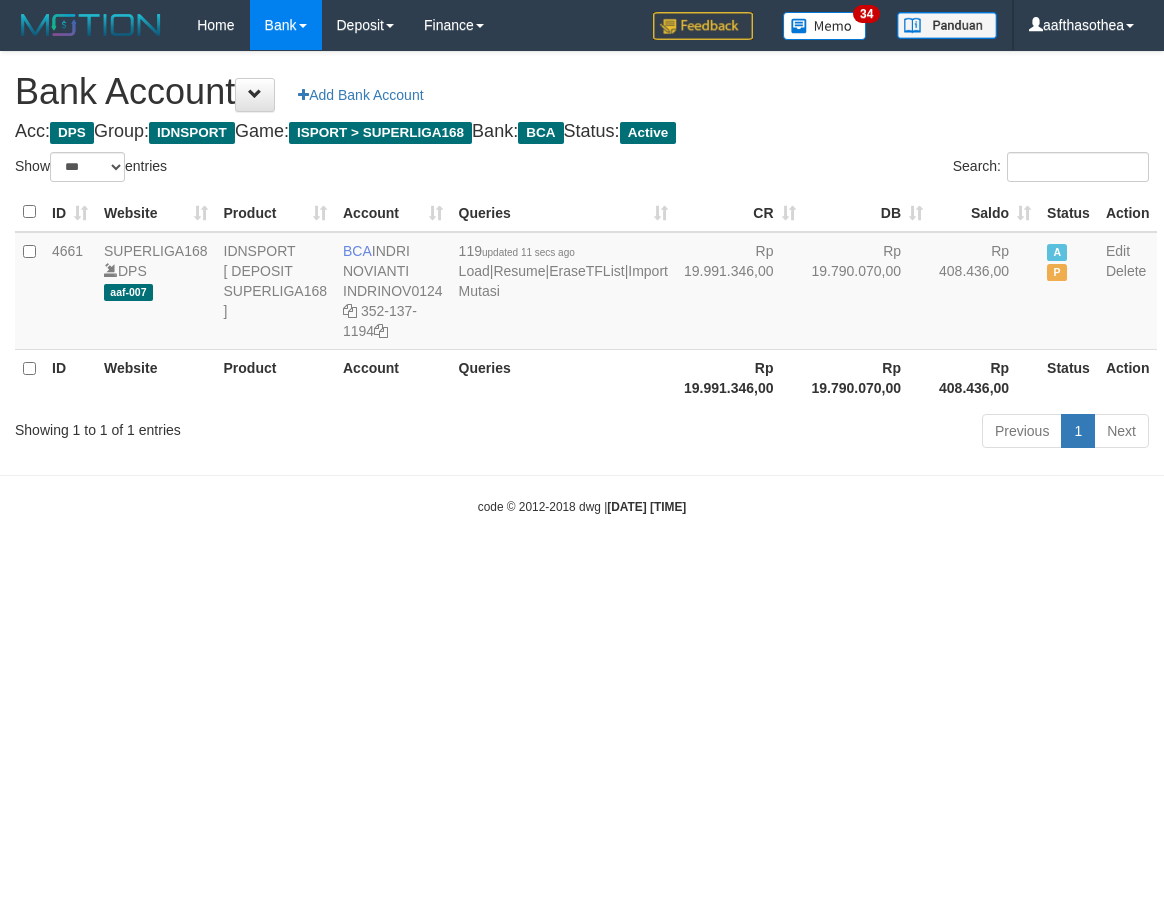 select on "***" 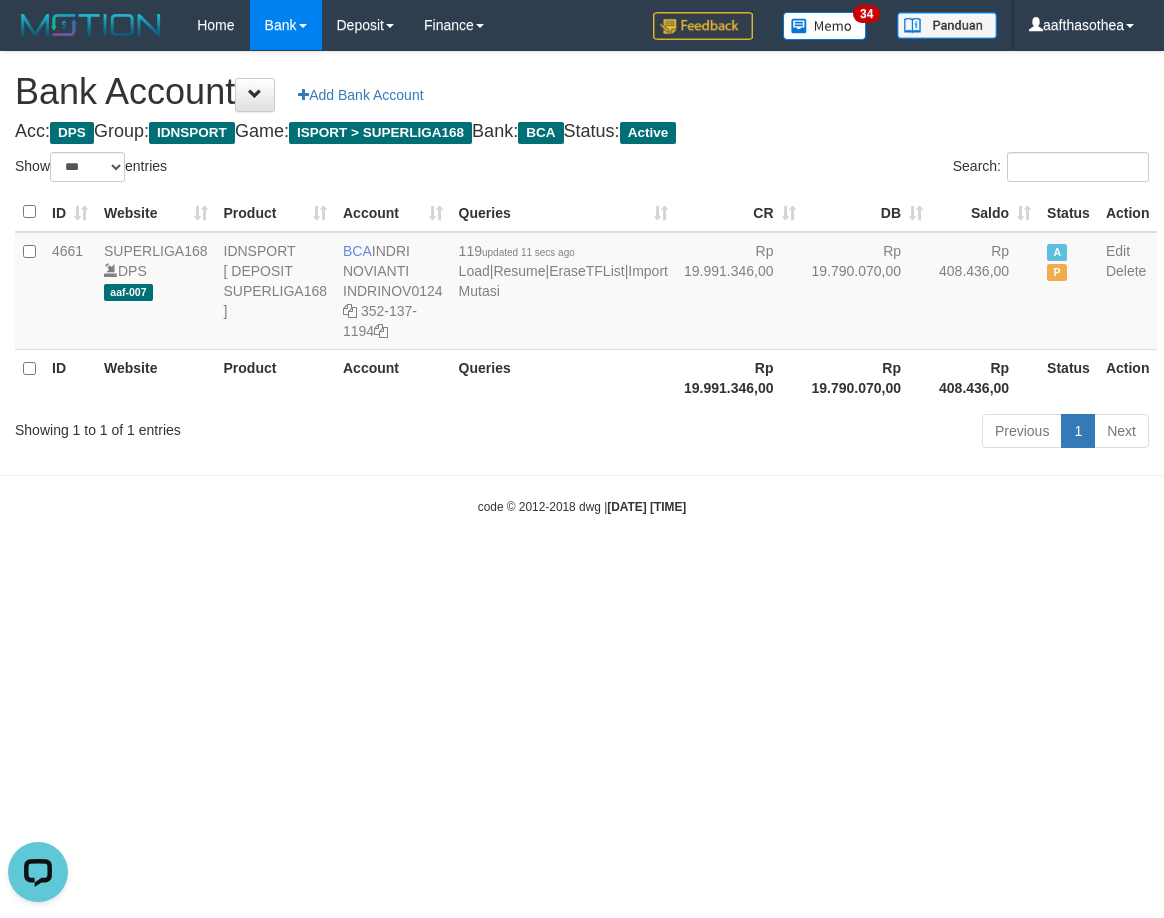 scroll, scrollTop: 0, scrollLeft: 0, axis: both 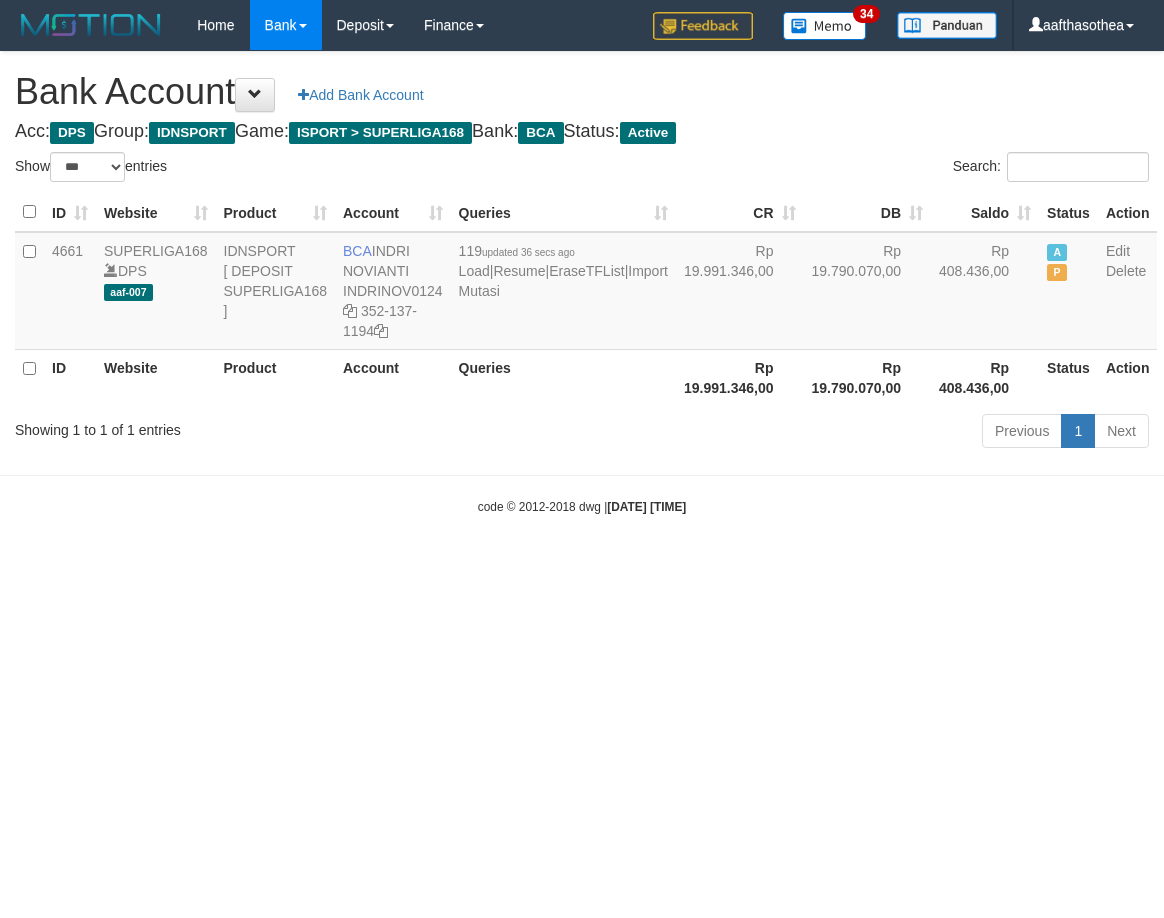select on "***" 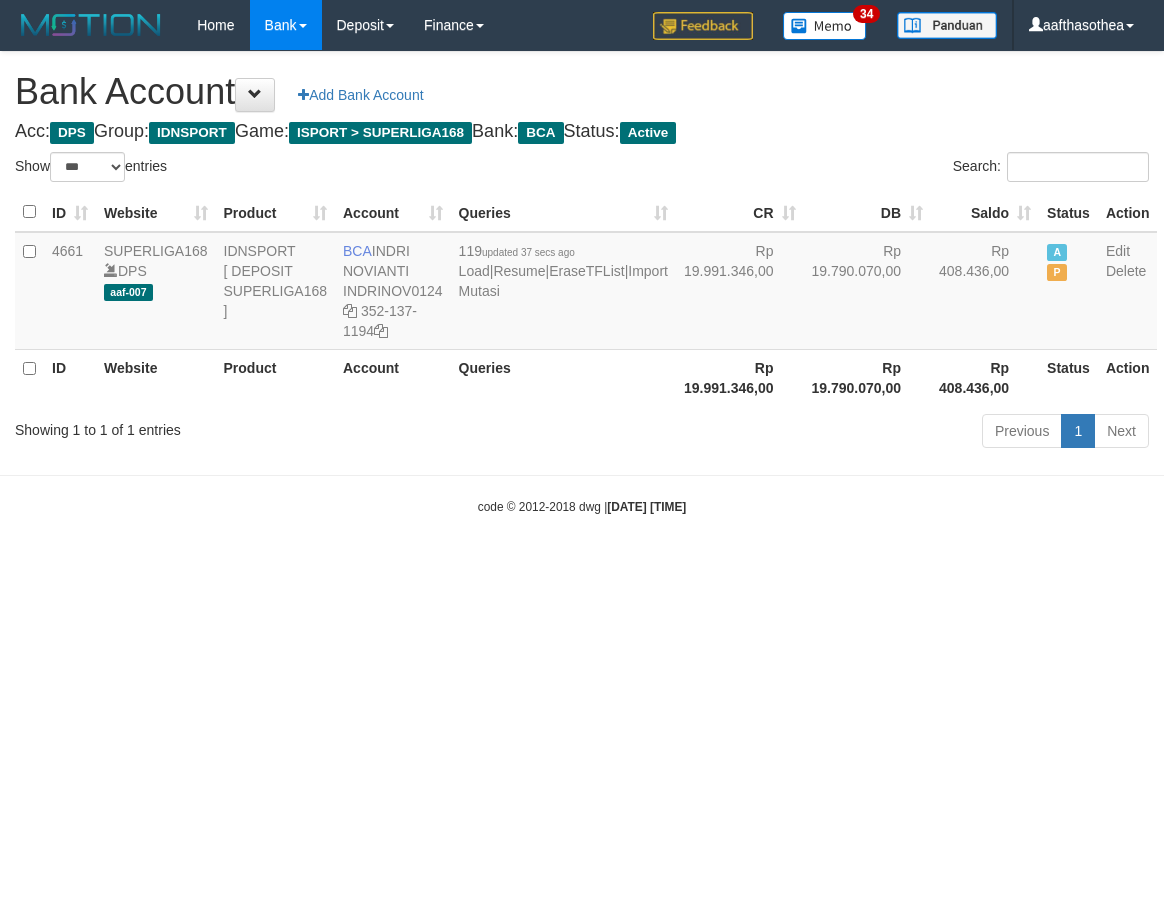 select on "***" 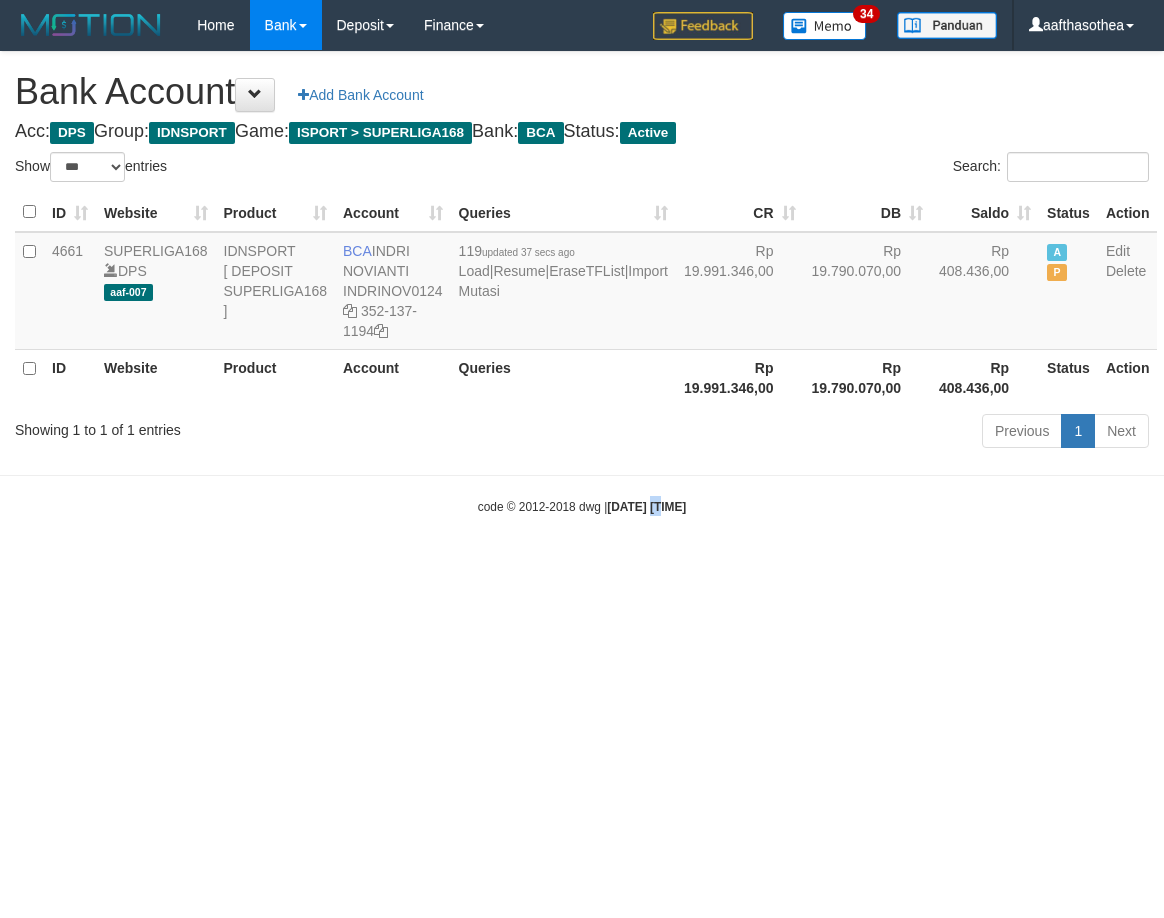 click on "Toggle navigation
Home
Bank
Account List
Load
By Website
Group
[ISPORT]													SUPERLIGA168
By Load Group (DPS)" at bounding box center (582, 283) 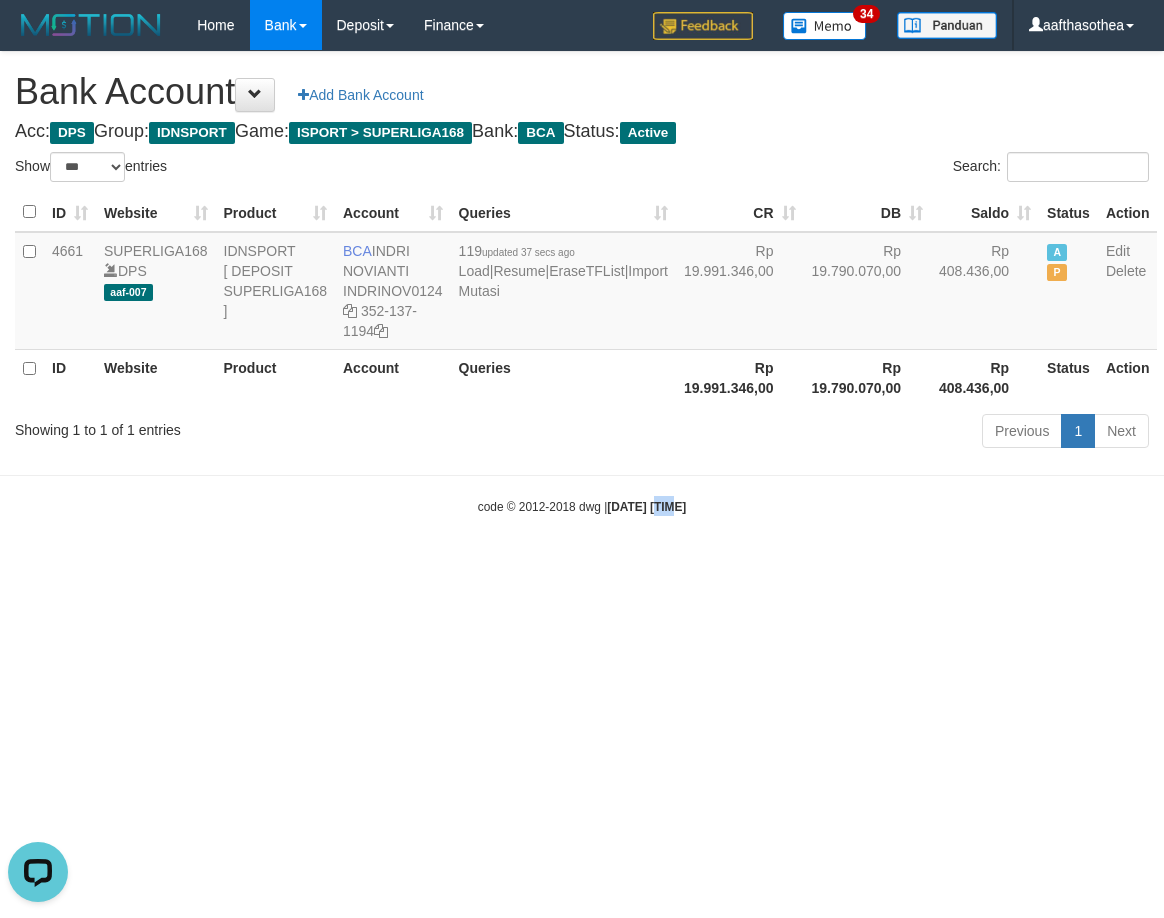 scroll, scrollTop: 0, scrollLeft: 0, axis: both 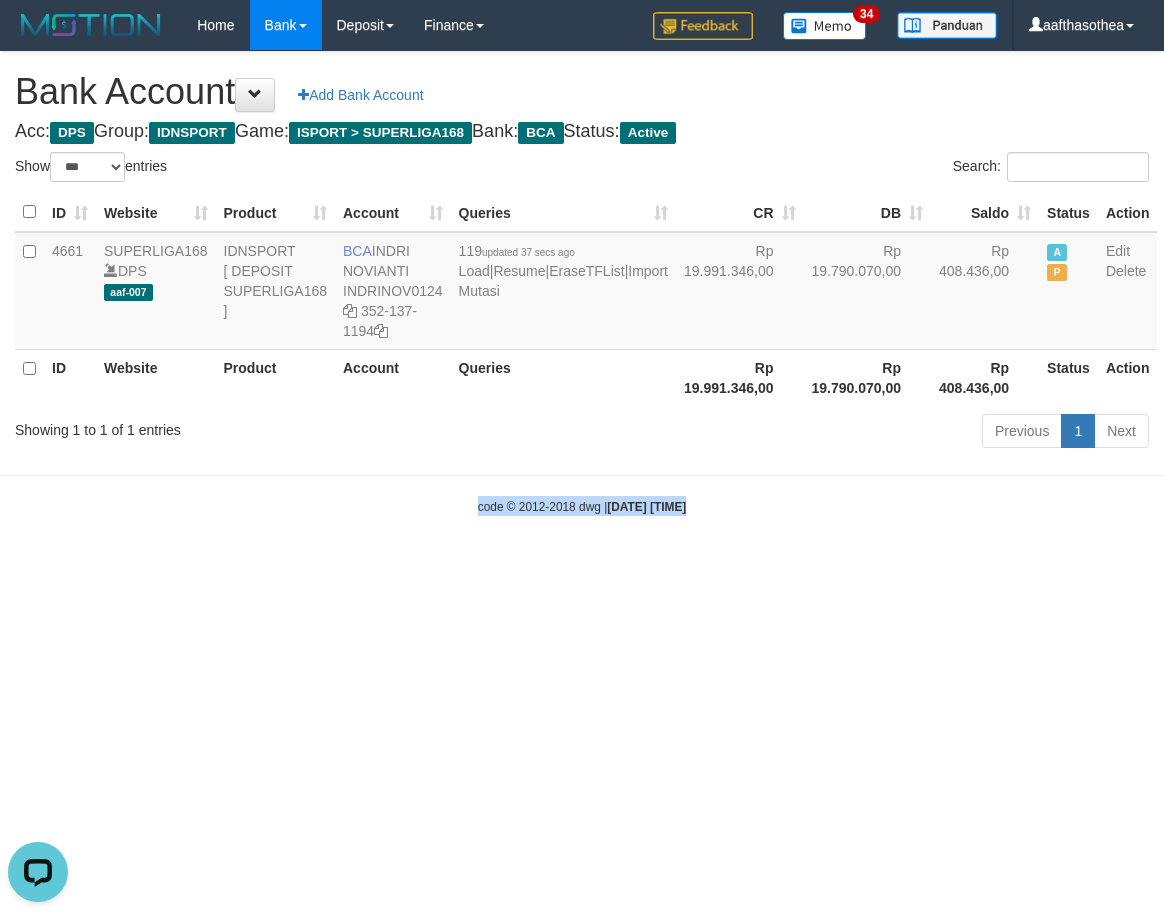 click on "Toggle navigation
Home
Bank
Account List
Load
By Website
Group
[ISPORT]													SUPERLIGA168
By Load Group (DPS)" at bounding box center [582, 283] 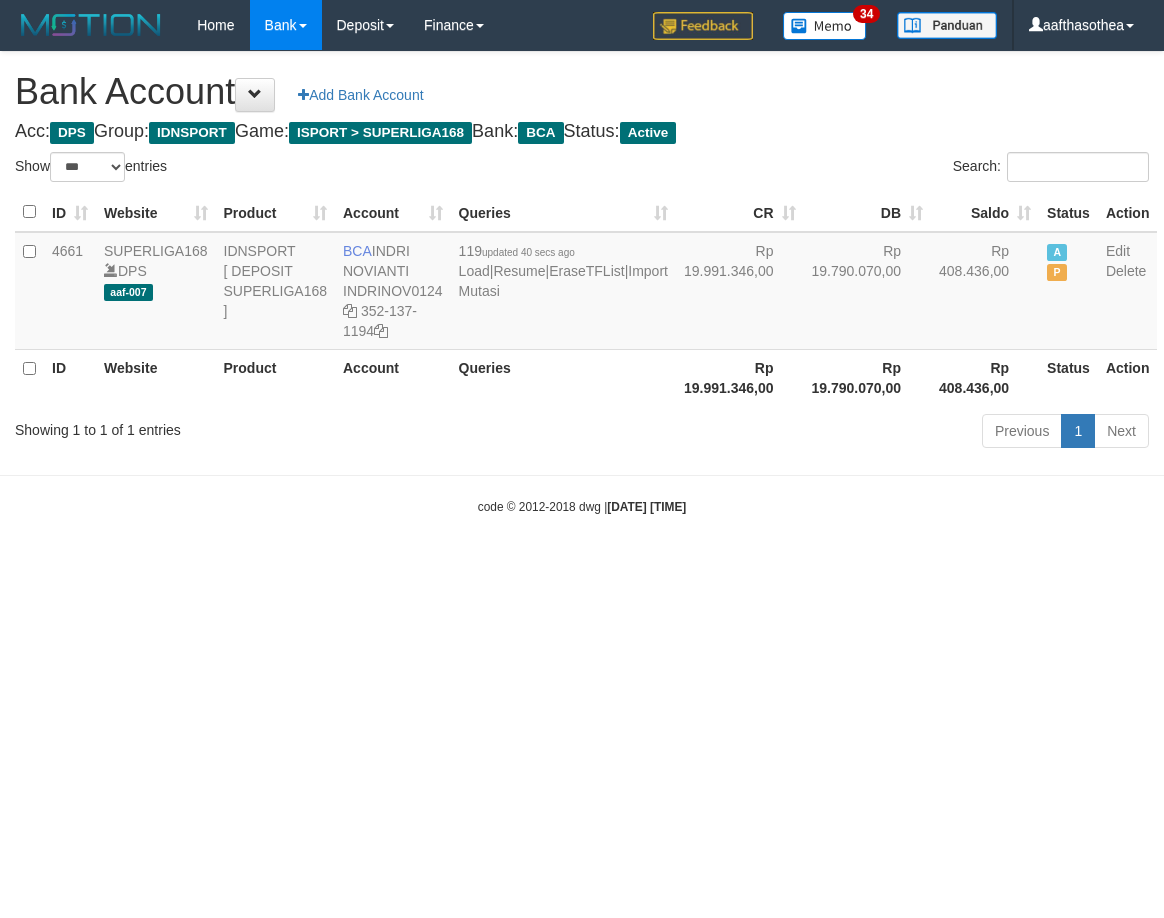 select on "***" 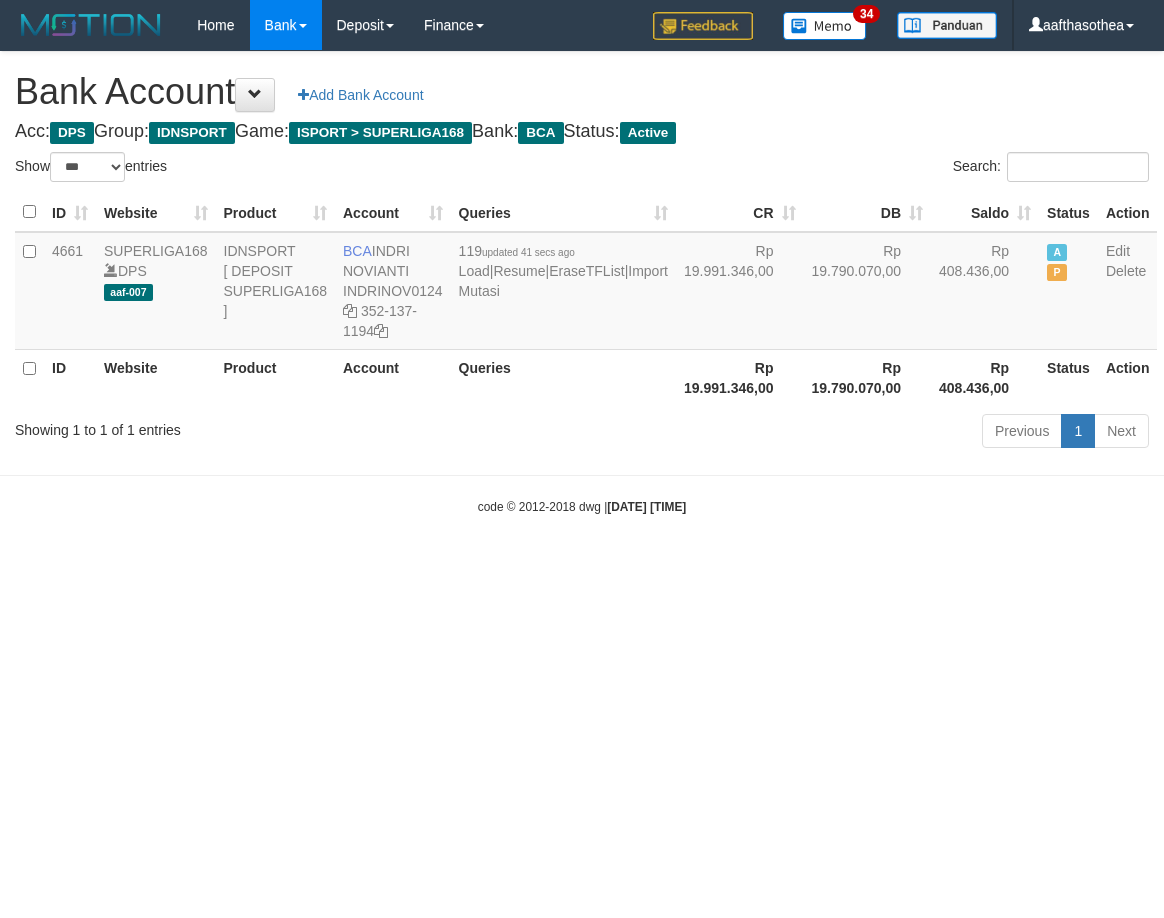 select on "***" 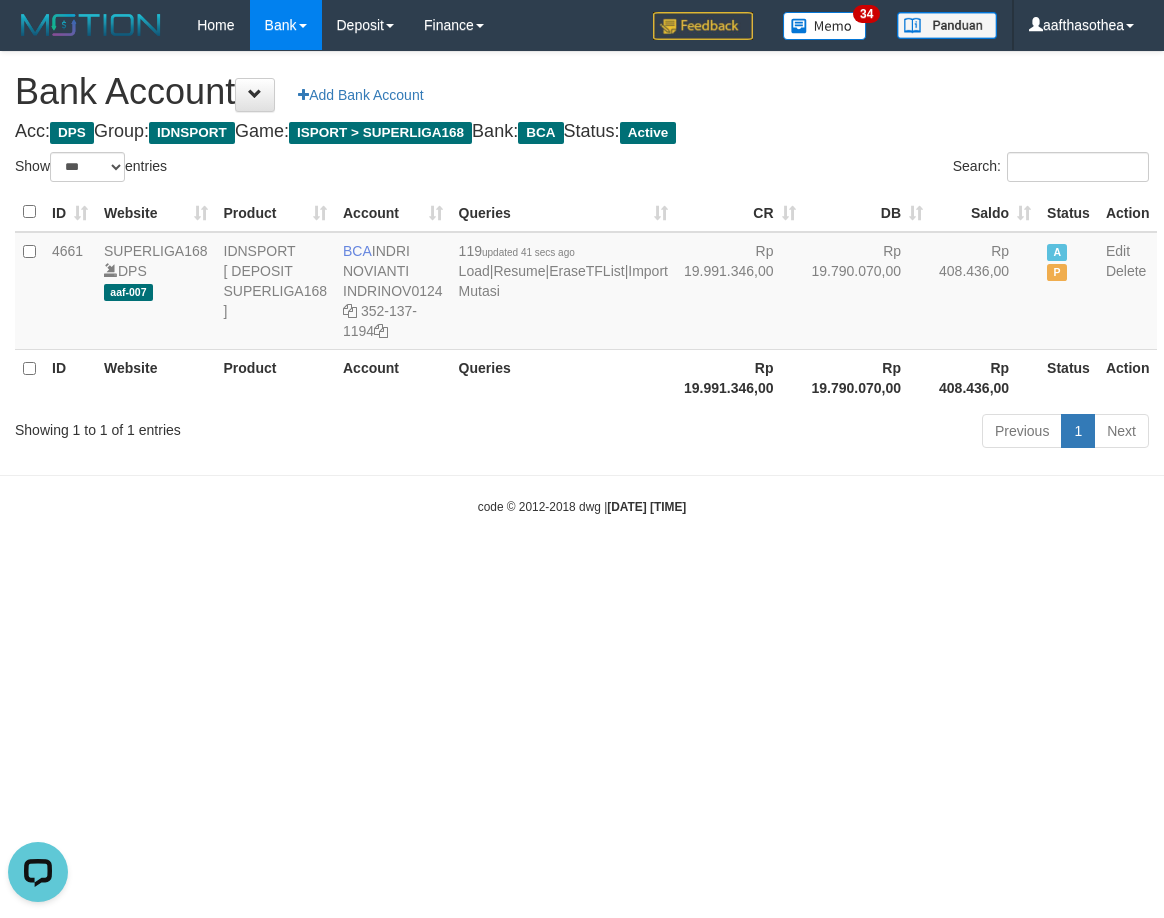scroll, scrollTop: 0, scrollLeft: 0, axis: both 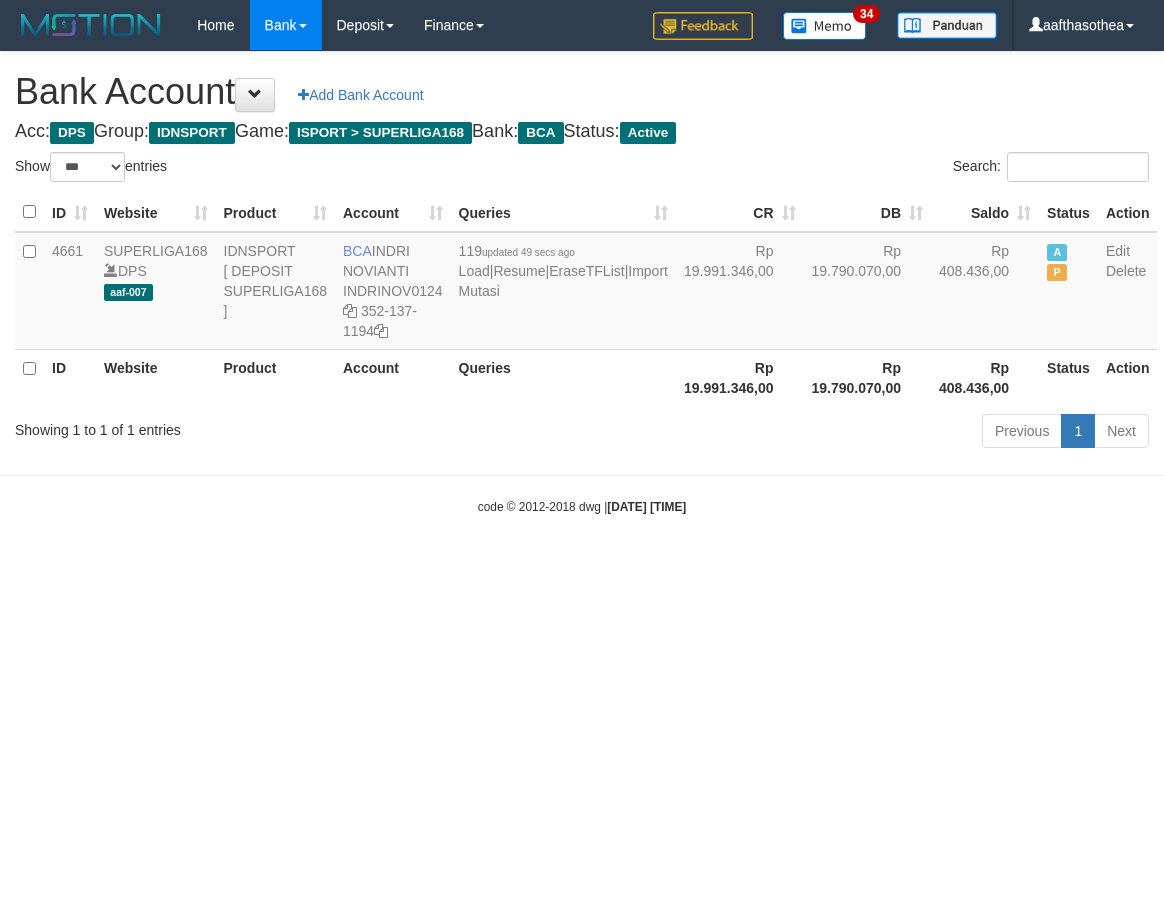 select on "***" 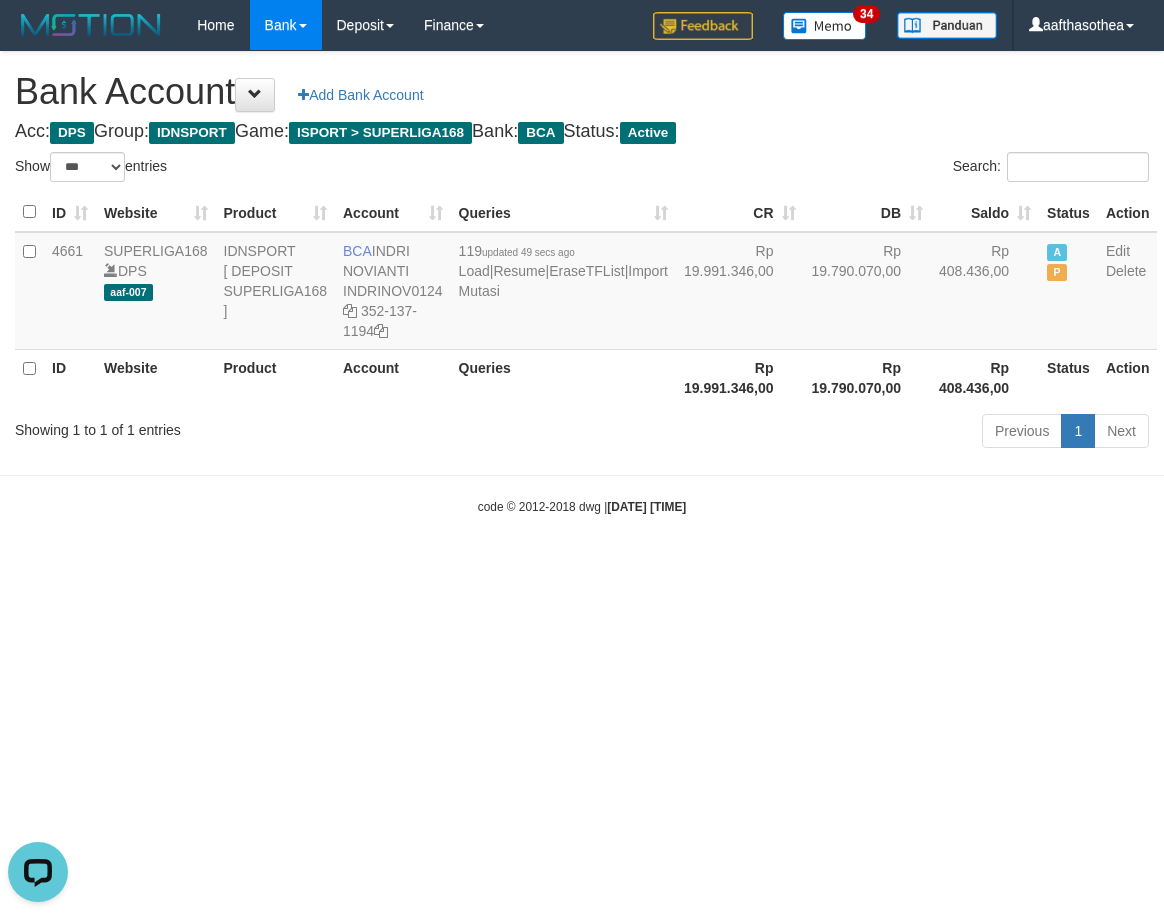 scroll, scrollTop: 0, scrollLeft: 0, axis: both 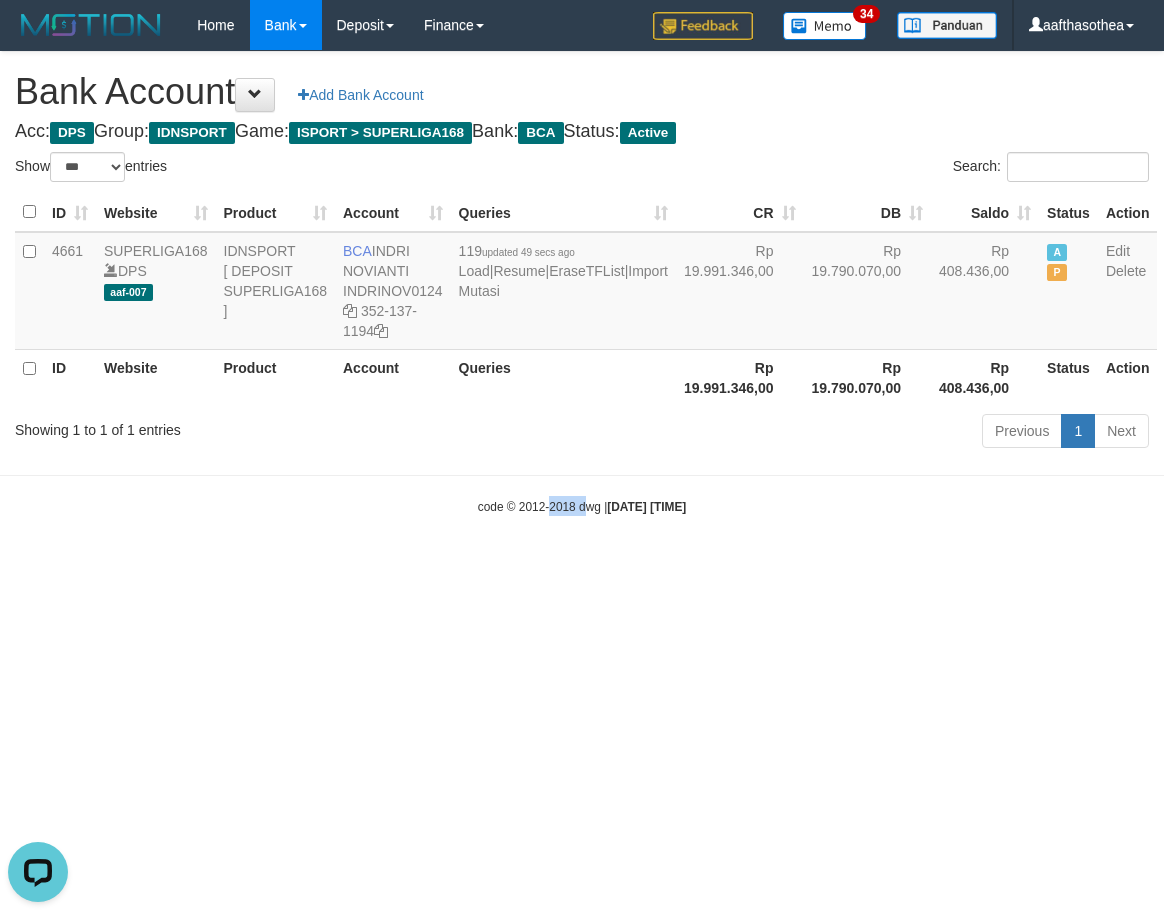 drag, startPoint x: 525, startPoint y: 577, endPoint x: 572, endPoint y: 579, distance: 47.042534 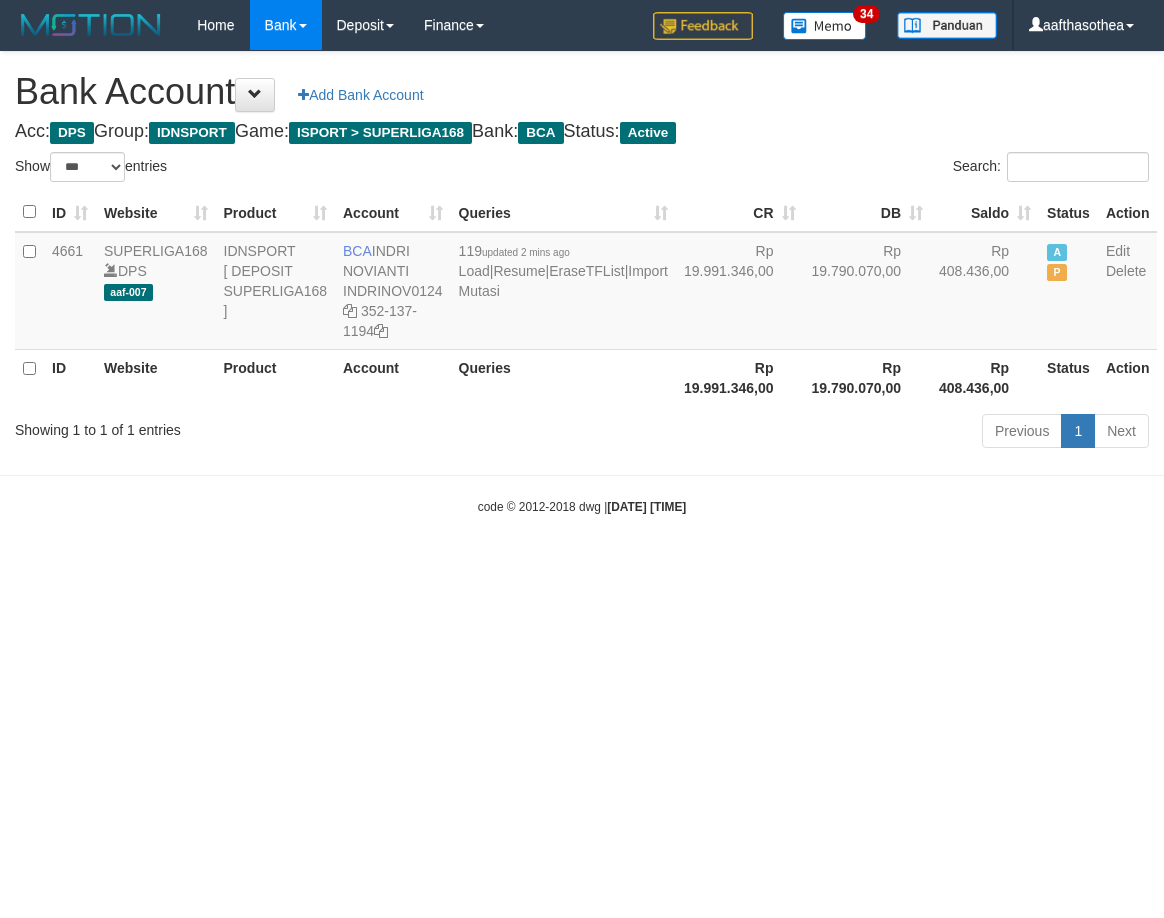 select on "***" 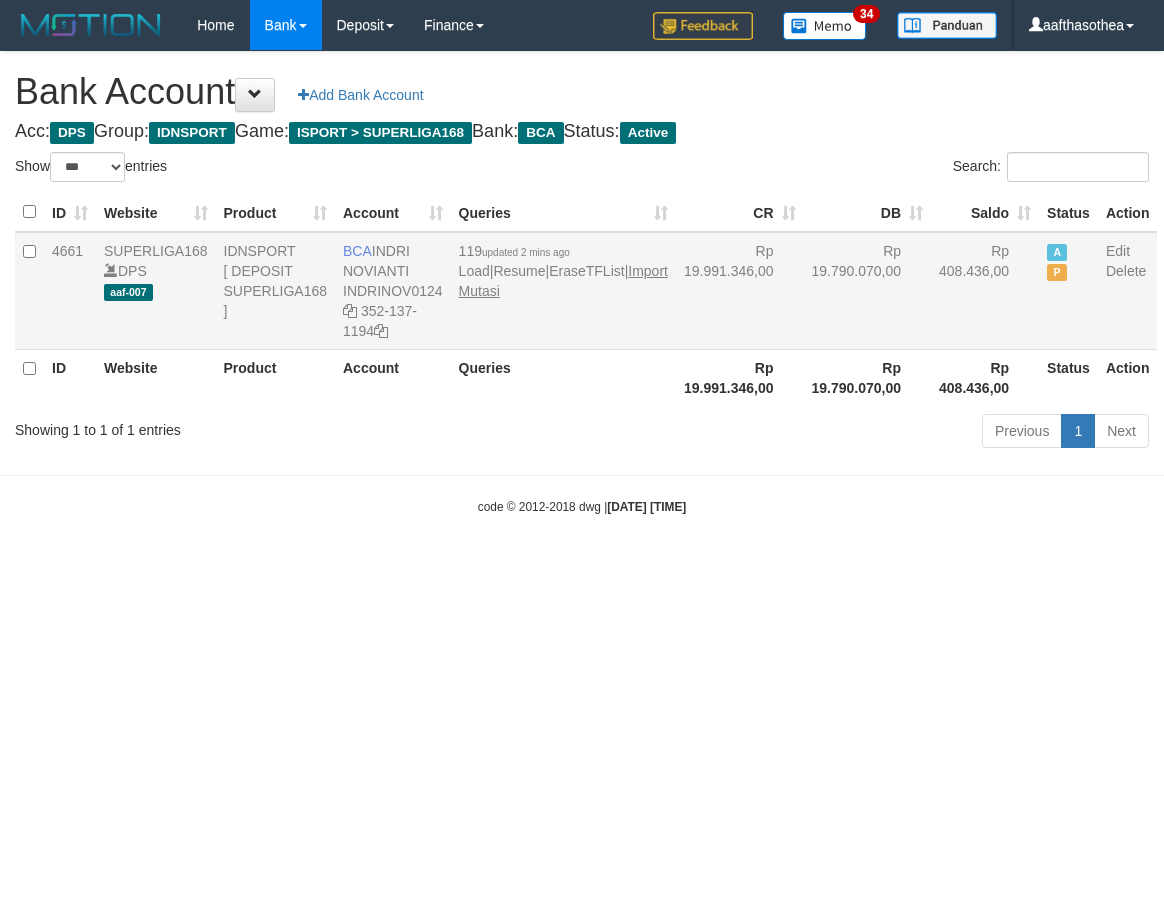 scroll, scrollTop: 0, scrollLeft: 0, axis: both 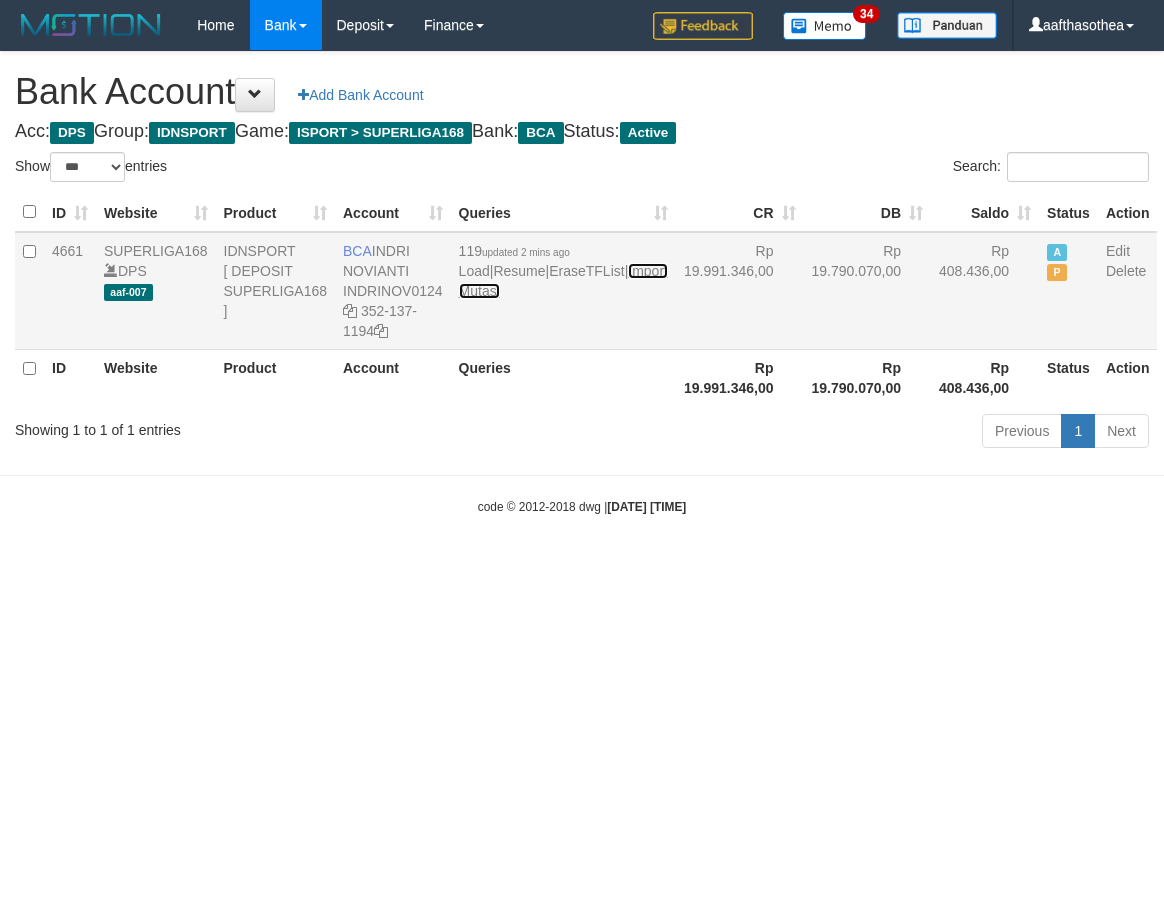 click on "Import Mutasi" at bounding box center [563, 281] 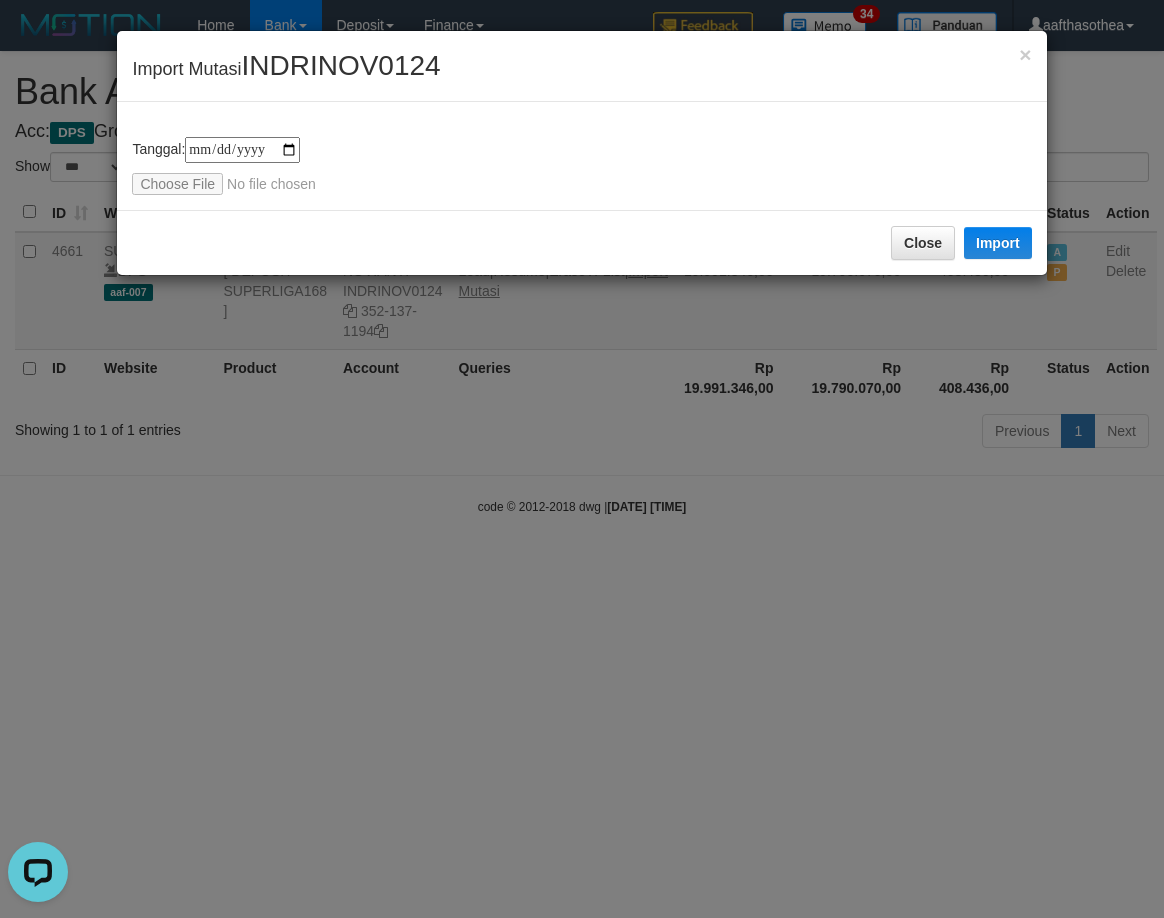 scroll, scrollTop: 0, scrollLeft: 0, axis: both 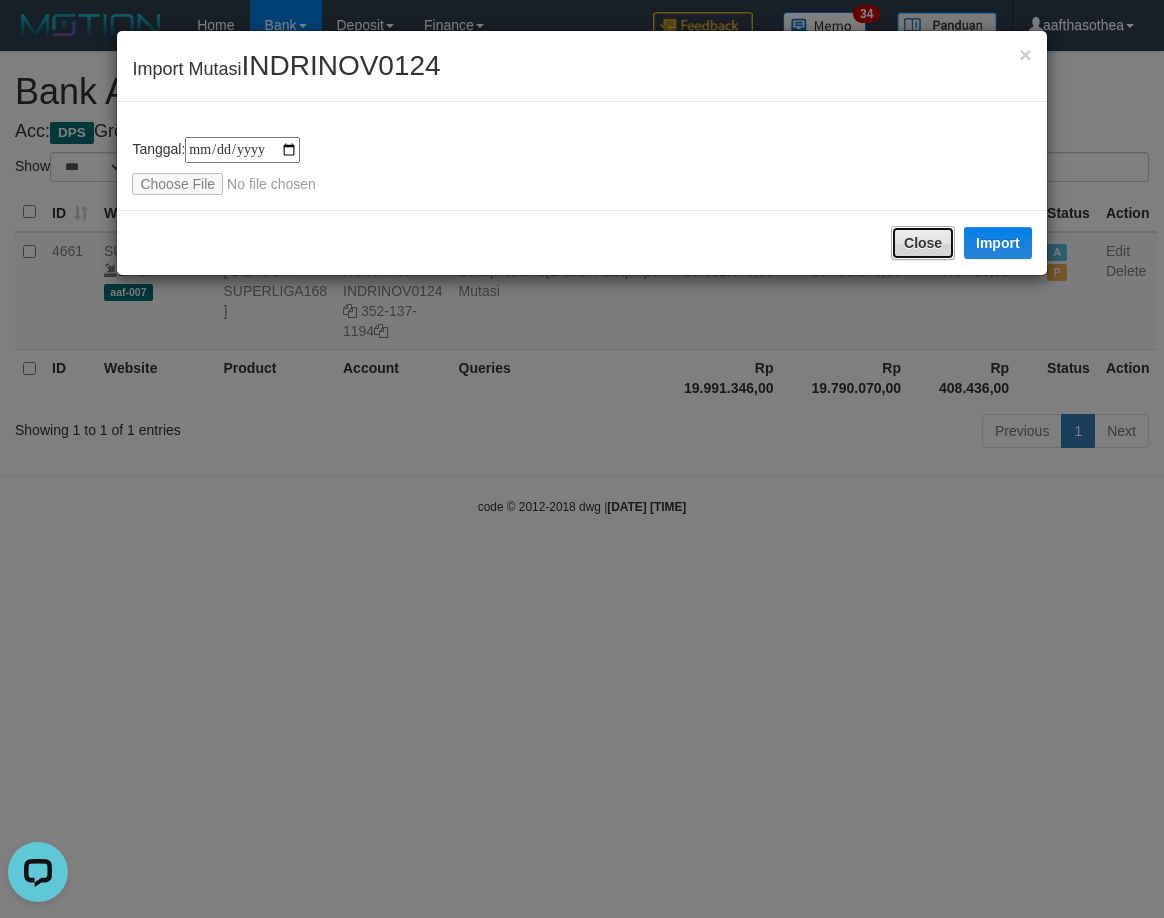 click on "Close" at bounding box center [923, 243] 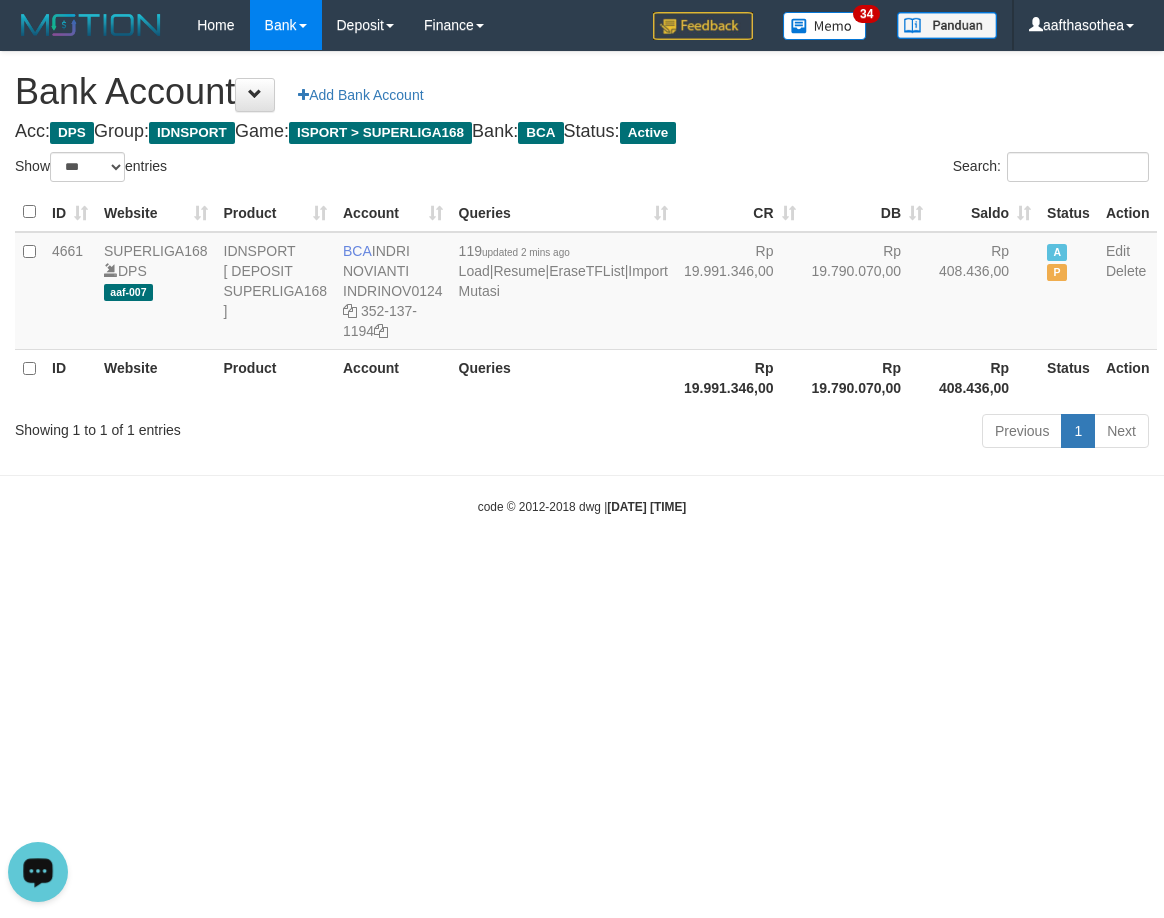 click on "Toggle navigation
Home
Bank
Account List
Load
By Website
Group
[ISPORT]													SUPERLIGA168
By Load Group (DPS)" at bounding box center [582, 283] 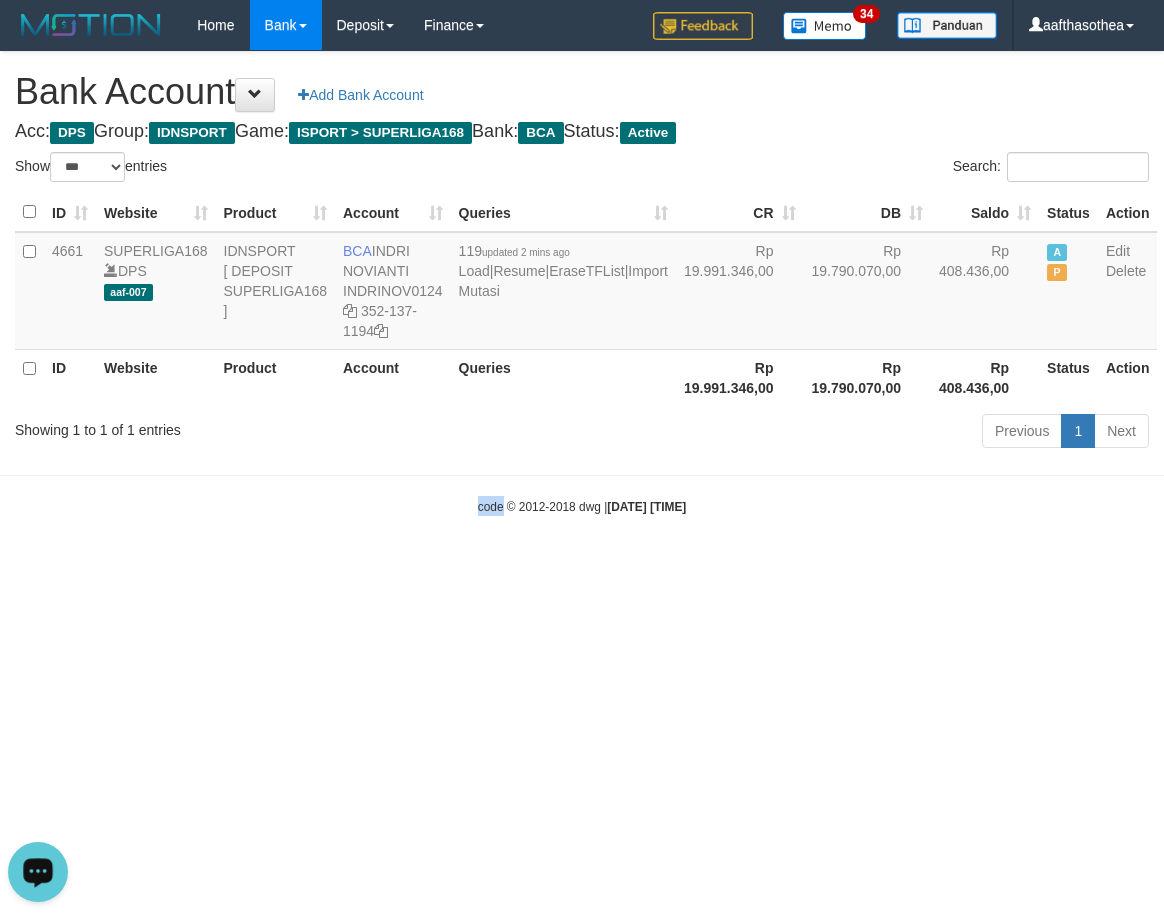 click on "Toggle navigation
Home
Bank
Account List
Load
By Website
Group
[ISPORT]													SUPERLIGA168
By Load Group (DPS)" at bounding box center (582, 283) 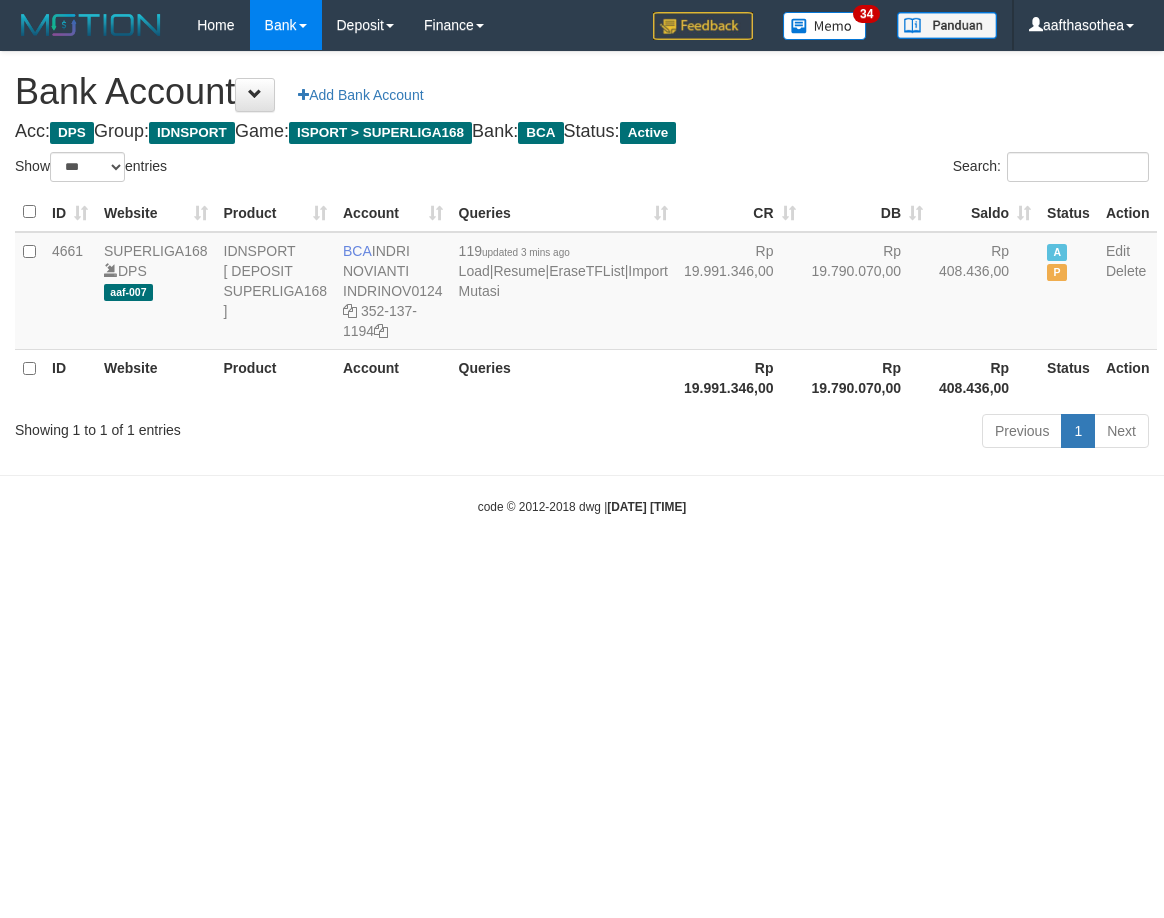 select on "***" 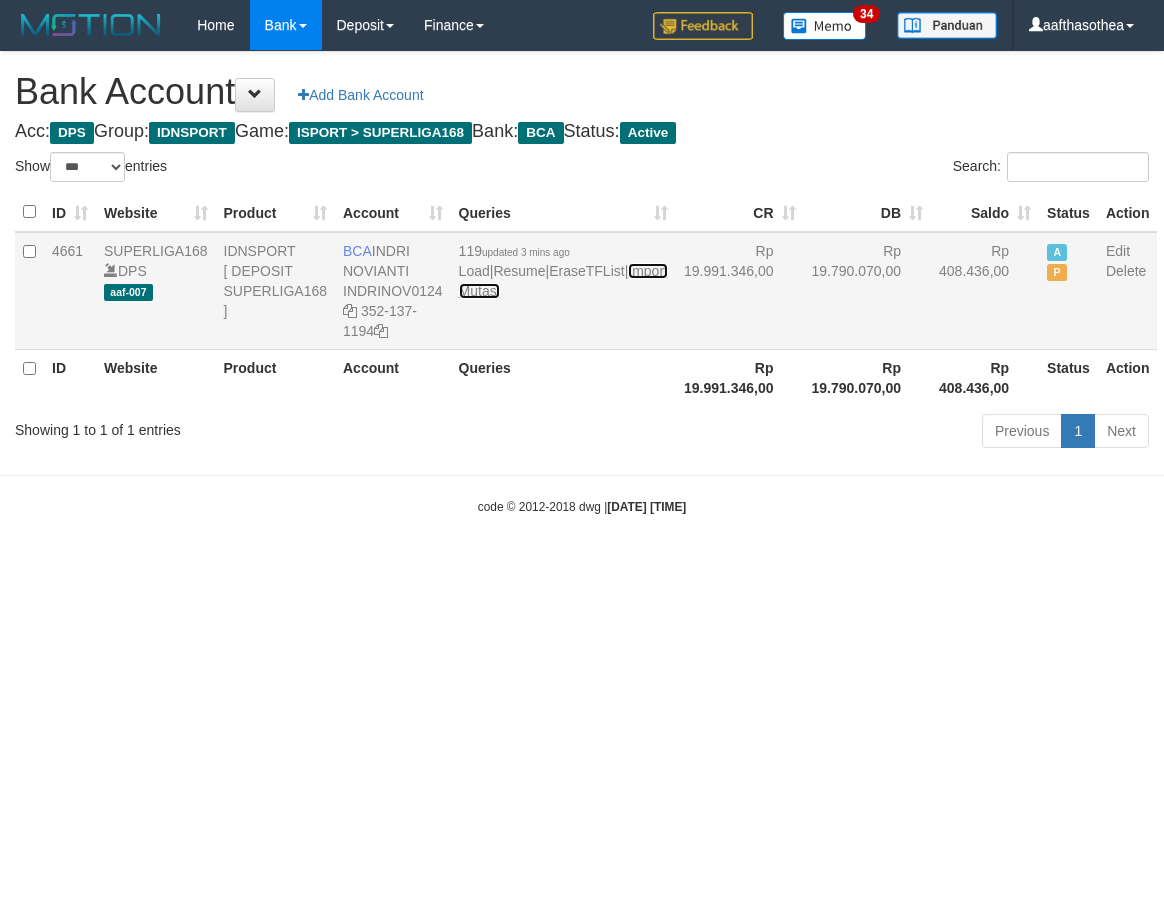 click on "Import Mutasi" at bounding box center (563, 281) 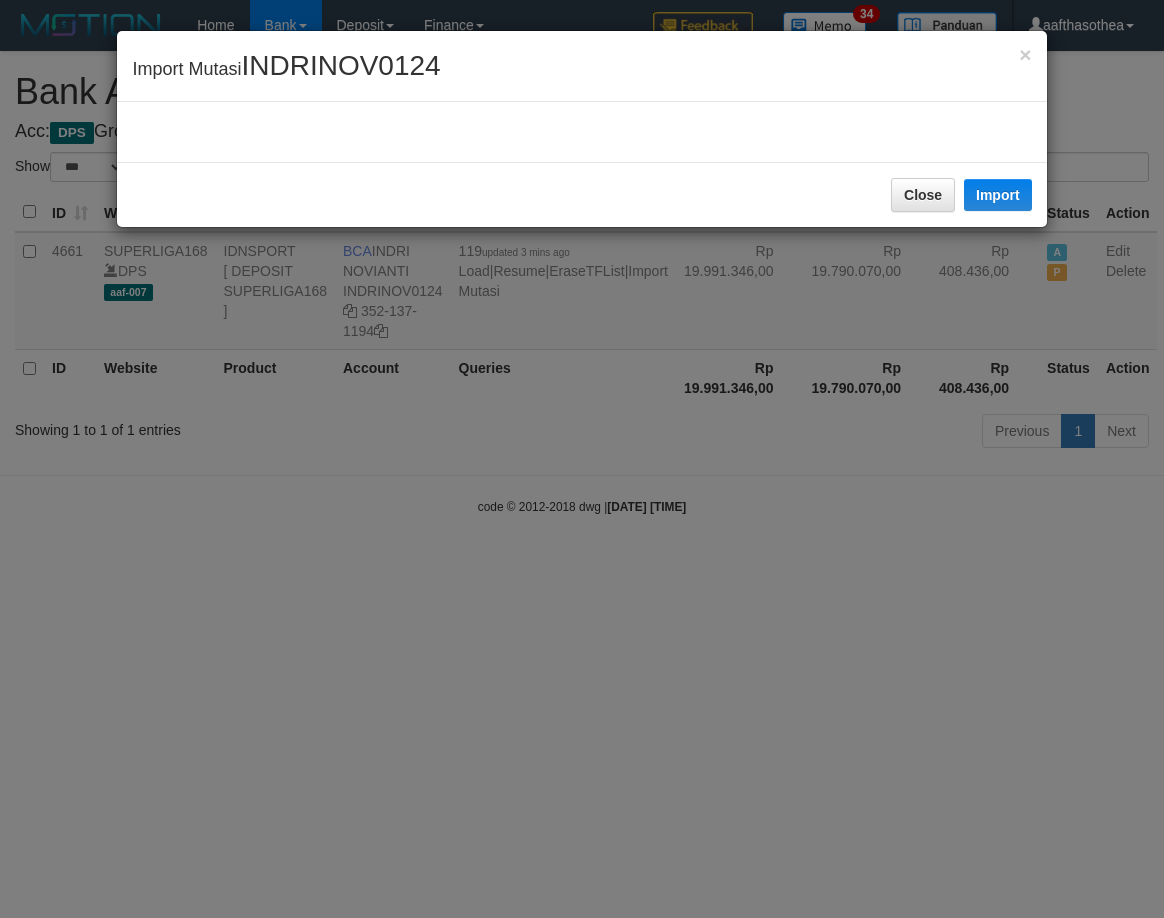 click on "×
Import Mutasi  INDRINOV0124
Close
Import" at bounding box center (582, 459) 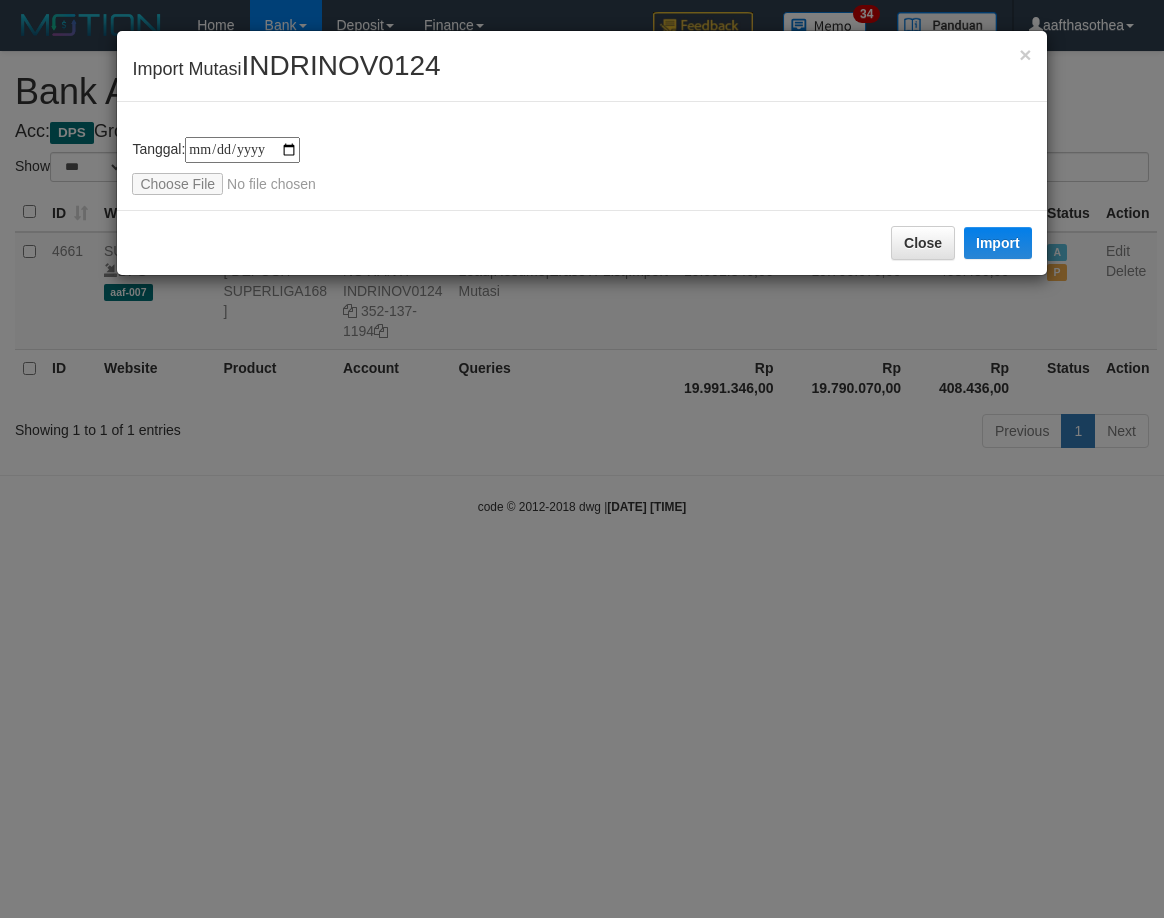 click on "**********" at bounding box center (582, 459) 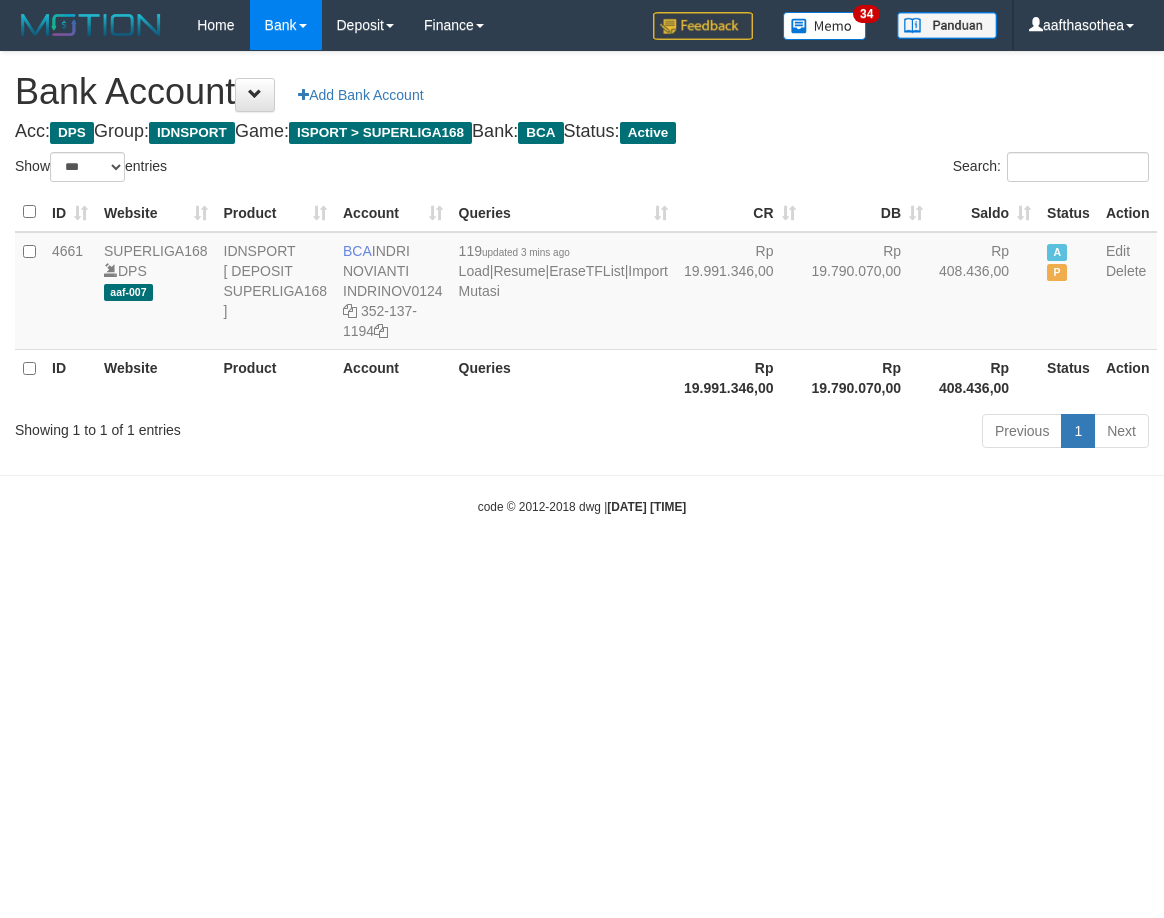 select on "***" 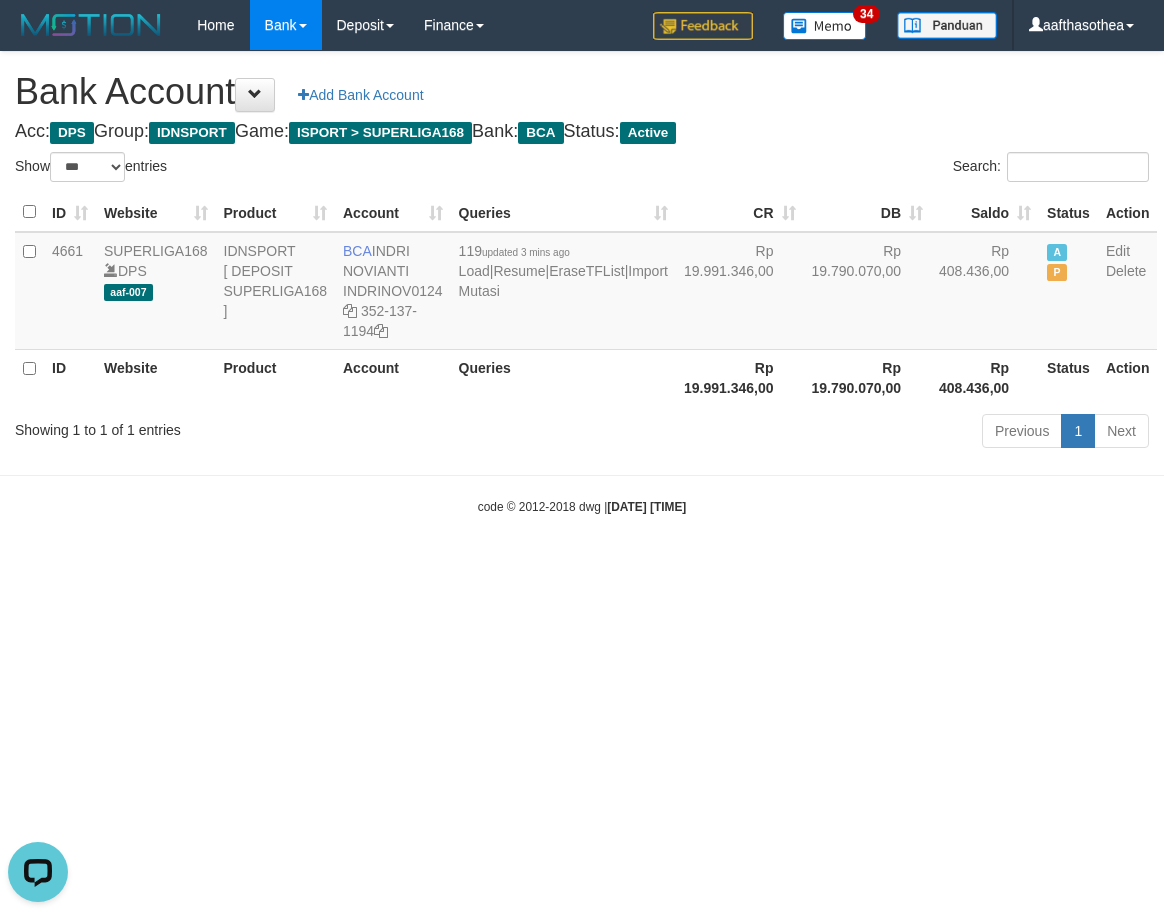 scroll, scrollTop: 0, scrollLeft: 0, axis: both 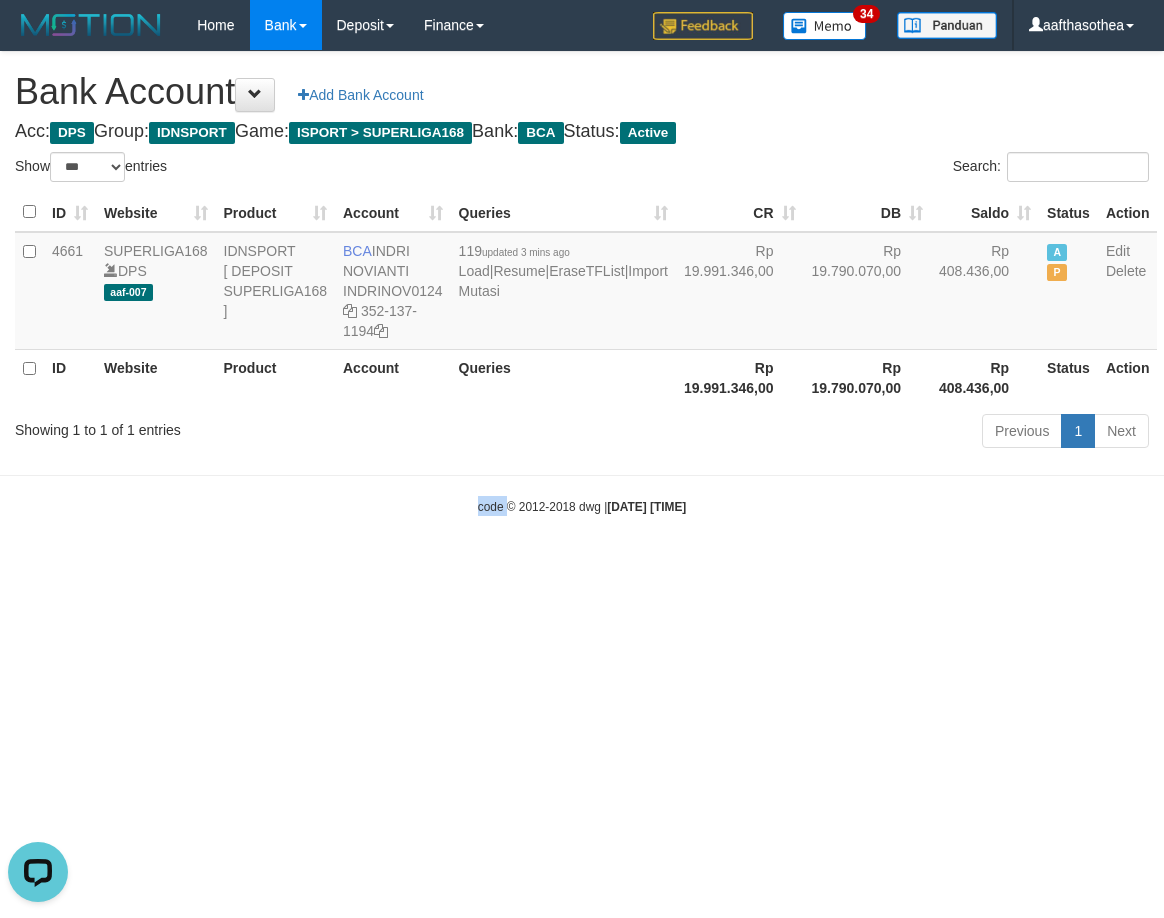 click on "Toggle navigation
Home
Bank
Account List
Load
By Website
Group
[ISPORT]													SUPERLIGA168
By Load Group (DPS)" at bounding box center [582, 283] 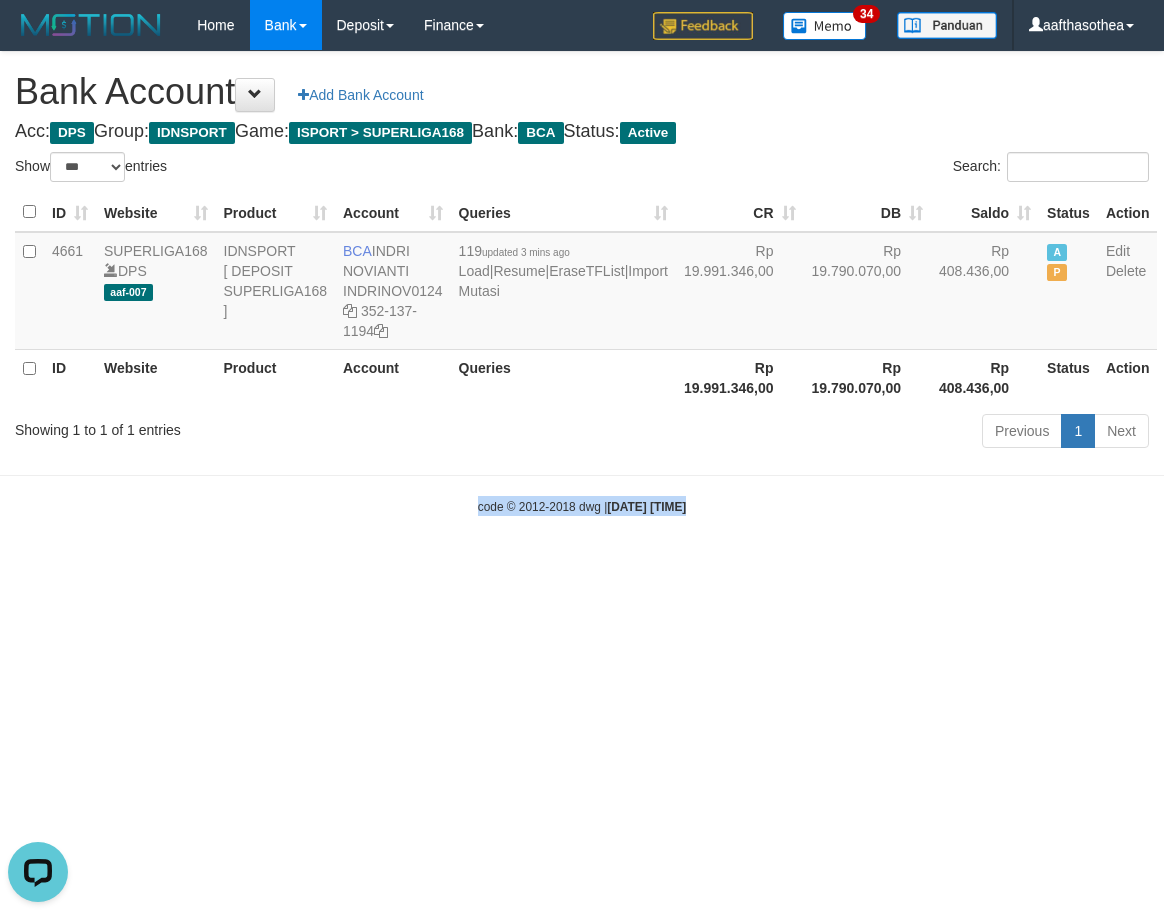 click on "Toggle navigation
Home
Bank
Account List
Load
By Website
Group
[ISPORT]													SUPERLIGA168
By Load Group (DPS)" at bounding box center (582, 283) 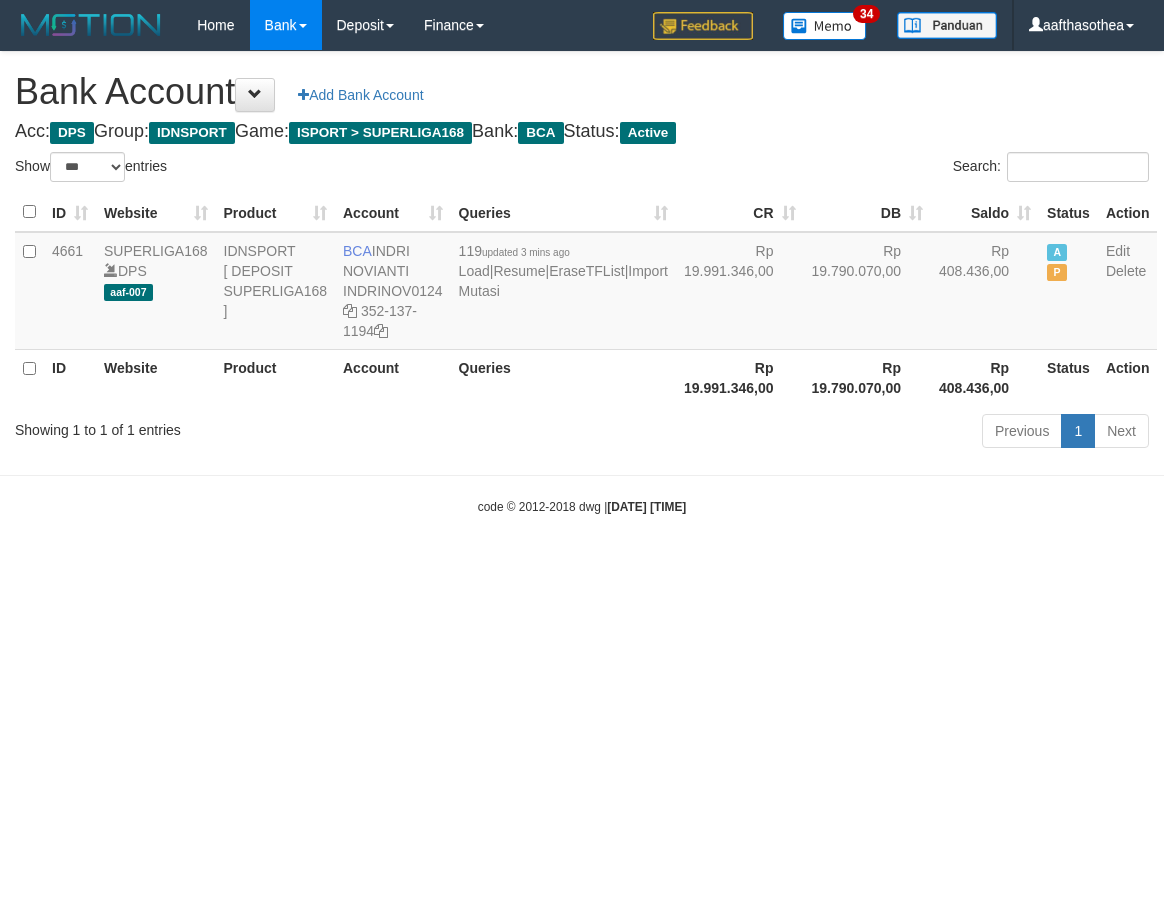 select on "***" 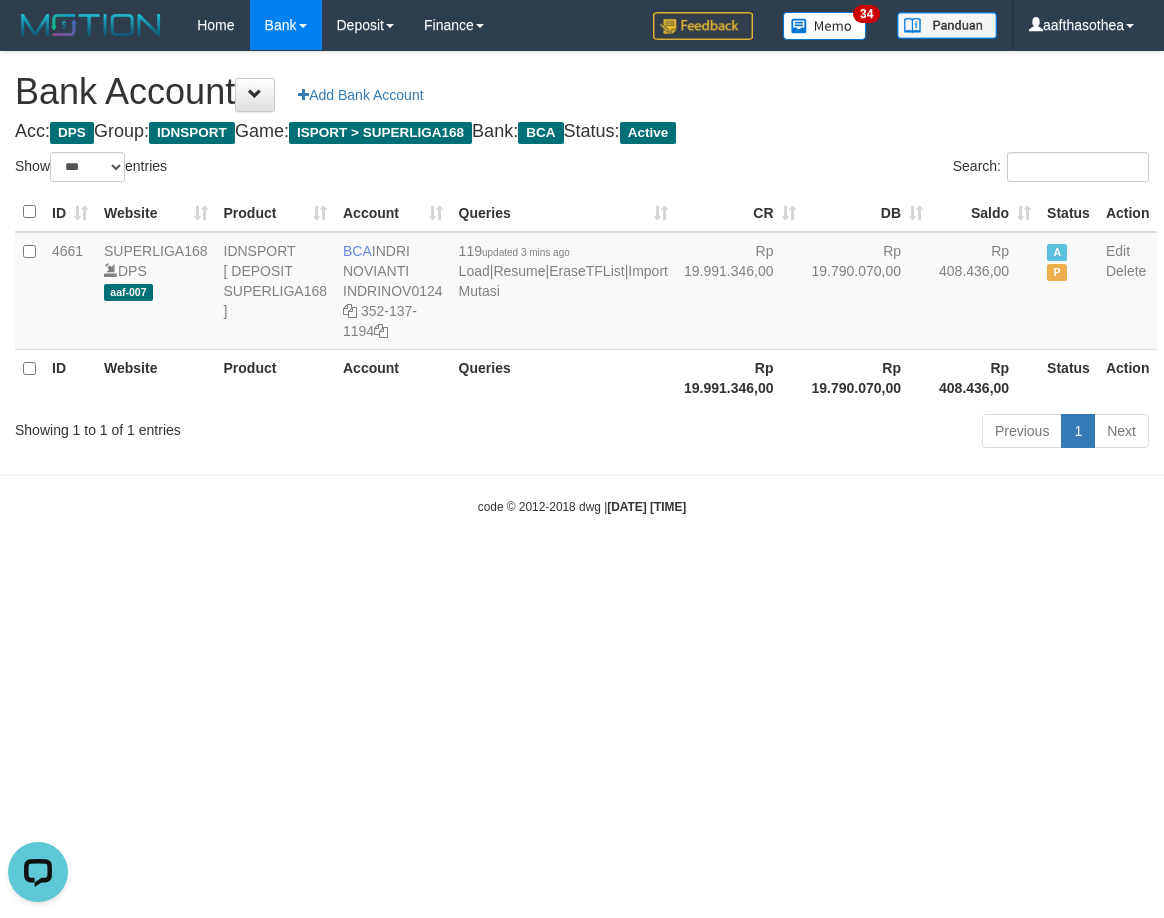 scroll, scrollTop: 0, scrollLeft: 0, axis: both 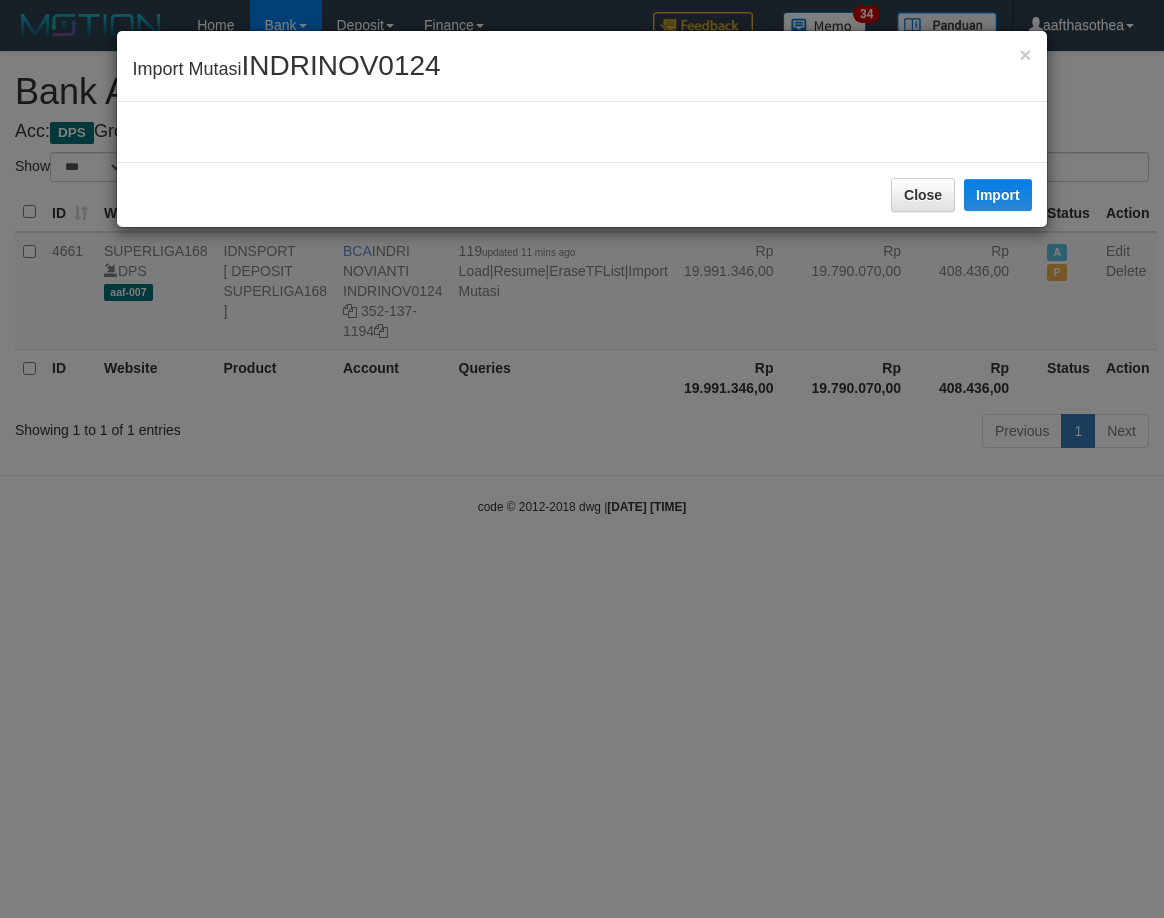 select on "***" 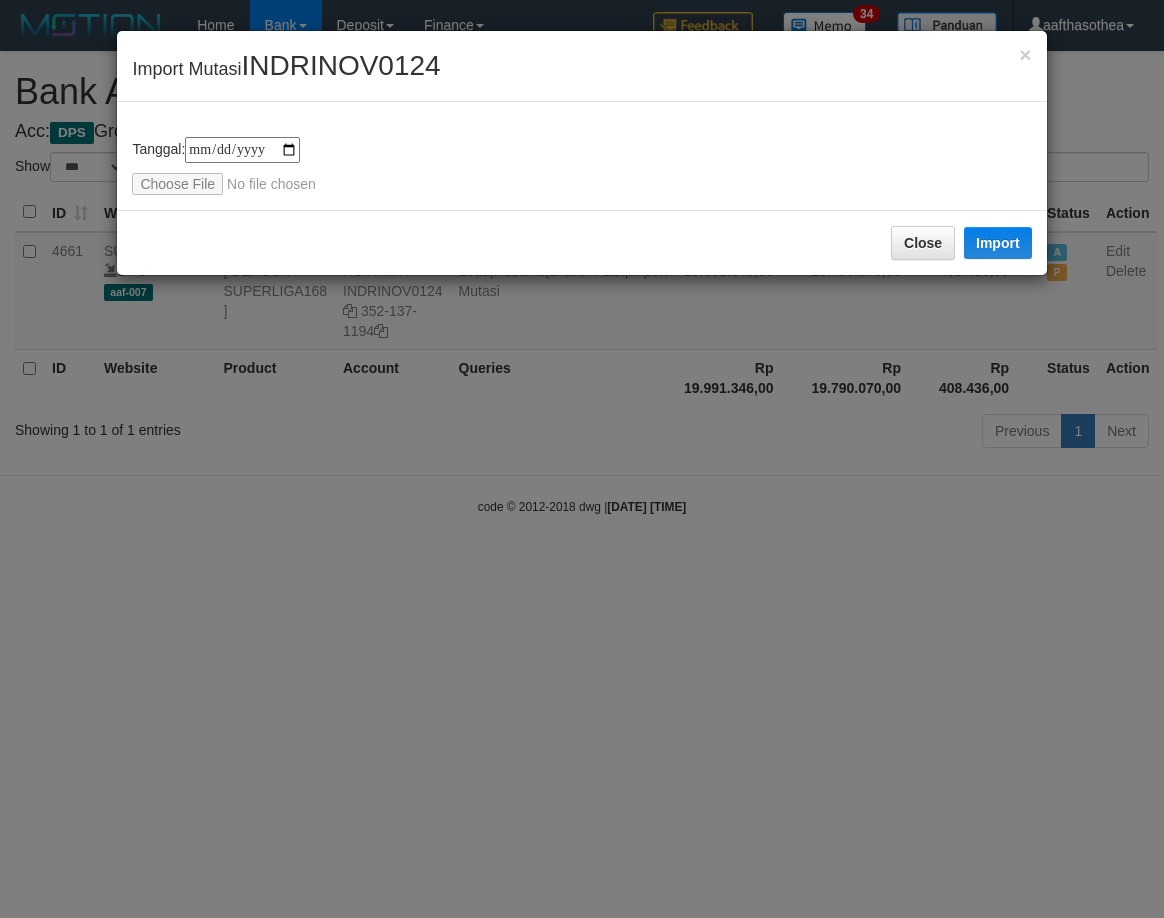 click on "**********" at bounding box center (582, 459) 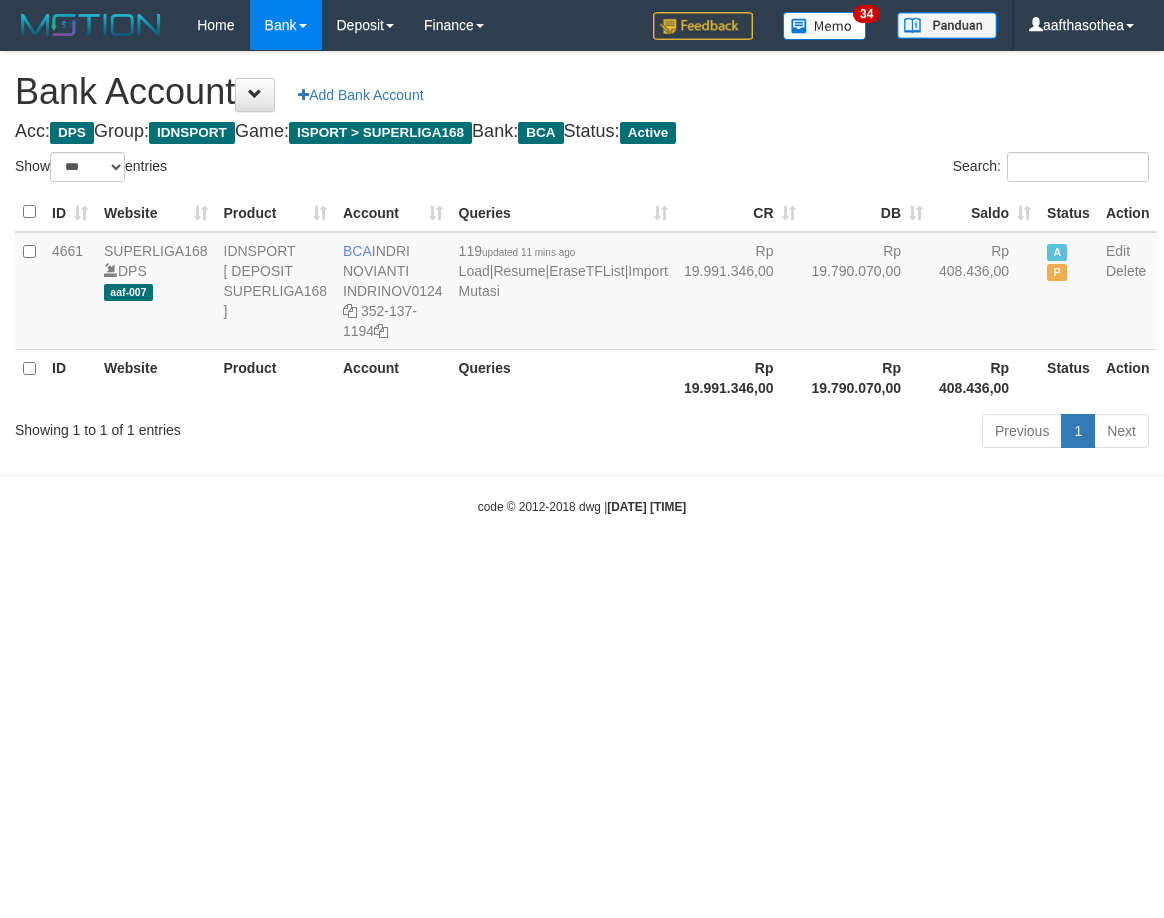 select on "***" 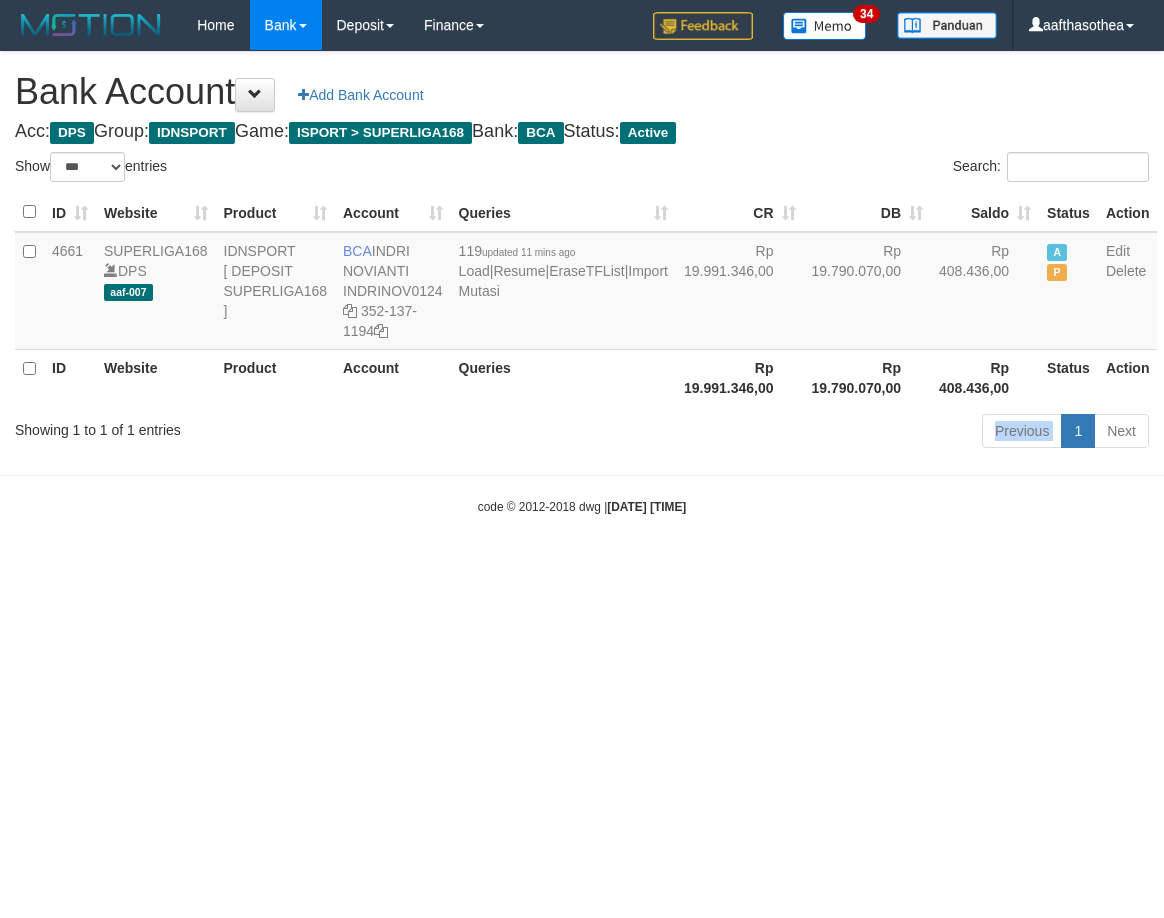 click on "Previous 1 Next" at bounding box center [824, 433] 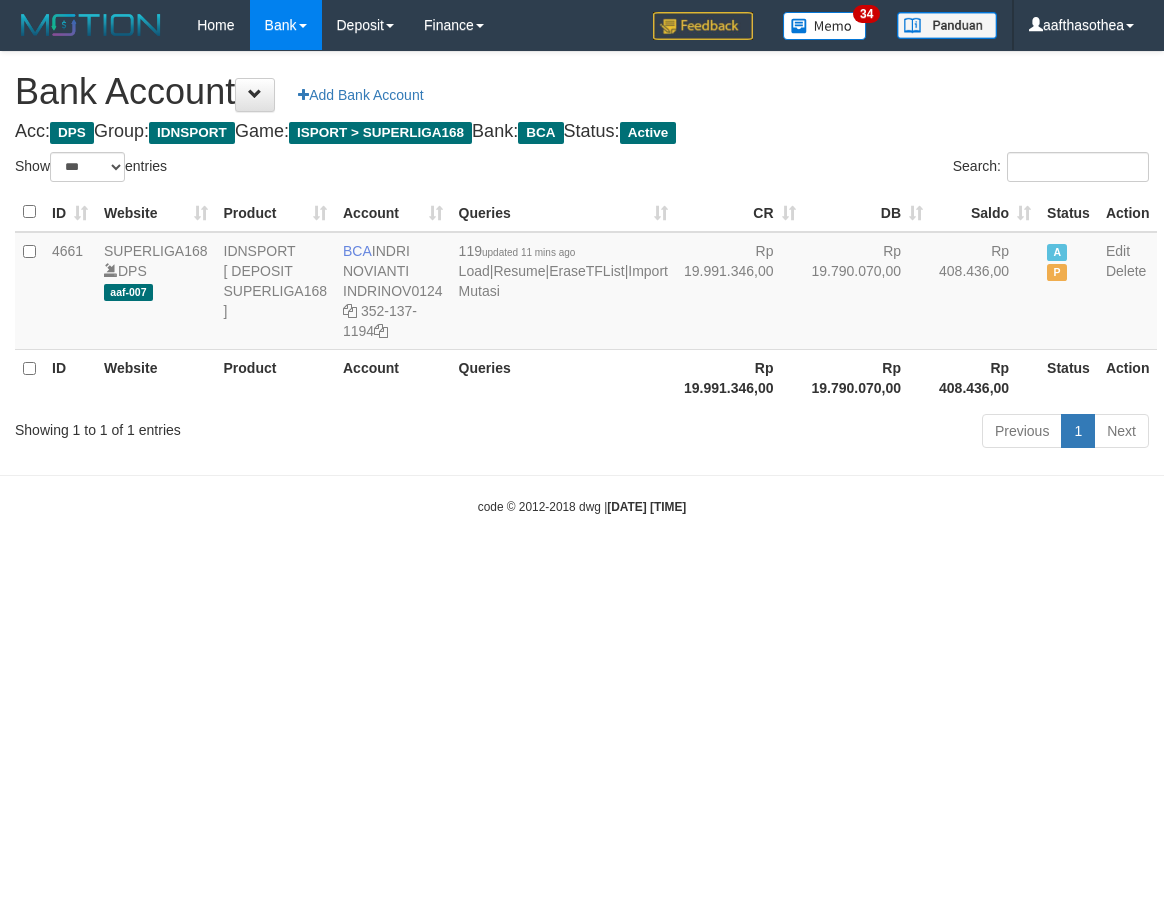 select on "***" 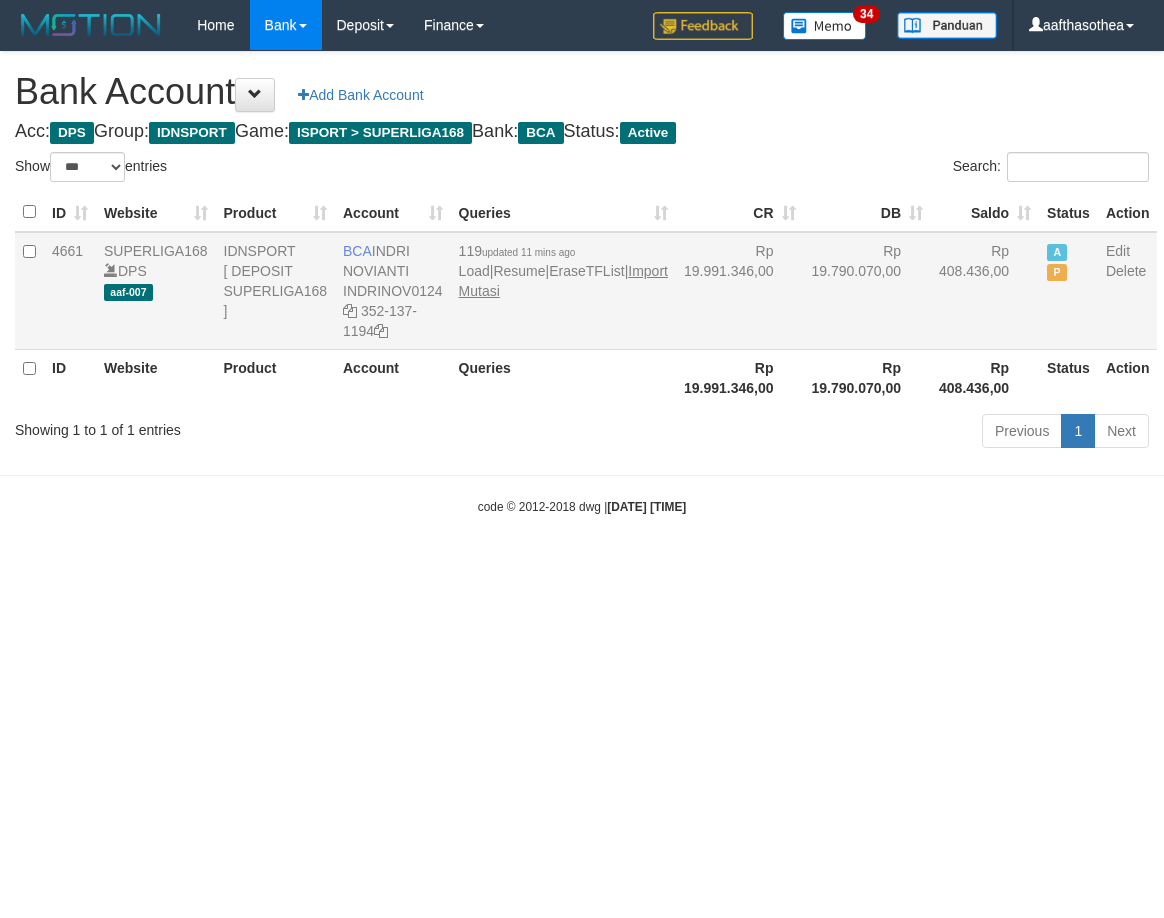 scroll, scrollTop: 0, scrollLeft: 0, axis: both 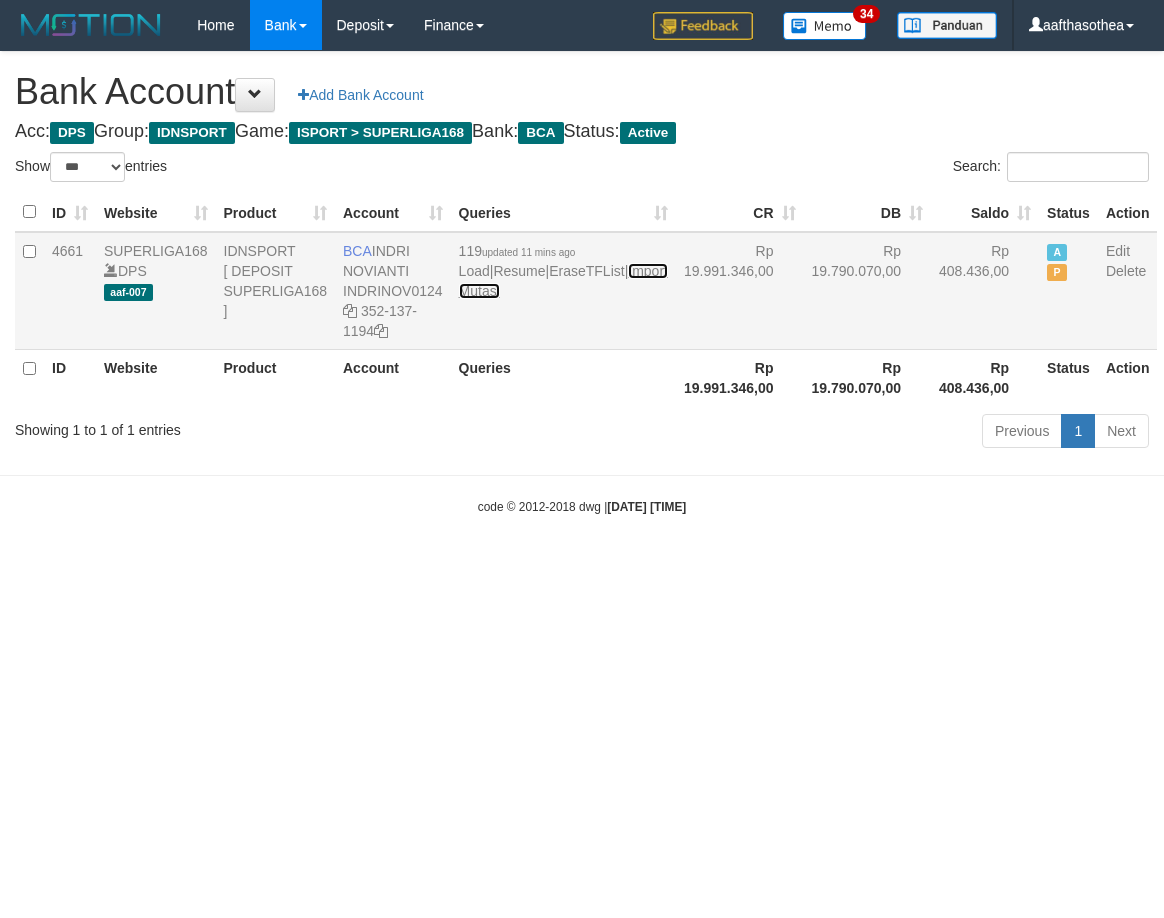 click on "Import Mutasi" at bounding box center [563, 281] 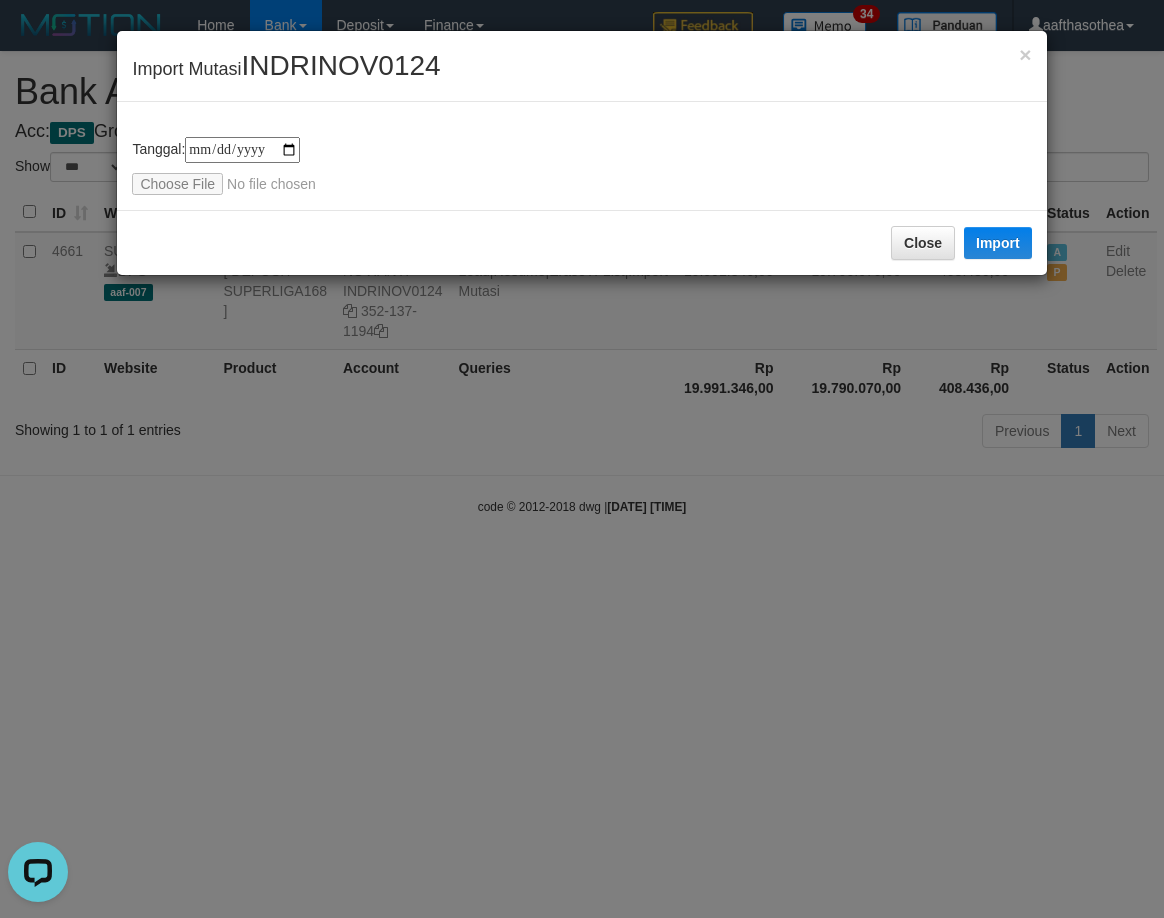scroll, scrollTop: 0, scrollLeft: 0, axis: both 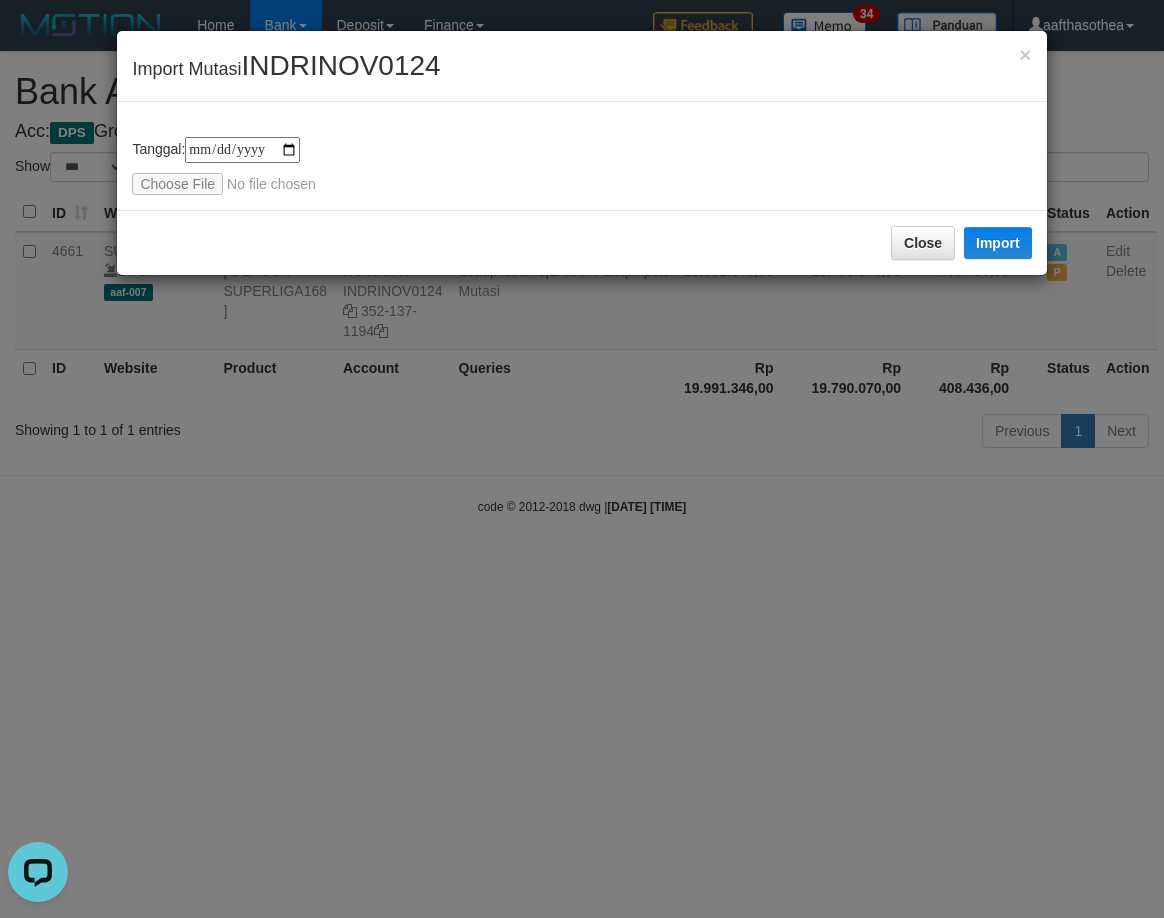 type on "**********" 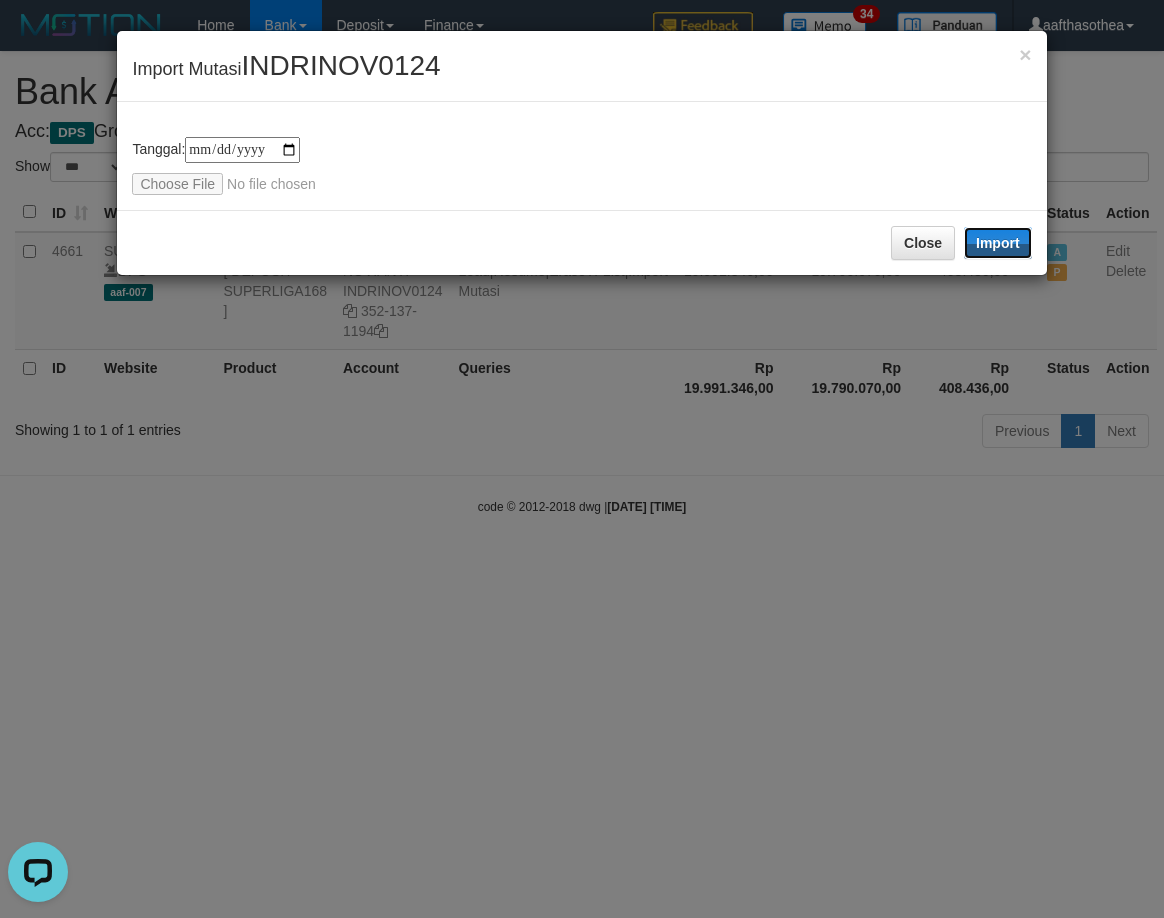 click on "Import" at bounding box center [998, 243] 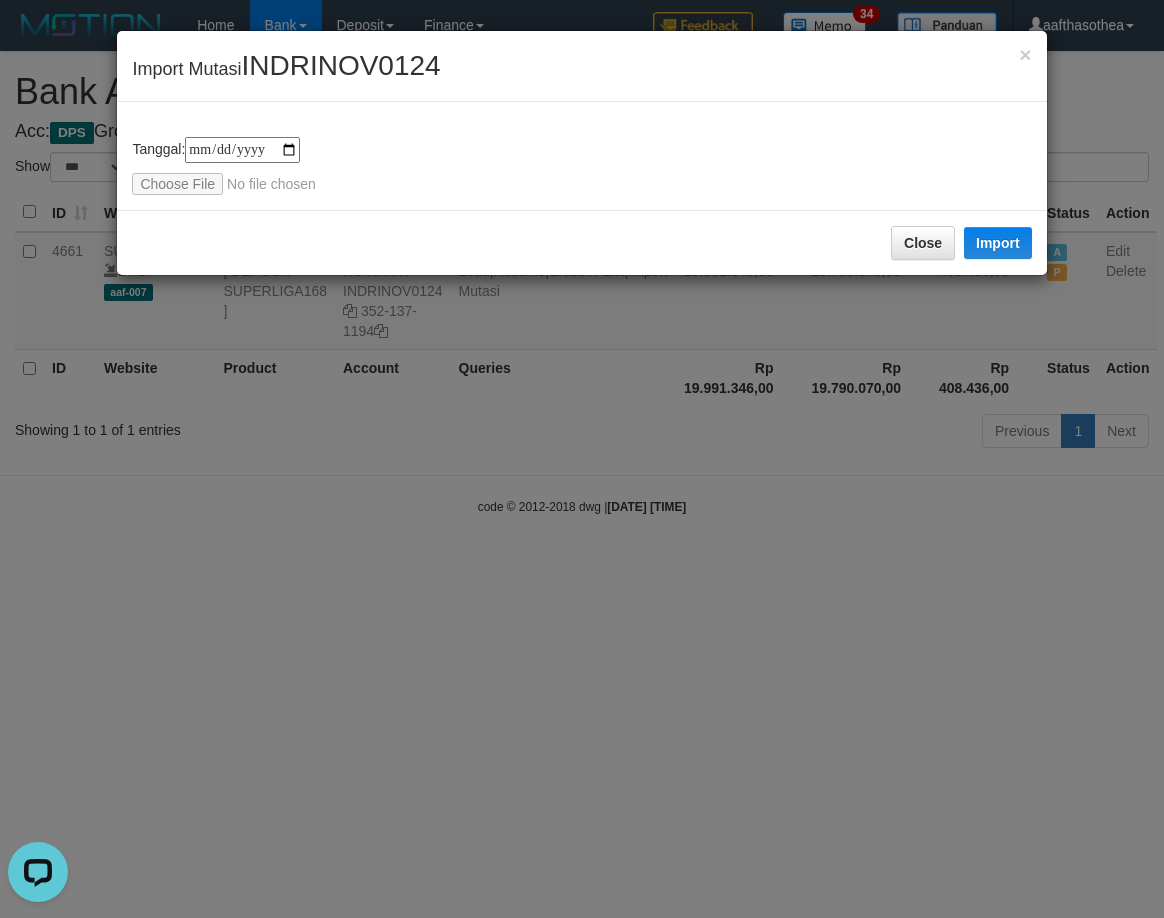 click on "**********" at bounding box center (582, 459) 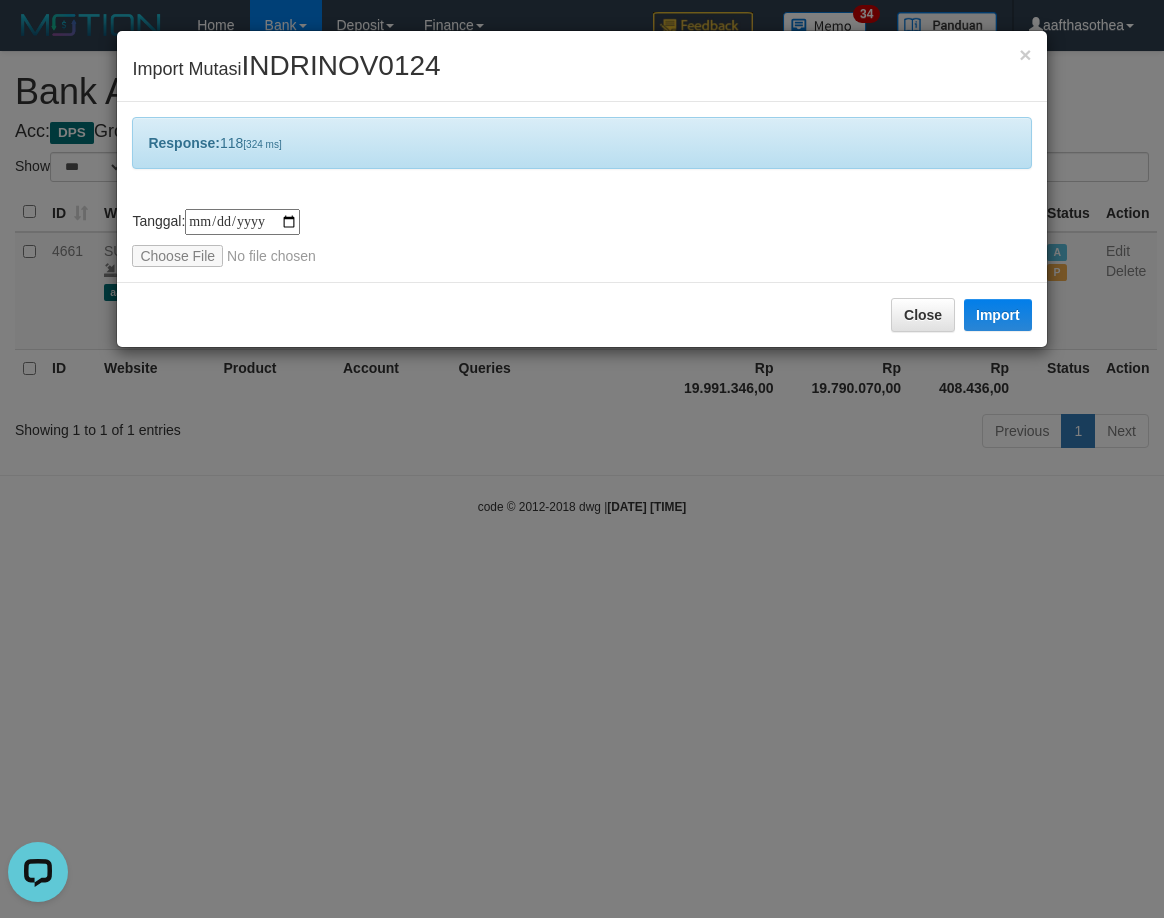 click on "**********" at bounding box center [582, 459] 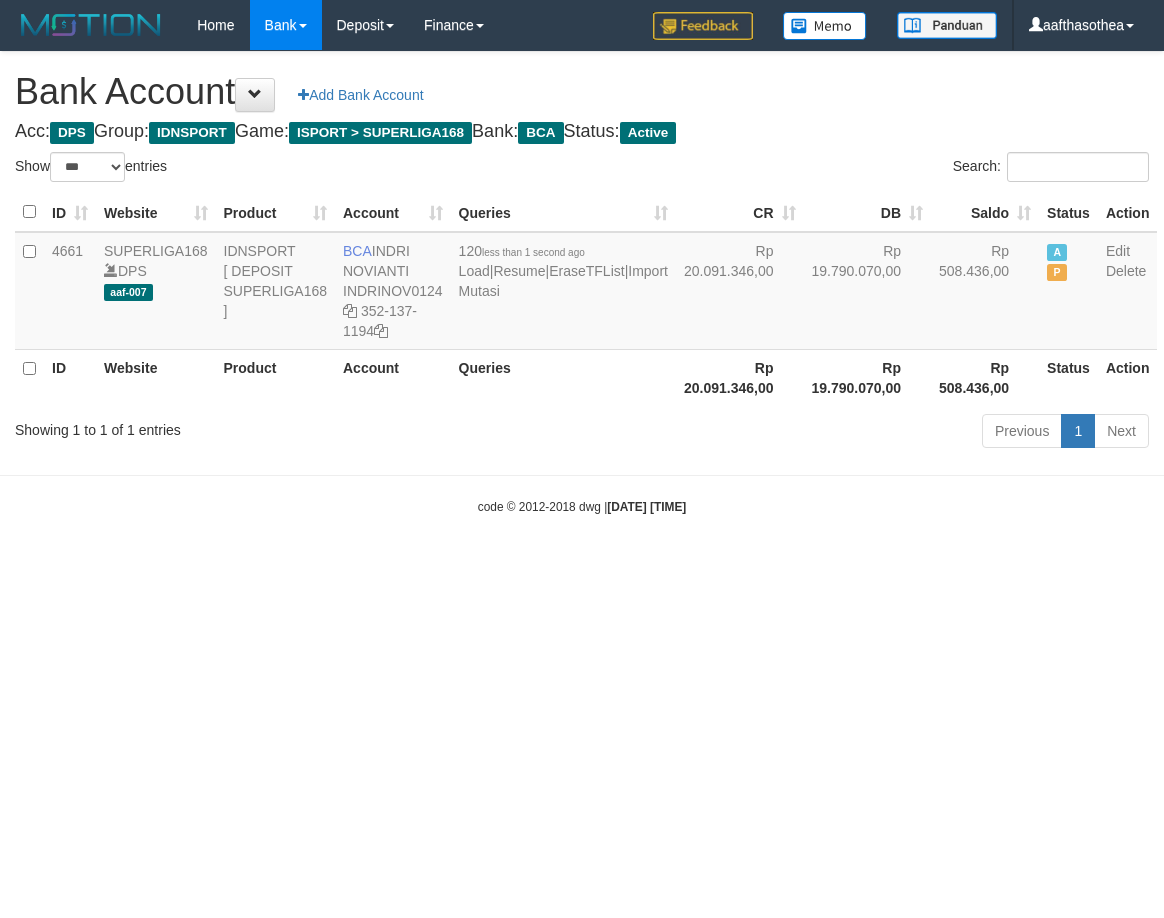 select on "***" 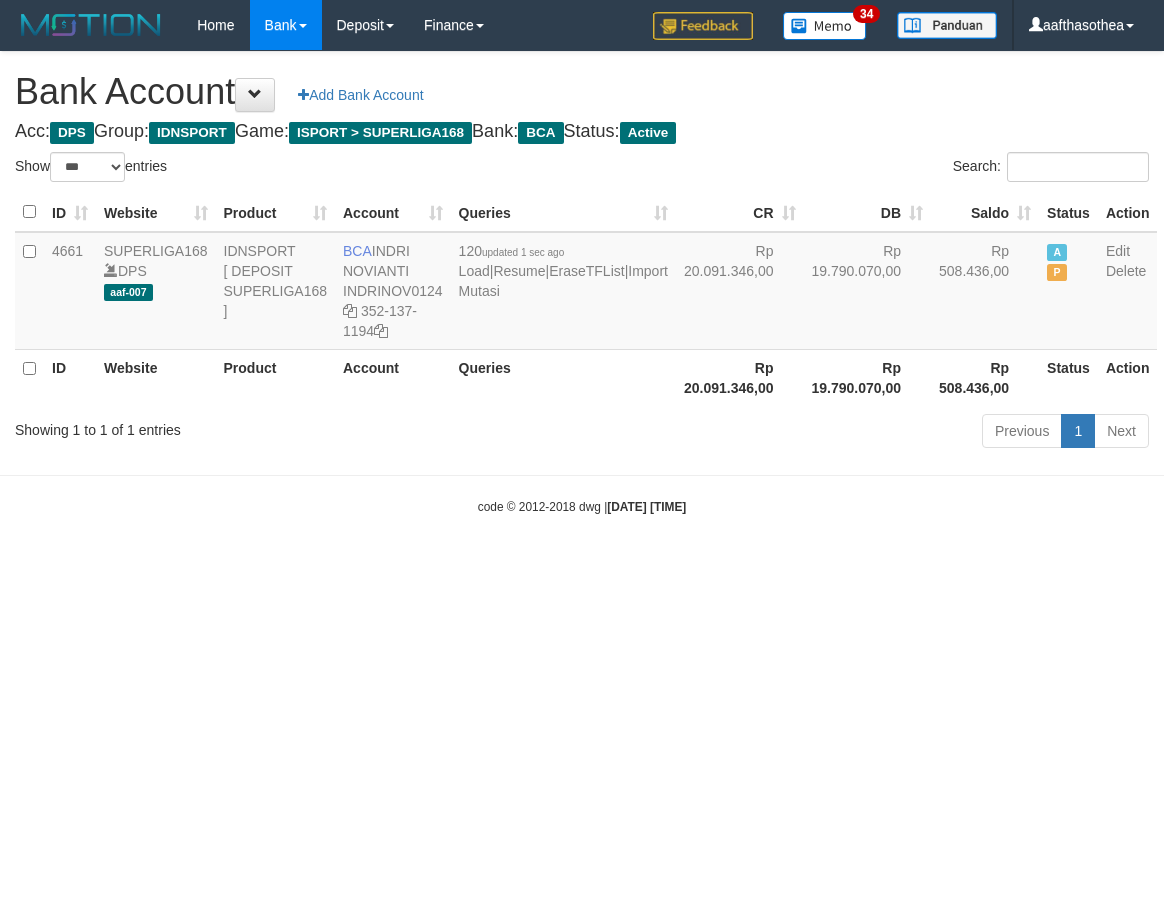 select on "***" 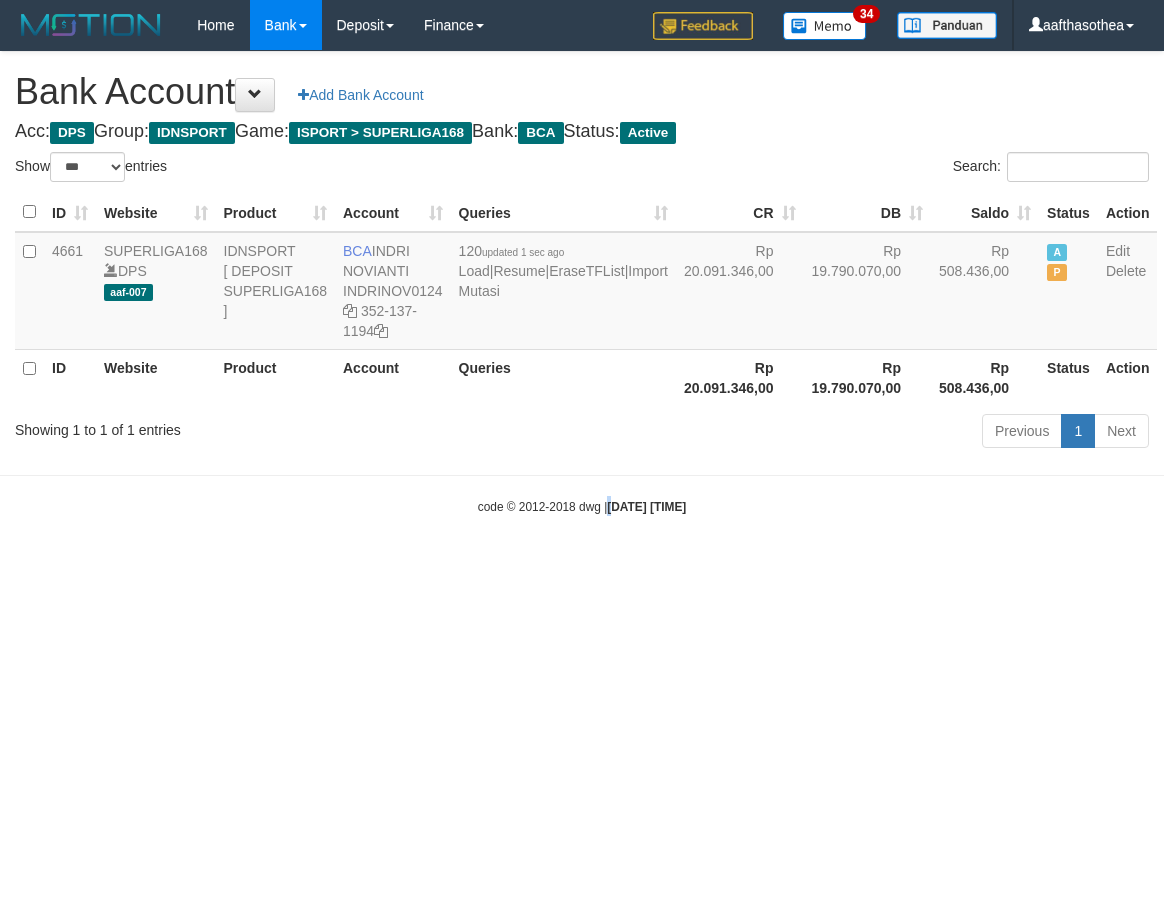 click on "Toggle navigation
Home
Bank
Account List
Load
By Website
Group
[ISPORT]													SUPERLIGA168
By Load Group (DPS)" at bounding box center [582, 283] 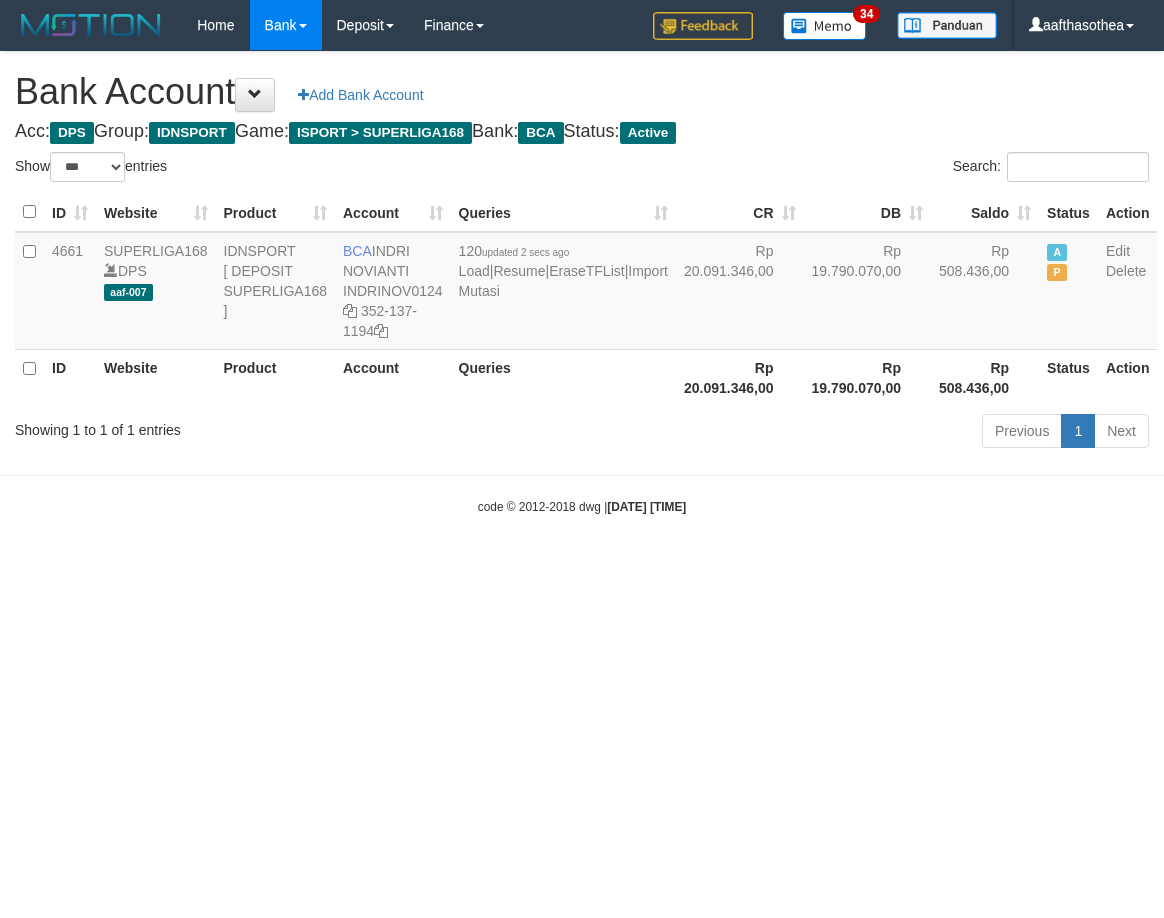 select on "***" 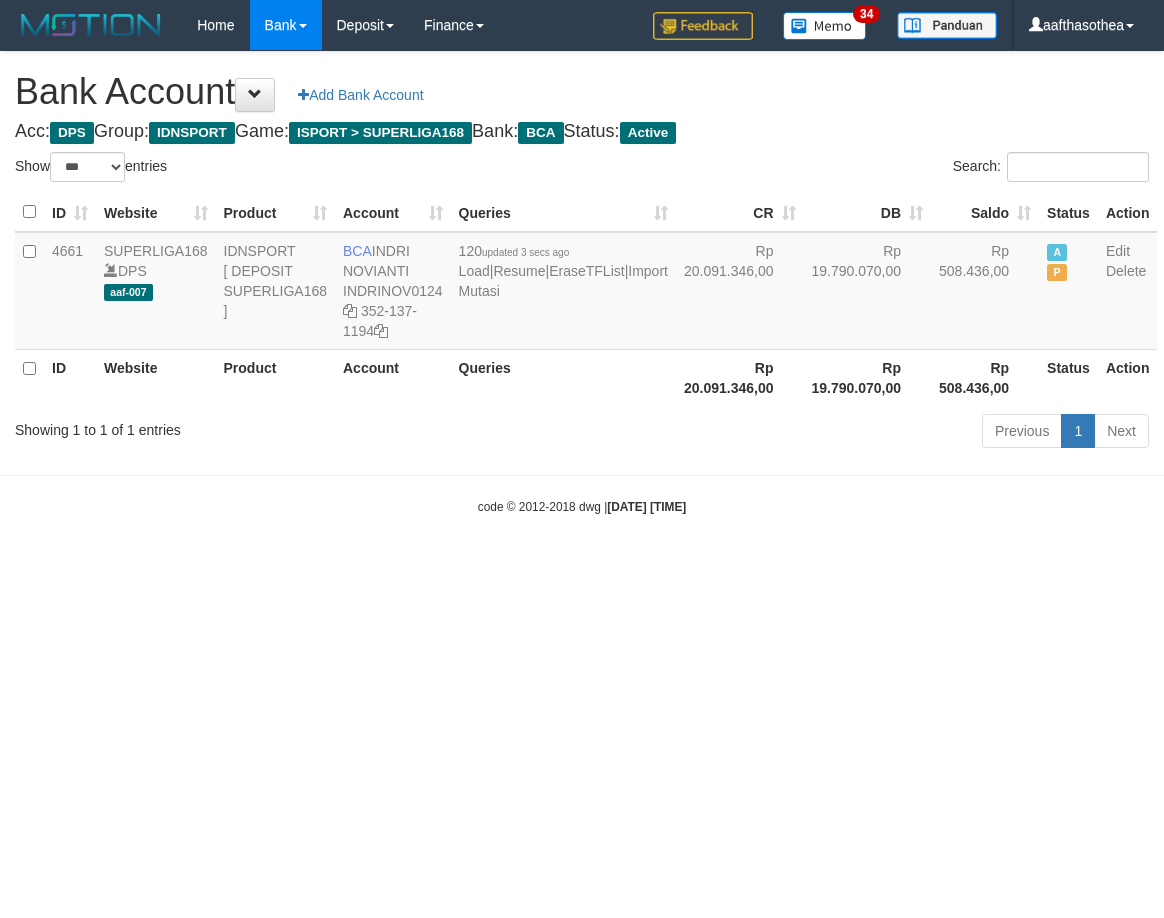 select on "***" 